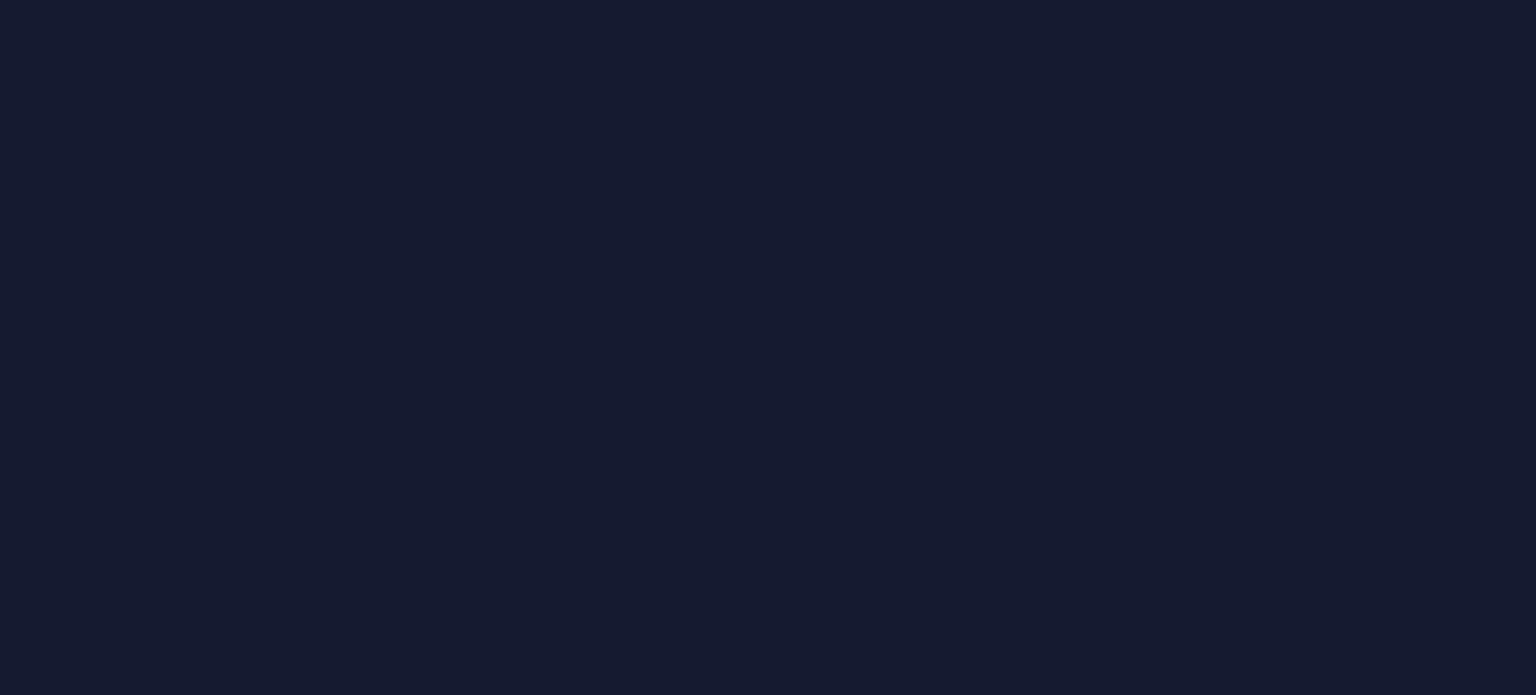 scroll, scrollTop: 0, scrollLeft: 0, axis: both 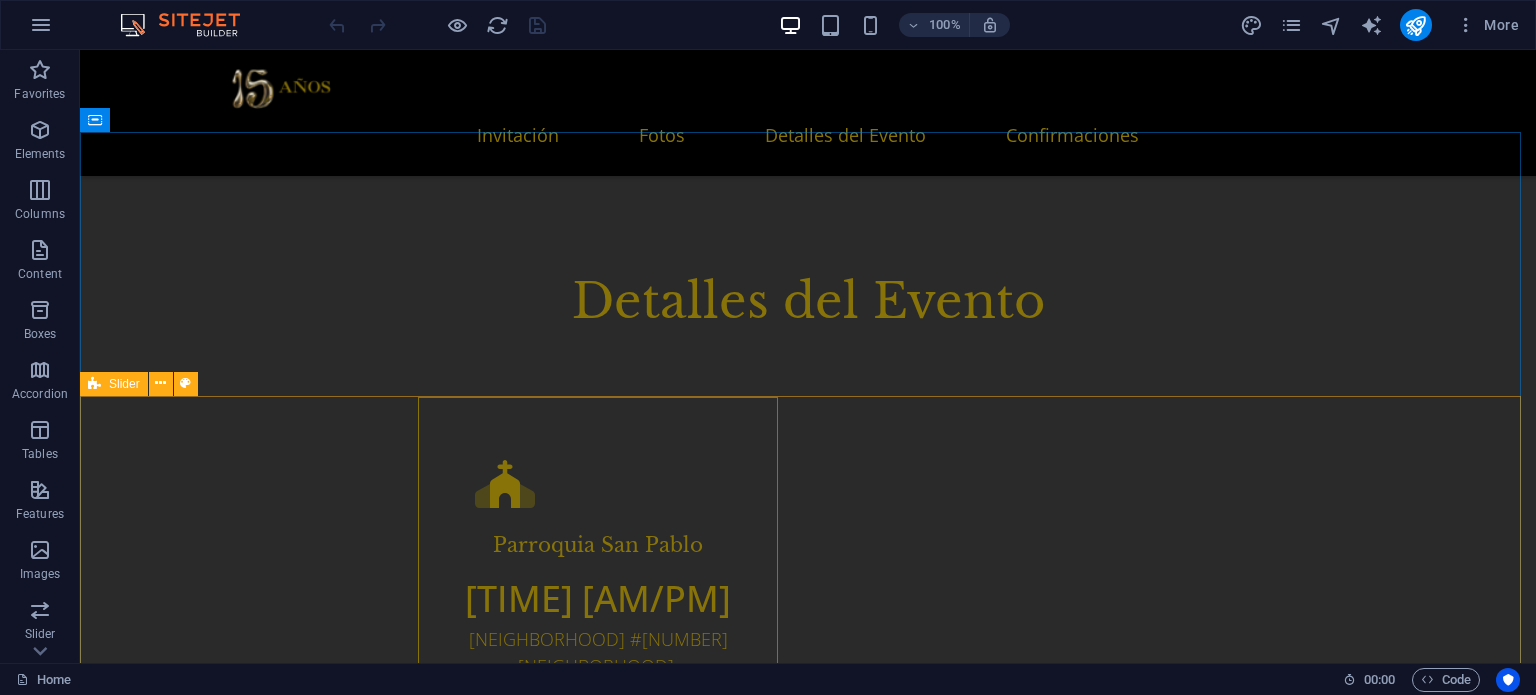 click on "Slider" at bounding box center (124, 384) 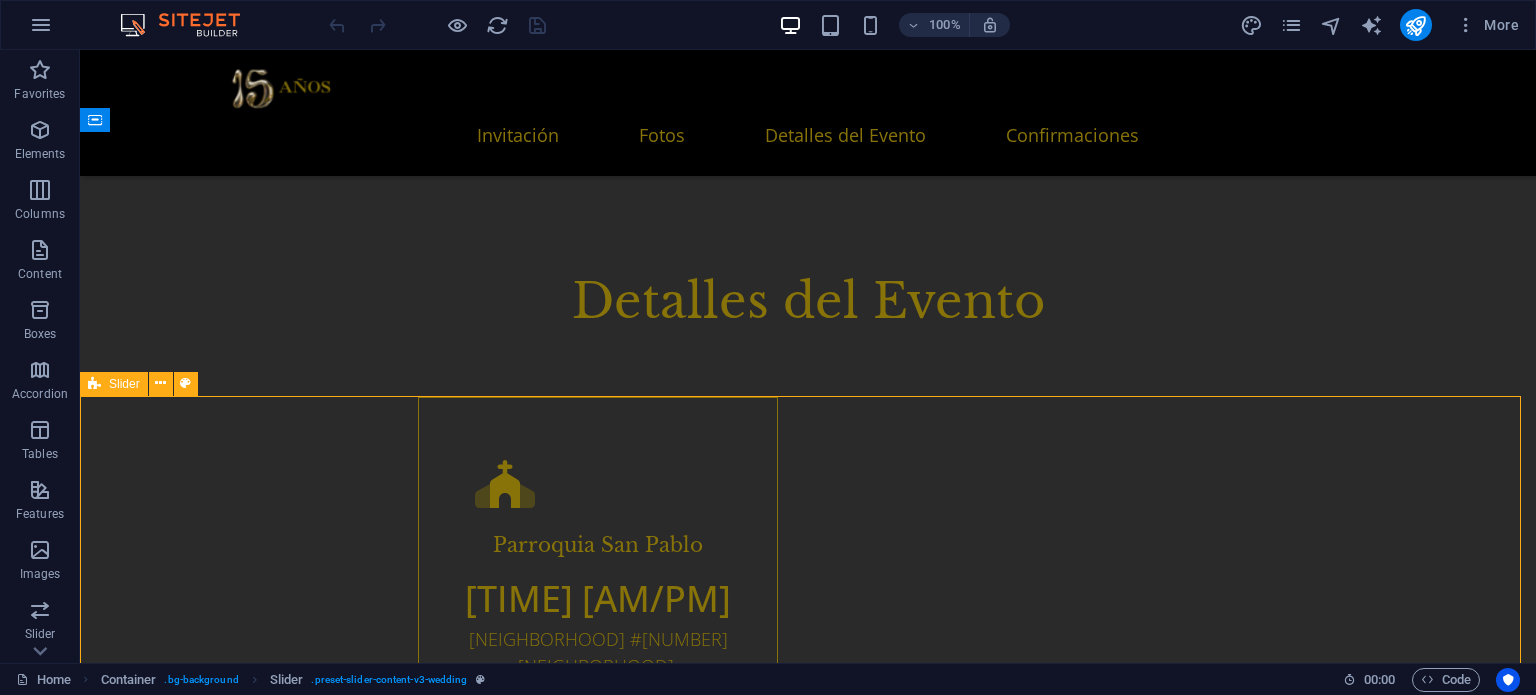 click on "Slider" at bounding box center (124, 384) 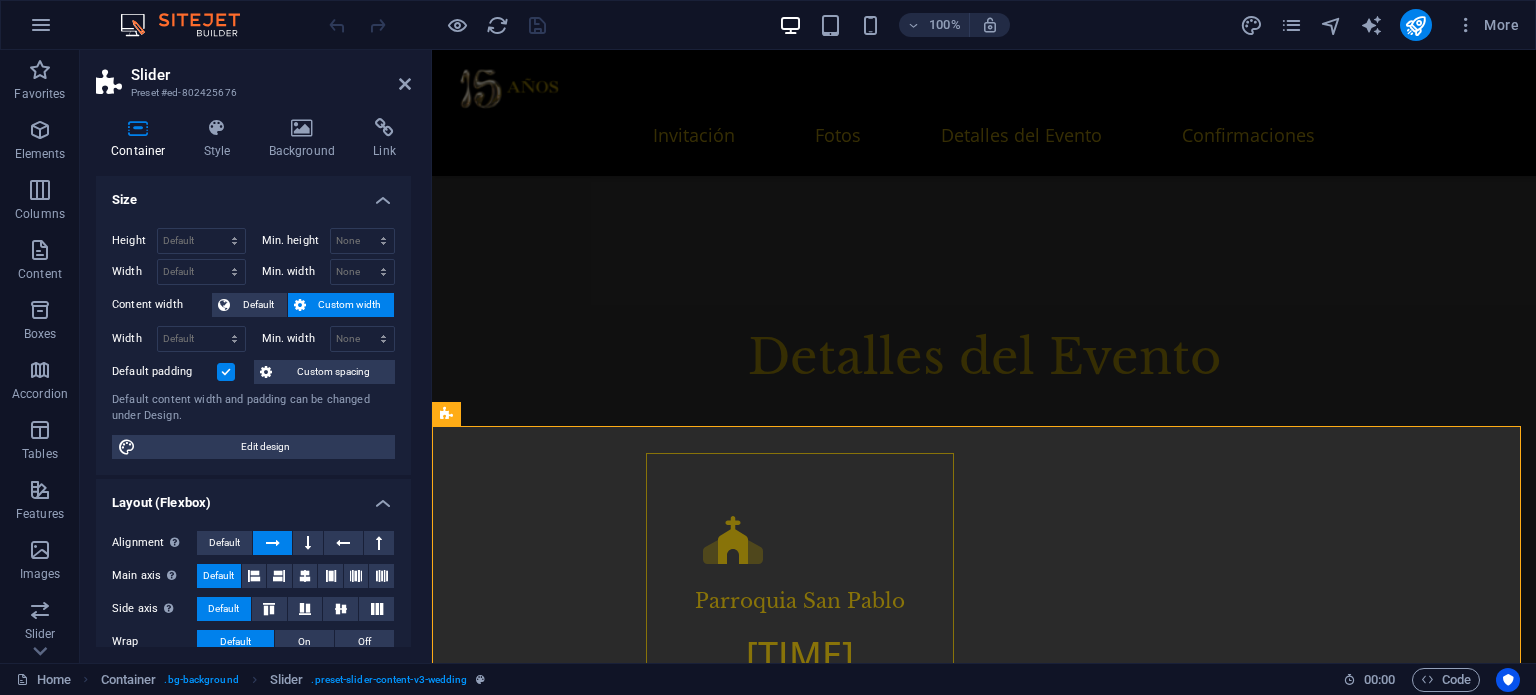 scroll, scrollTop: 1929, scrollLeft: 0, axis: vertical 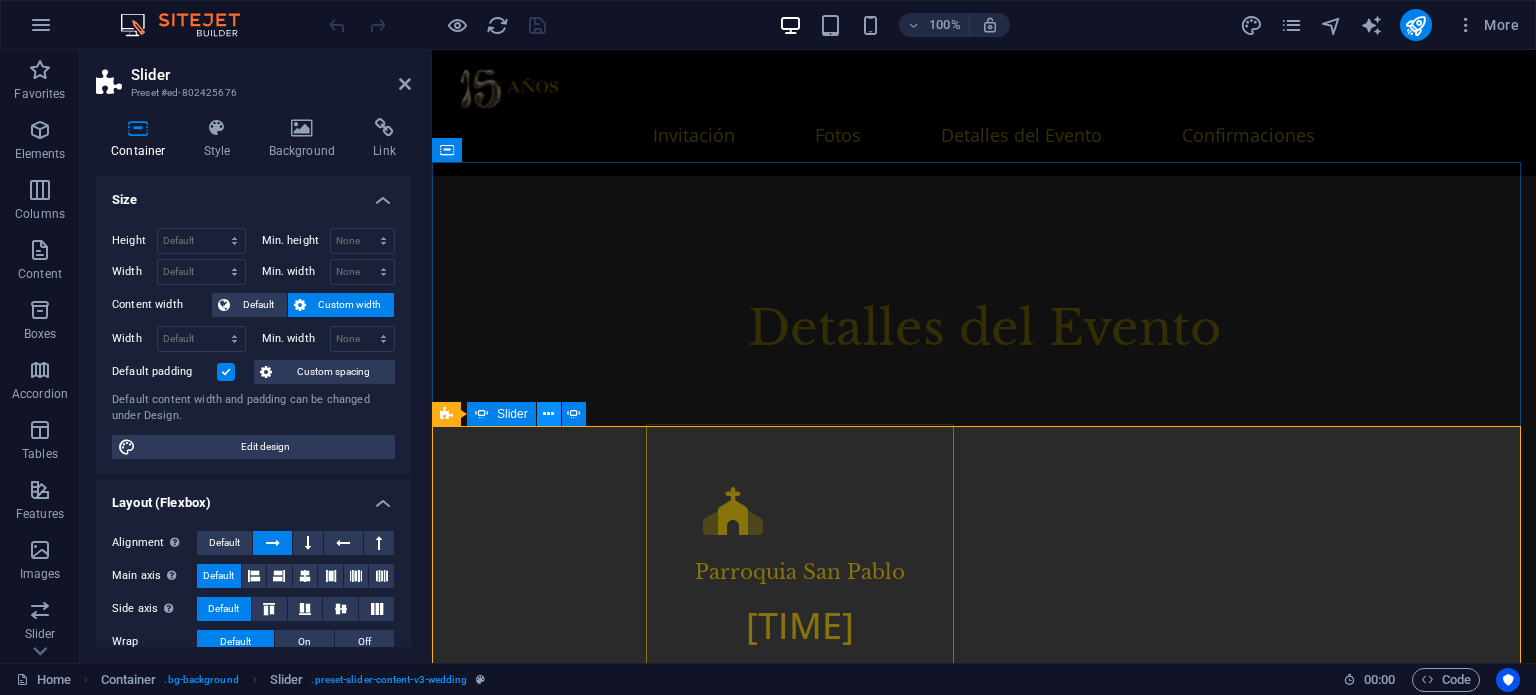 click at bounding box center (548, 414) 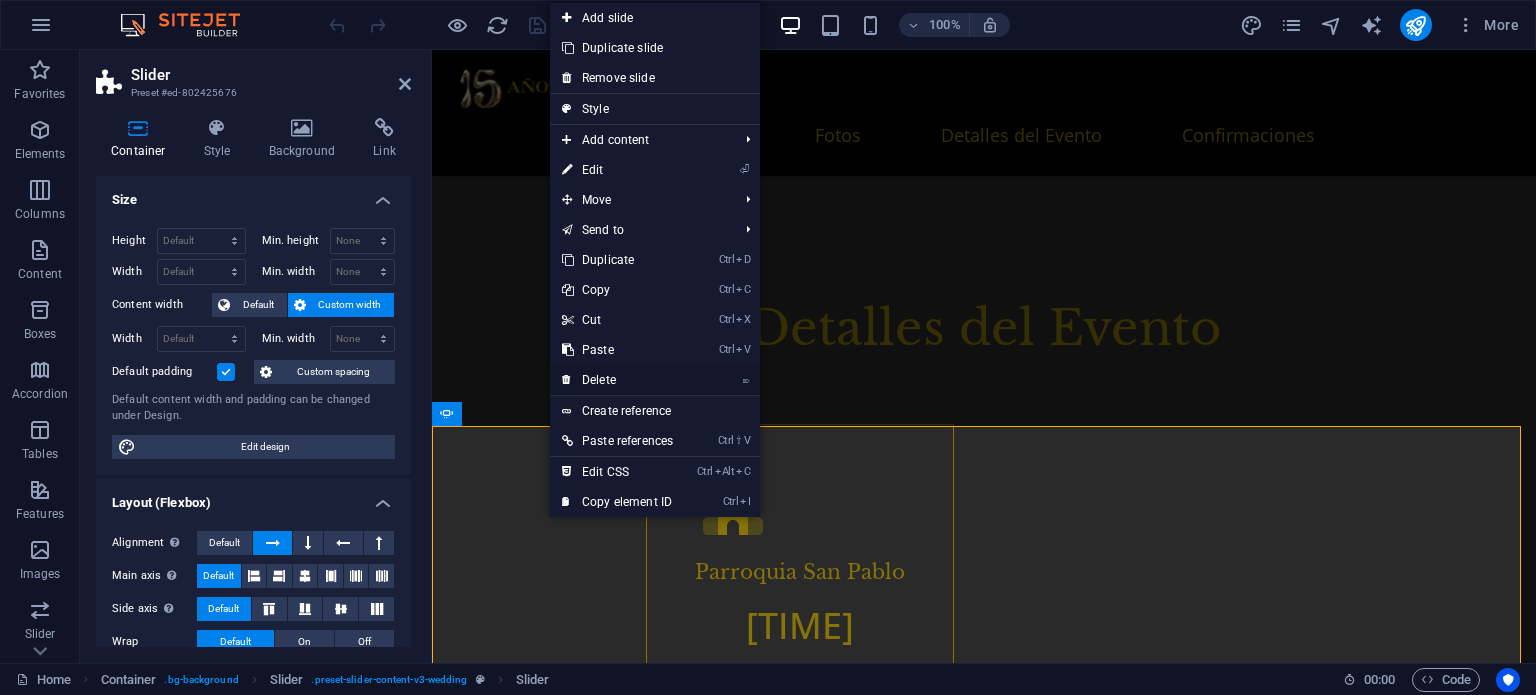 click on "⌦  Delete" at bounding box center (617, 380) 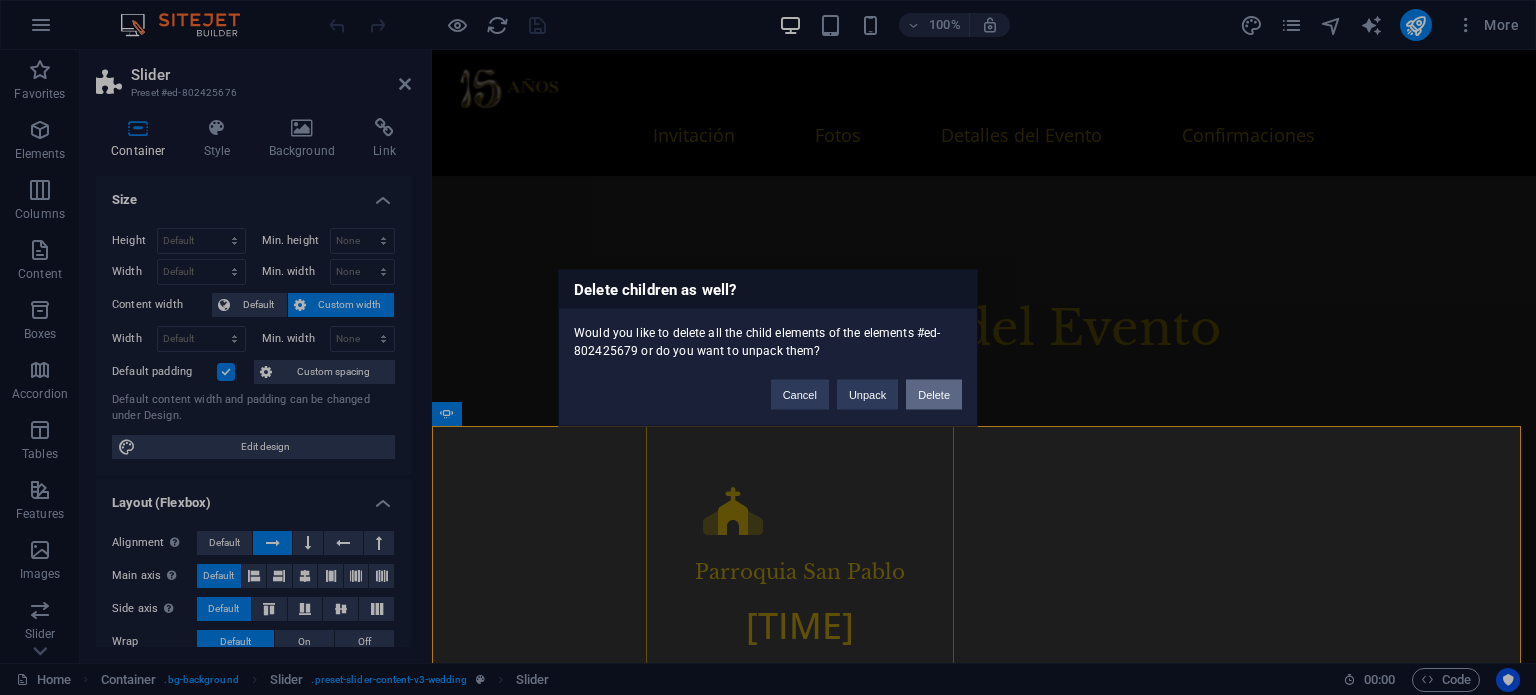 click on "Delete" at bounding box center [934, 394] 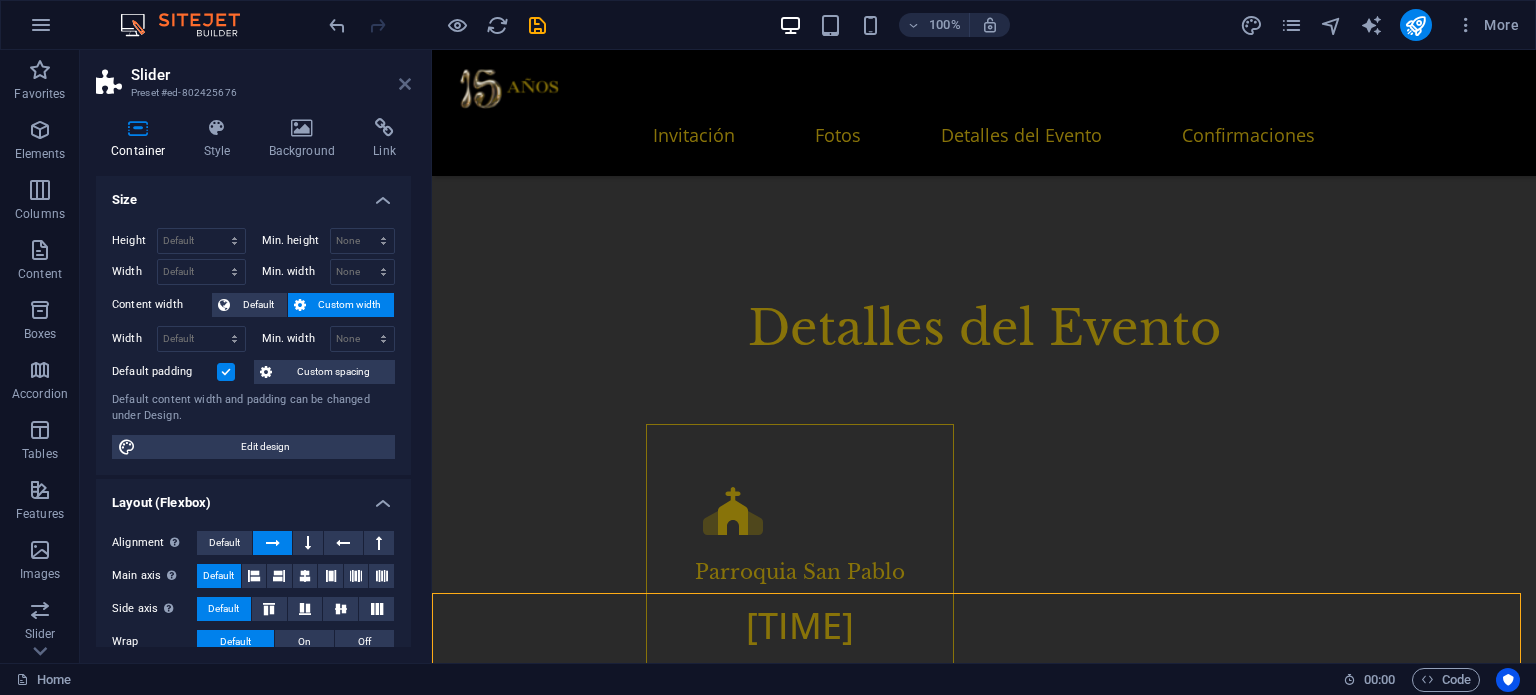 click at bounding box center [405, 84] 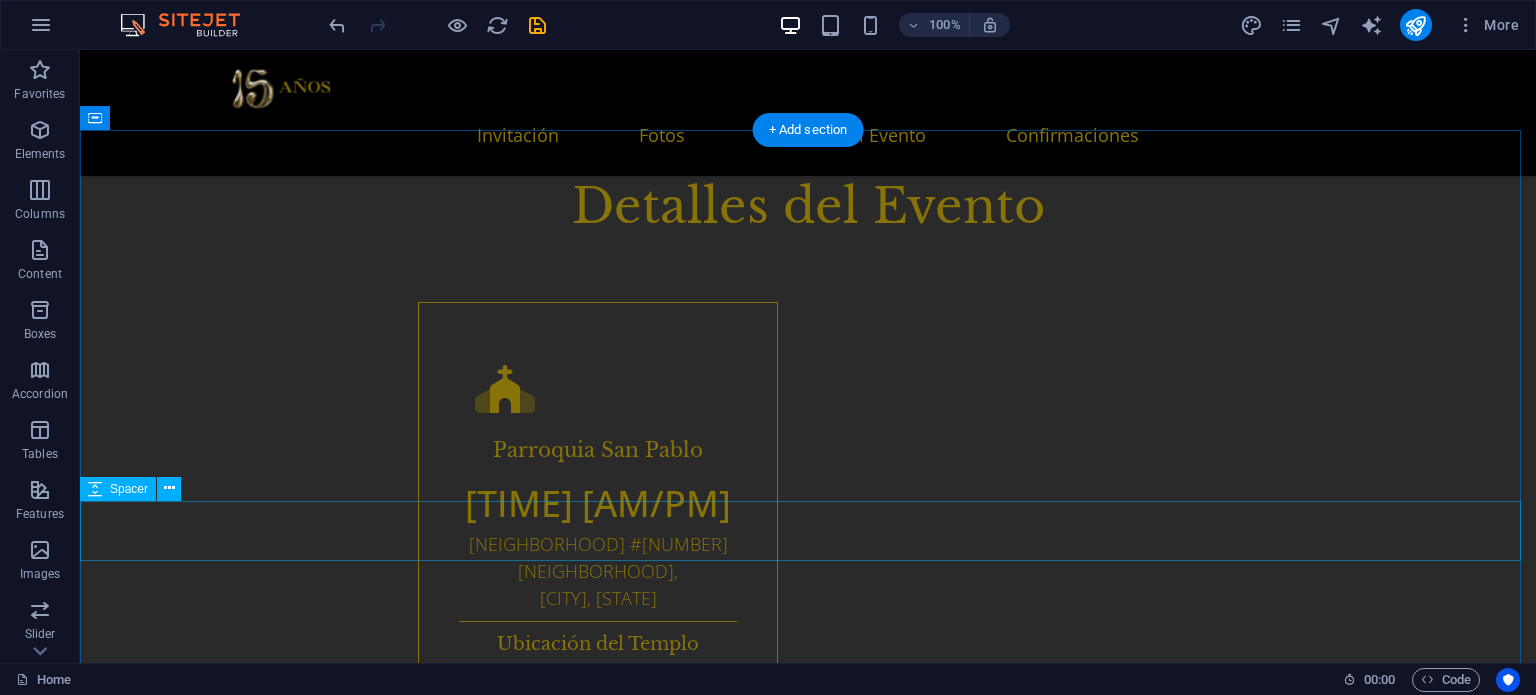 scroll, scrollTop: 2100, scrollLeft: 0, axis: vertical 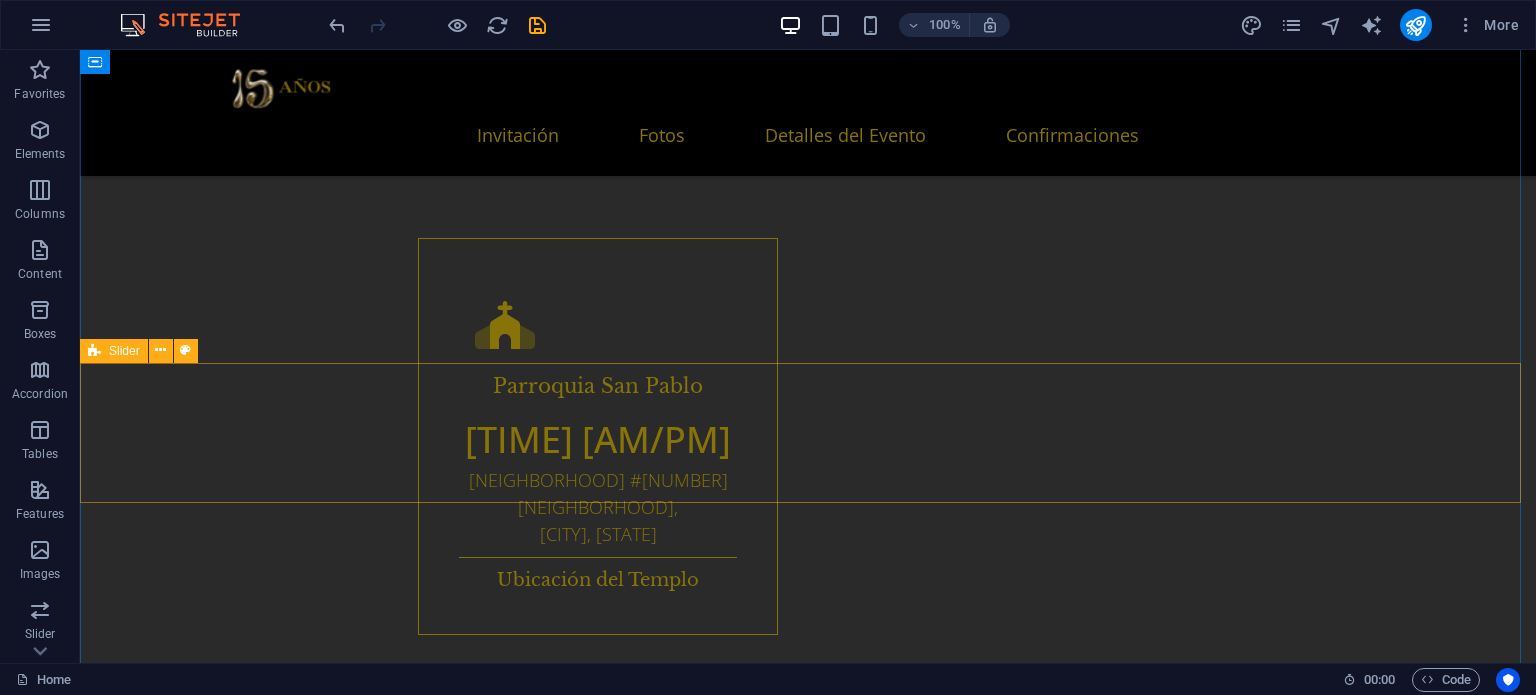 click on "Paste clipboard" at bounding box center (862, 1458) 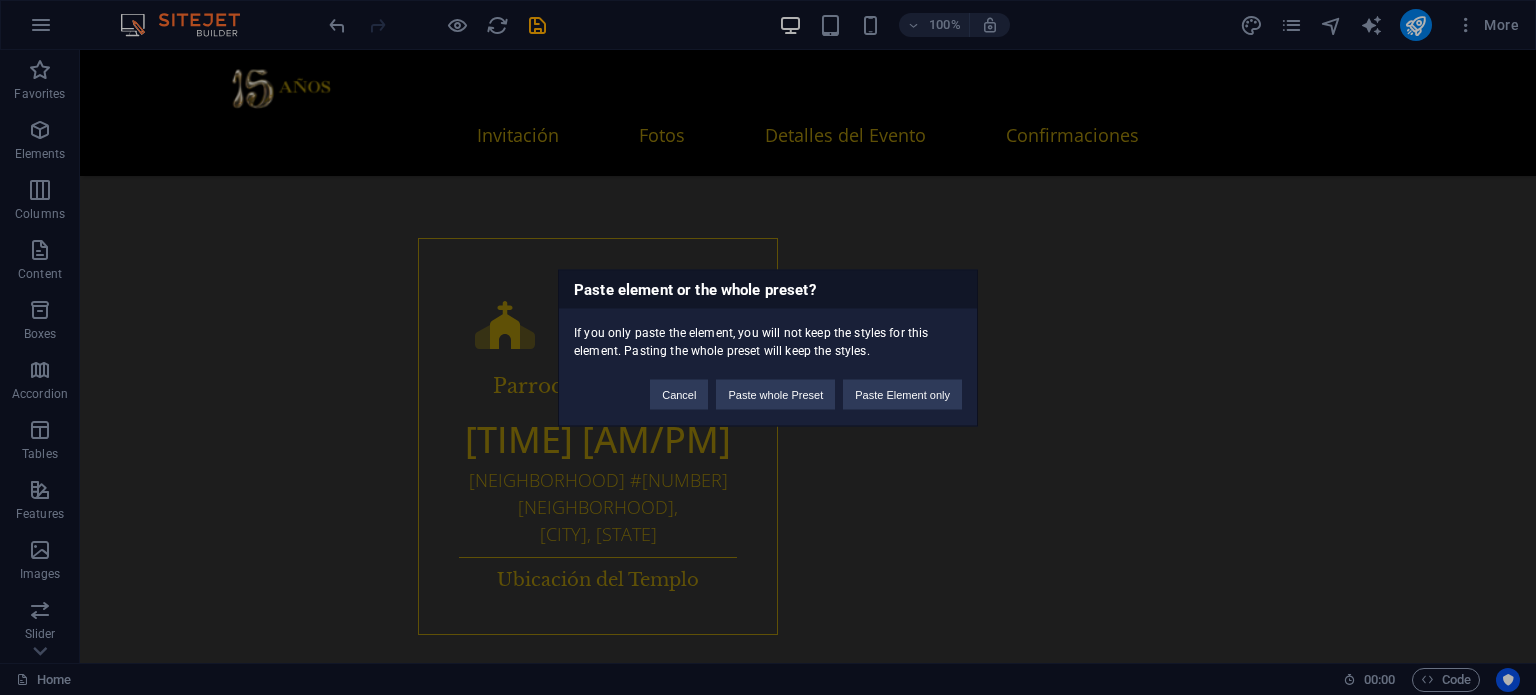 click on "Paste element or the whole preset? If you only paste the element, you will not keep the styles for this element. Pasting the whole preset will keep the styles. Cancel Paste whole Preset Paste Element only" at bounding box center [768, 347] 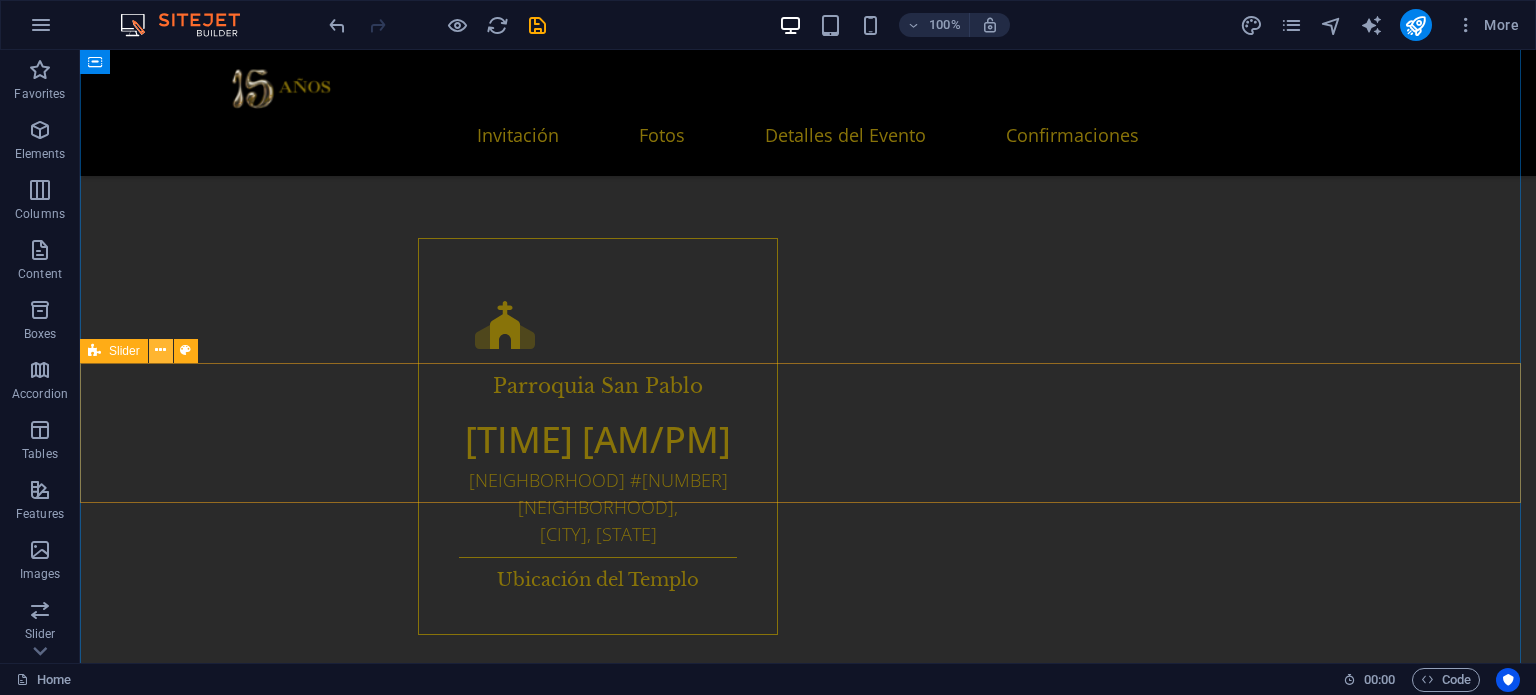 click at bounding box center (161, 351) 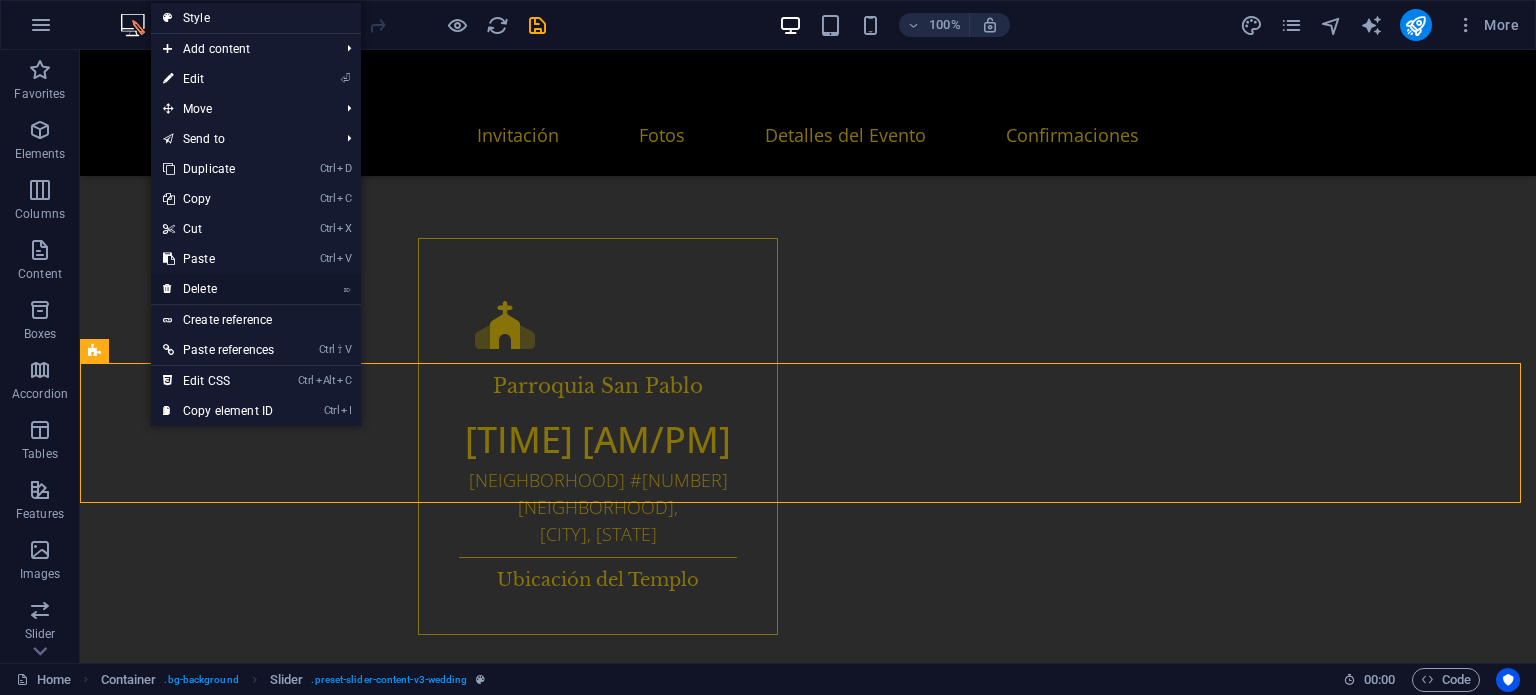 click on "⌦  Delete" at bounding box center [218, 289] 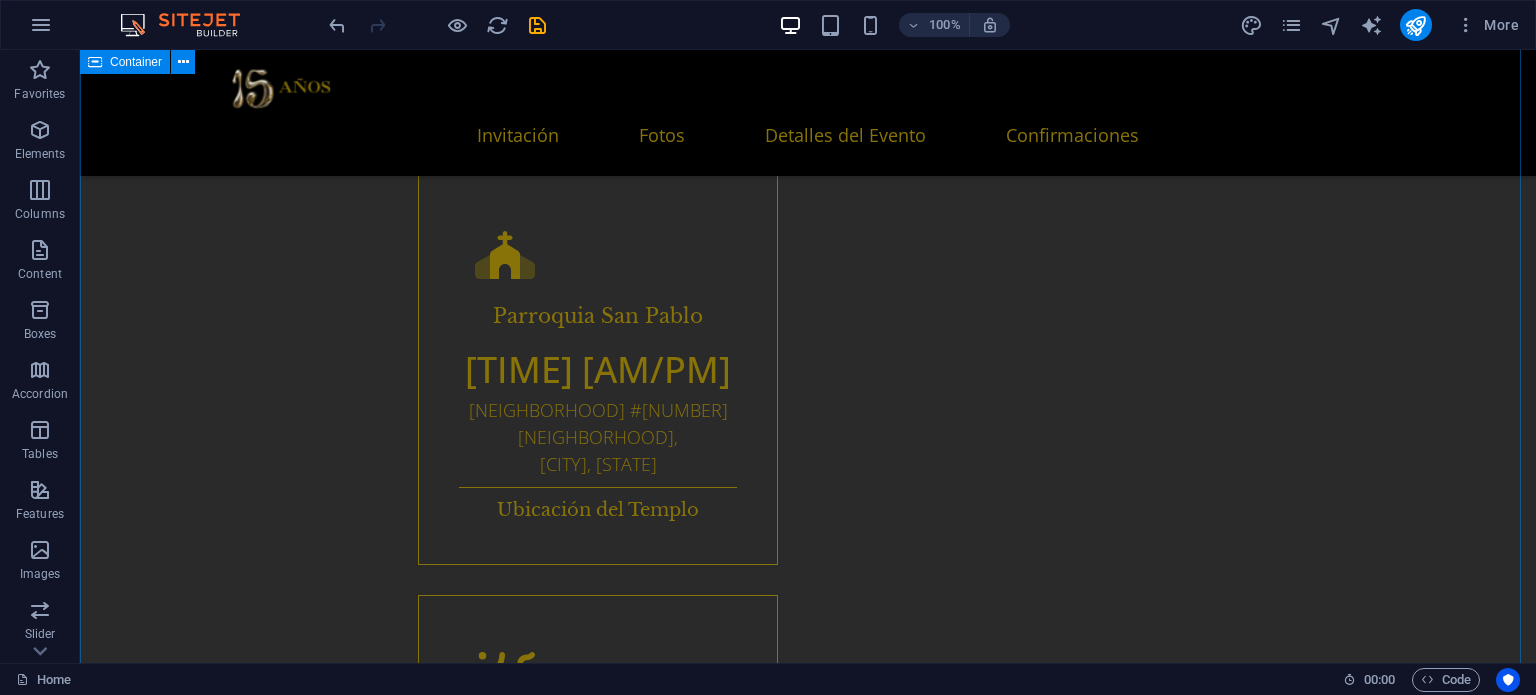 click on "[NAME] Fotos" at bounding box center [808, 1590] 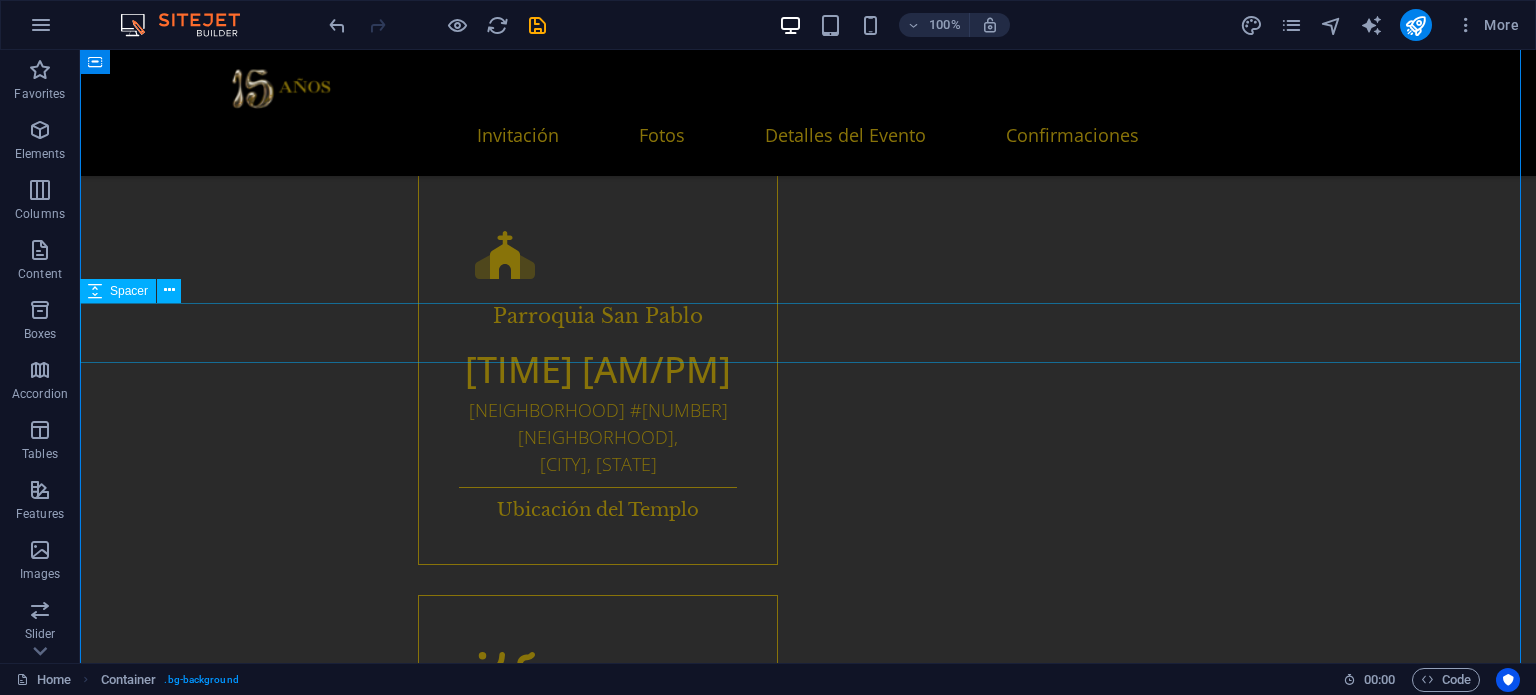 click at bounding box center [808, 1257] 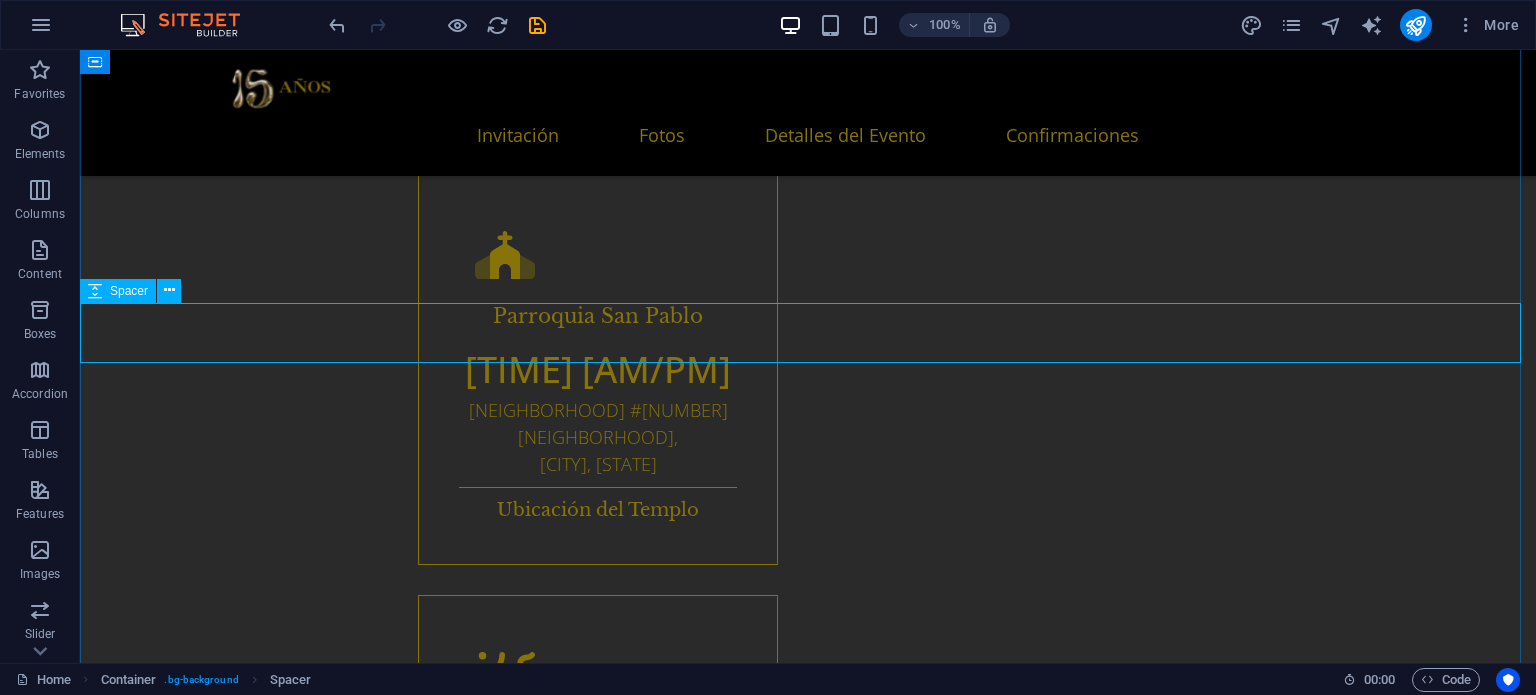 click at bounding box center (808, 1257) 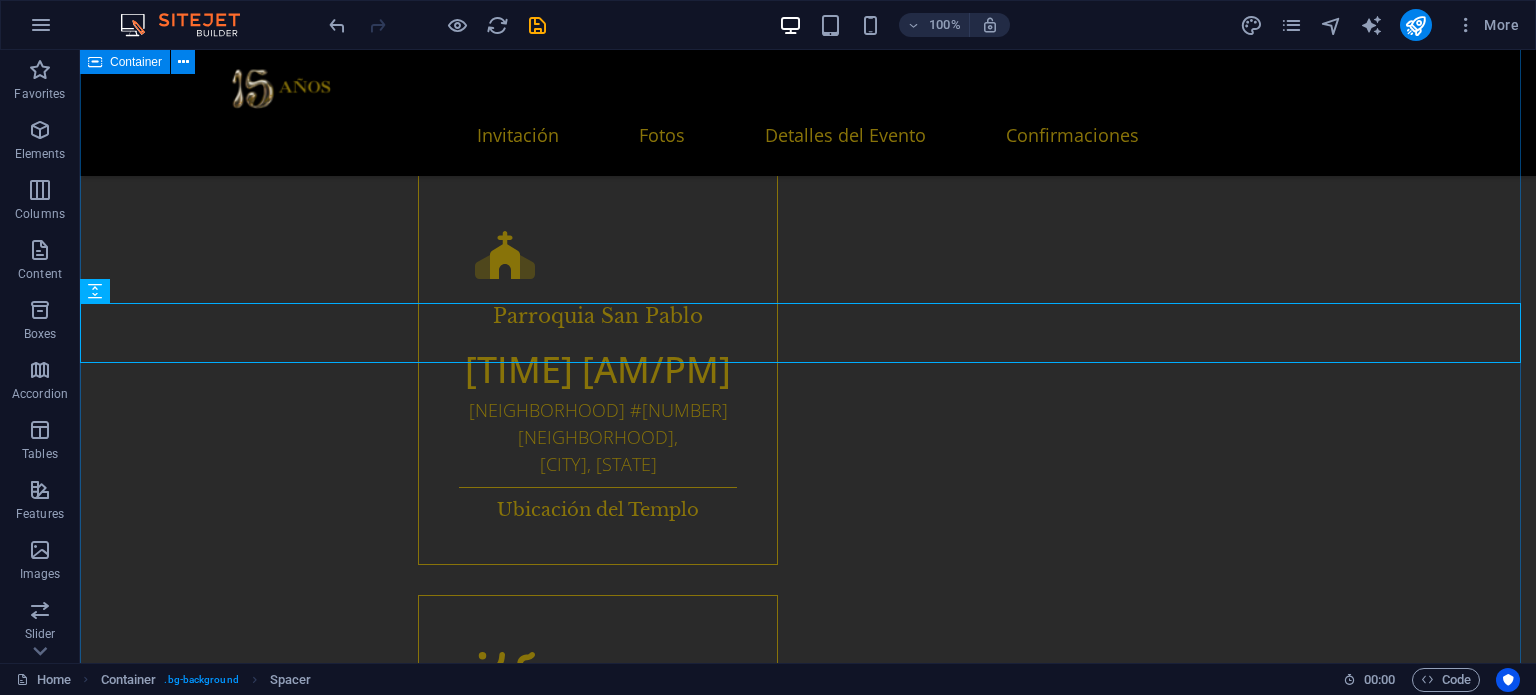 click on "[NAME] Fotos" at bounding box center [808, 1590] 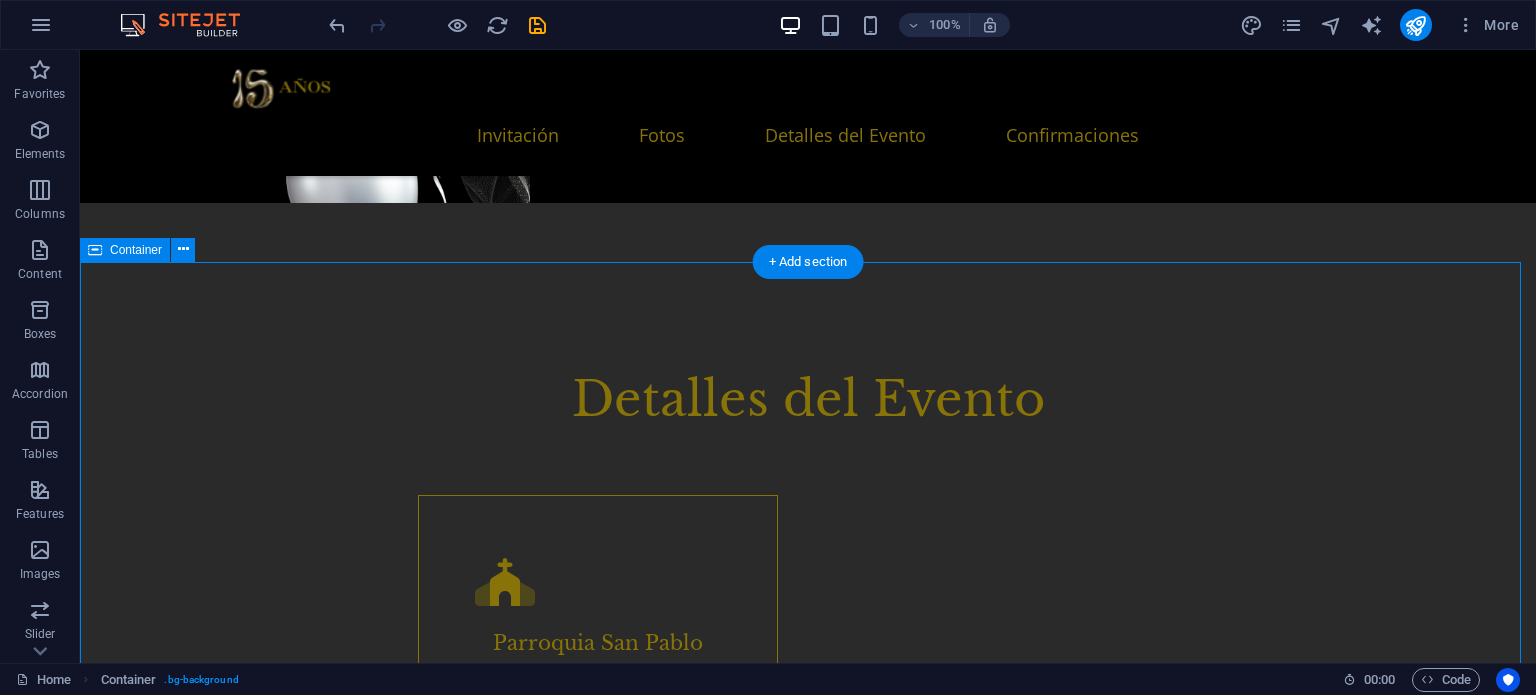 scroll, scrollTop: 1870, scrollLeft: 0, axis: vertical 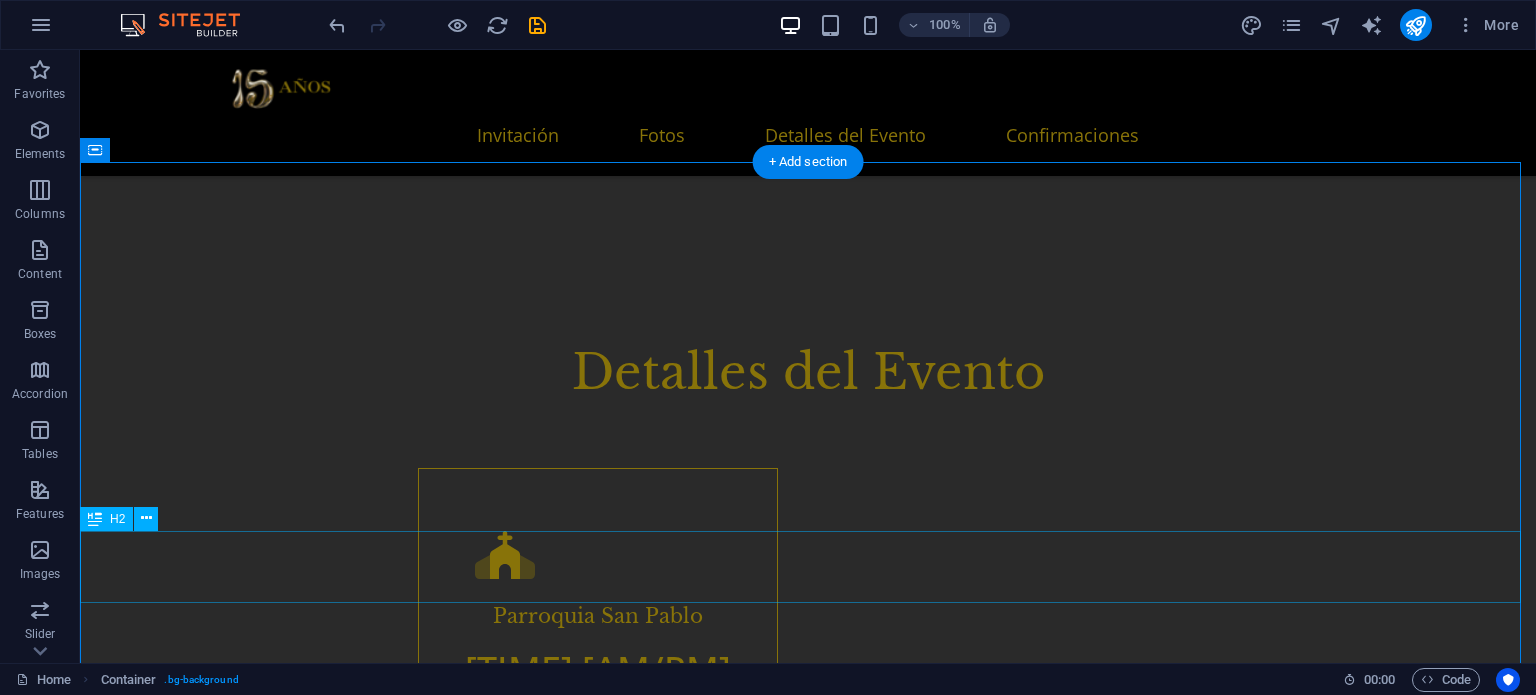 click on "[NAME] Fotos" at bounding box center [808, 1491] 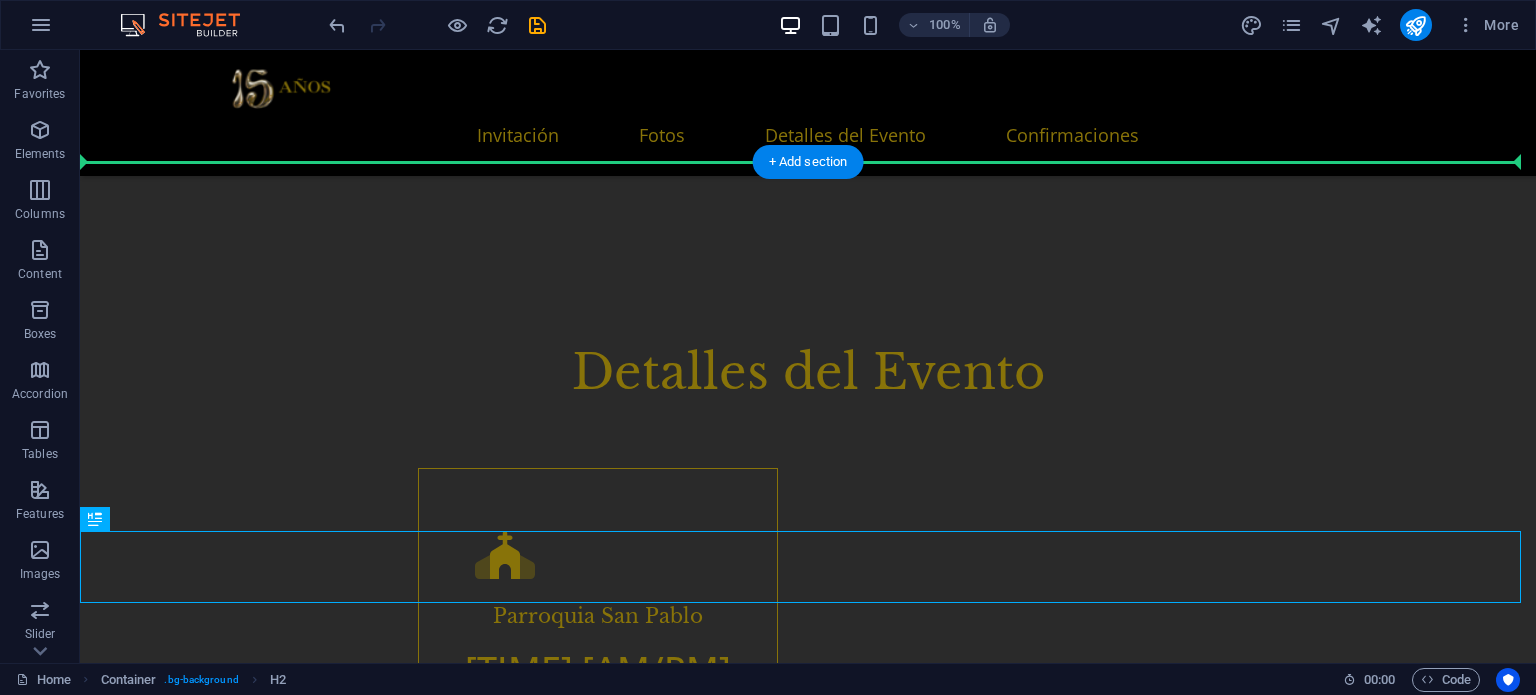 drag, startPoint x: 833, startPoint y: 583, endPoint x: 819, endPoint y: 427, distance: 156.62694 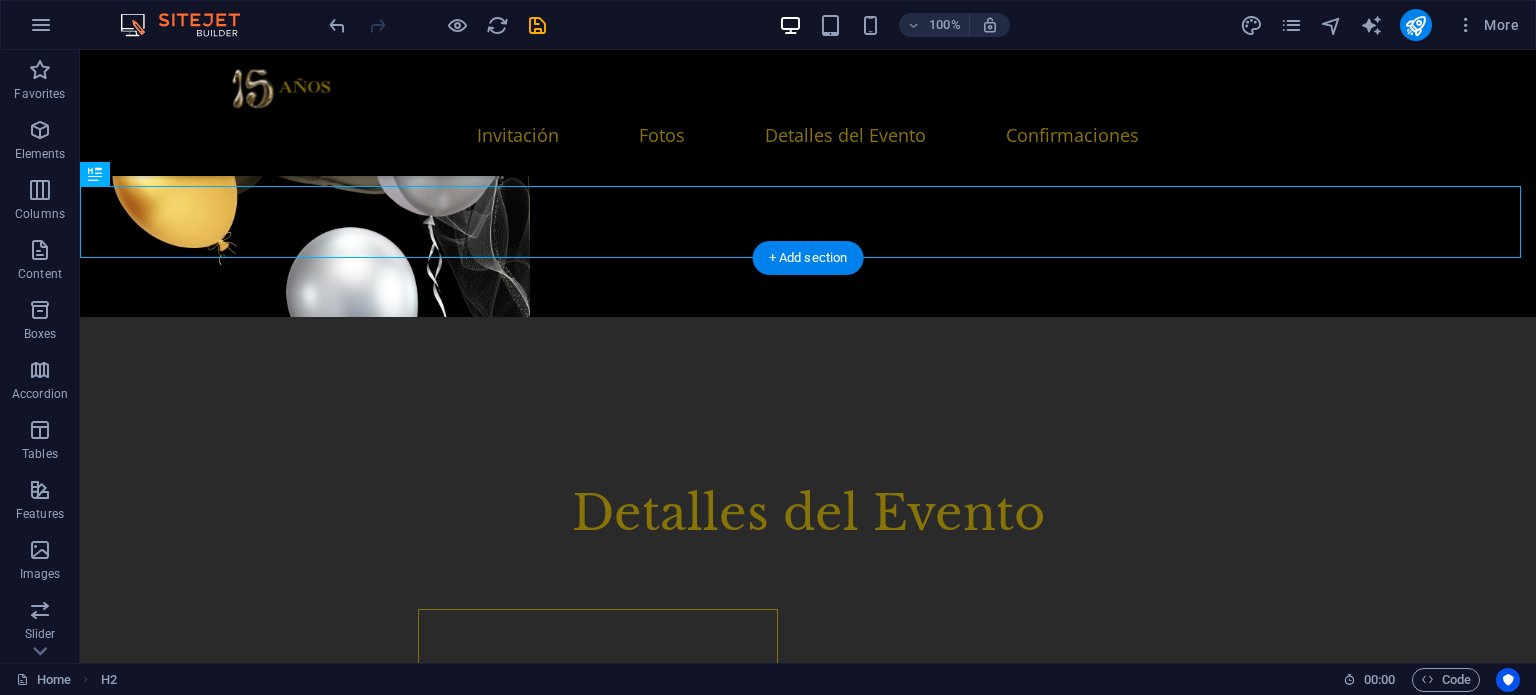 scroll, scrollTop: 1670, scrollLeft: 0, axis: vertical 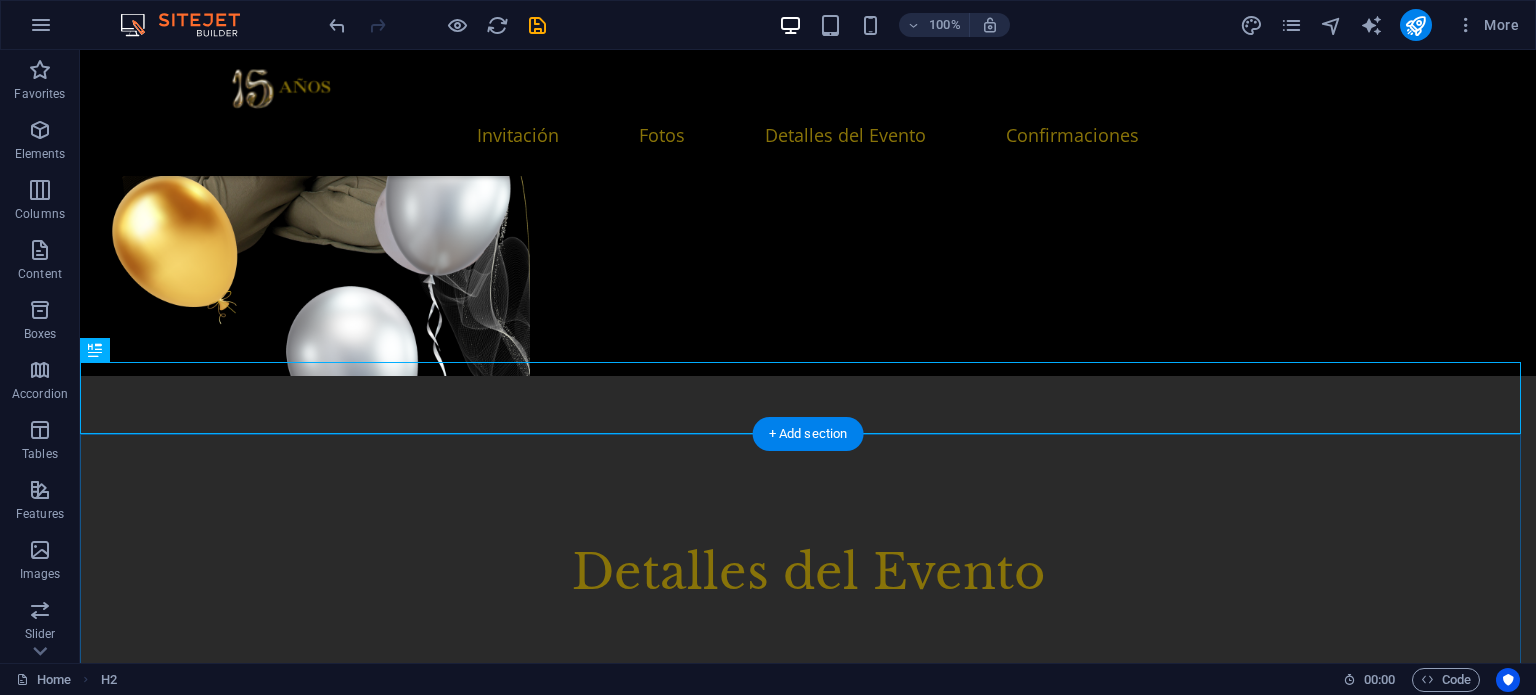 click on "+ Add section" at bounding box center (808, 434) 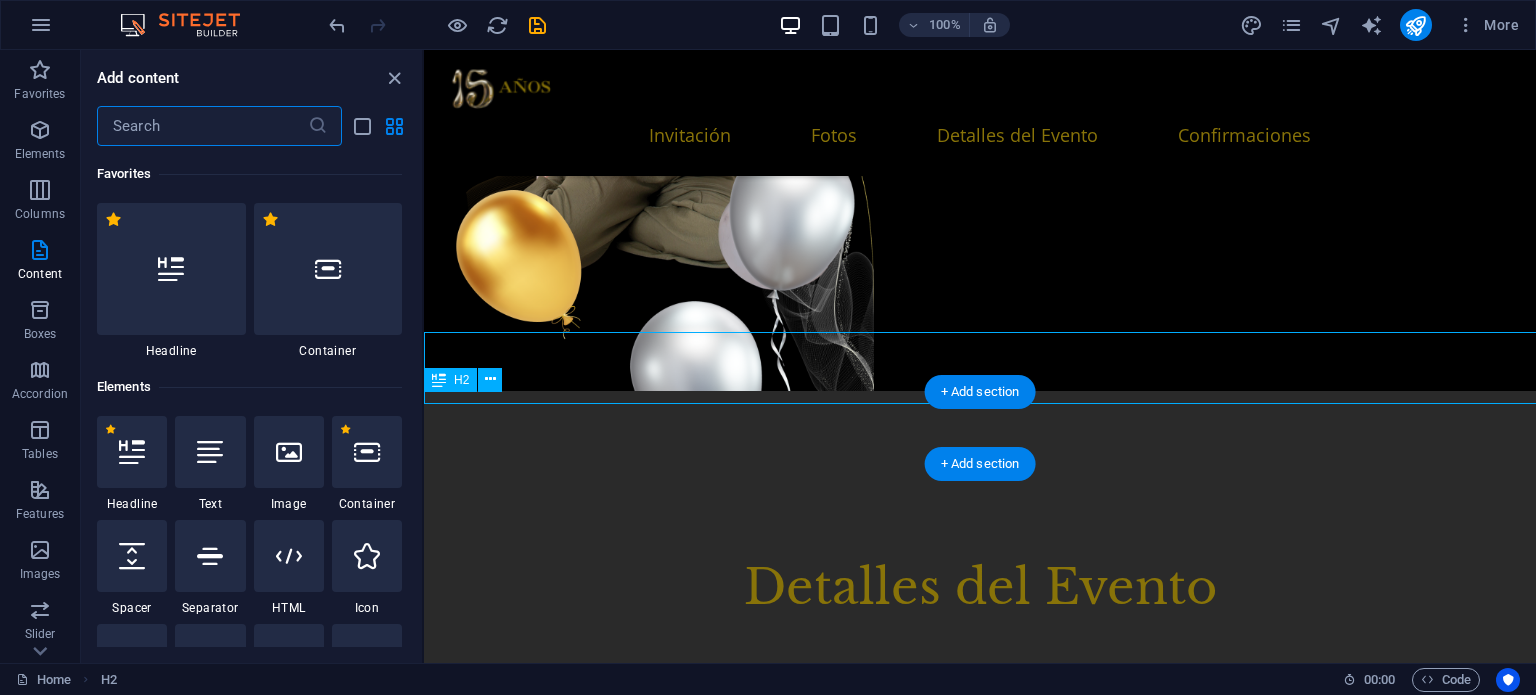 scroll, scrollTop: 1700, scrollLeft: 0, axis: vertical 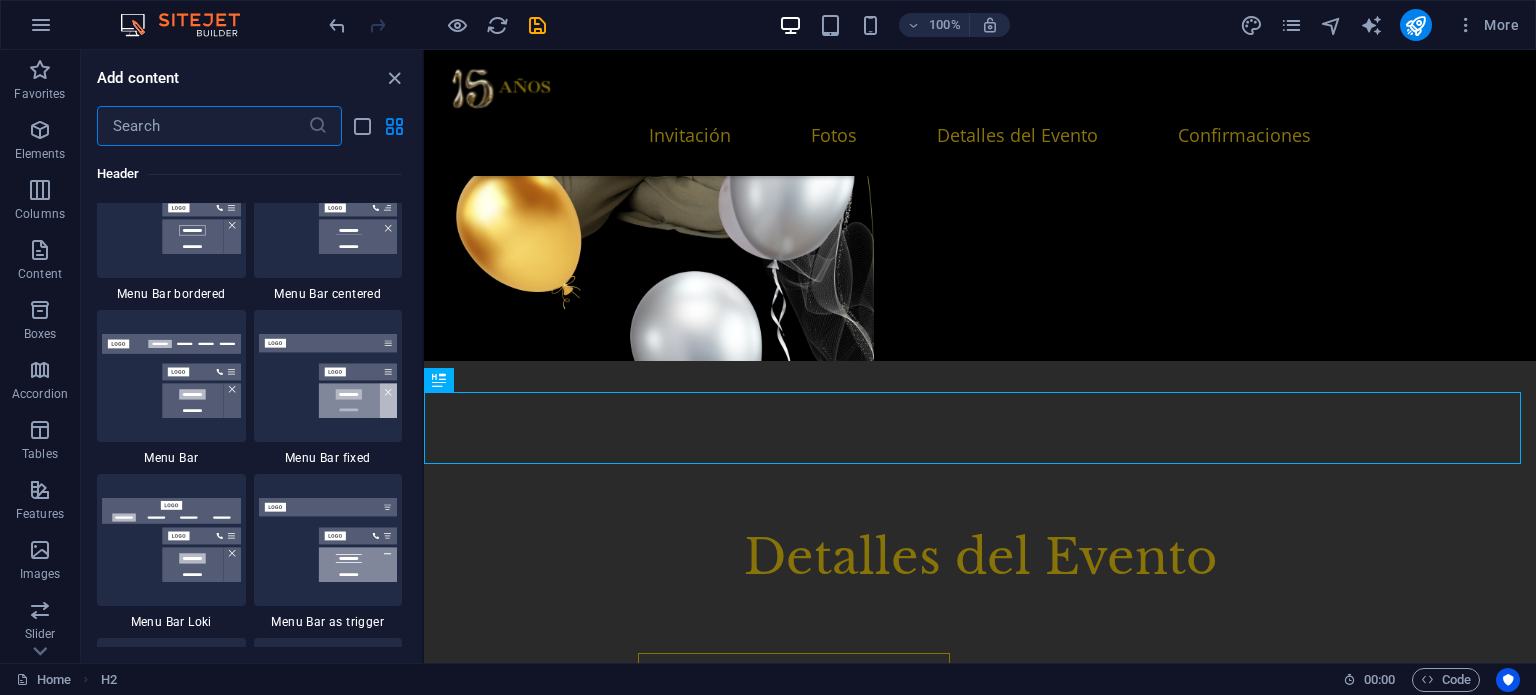 click at bounding box center [202, 126] 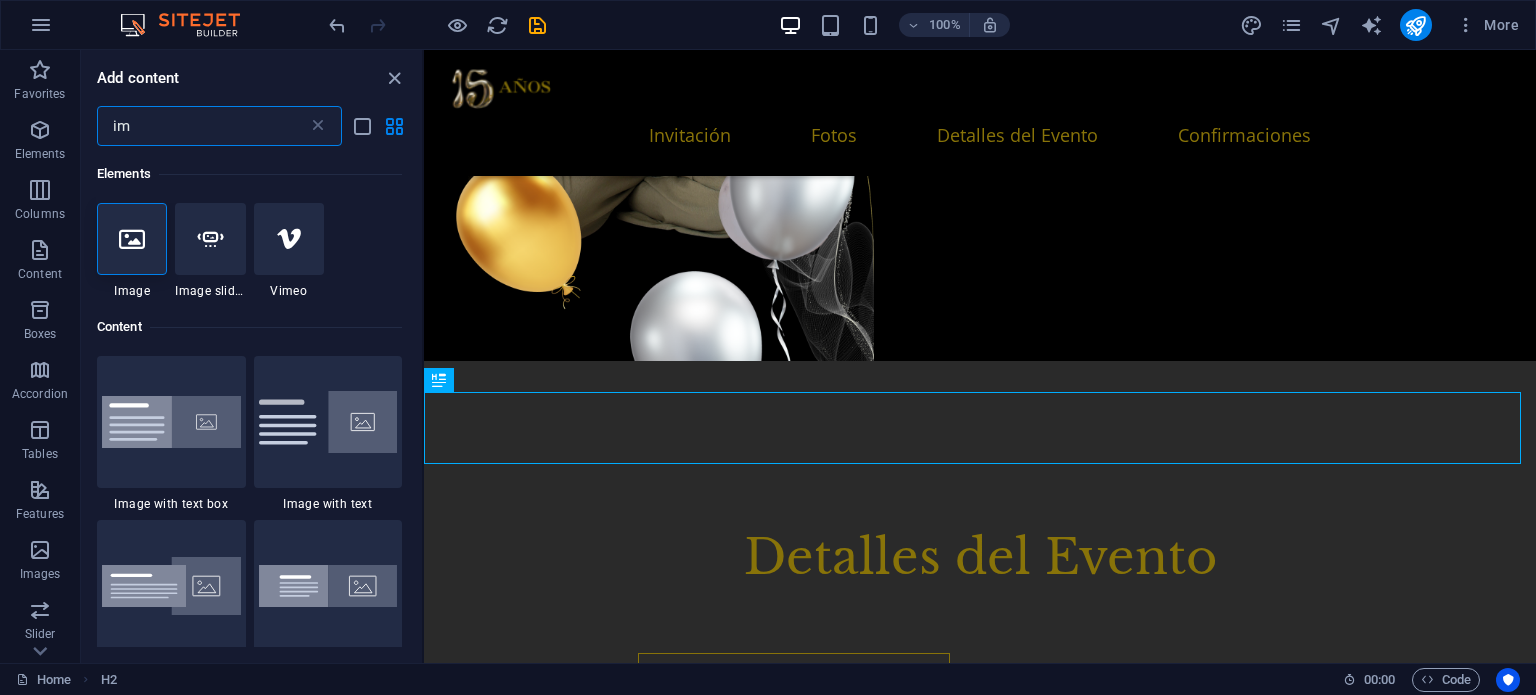 scroll, scrollTop: 0, scrollLeft: 0, axis: both 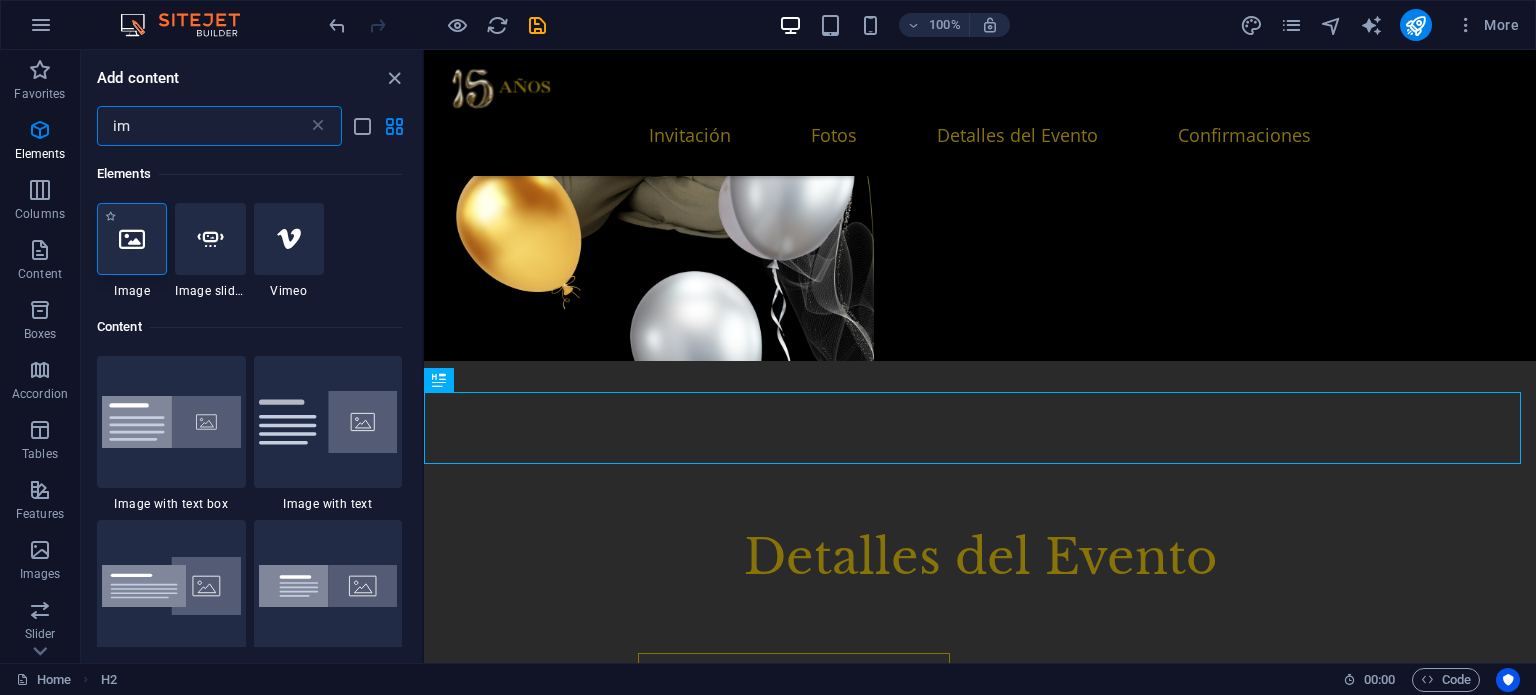 type on "im" 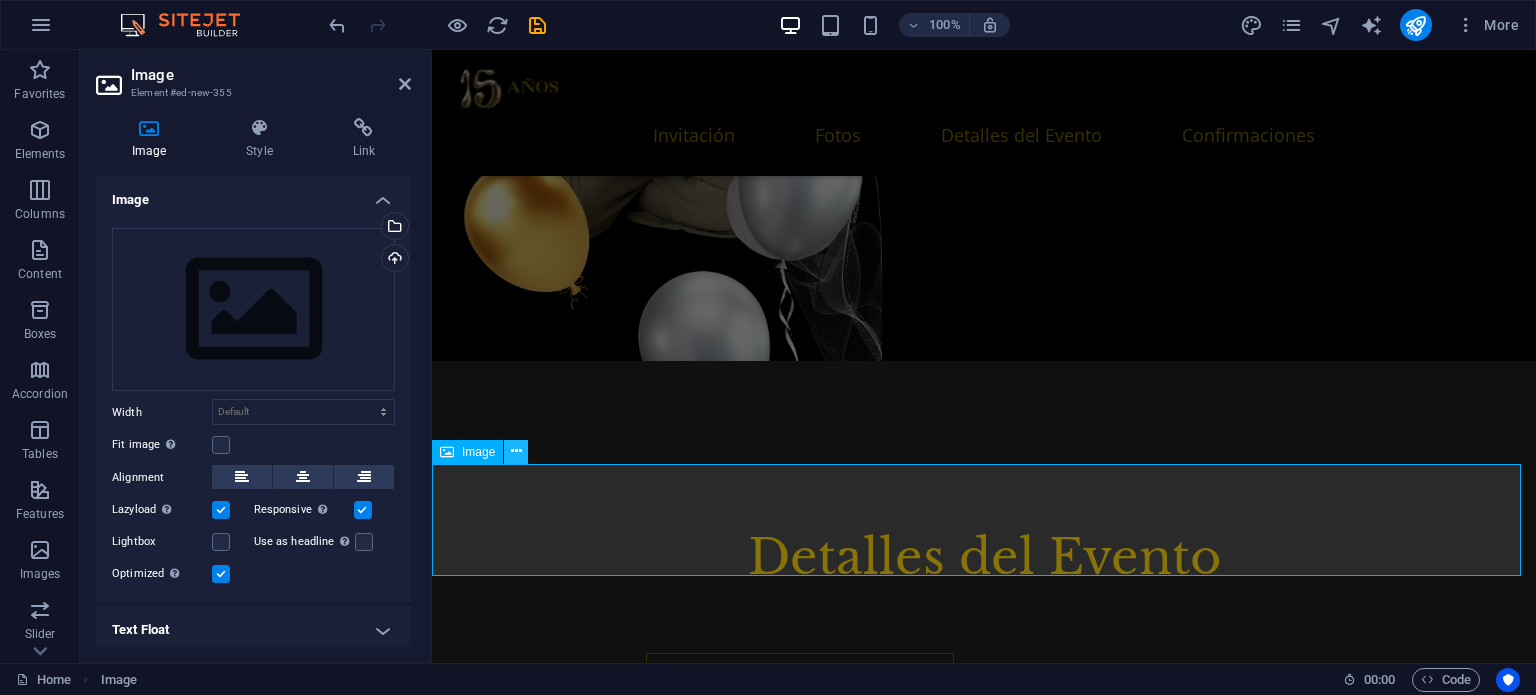 click at bounding box center (516, 451) 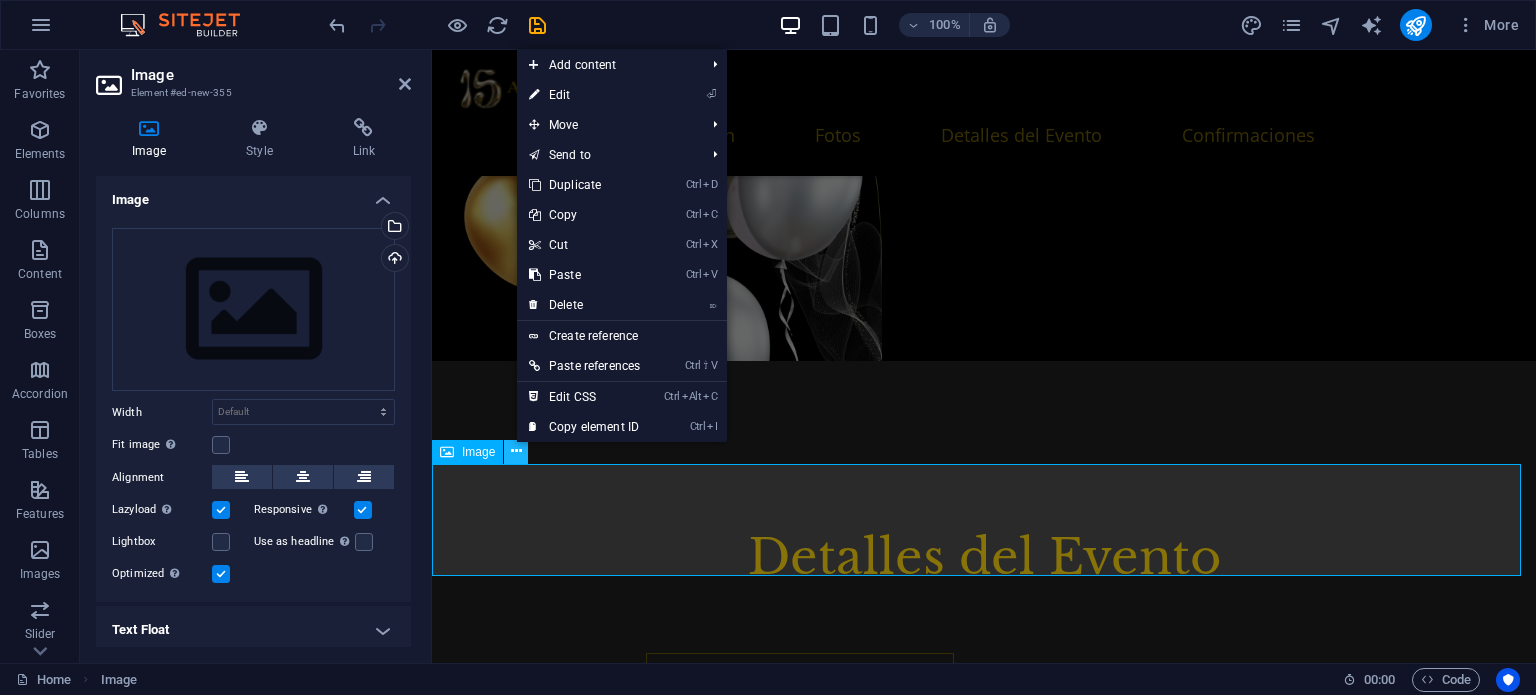 click at bounding box center (516, 451) 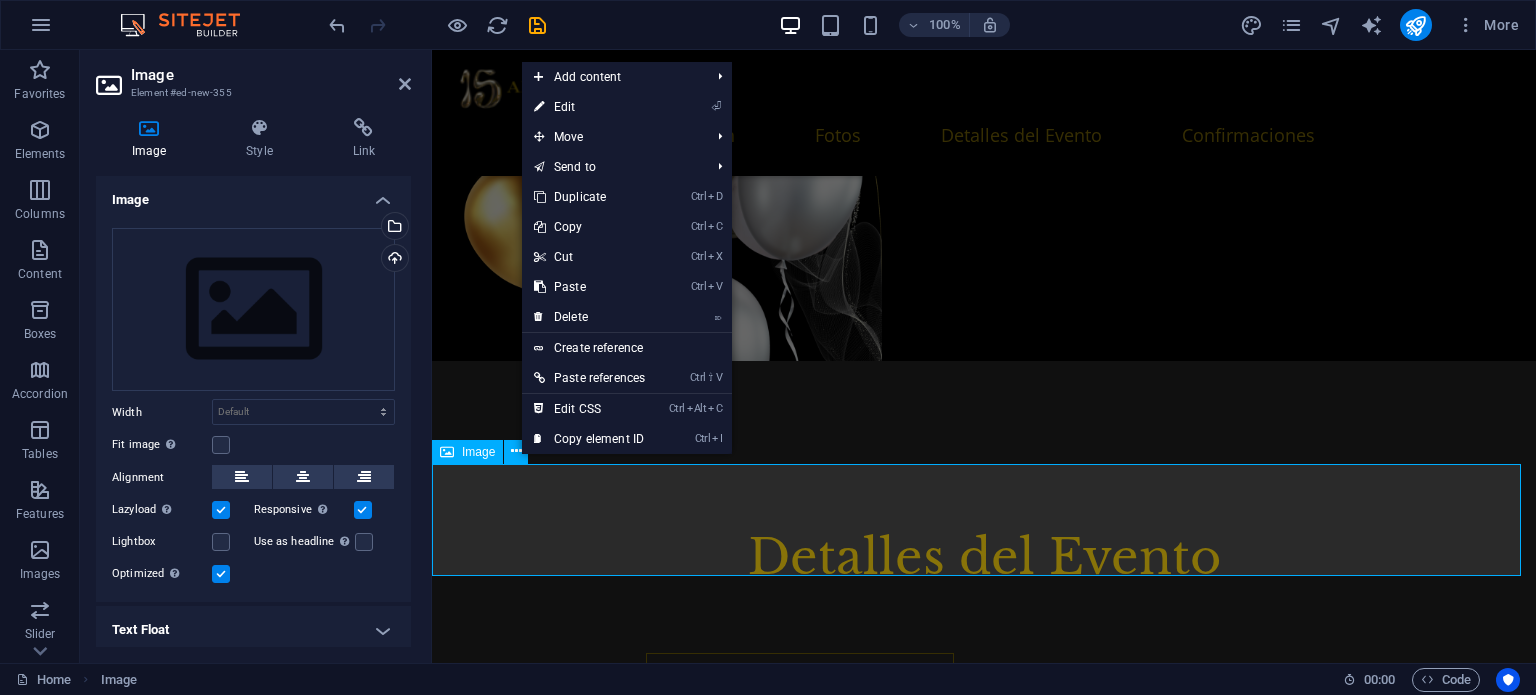 click at bounding box center [984, 1989] 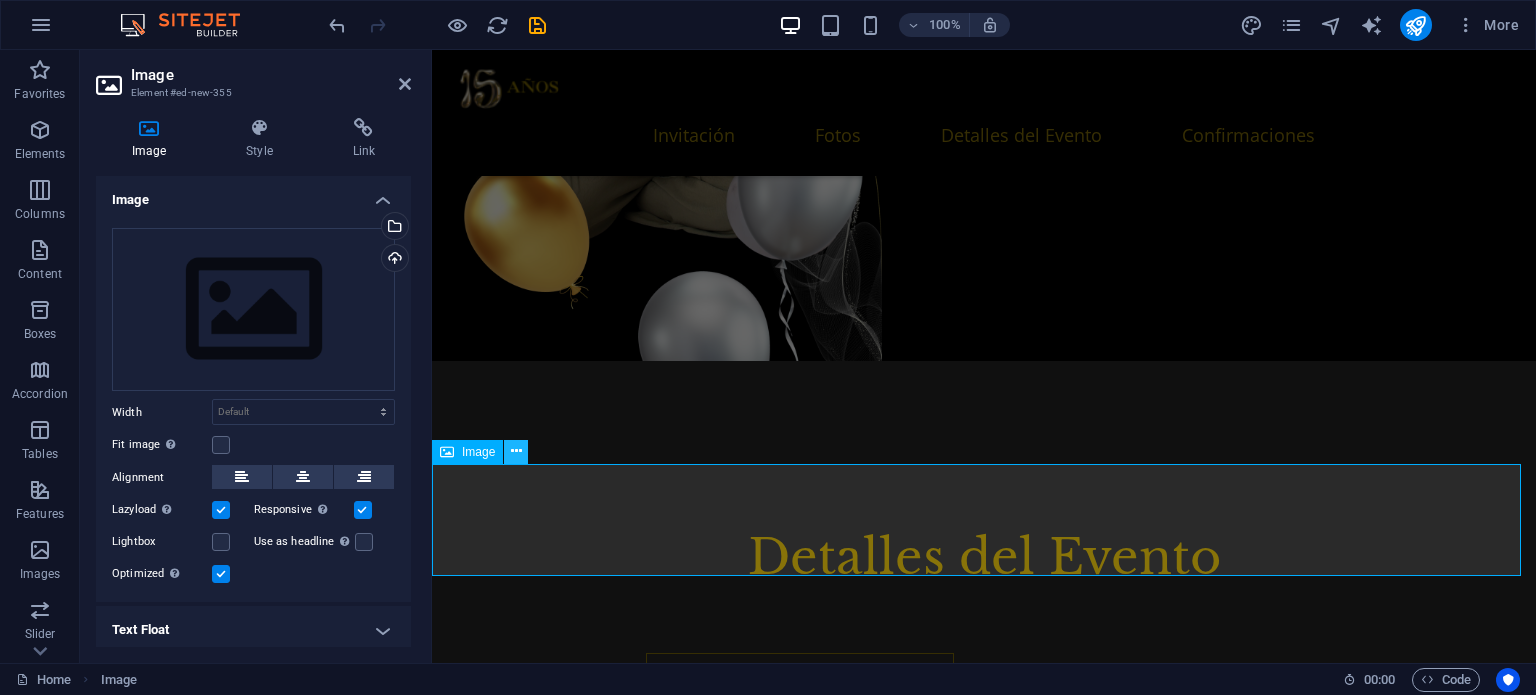click at bounding box center (516, 451) 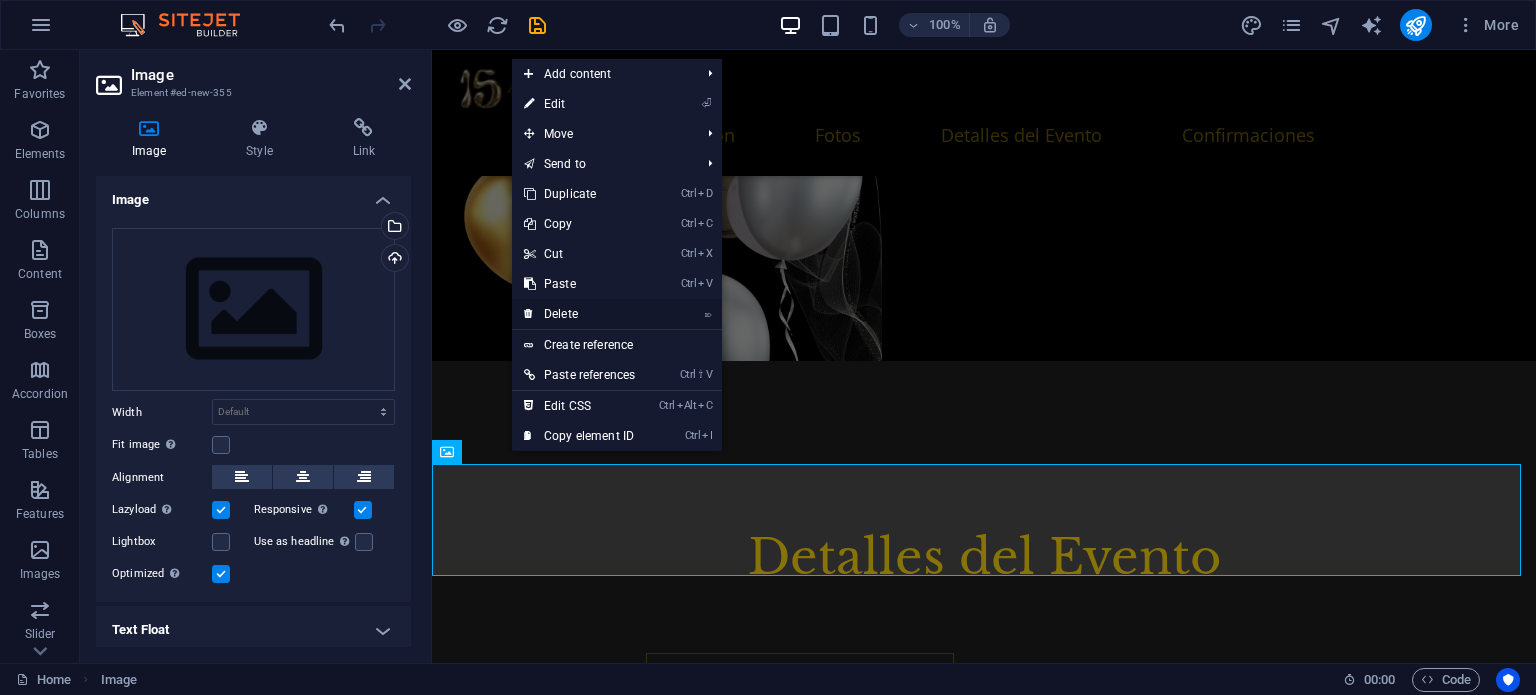 click on "⌦  Delete" at bounding box center (579, 314) 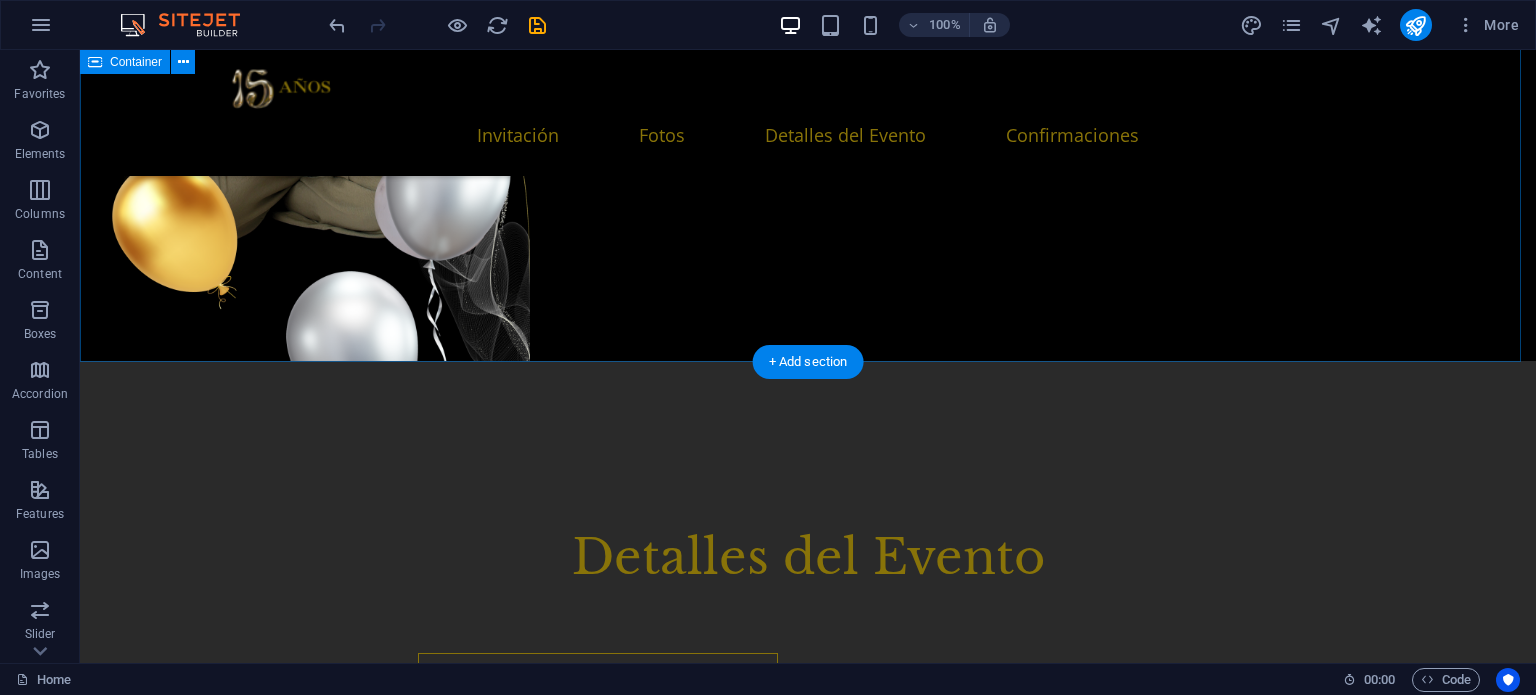 scroll, scrollTop: 1670, scrollLeft: 0, axis: vertical 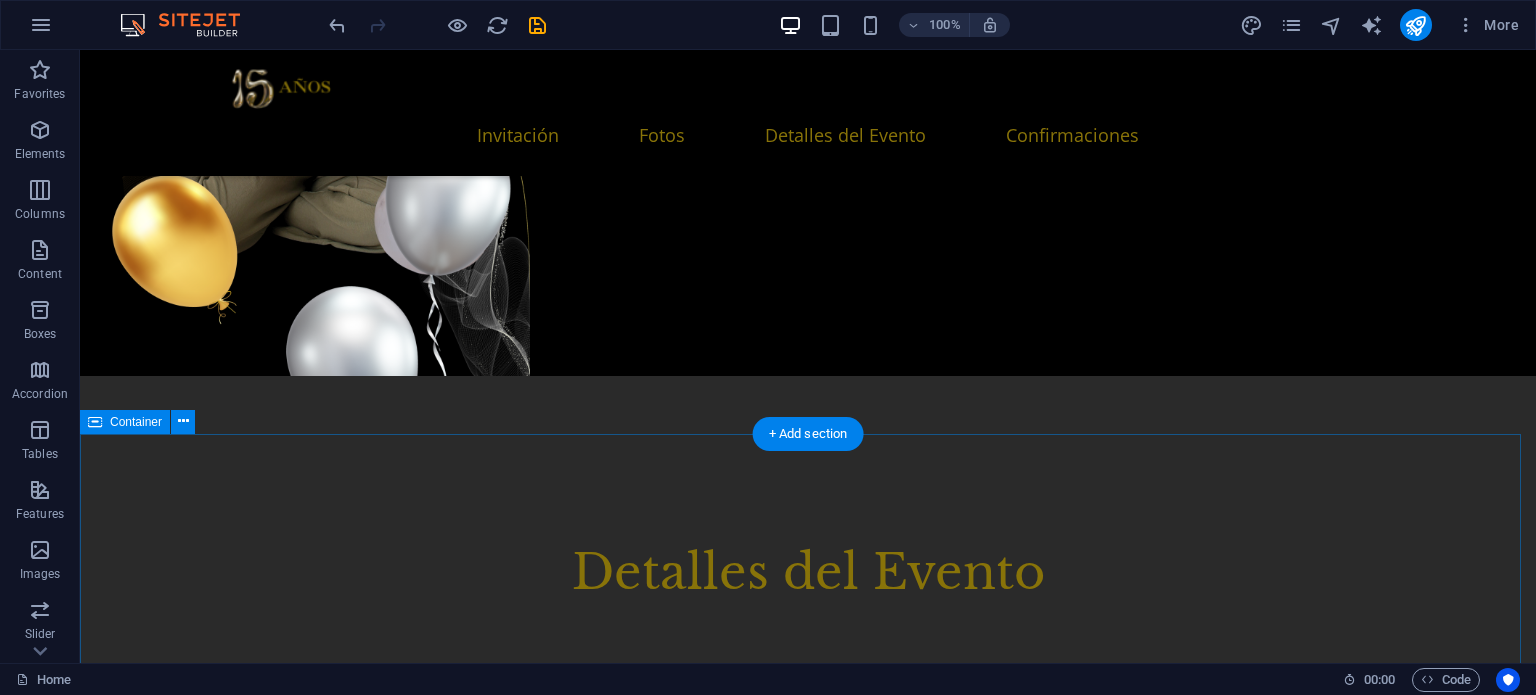 click at bounding box center (808, 2162) 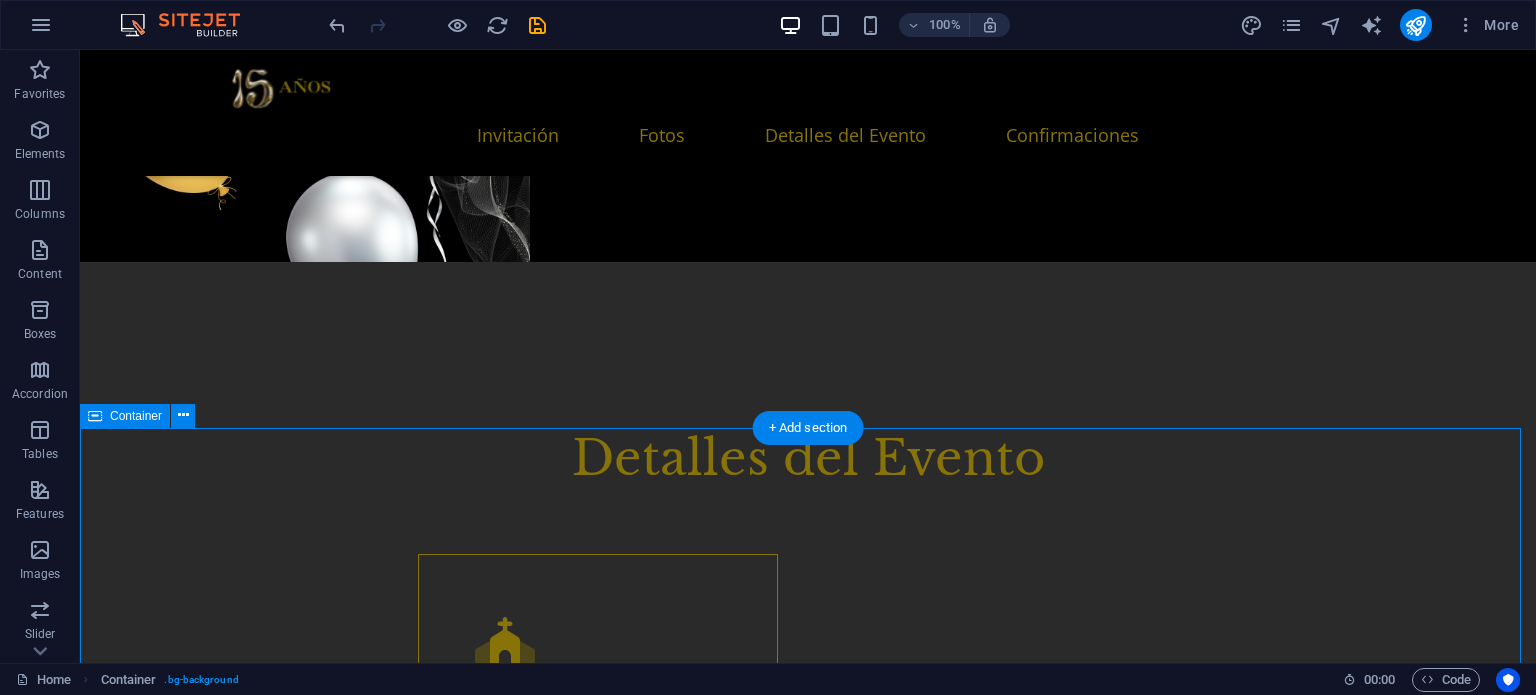 scroll, scrollTop: 1870, scrollLeft: 0, axis: vertical 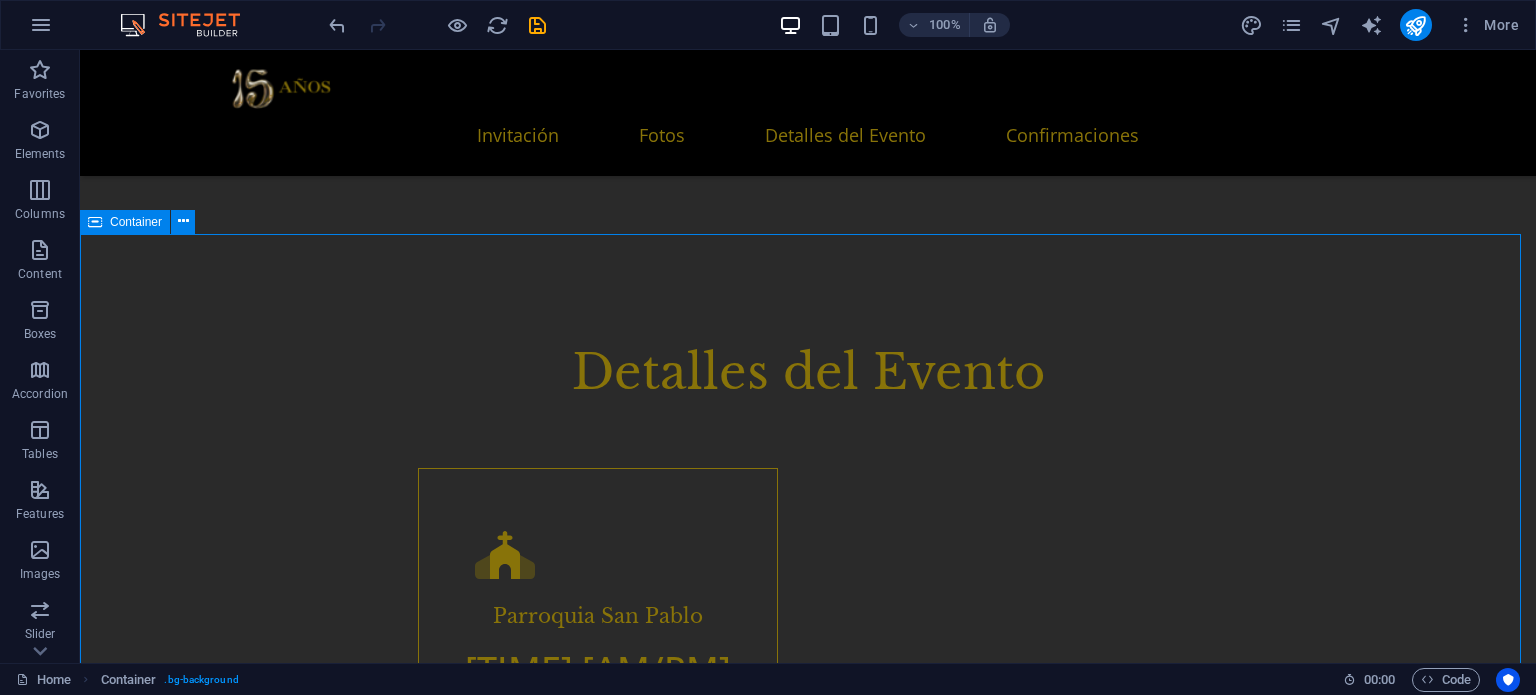 click on "Container" at bounding box center (125, 222) 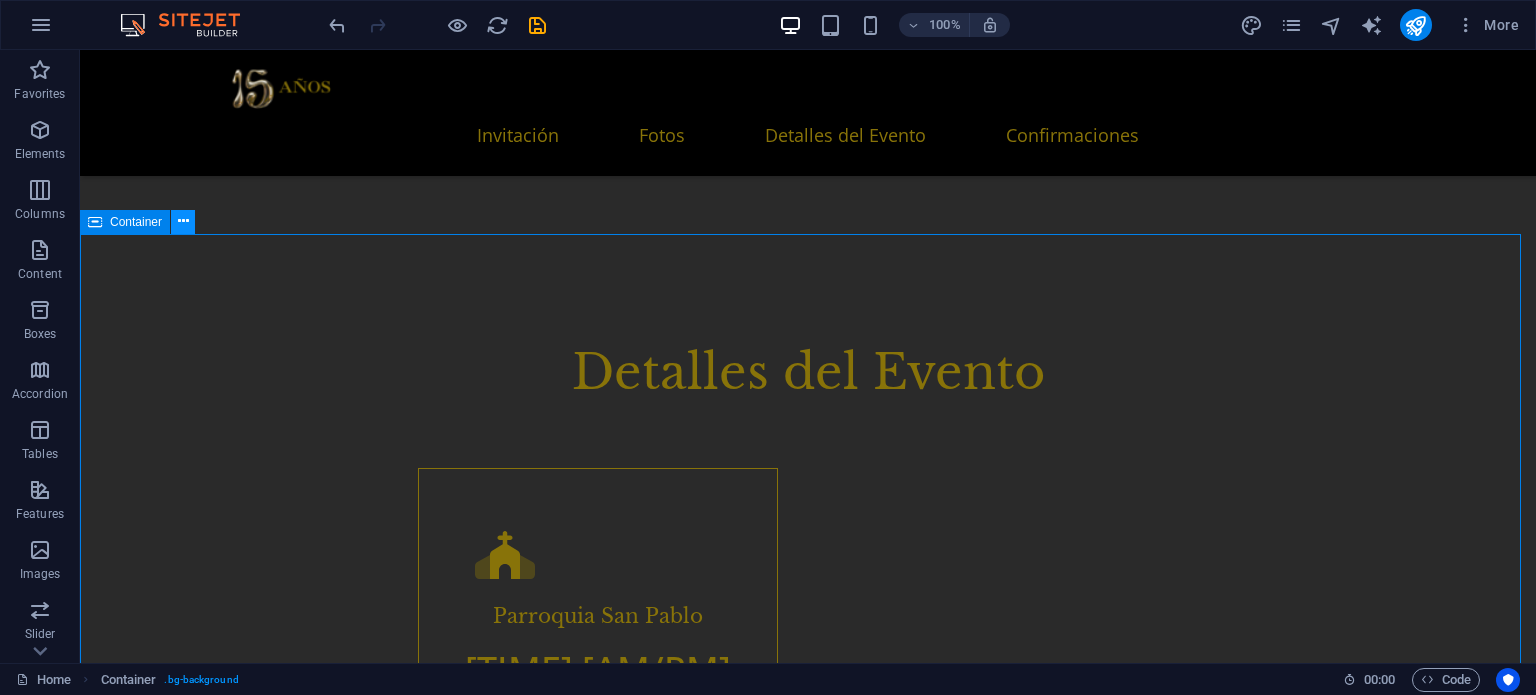 click at bounding box center (183, 222) 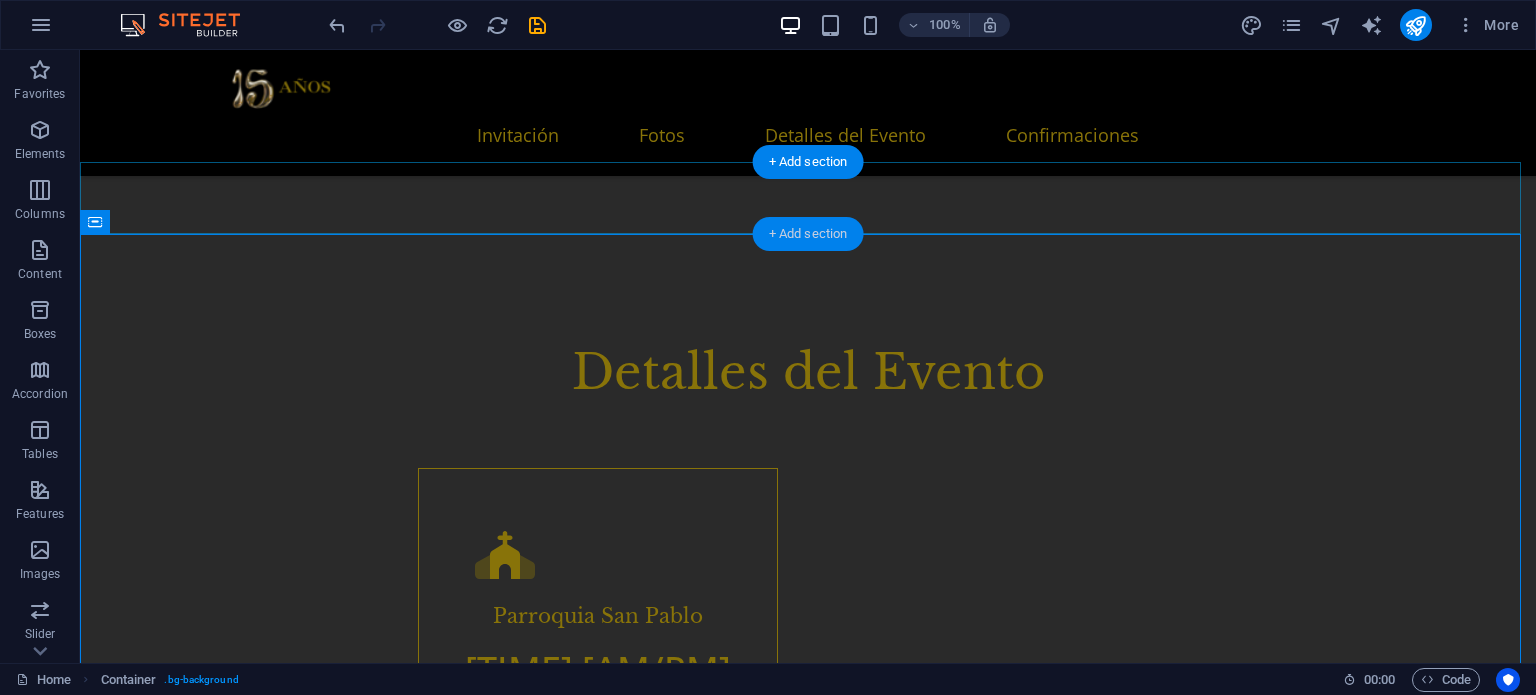 click on "+ Add section" at bounding box center [808, 234] 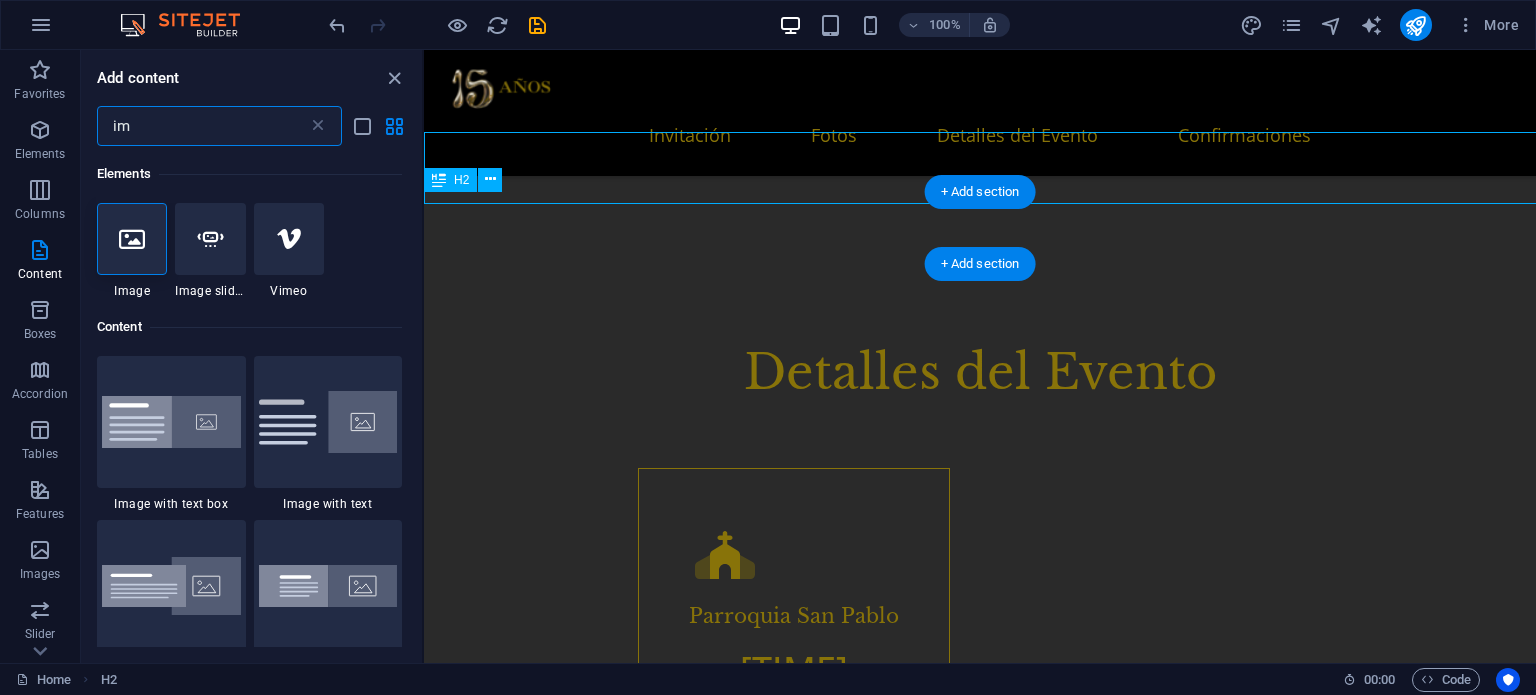 scroll, scrollTop: 1900, scrollLeft: 0, axis: vertical 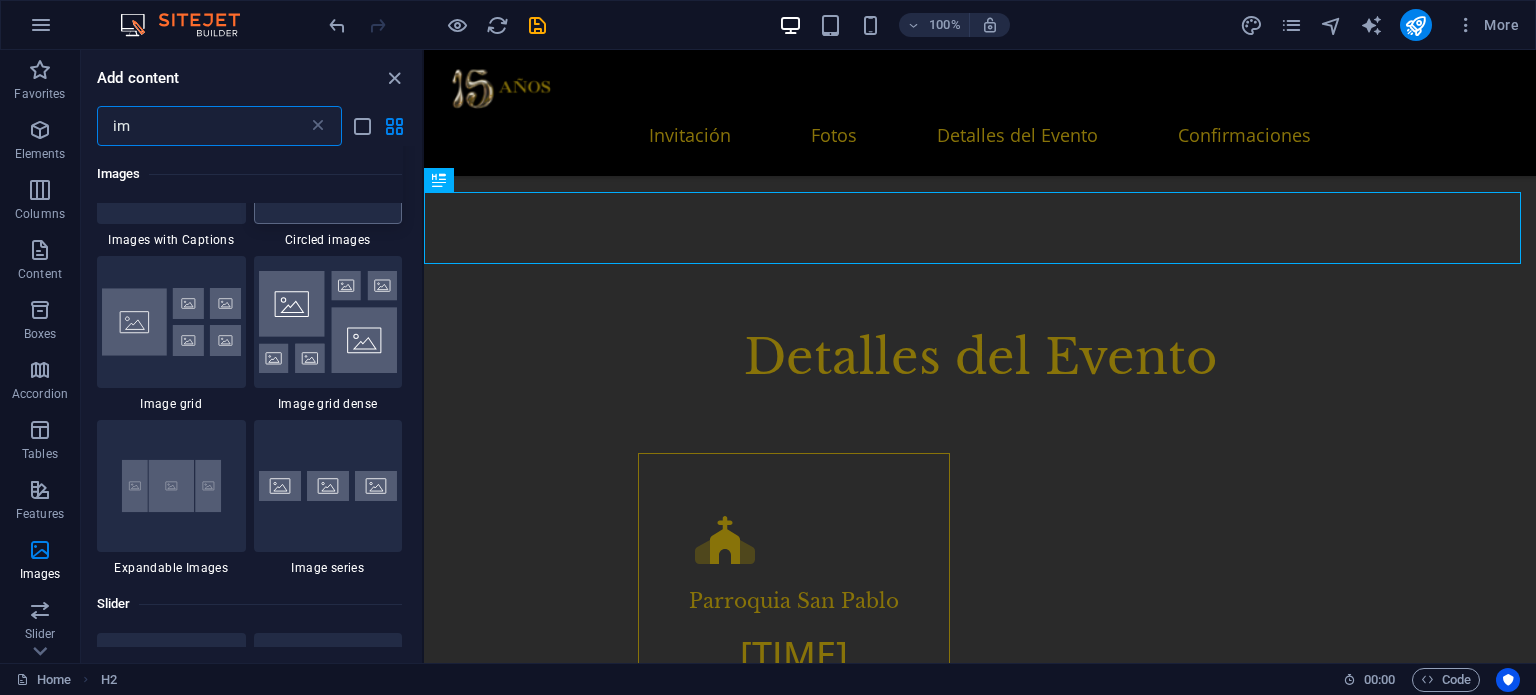 click at bounding box center (328, 486) 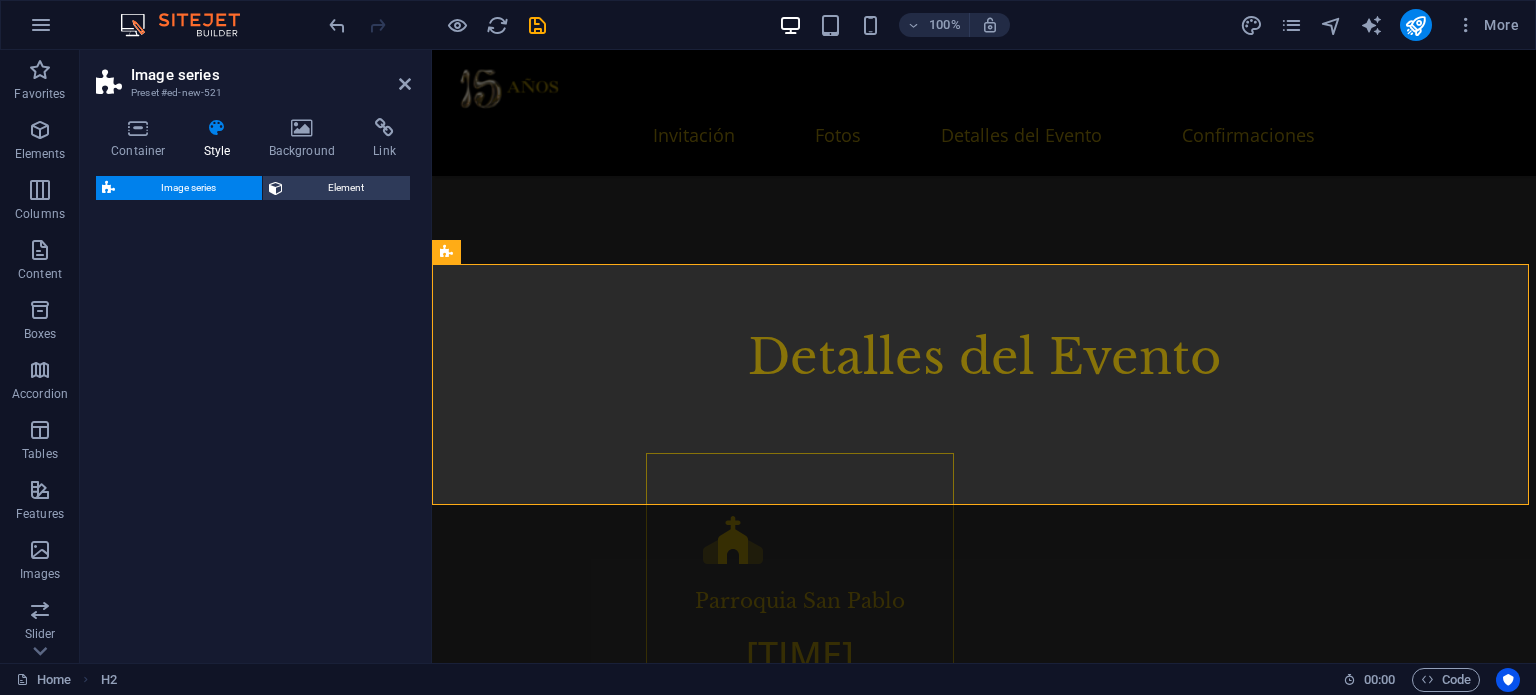 select on "rem" 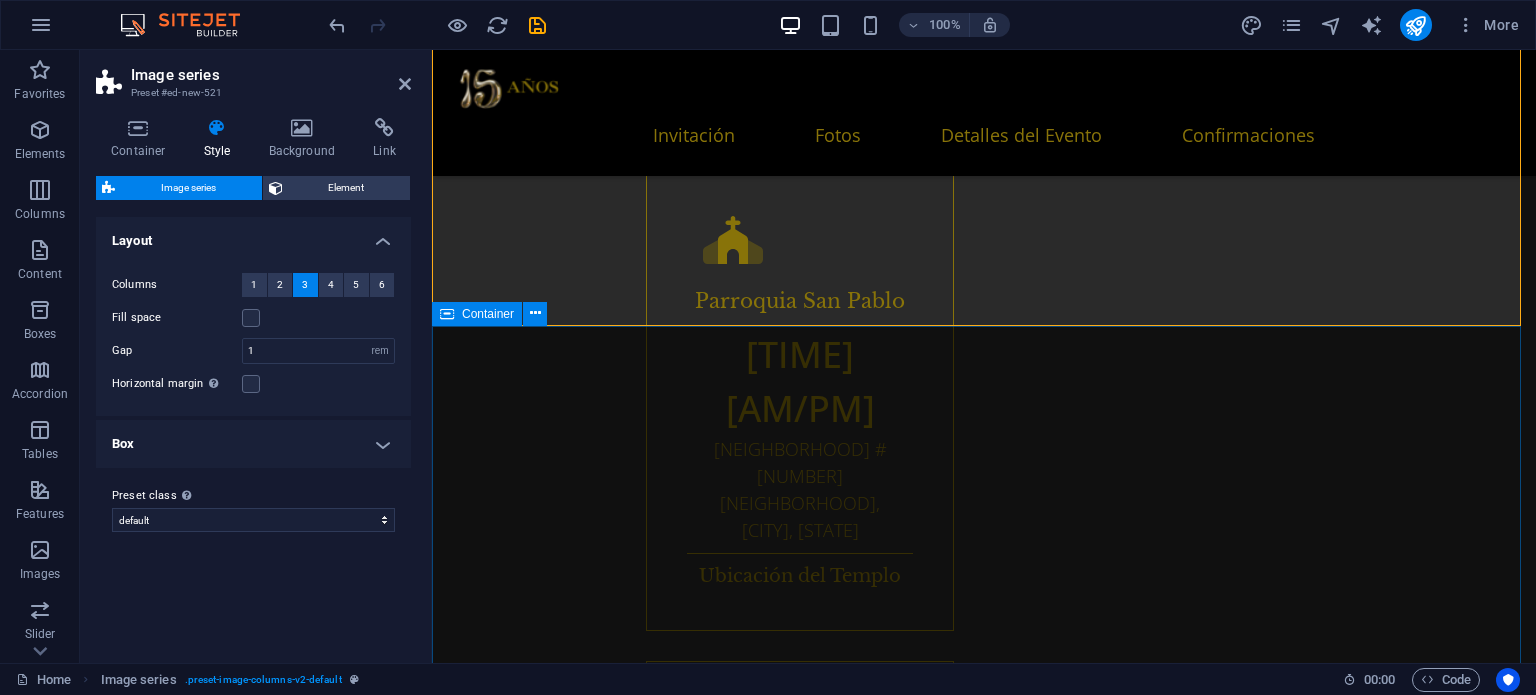 scroll, scrollTop: 2000, scrollLeft: 0, axis: vertical 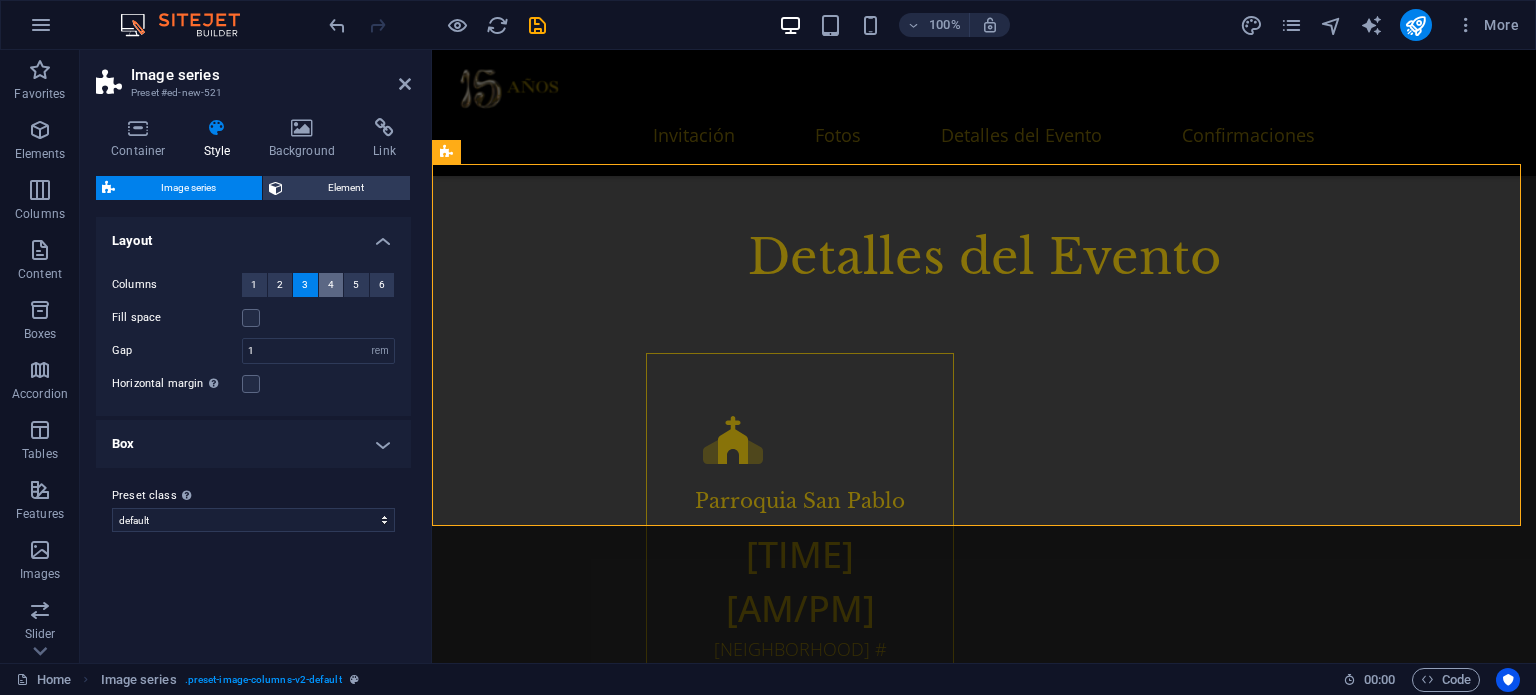 click on "4" at bounding box center (331, 285) 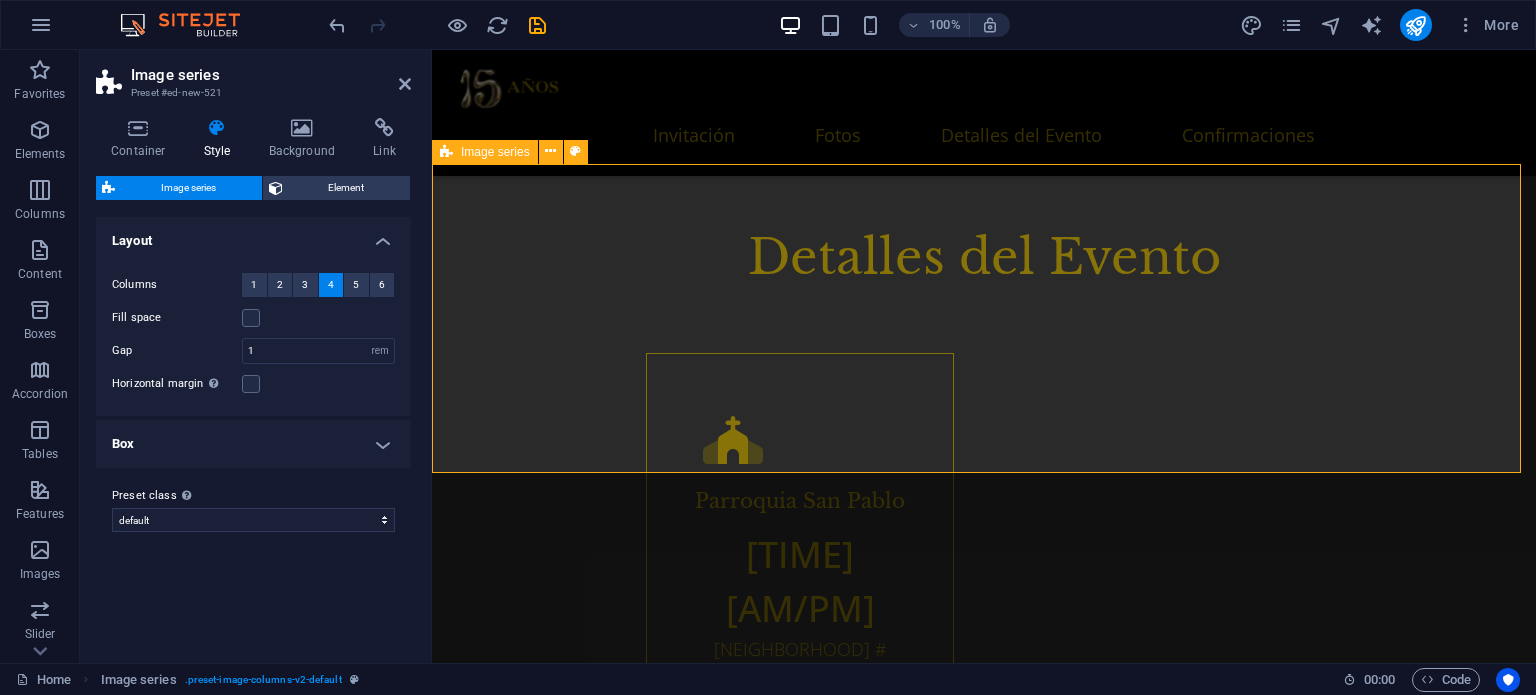 click at bounding box center [984, 1892] 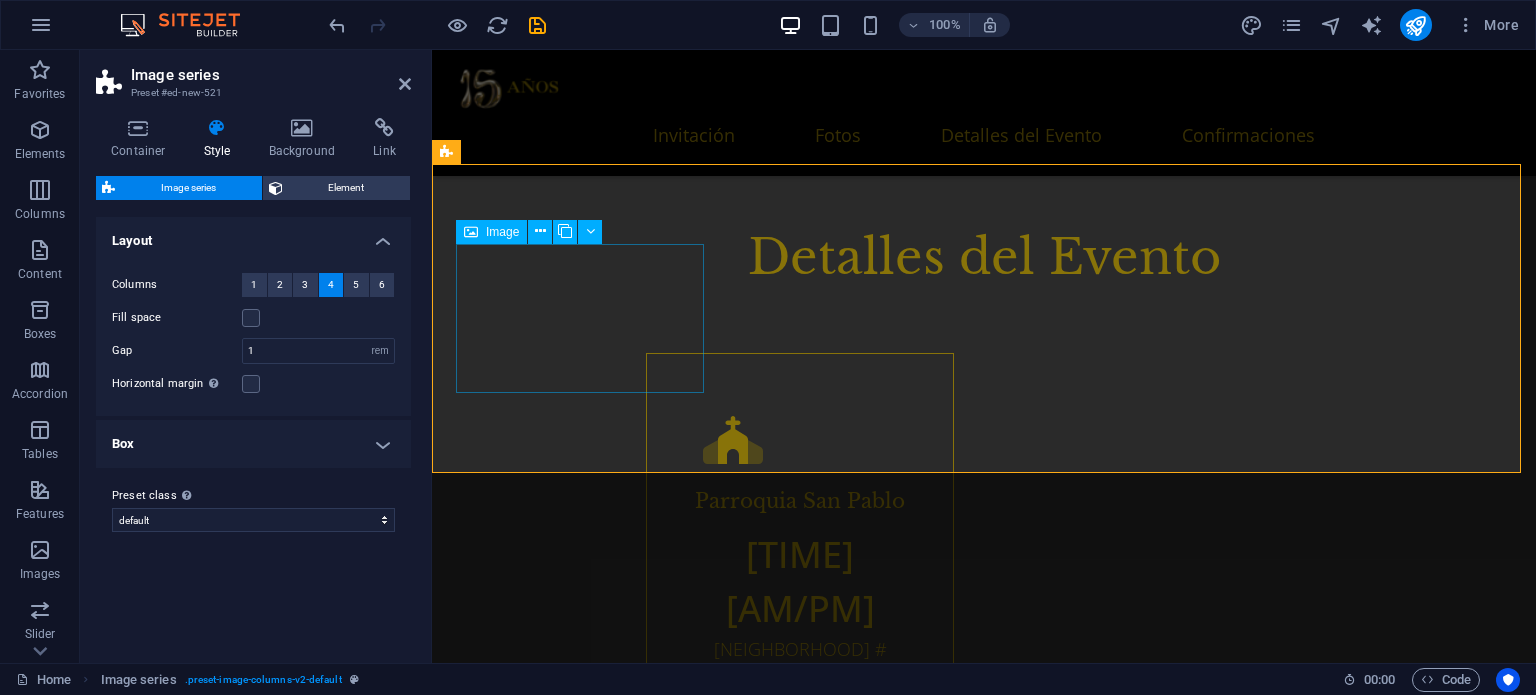 click at bounding box center [582, 1732] 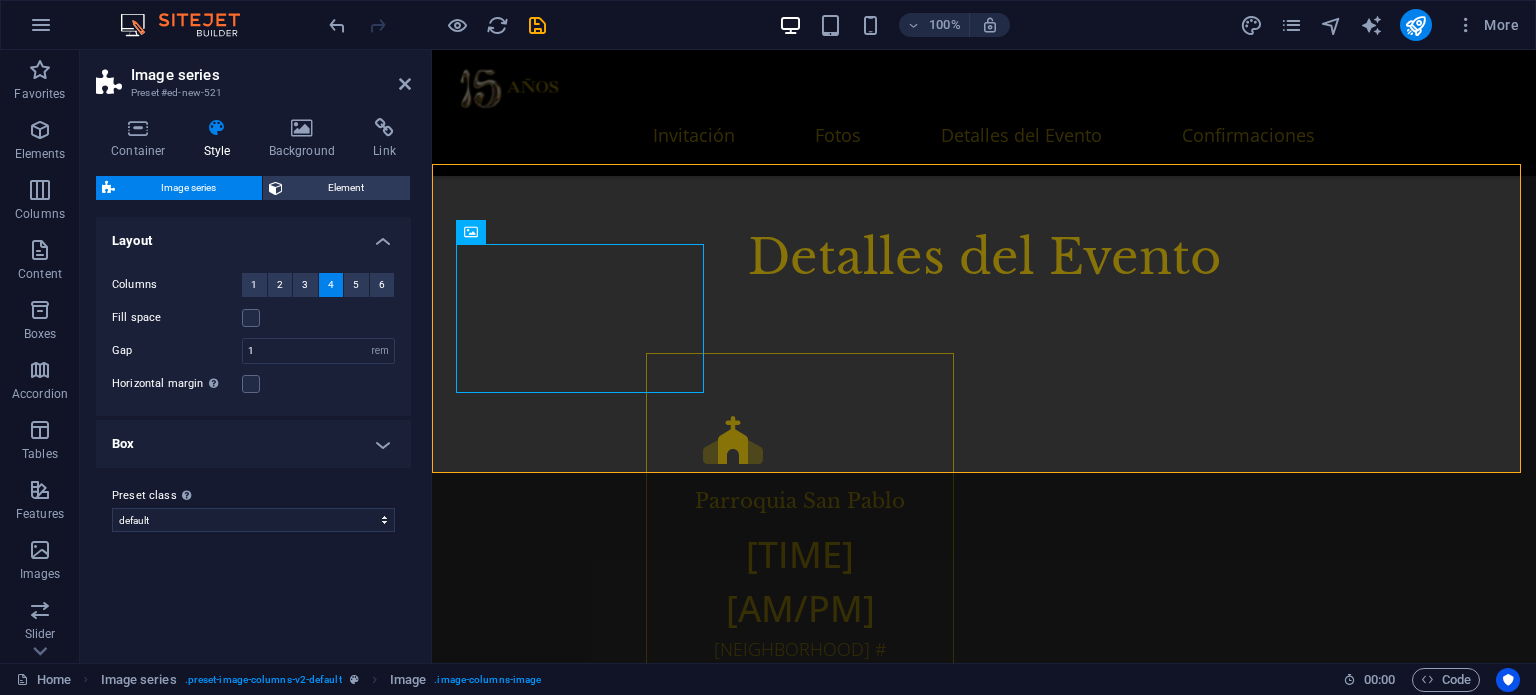 click on "Style" at bounding box center (221, 139) 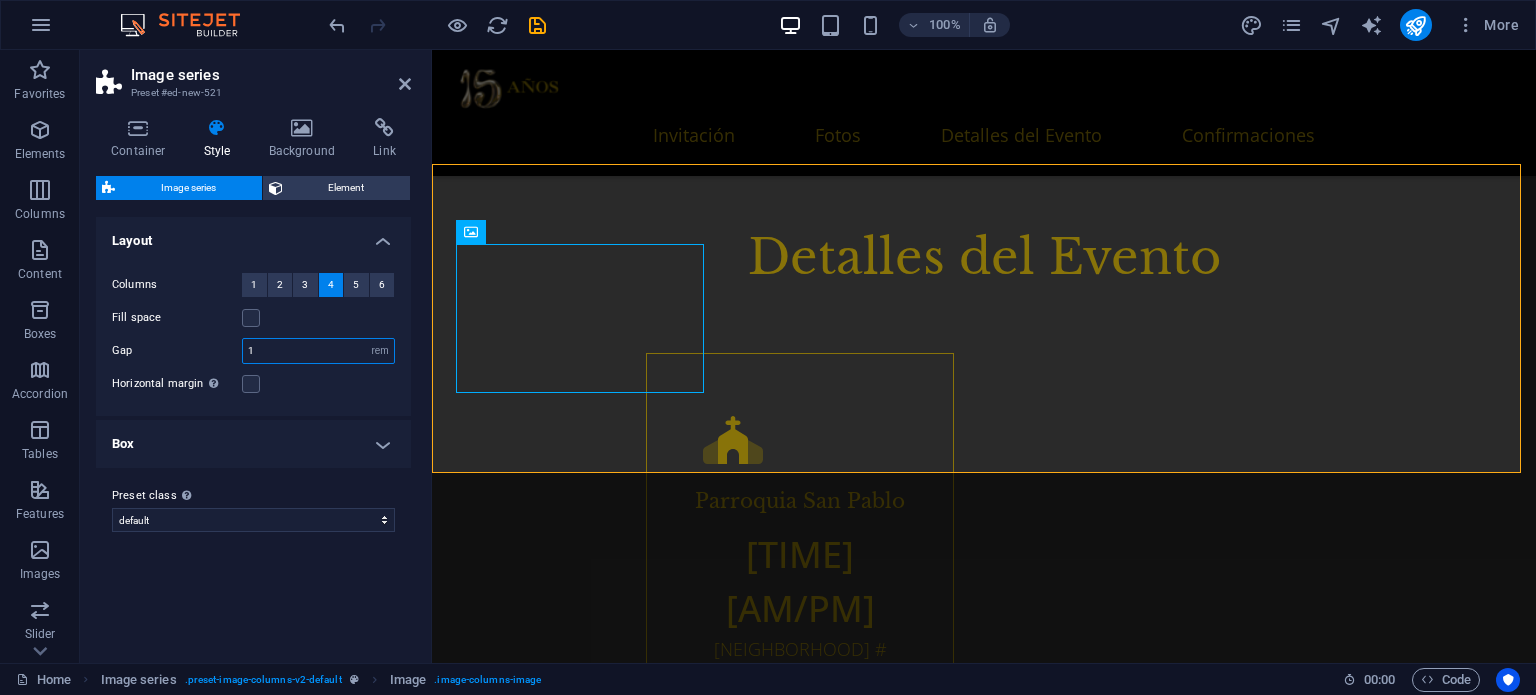 click on "1" at bounding box center (318, 351) 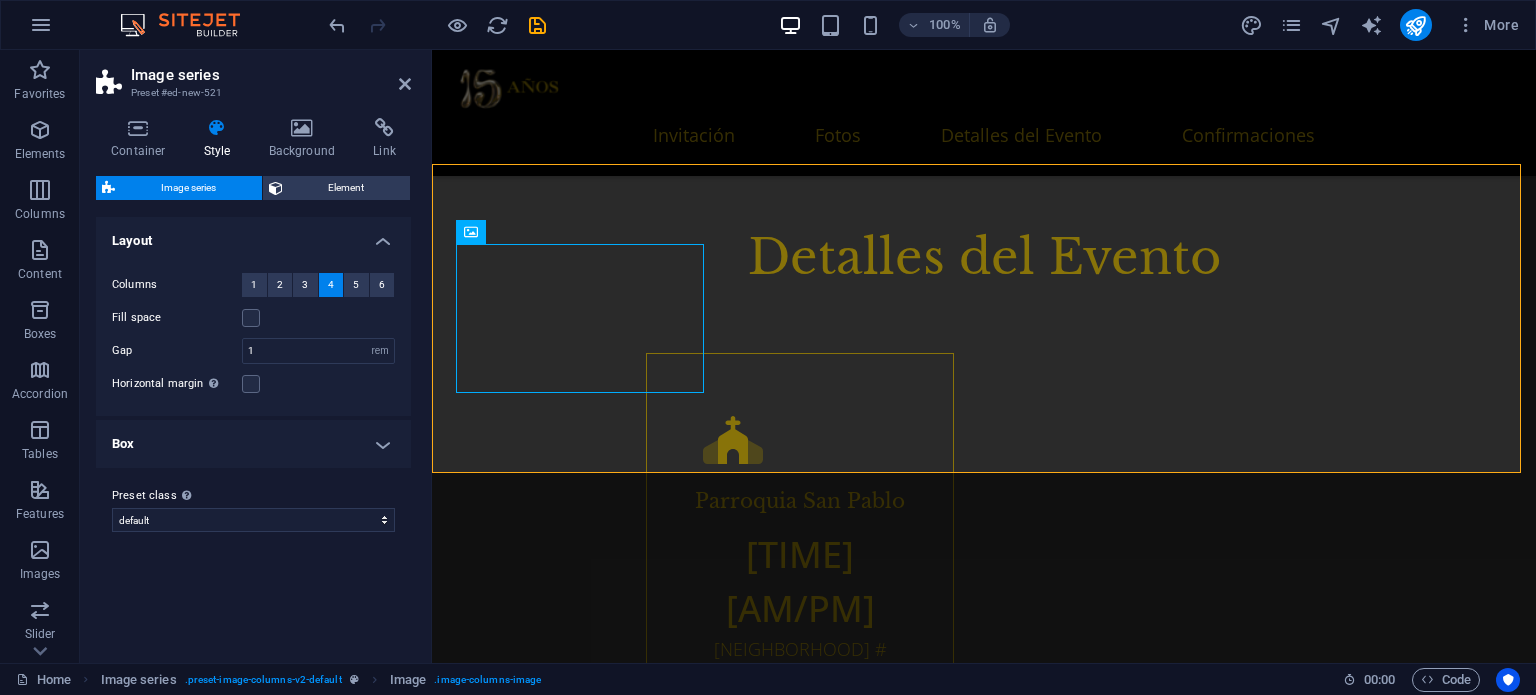 click on "Fill space" at bounding box center [177, 318] 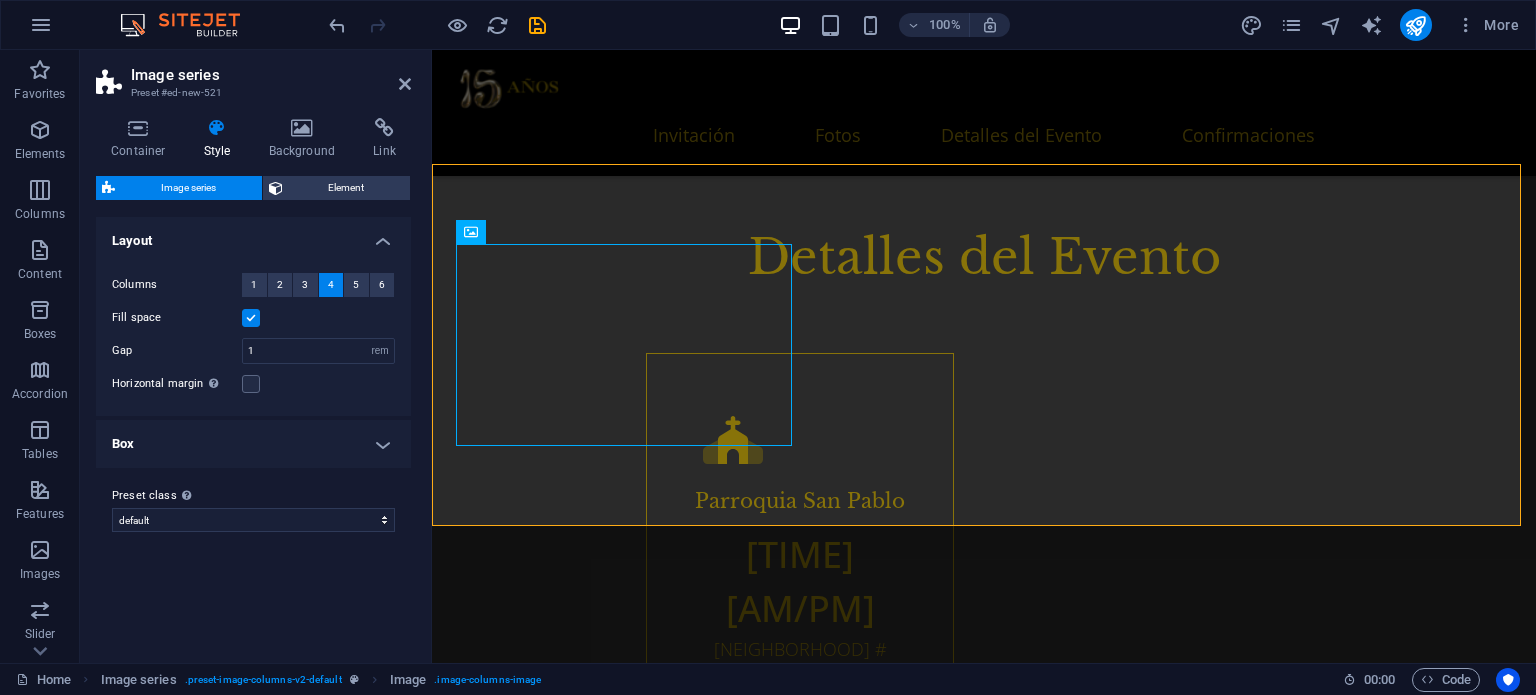 click at bounding box center (251, 318) 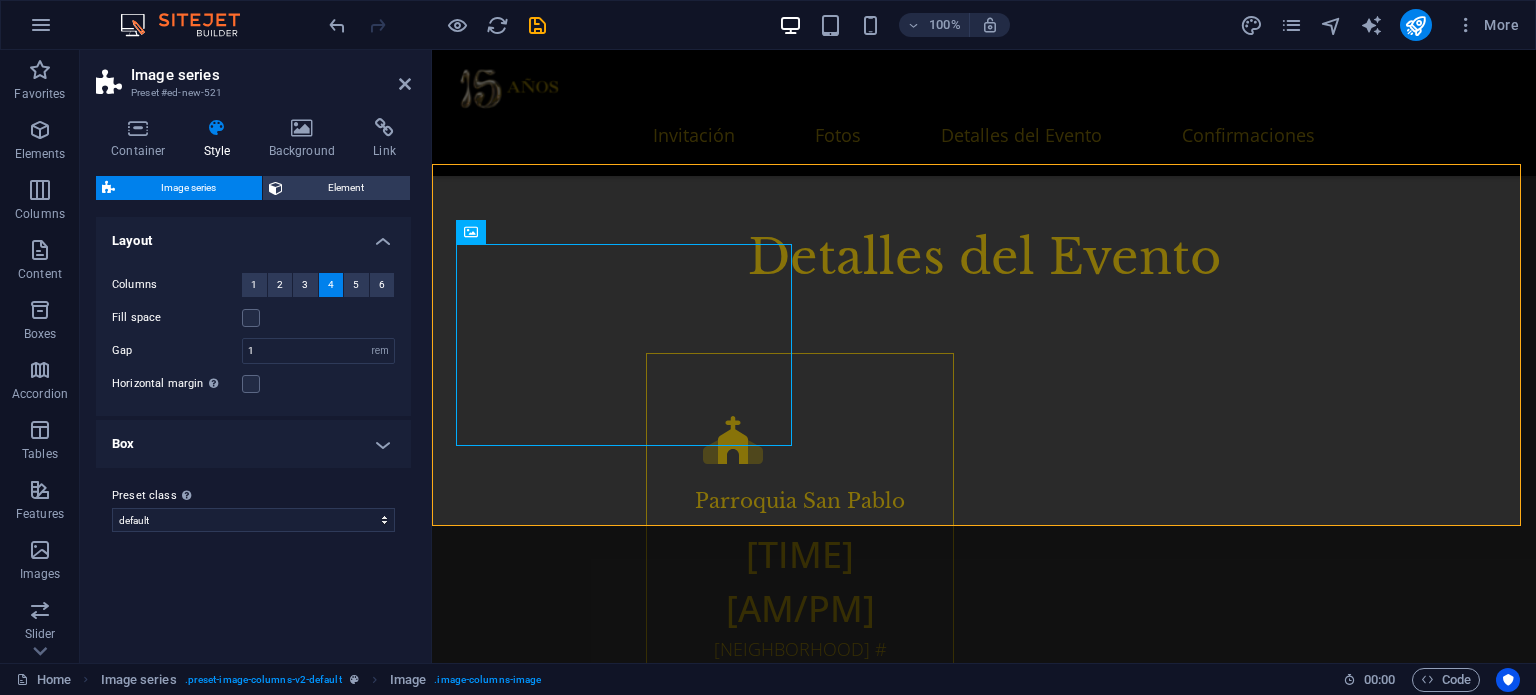 click on "4" at bounding box center [331, 285] 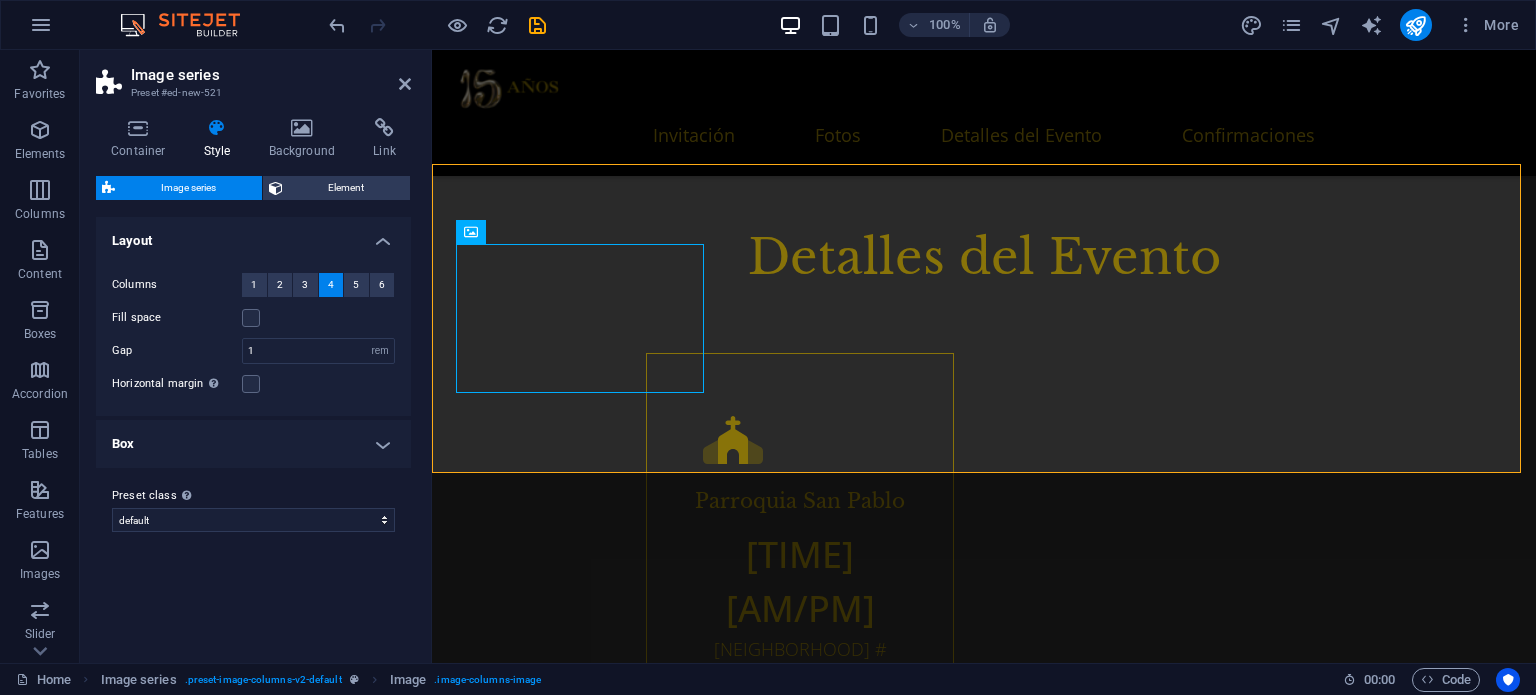 click on "4" at bounding box center (331, 285) 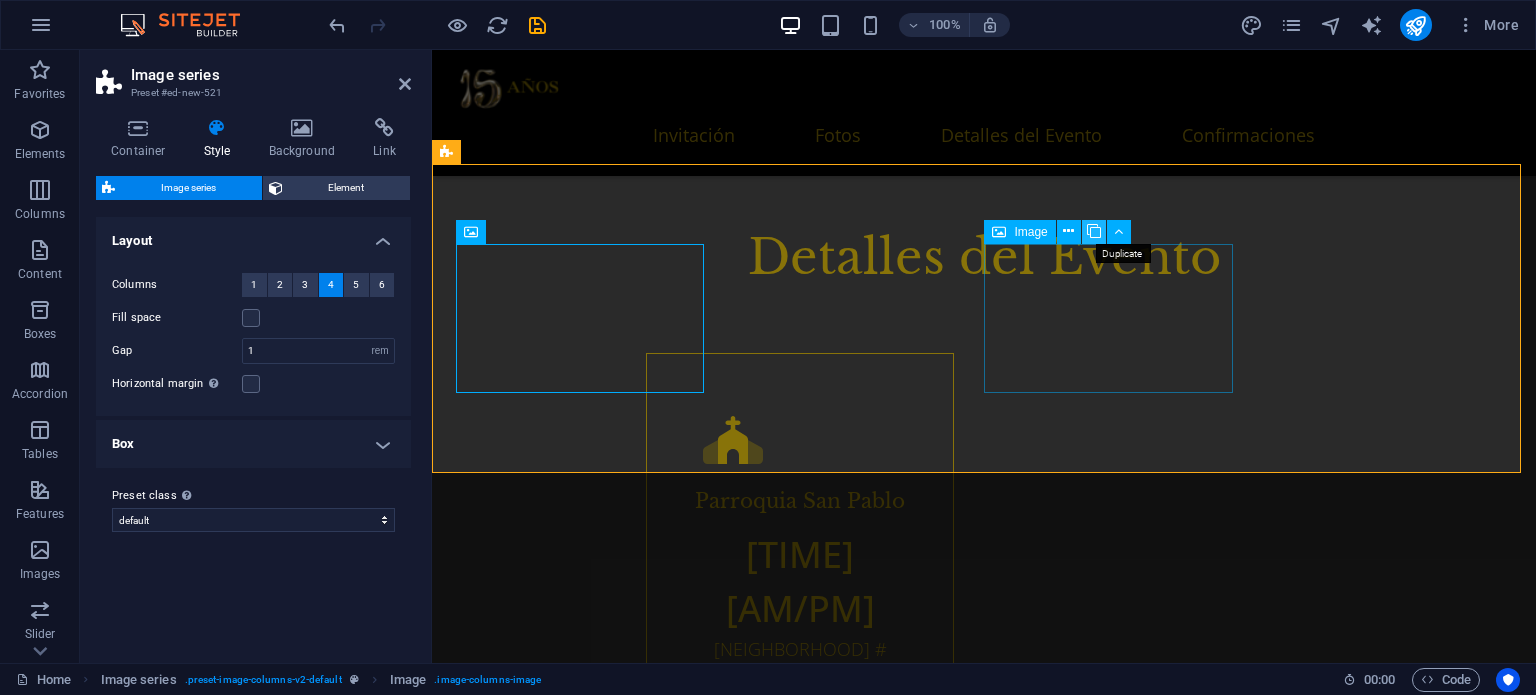 click at bounding box center (1094, 231) 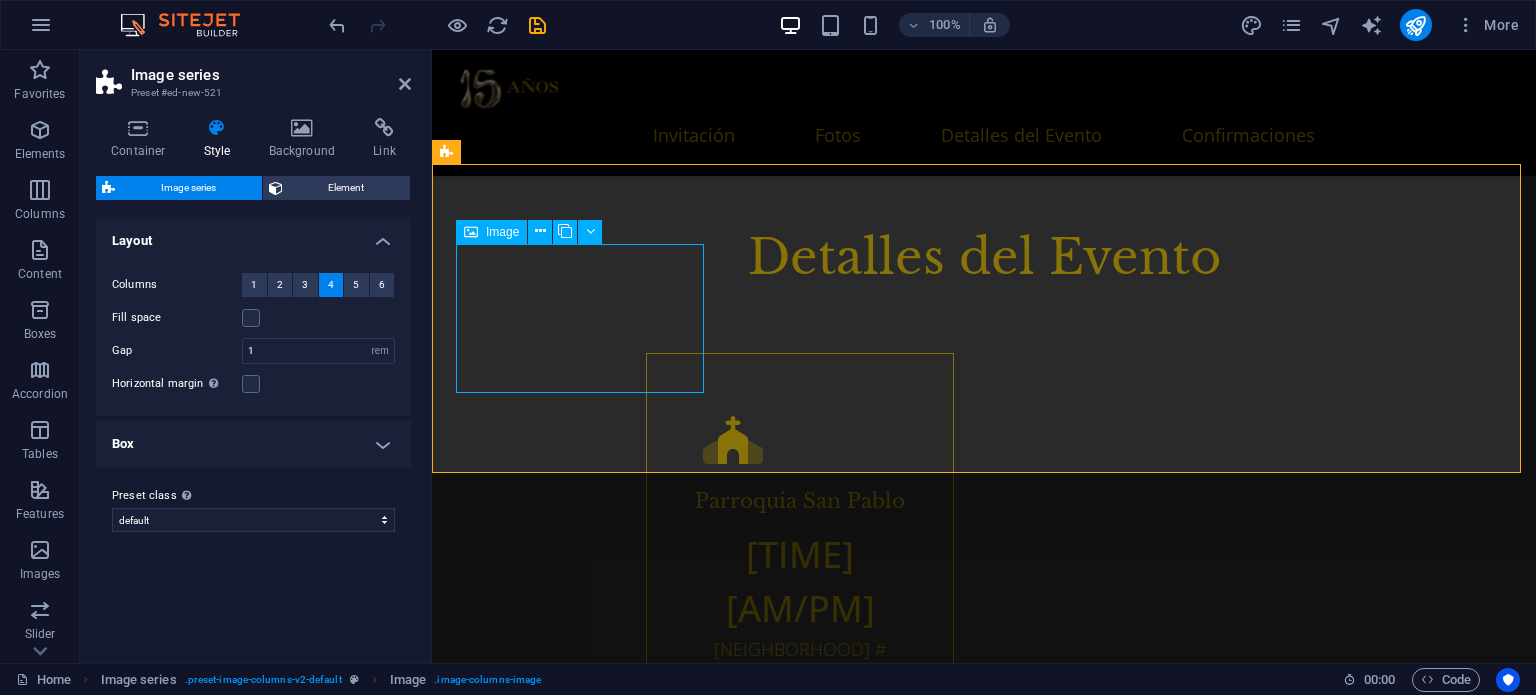click at bounding box center [582, 1732] 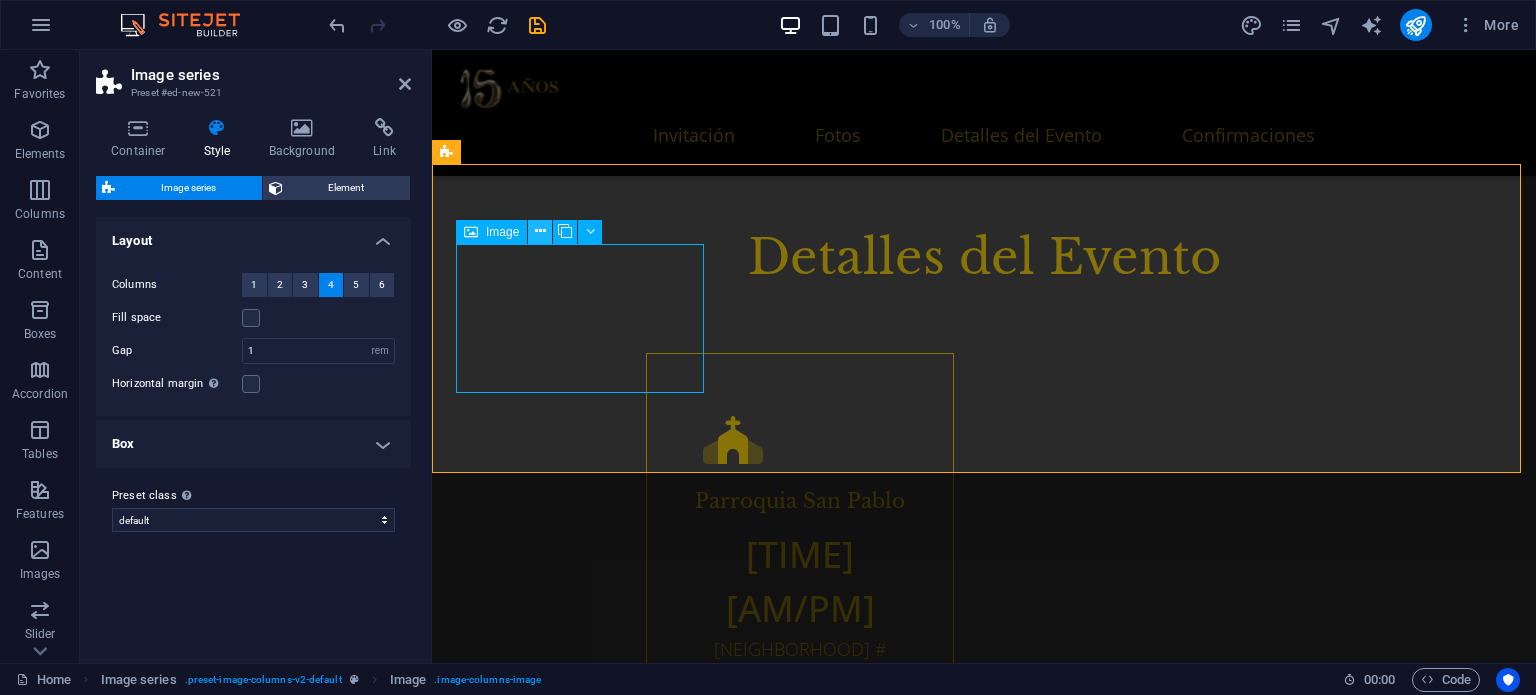 click at bounding box center (540, 232) 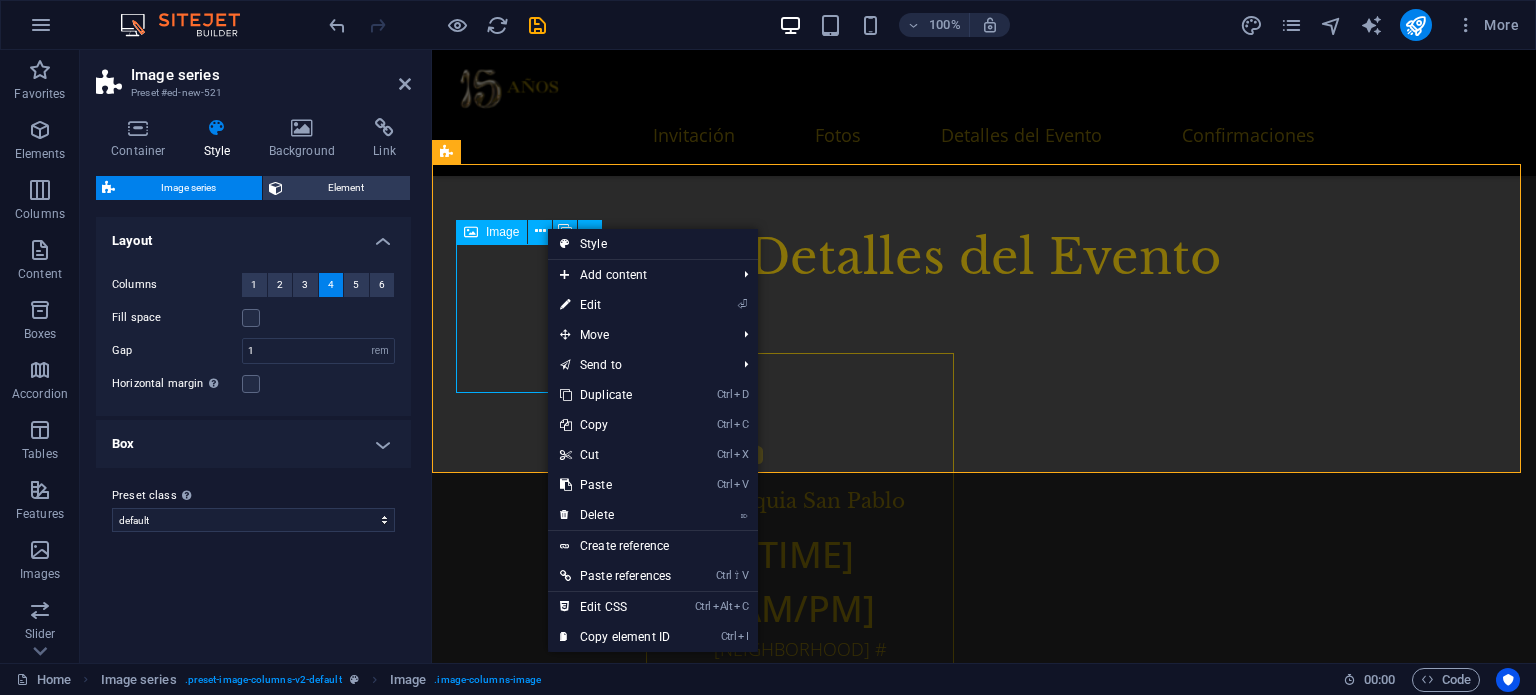 click at bounding box center [582, 1732] 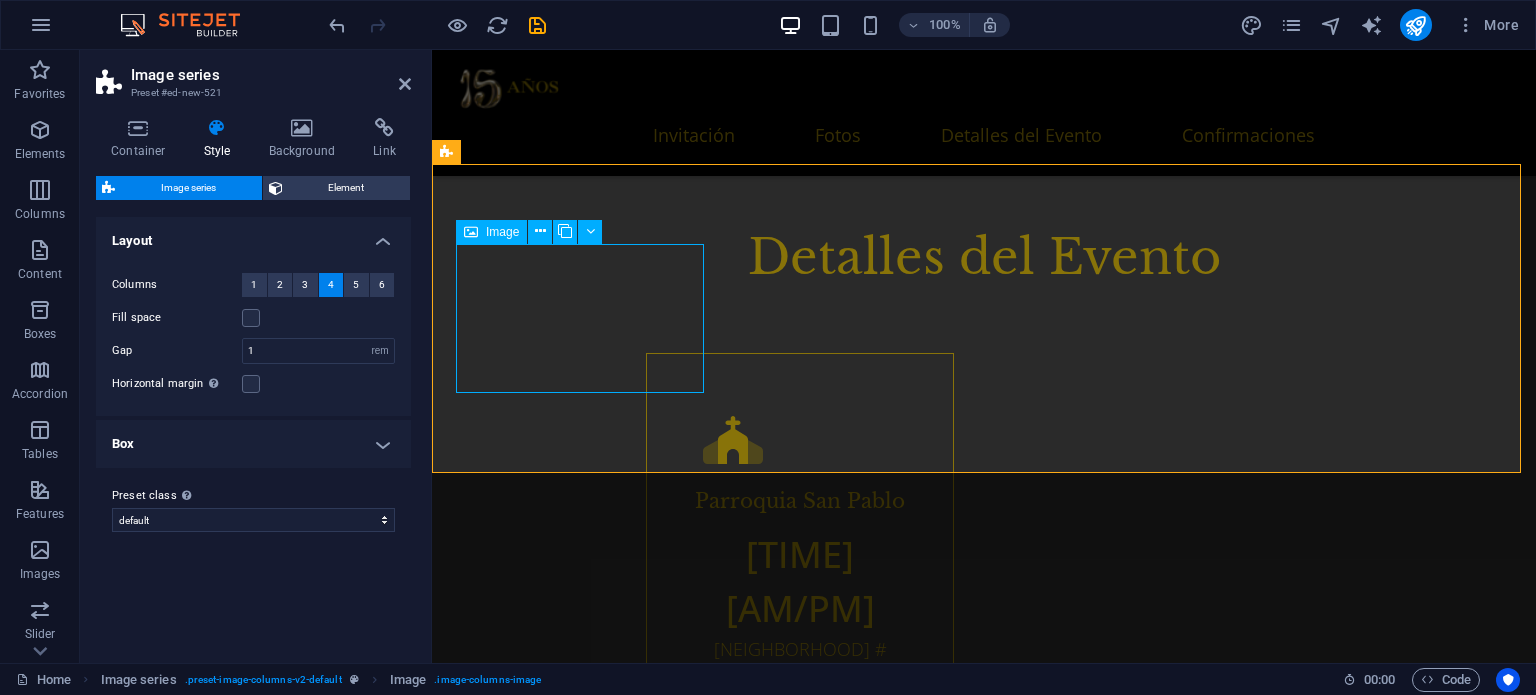 click at bounding box center (582, 1732) 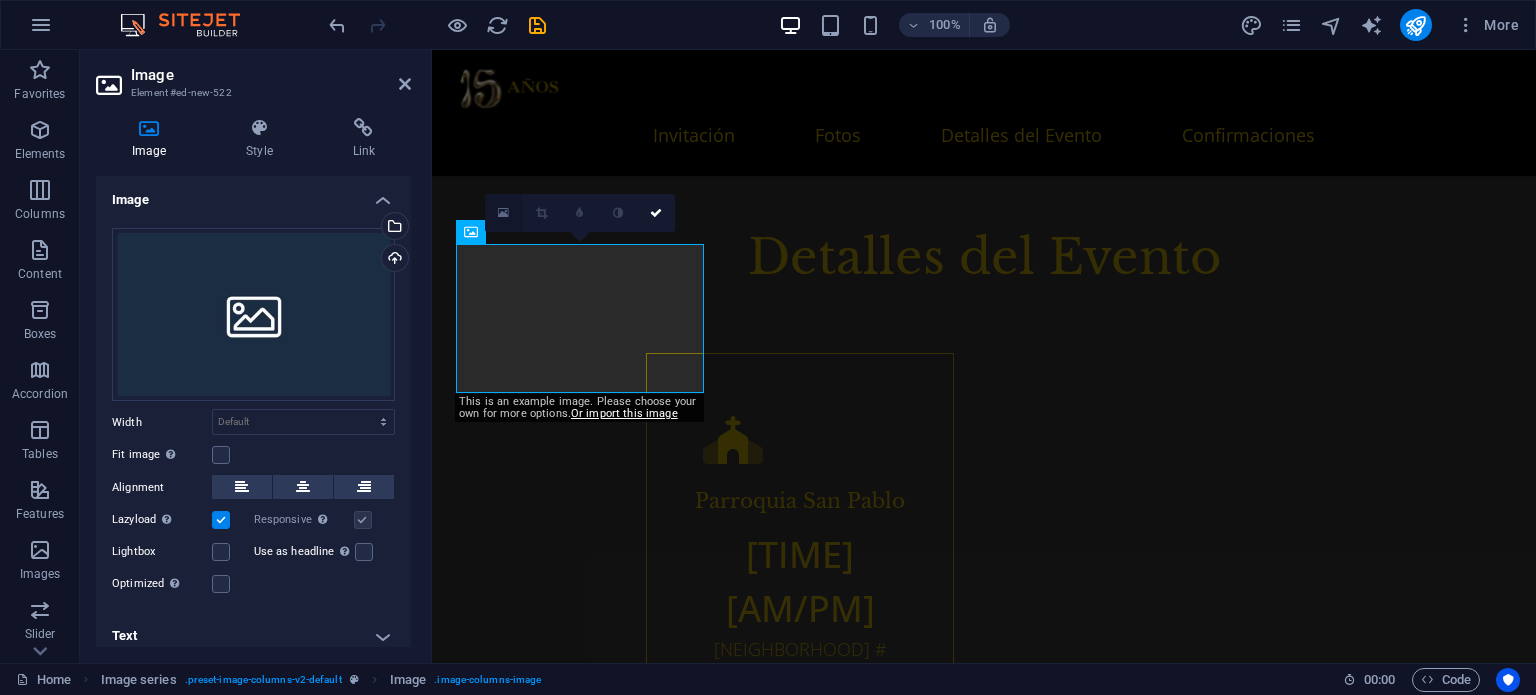 click at bounding box center (503, 213) 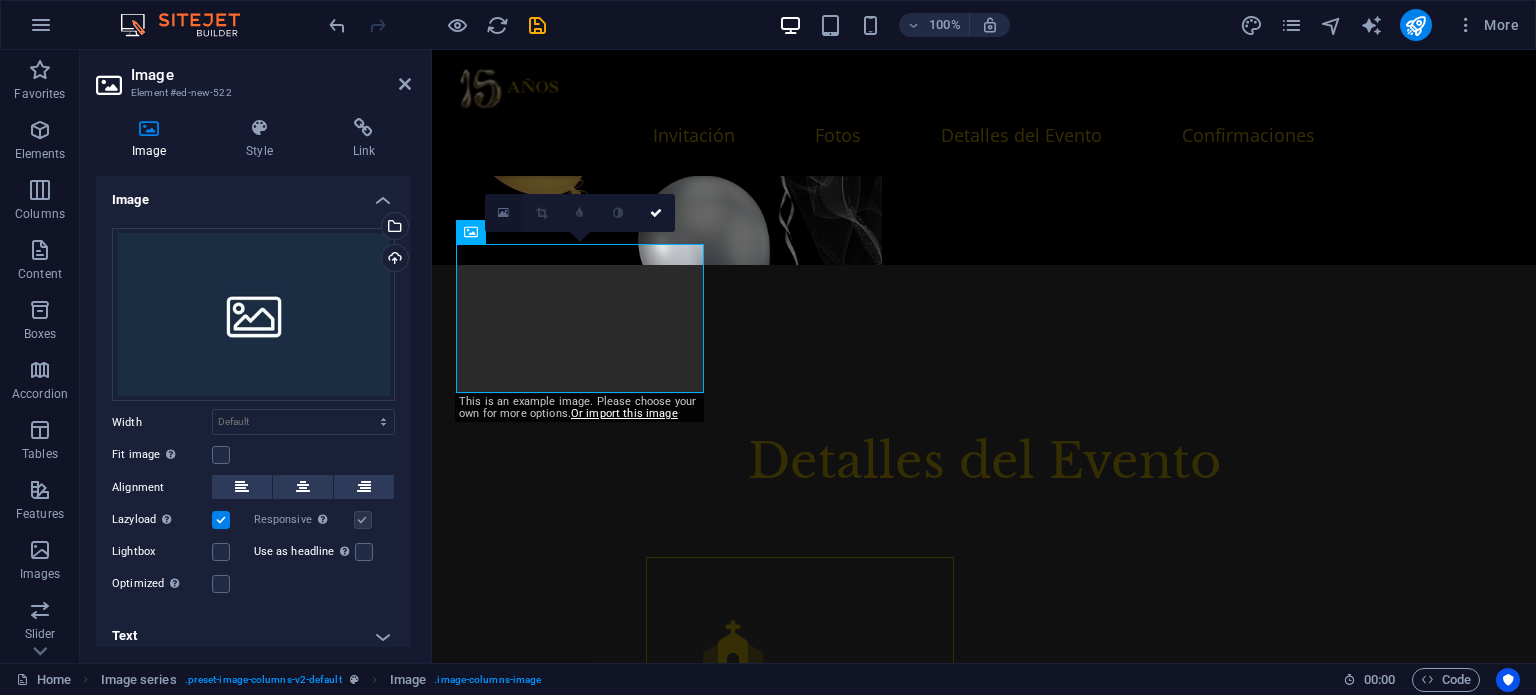 scroll, scrollTop: 1980, scrollLeft: 0, axis: vertical 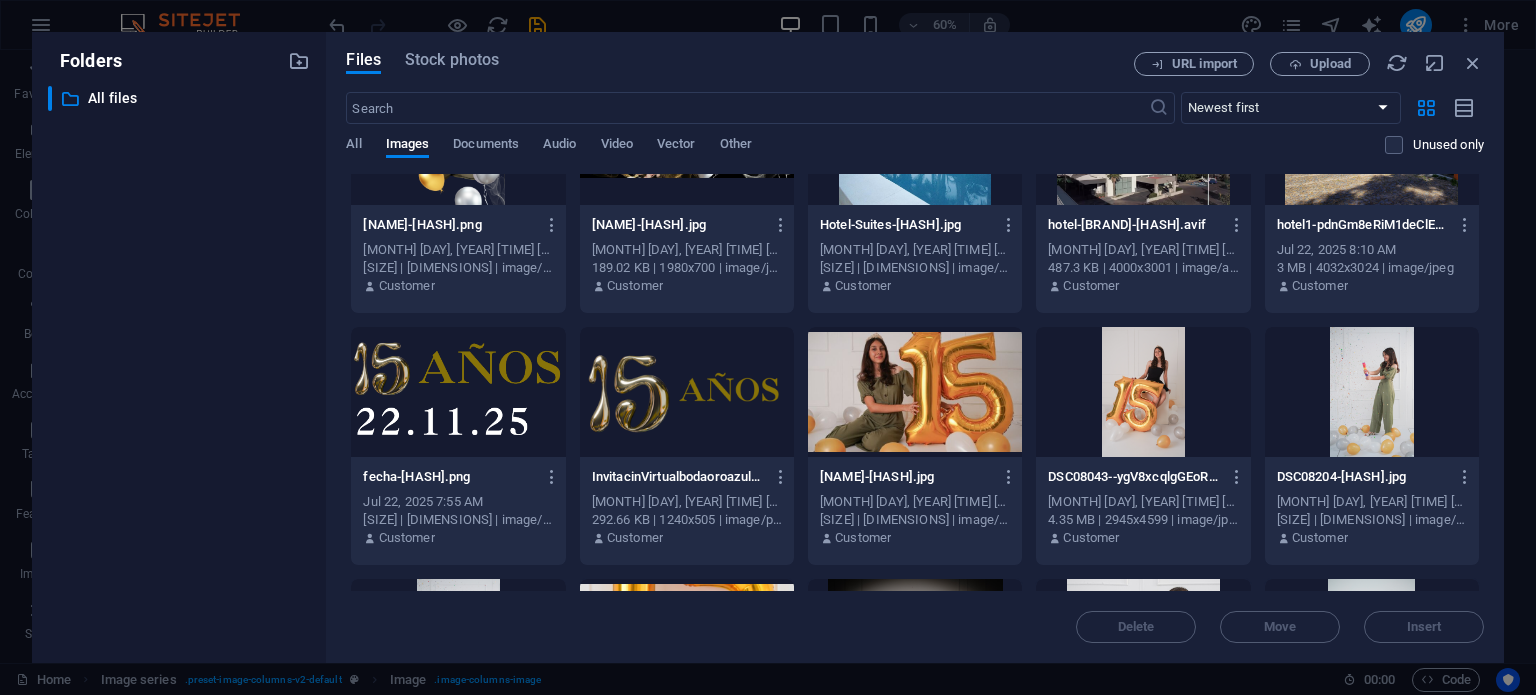 click at bounding box center [1143, 392] 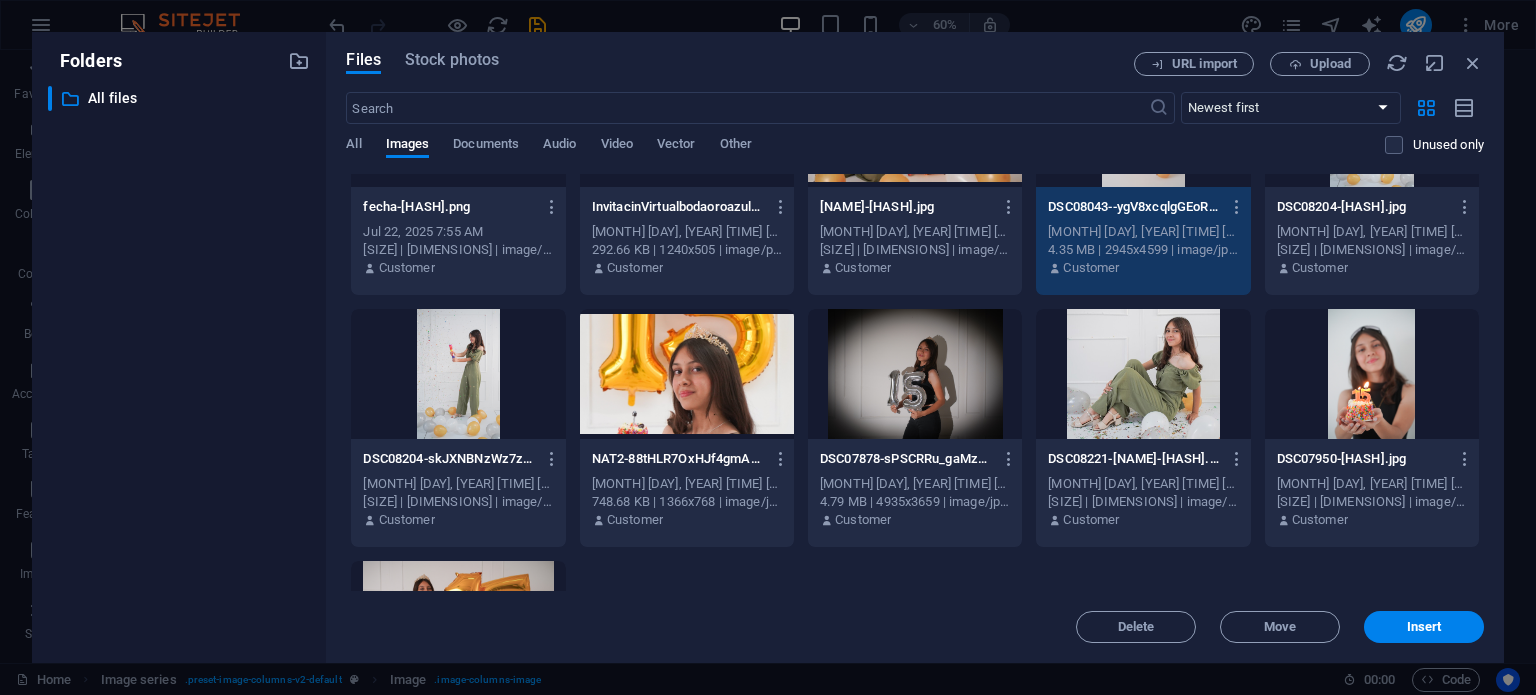 scroll, scrollTop: 400, scrollLeft: 0, axis: vertical 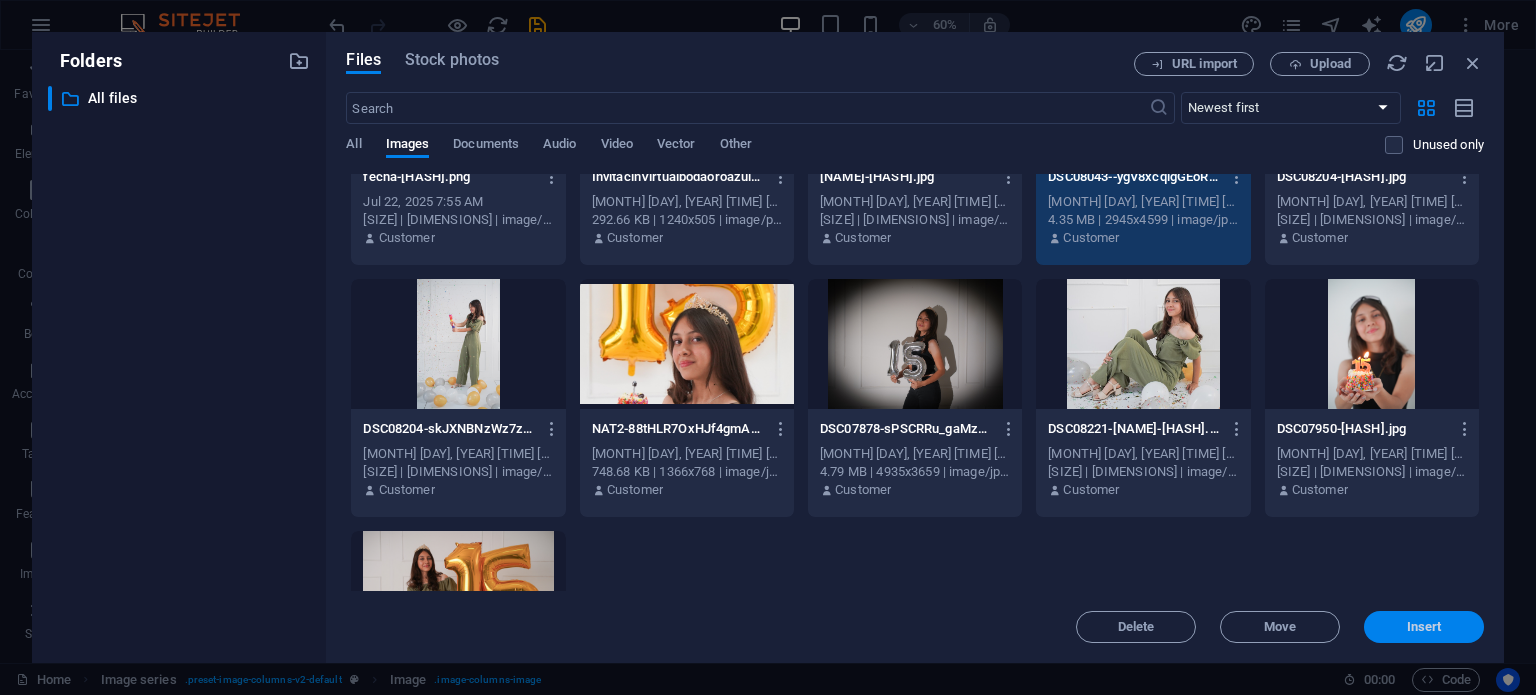 click on "Insert" at bounding box center (1424, 627) 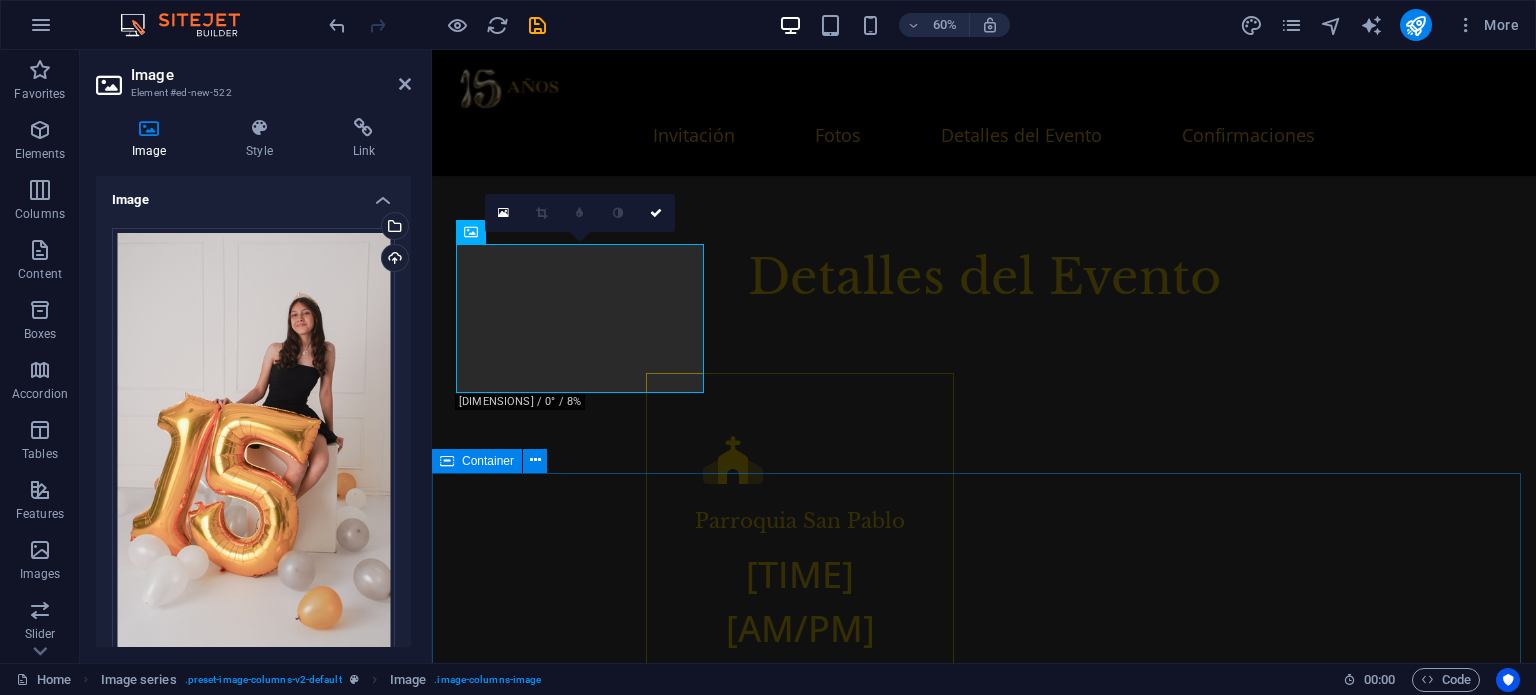 scroll, scrollTop: 2000, scrollLeft: 0, axis: vertical 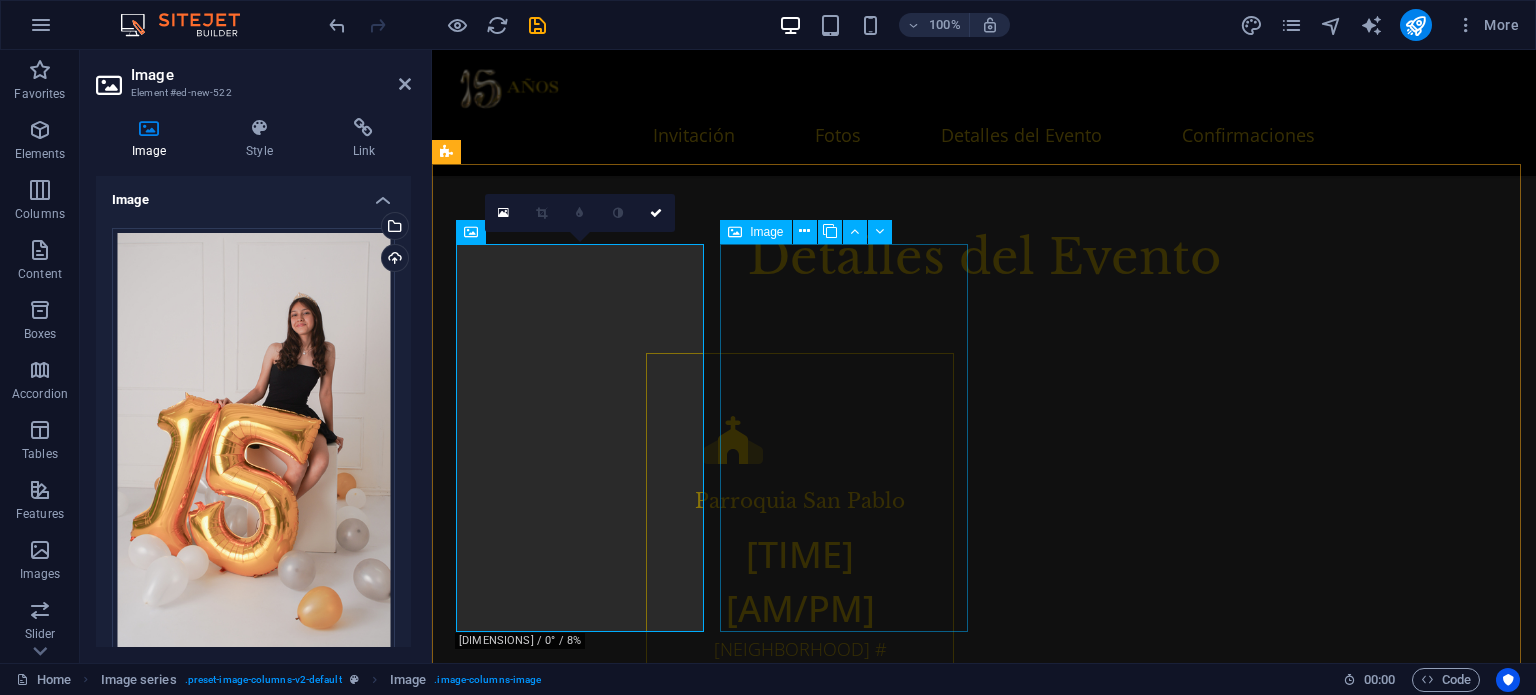 click at bounding box center [582, 2134] 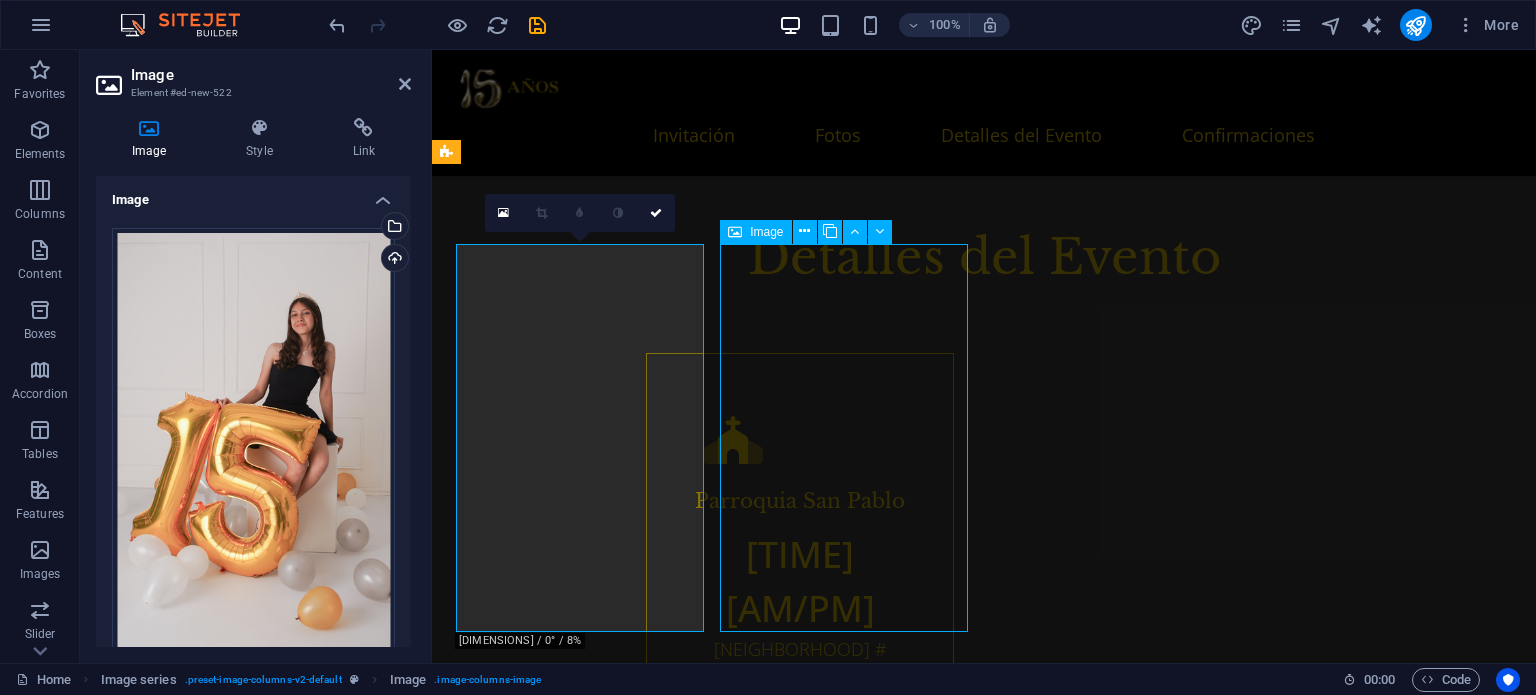 scroll, scrollTop: 1970, scrollLeft: 0, axis: vertical 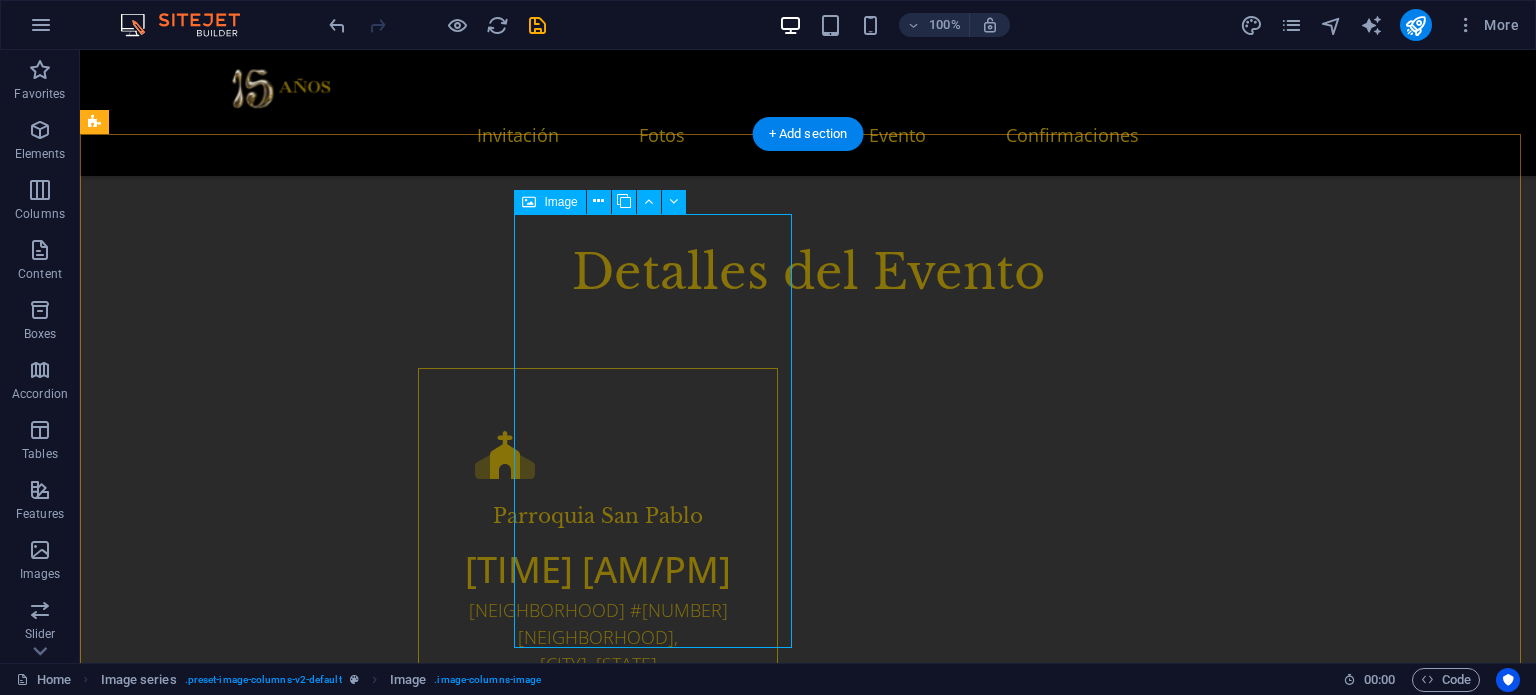 click at bounding box center [243, 2032] 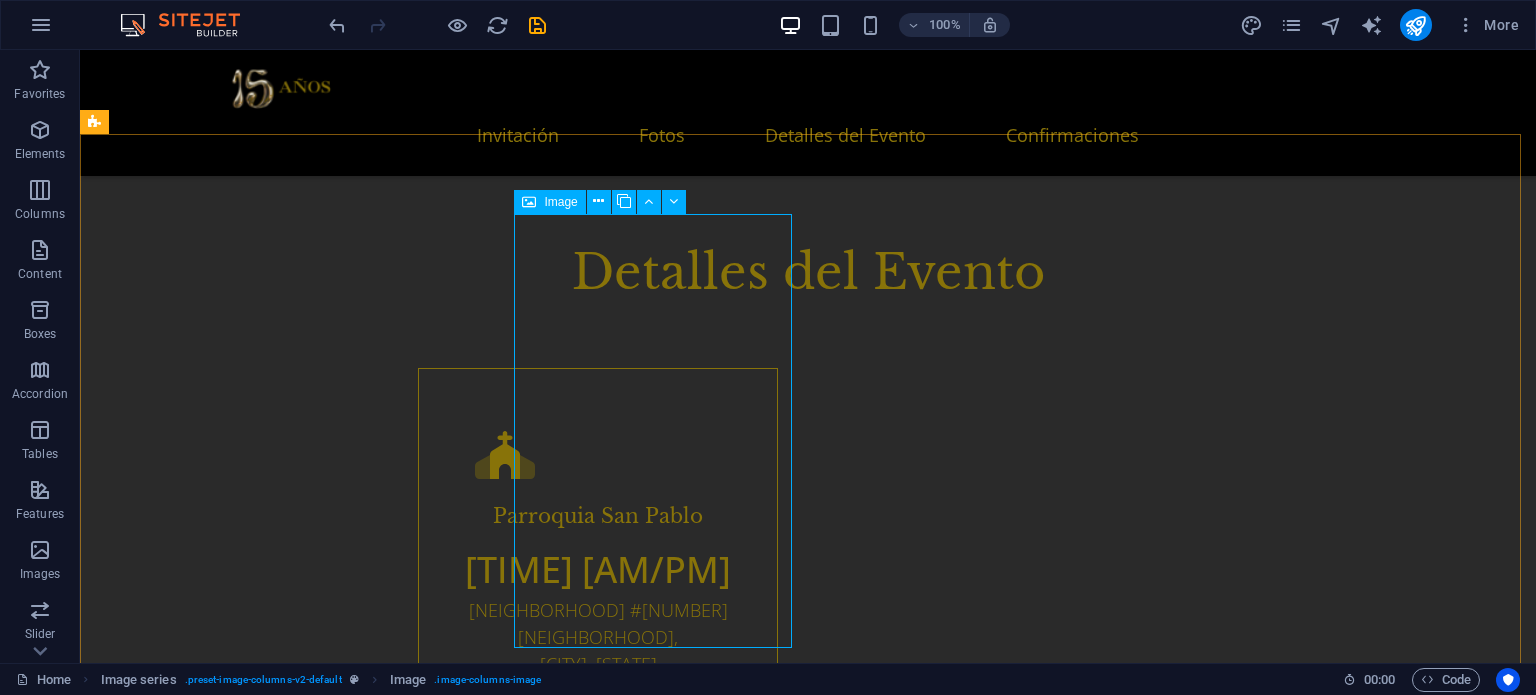 click on "Image" at bounding box center (560, 202) 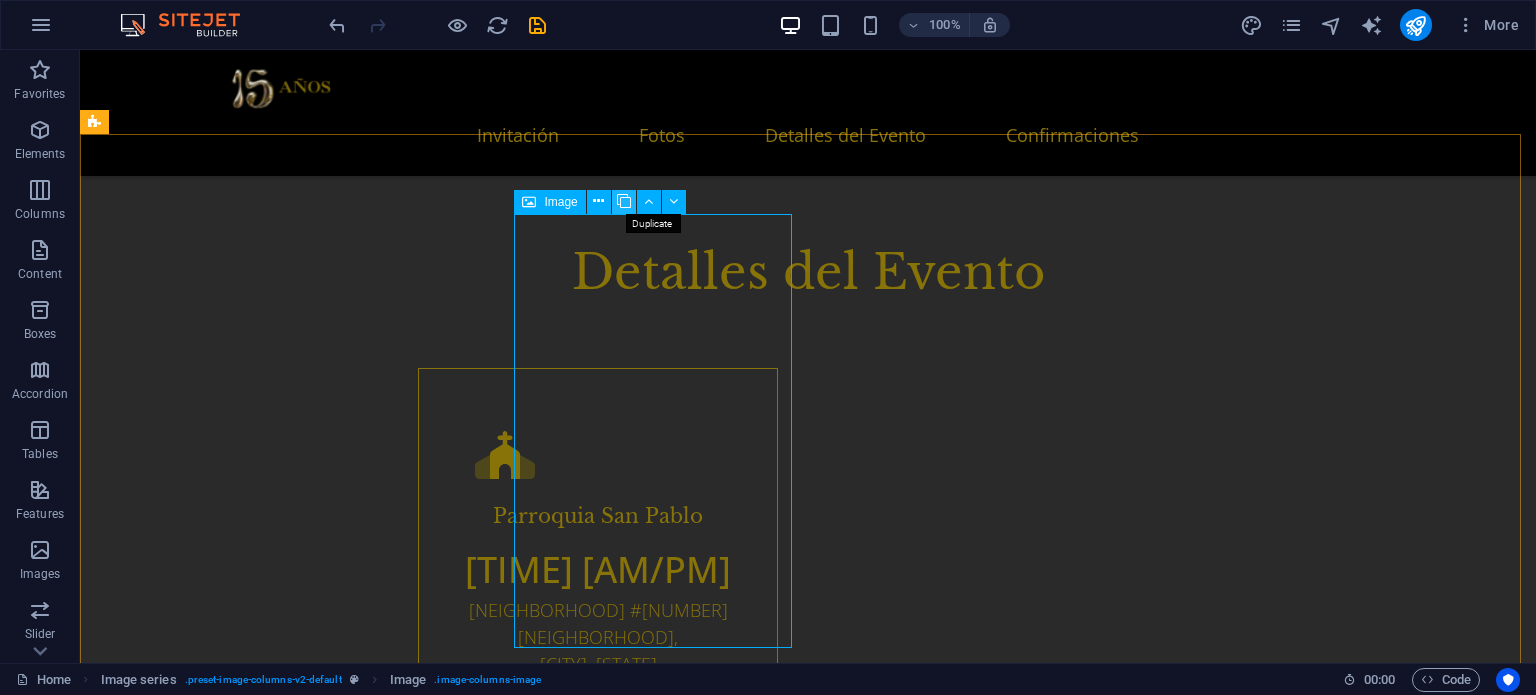 click at bounding box center [624, 201] 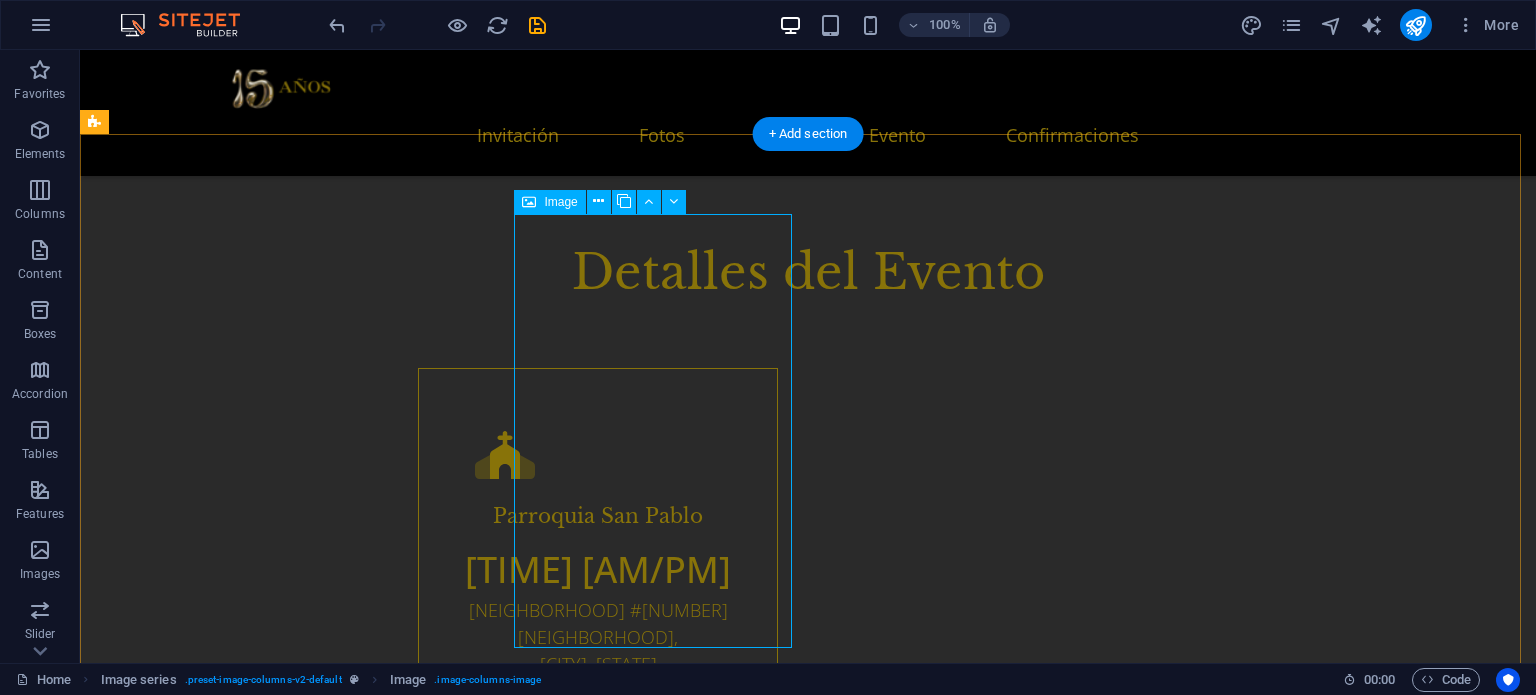 click at bounding box center (243, 2032) 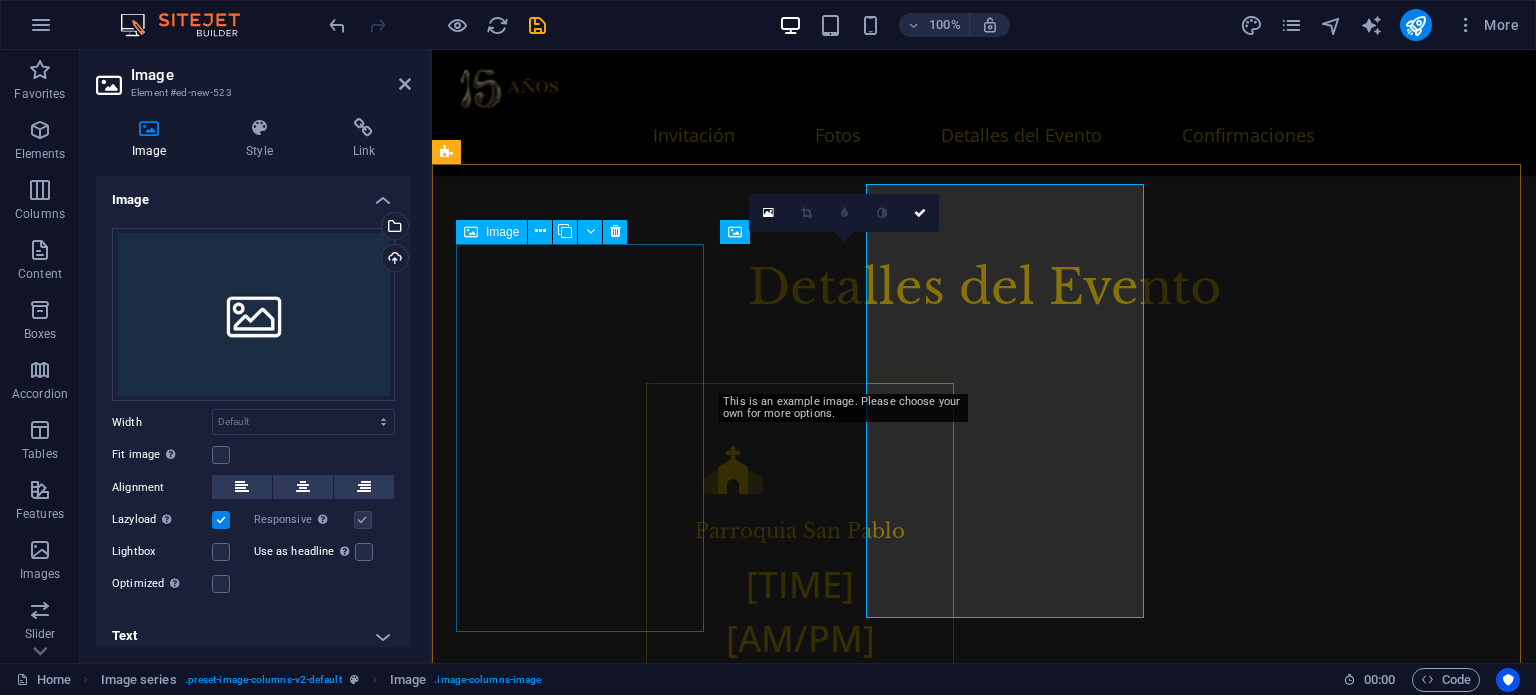 scroll, scrollTop: 2000, scrollLeft: 0, axis: vertical 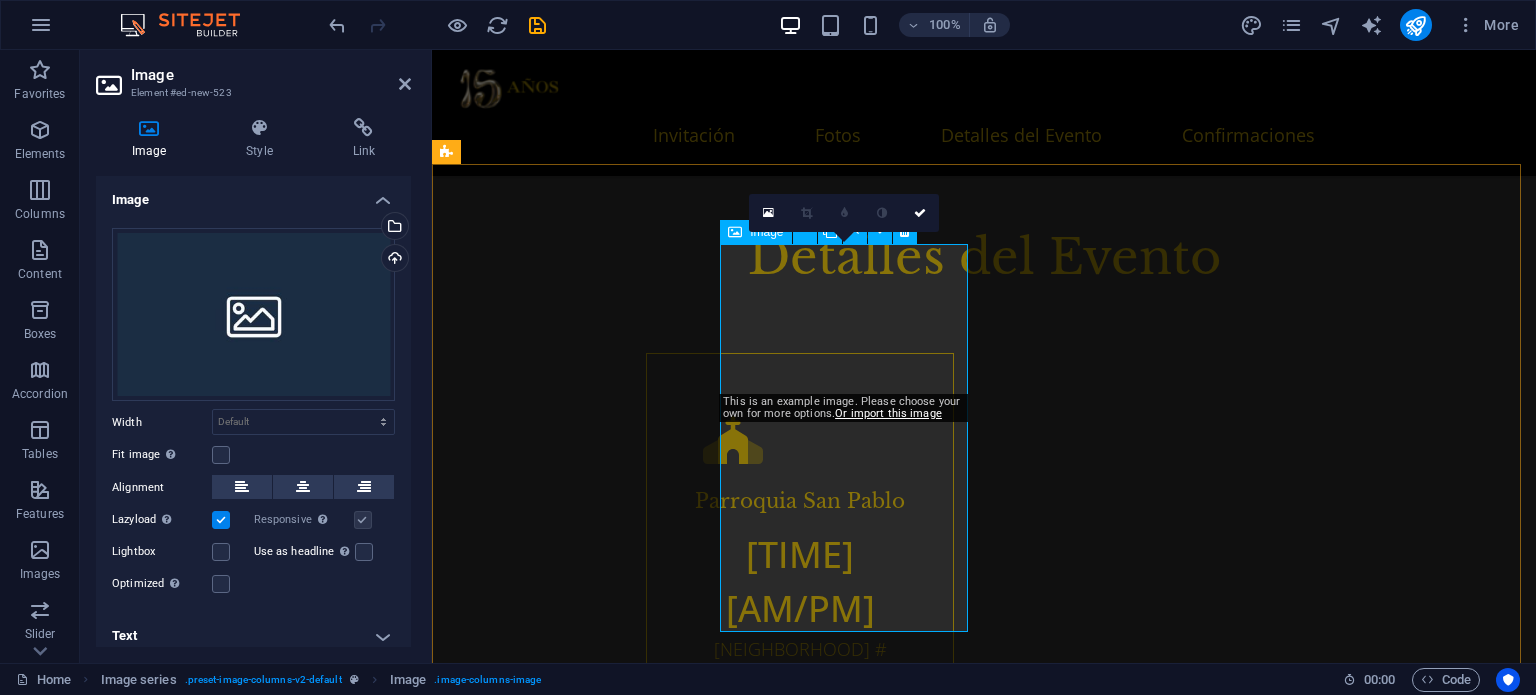 click at bounding box center [582, 2134] 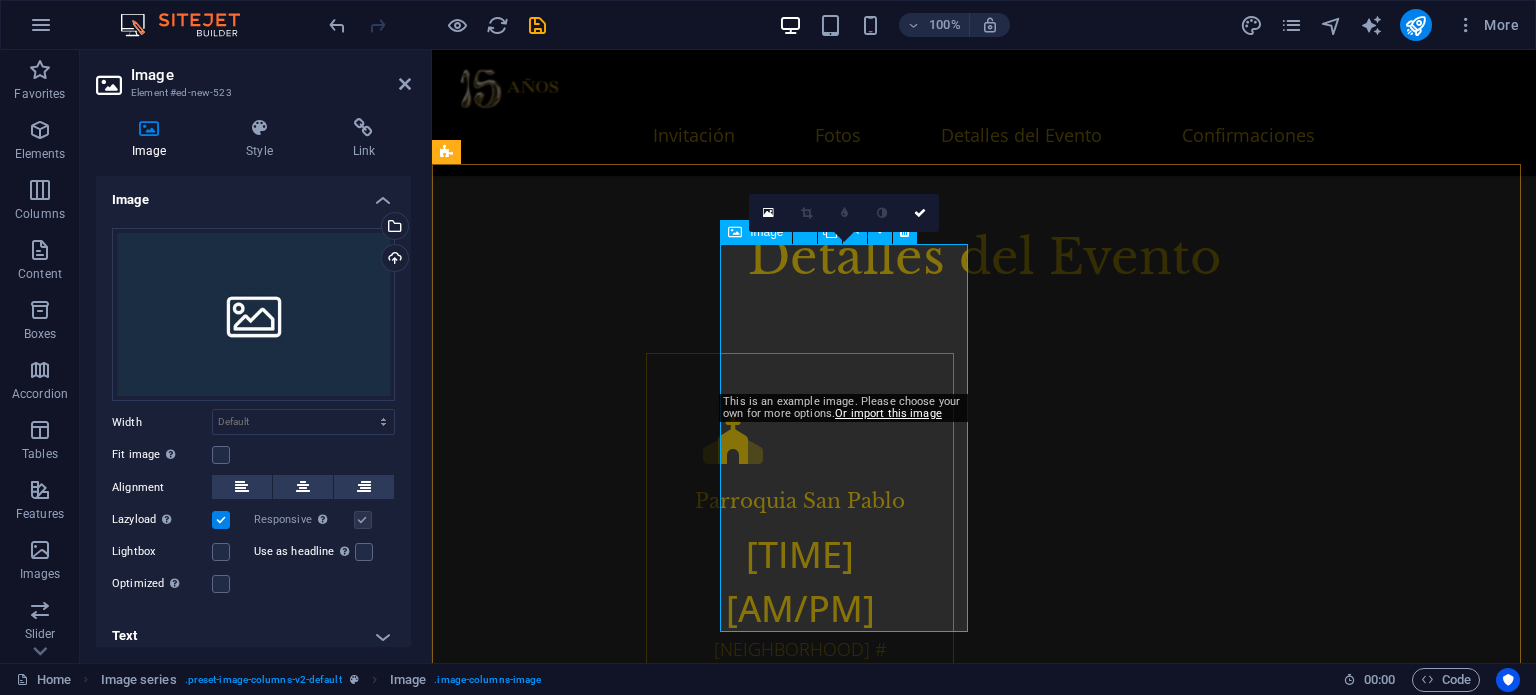 click at bounding box center [582, 2134] 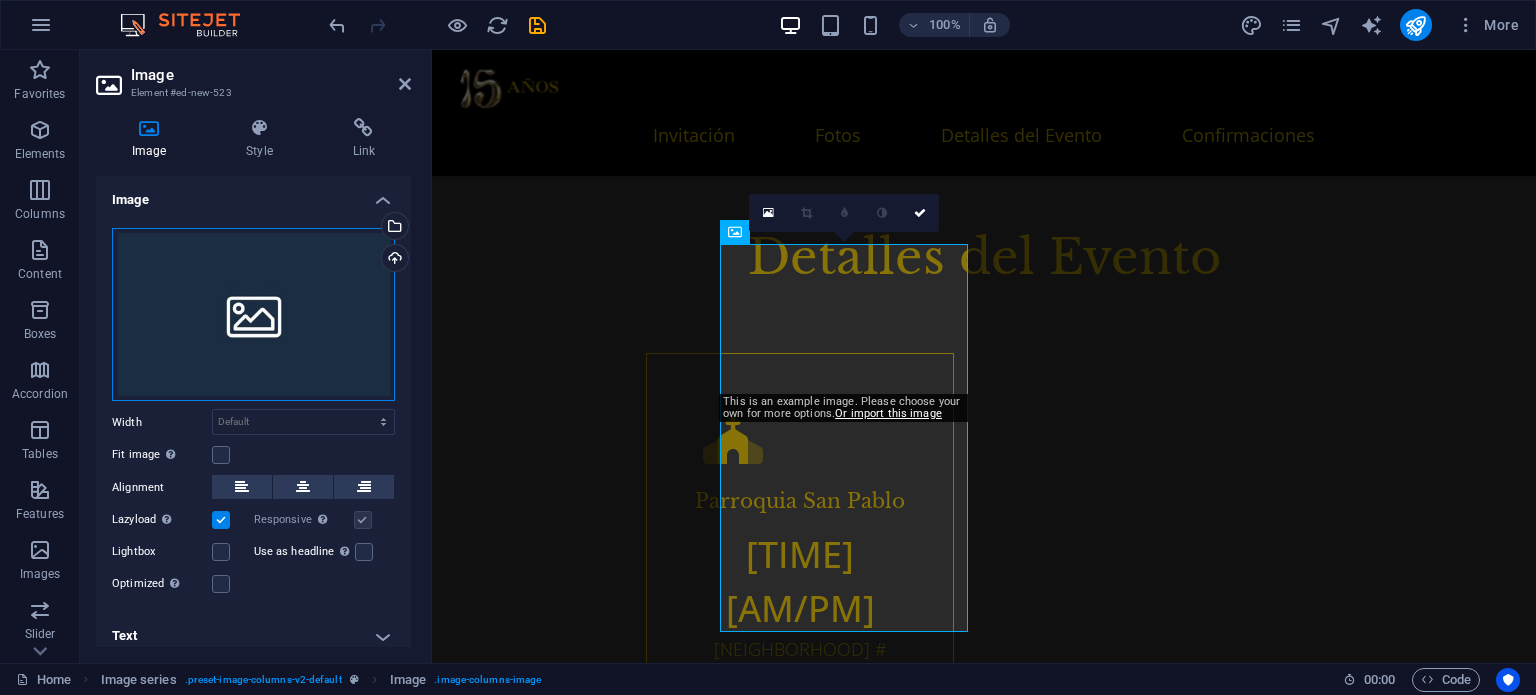 click on "Drag files here, click to choose files or select files from Files or our free stock photos & videos" at bounding box center [253, 315] 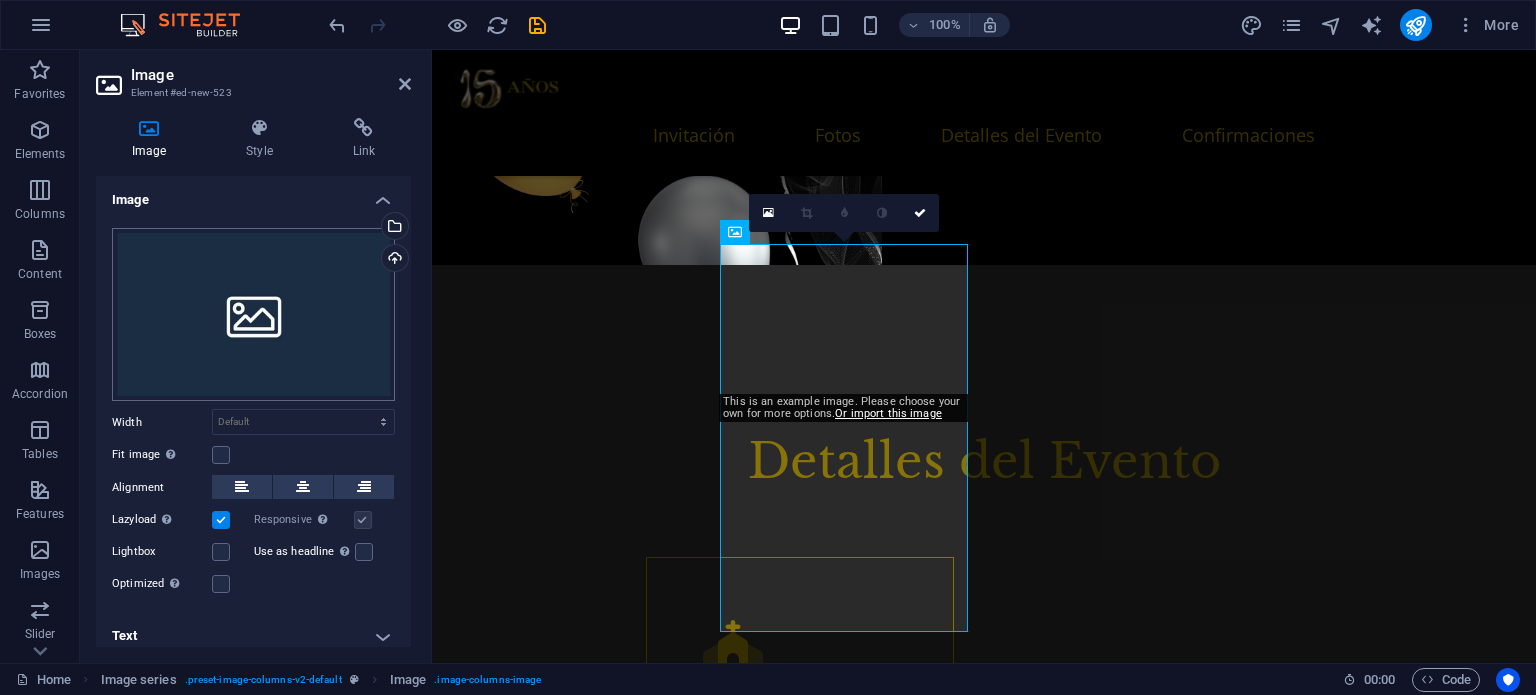 scroll, scrollTop: 1980, scrollLeft: 0, axis: vertical 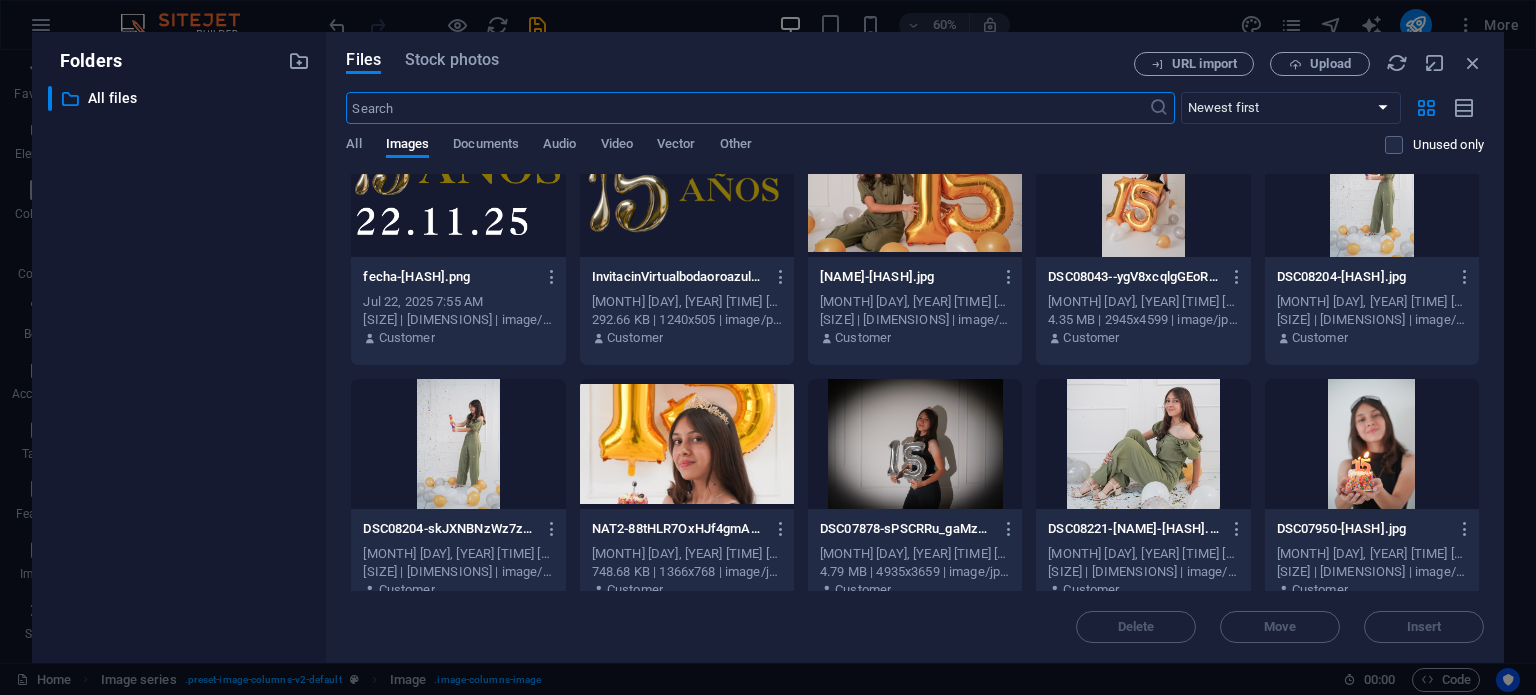 click at bounding box center (1143, 444) 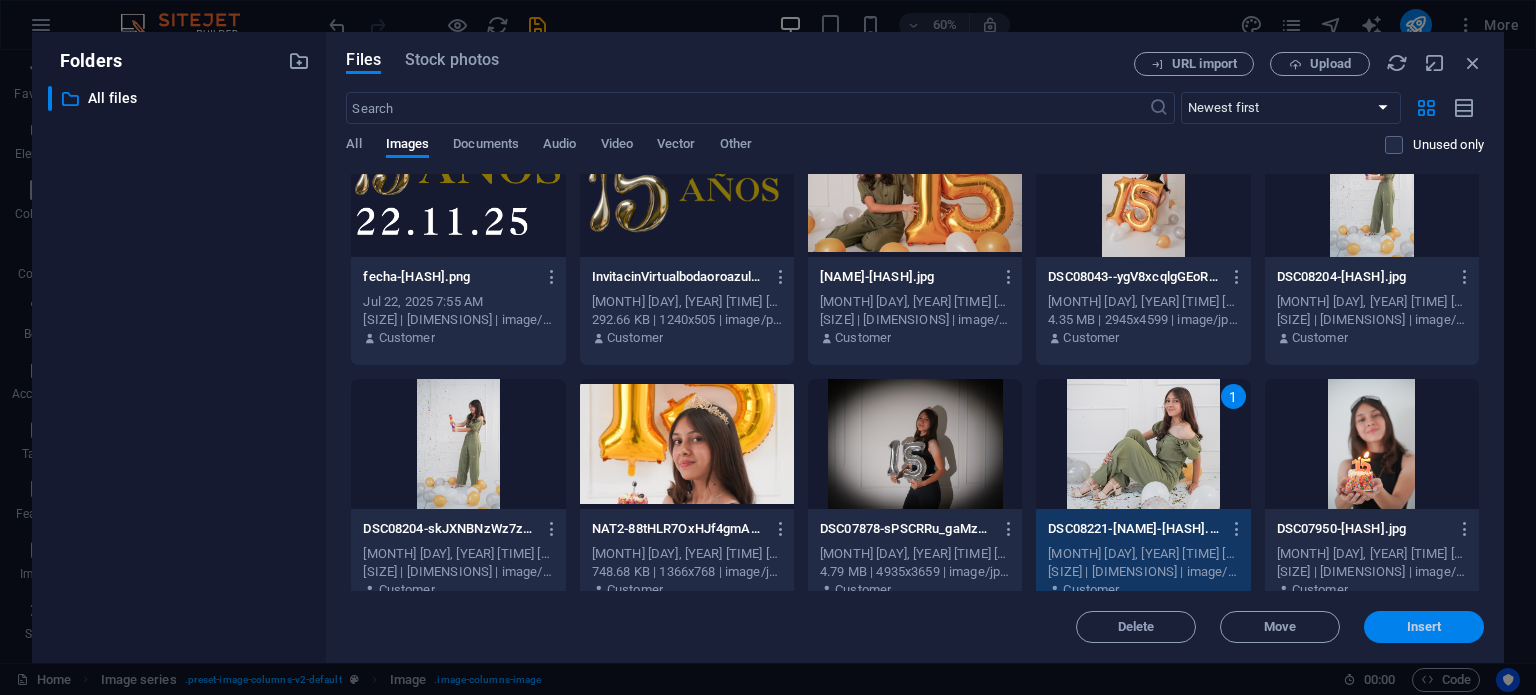 click on "Insert" at bounding box center [1424, 627] 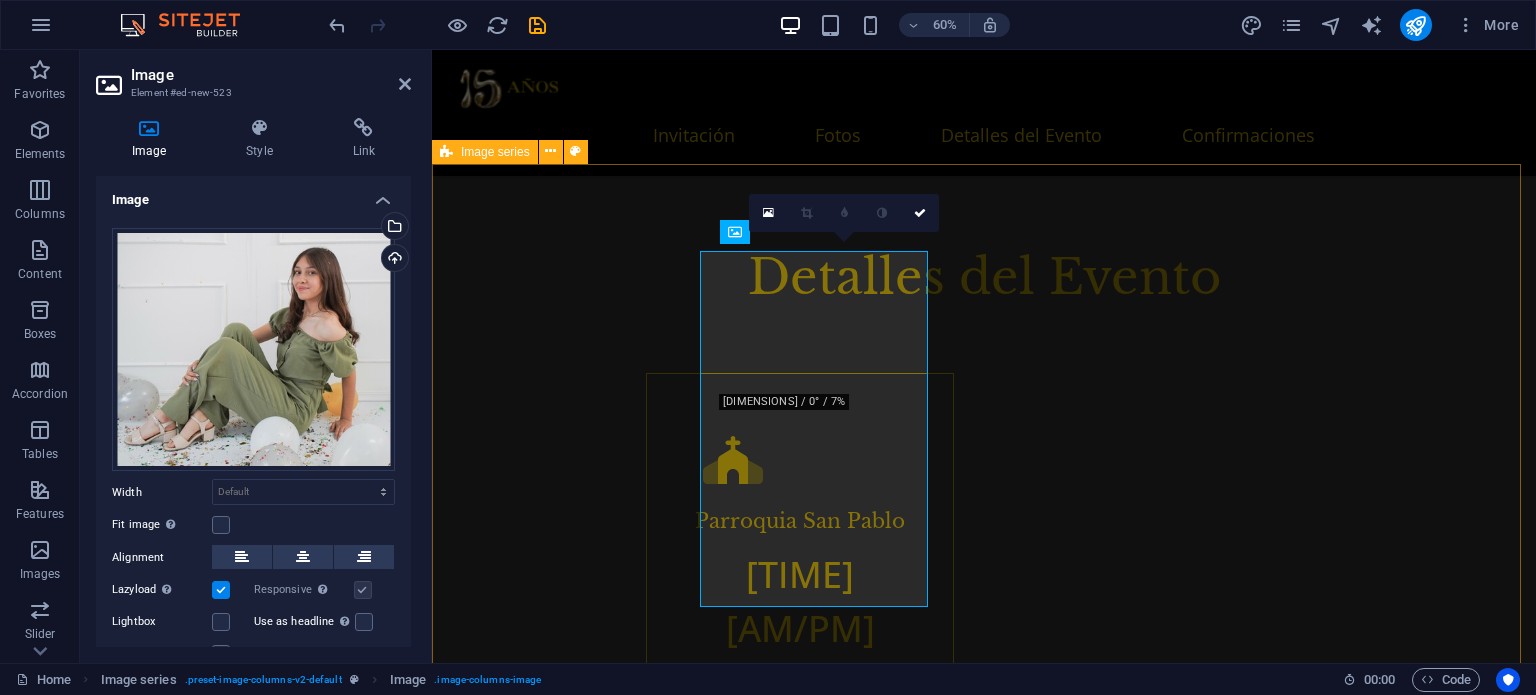 scroll, scrollTop: 2000, scrollLeft: 0, axis: vertical 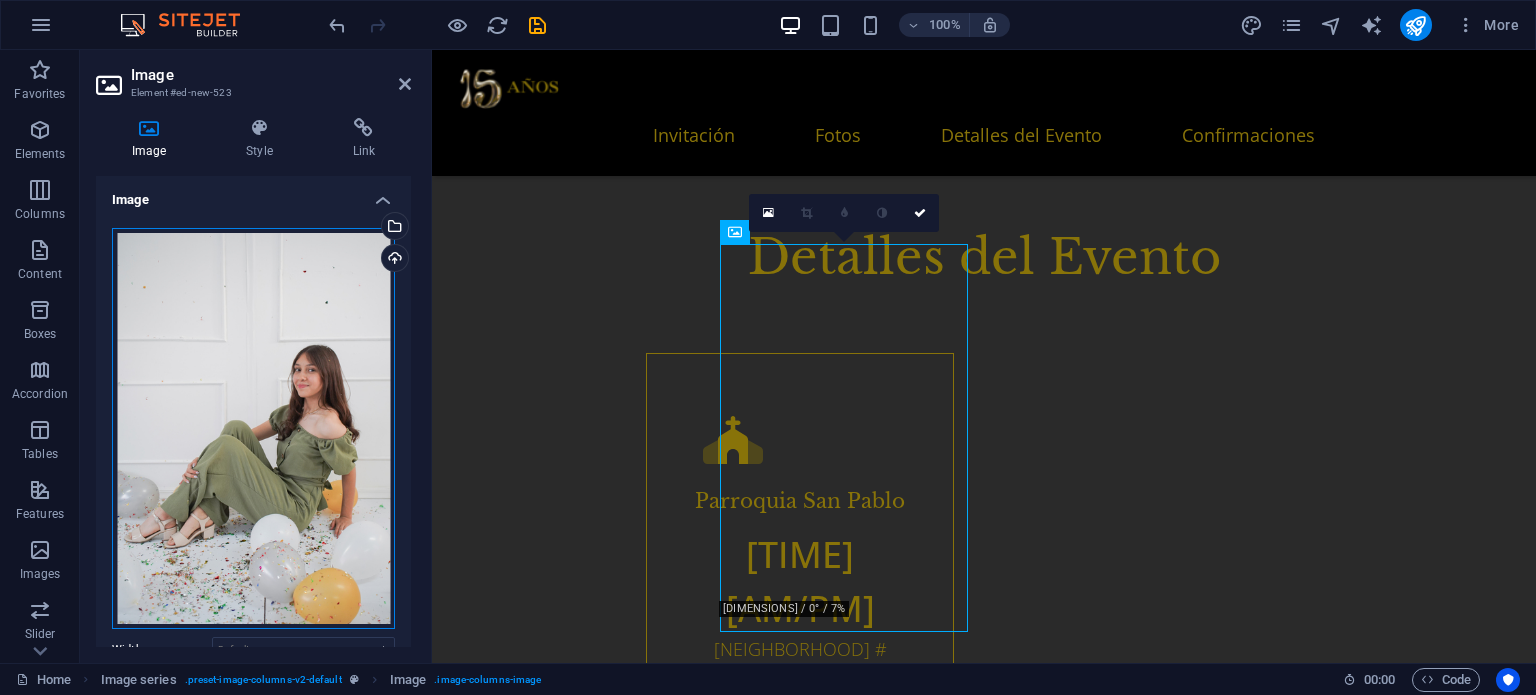 click on "Drag files here, click to choose files or select files from Files or our free stock photos & videos" at bounding box center [253, 428] 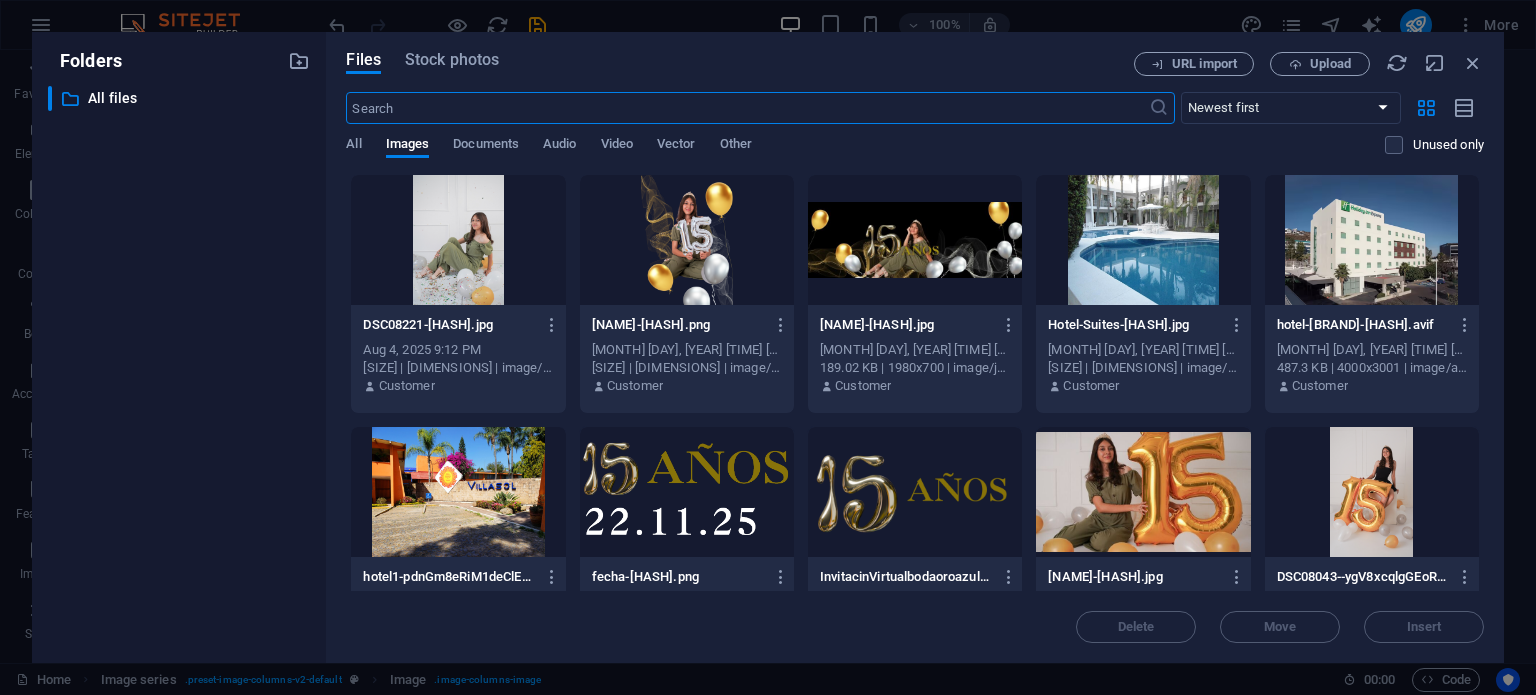 scroll, scrollTop: 1980, scrollLeft: 0, axis: vertical 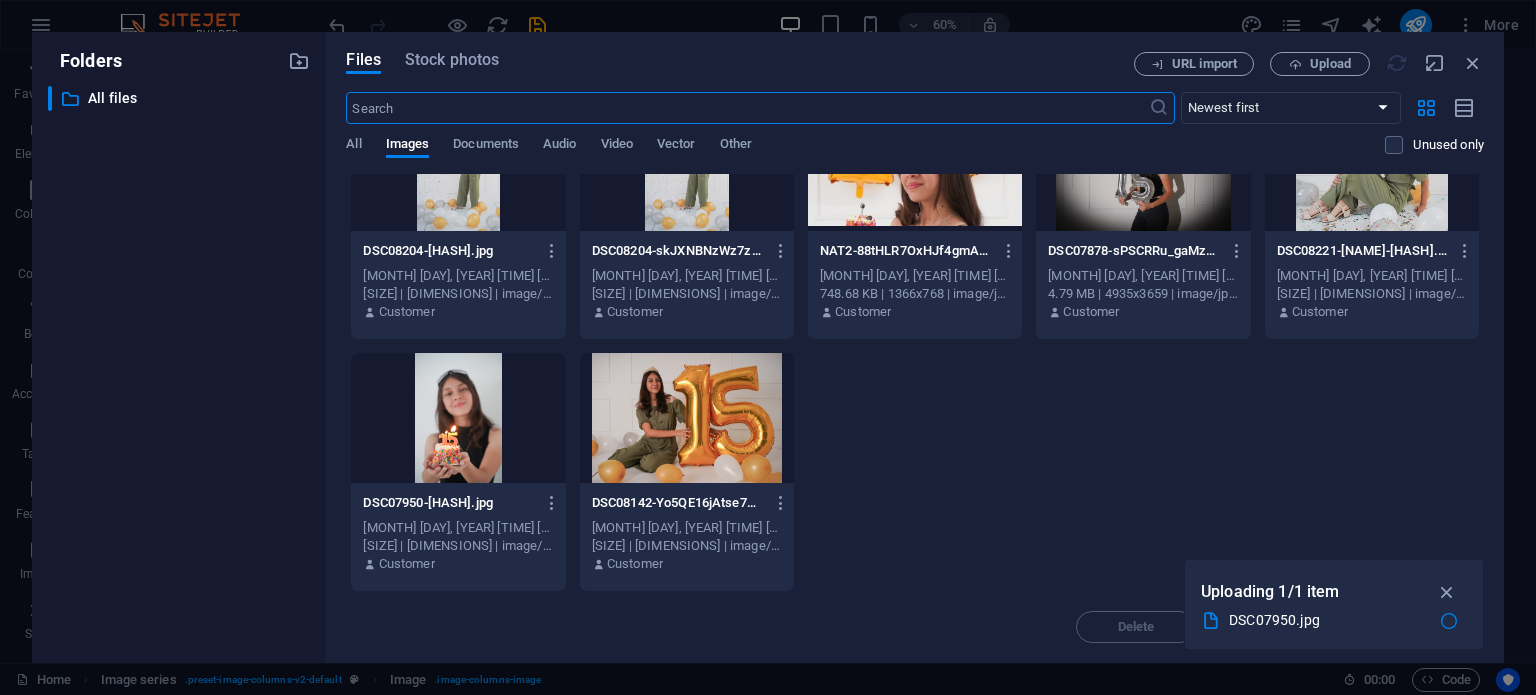 click at bounding box center [458, 418] 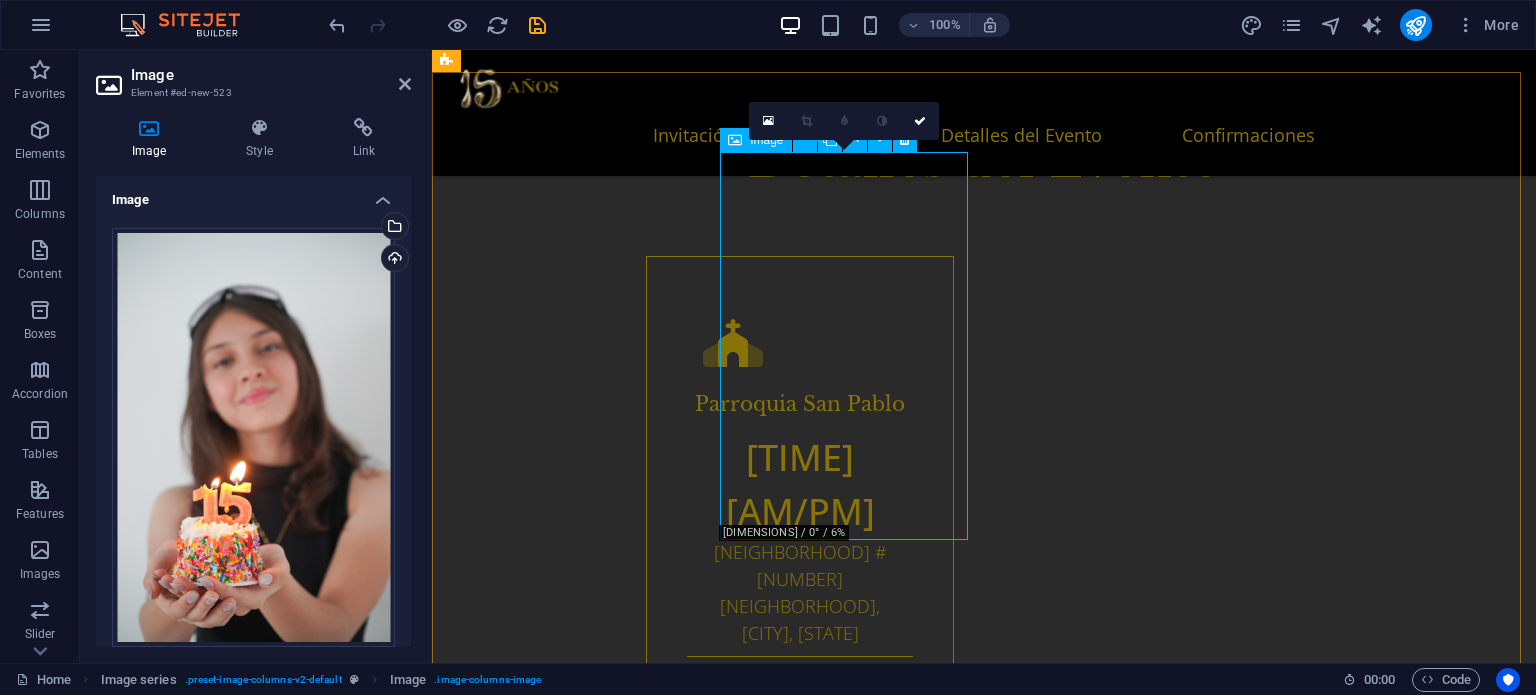 scroll, scrollTop: 2100, scrollLeft: 0, axis: vertical 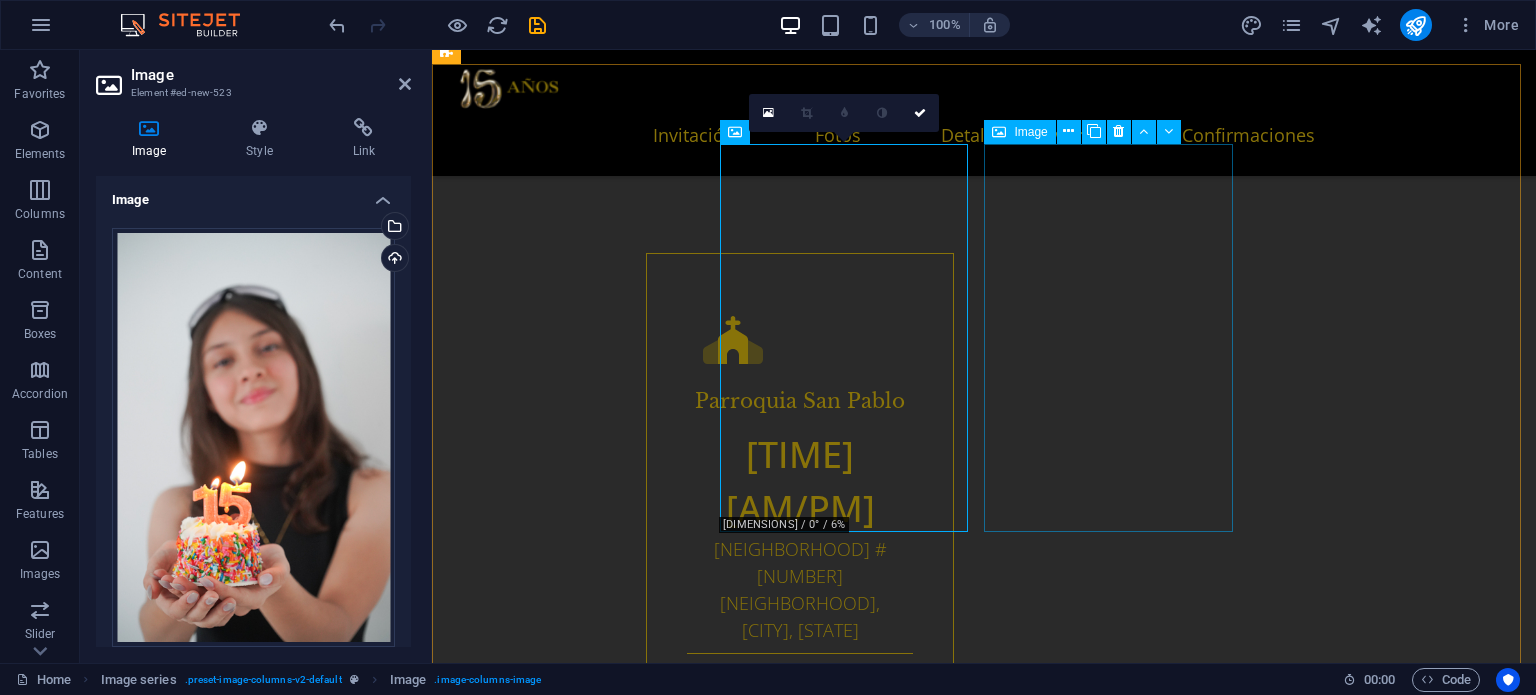 click at bounding box center (582, 2420) 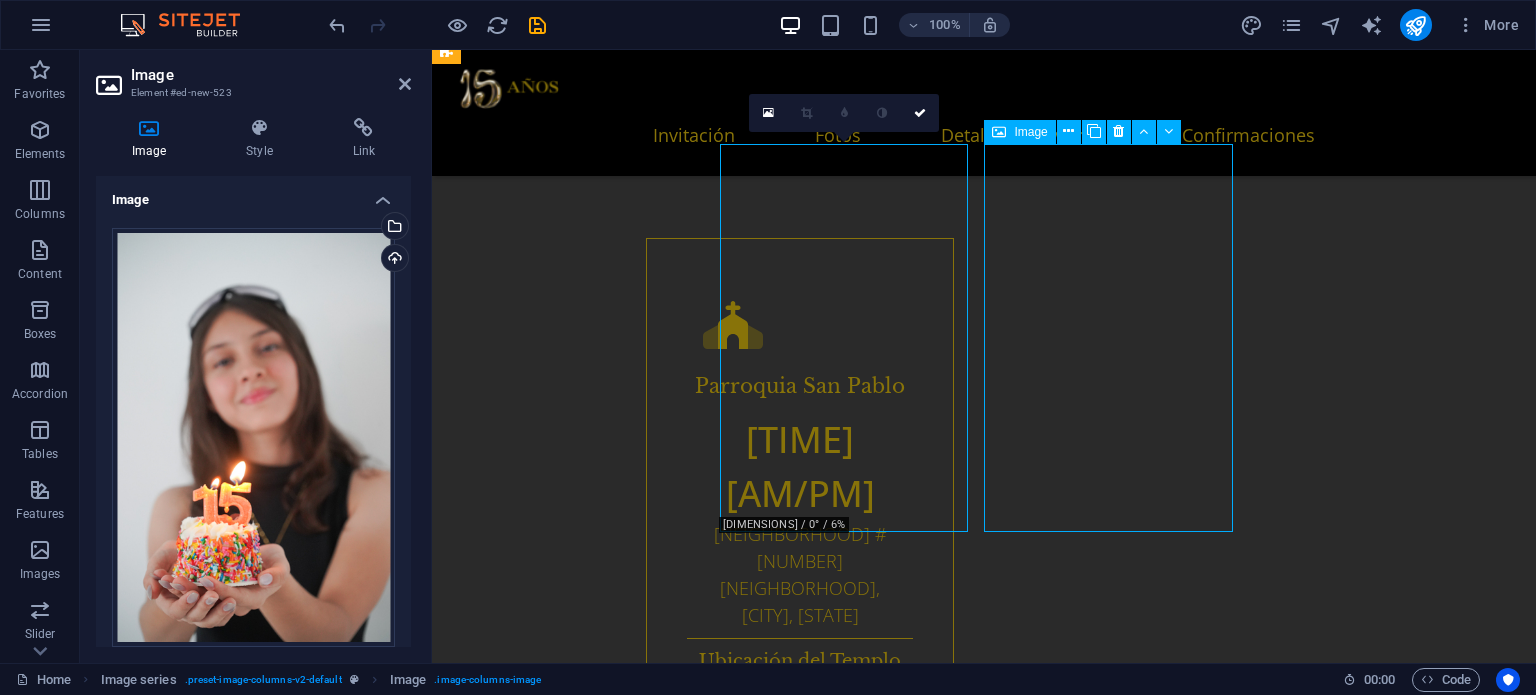 scroll, scrollTop: 2040, scrollLeft: 0, axis: vertical 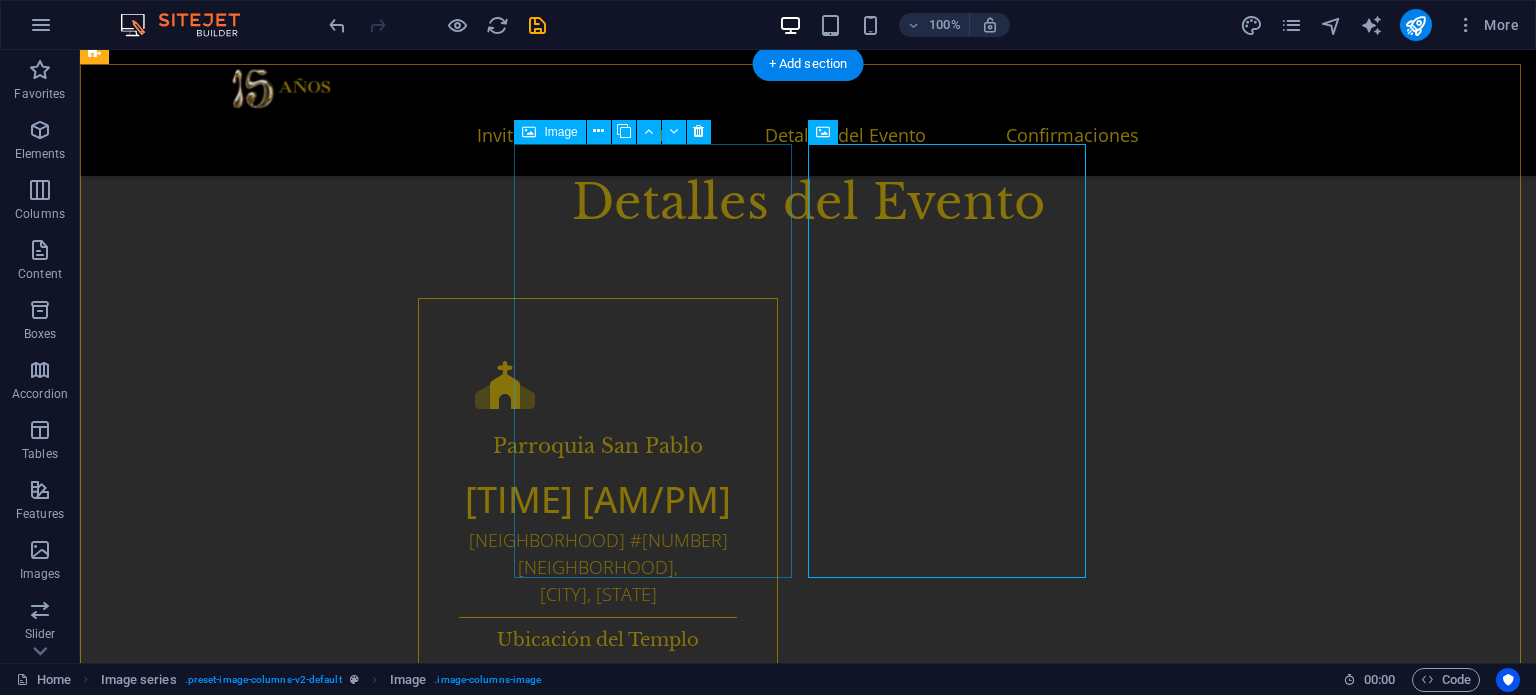 click at bounding box center [243, 2087] 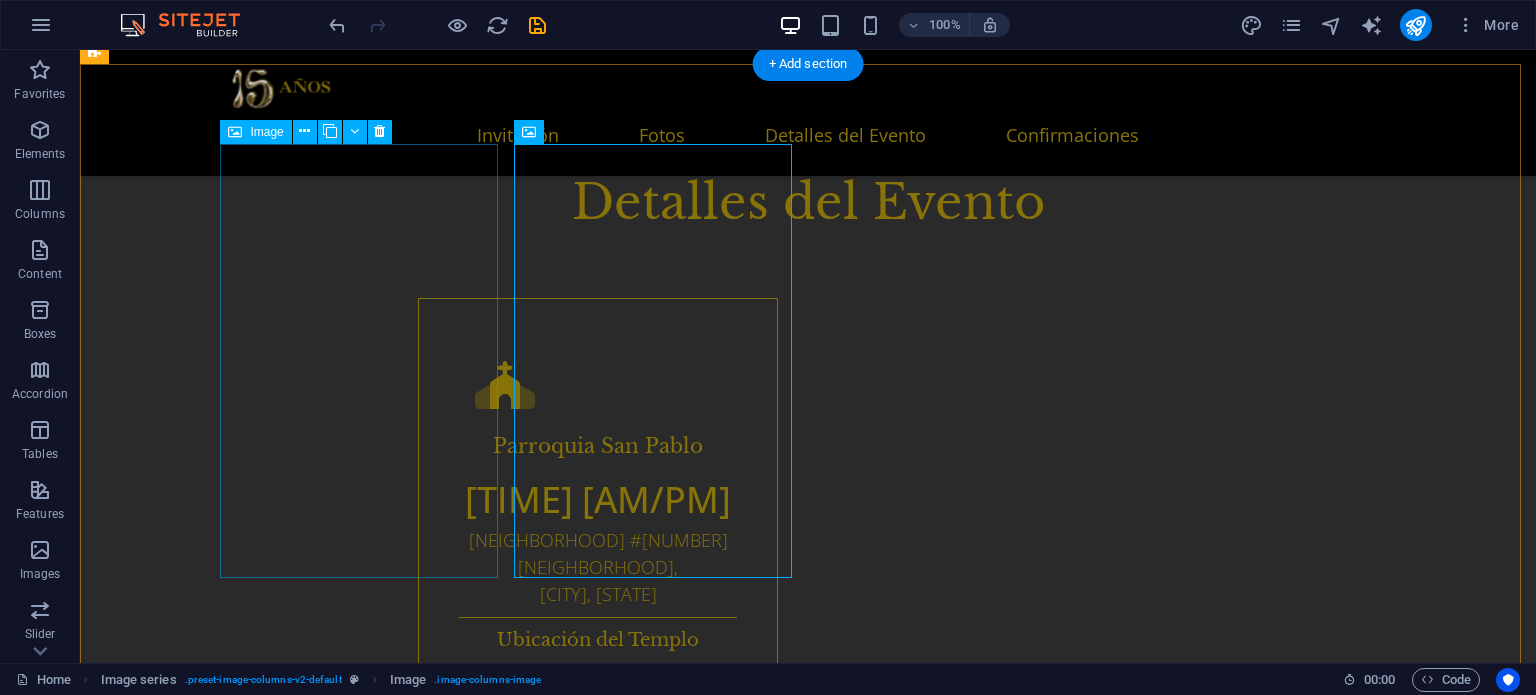 click at bounding box center (243, 1654) 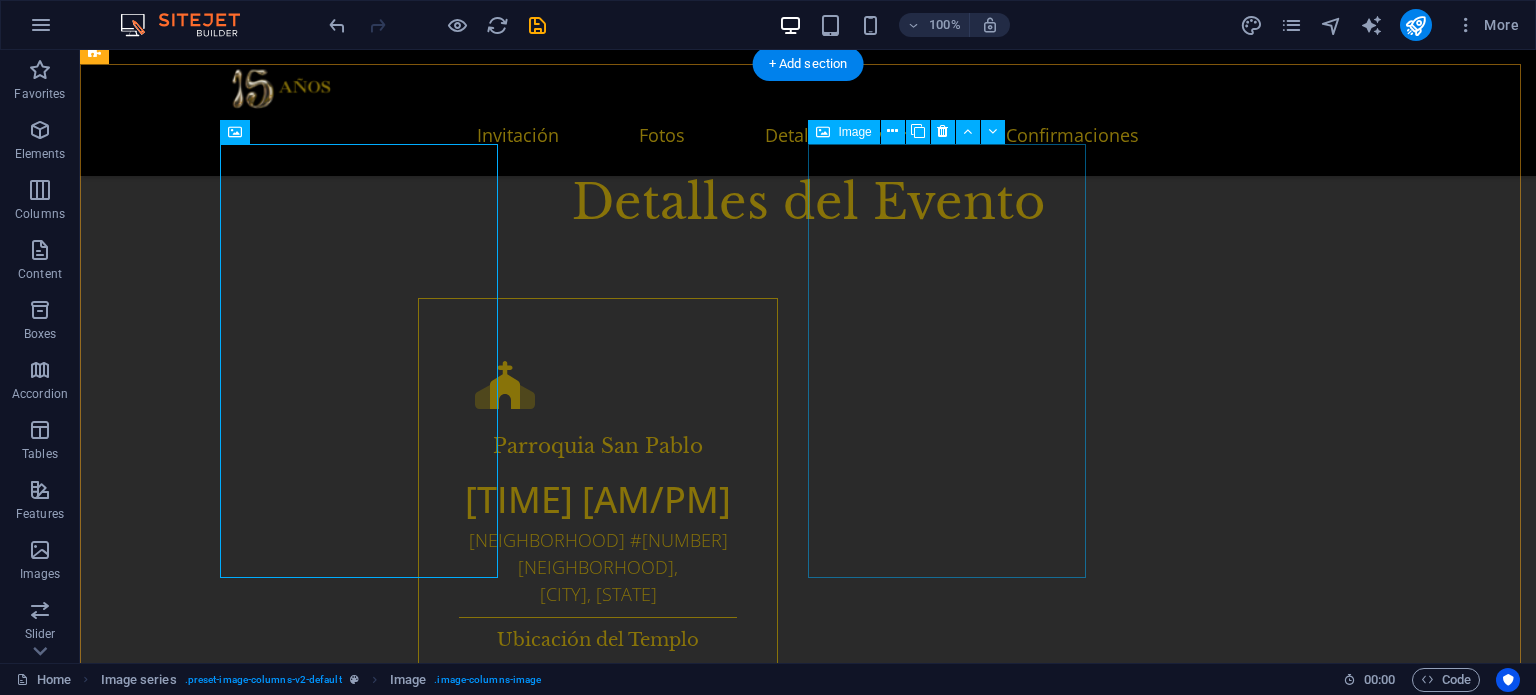click at bounding box center (243, 2387) 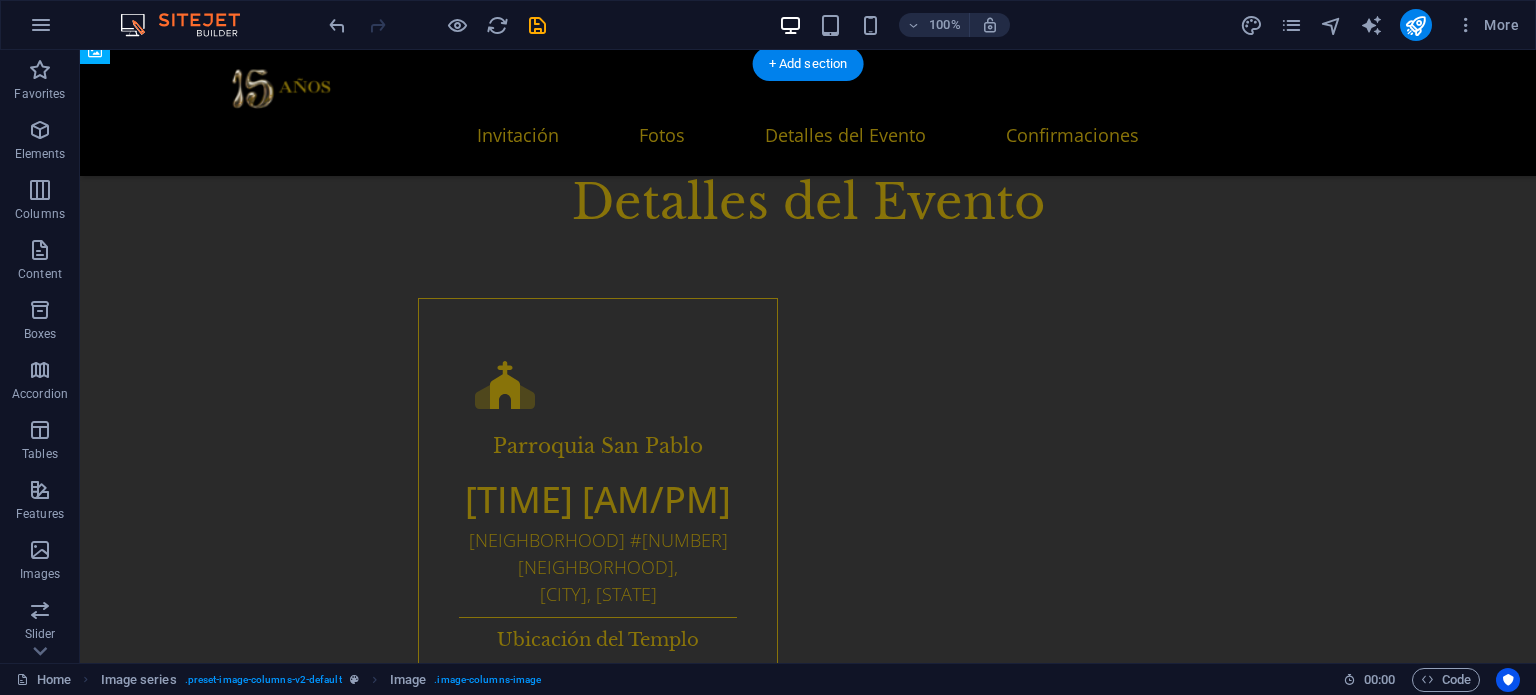 drag, startPoint x: 422, startPoint y: 397, endPoint x: 528, endPoint y: 405, distance: 106.30146 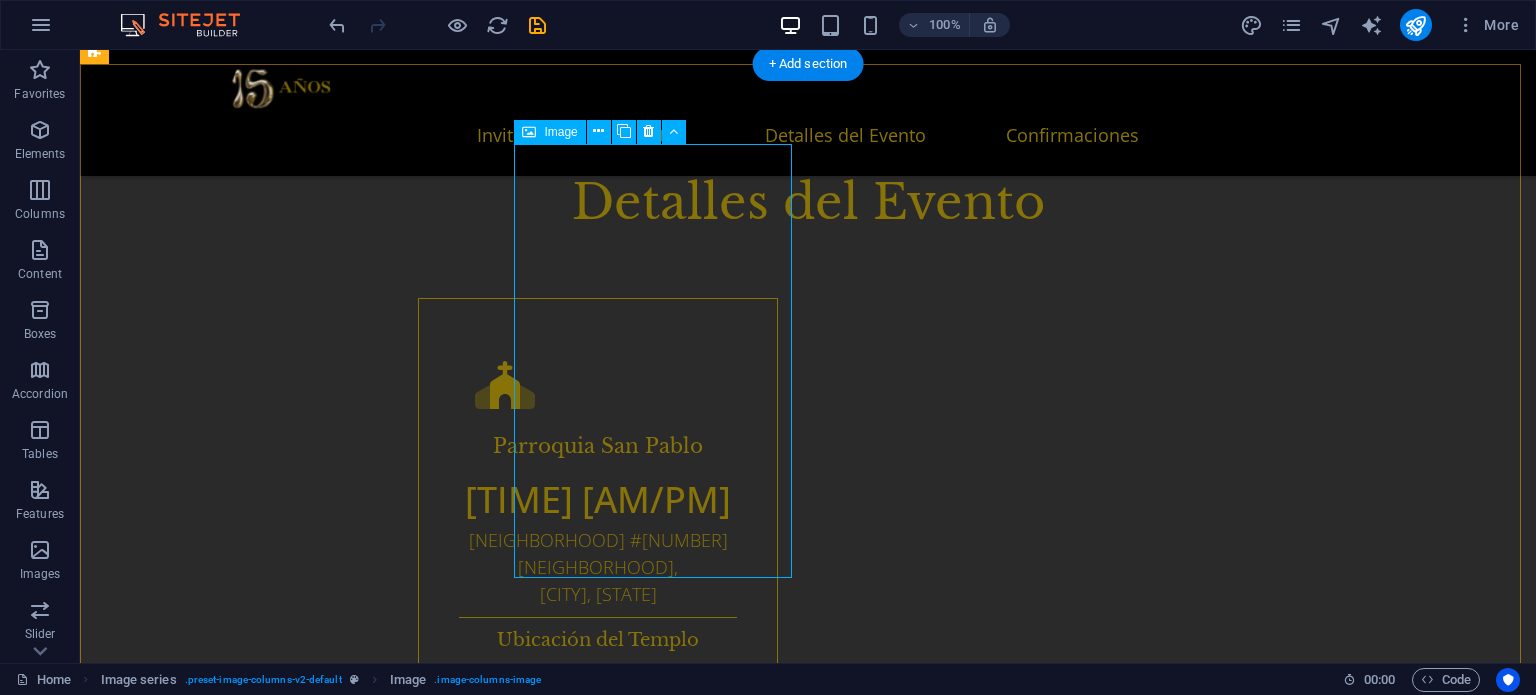 click at bounding box center [243, 2079] 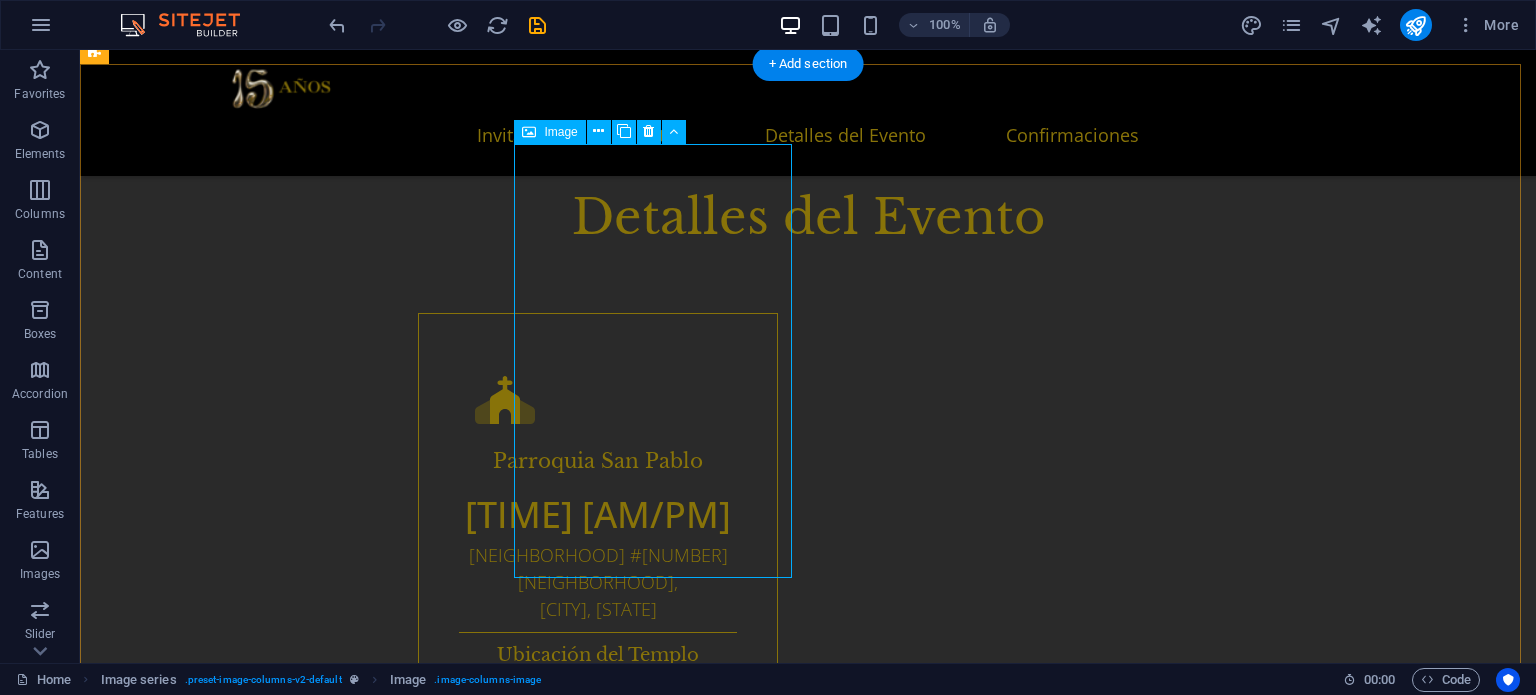 scroll, scrollTop: 2100, scrollLeft: 0, axis: vertical 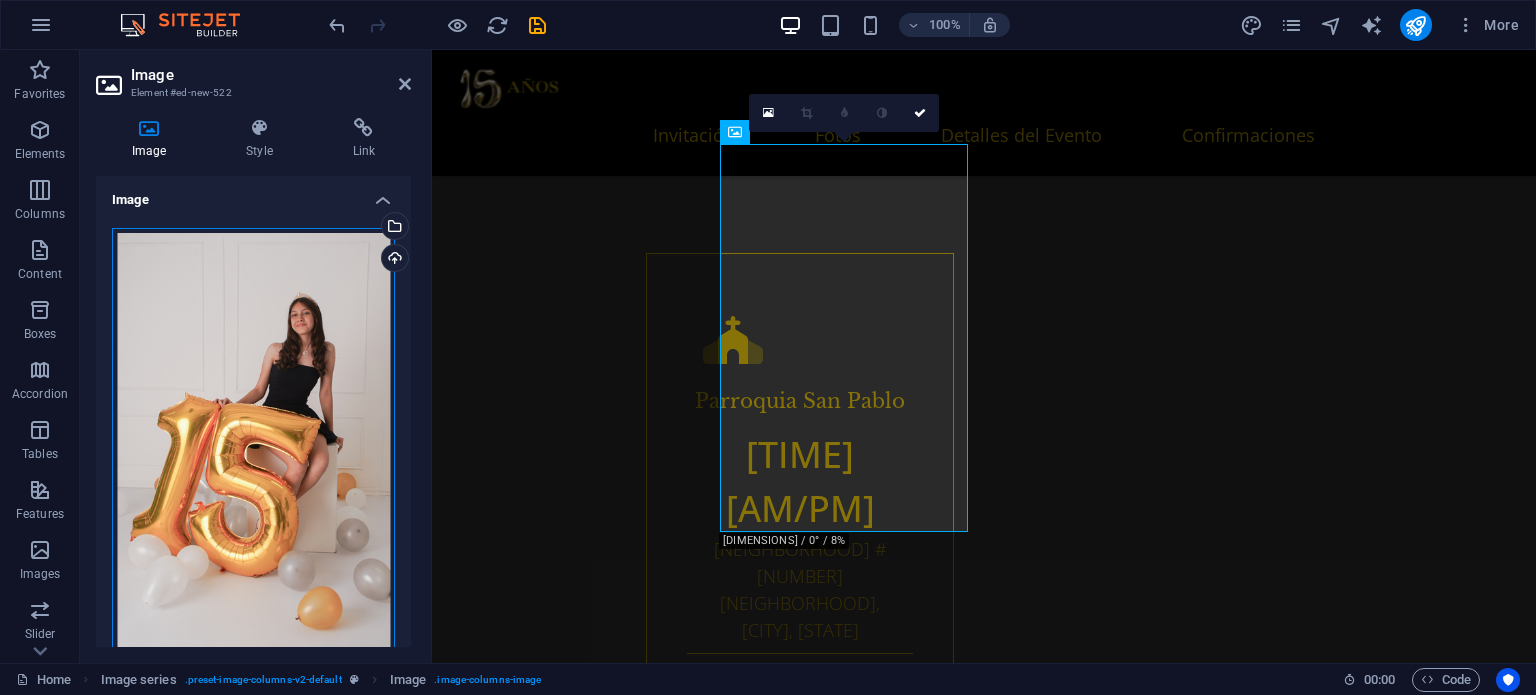 click on "Drag files here, click to choose files or select files from Files or our free stock photos & videos" at bounding box center (253, 446) 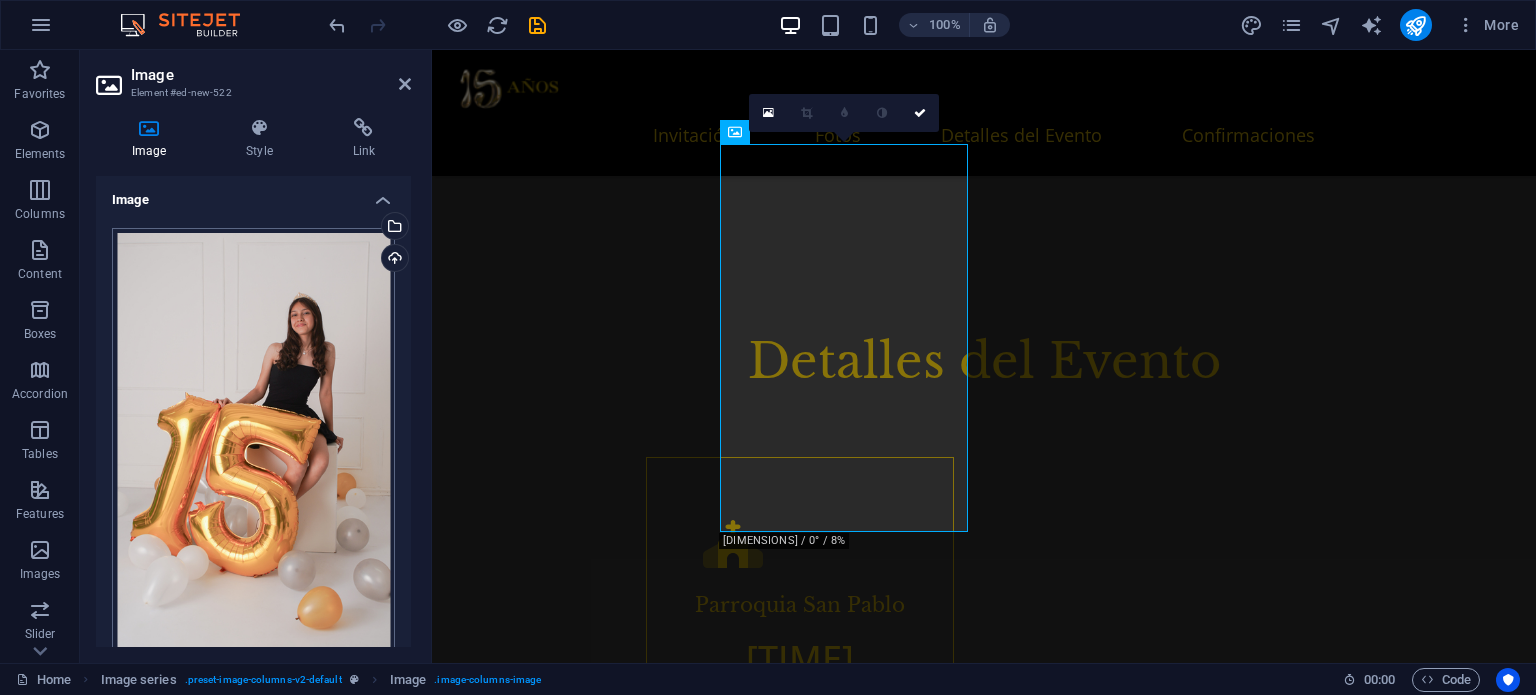 scroll, scrollTop: 2107, scrollLeft: 0, axis: vertical 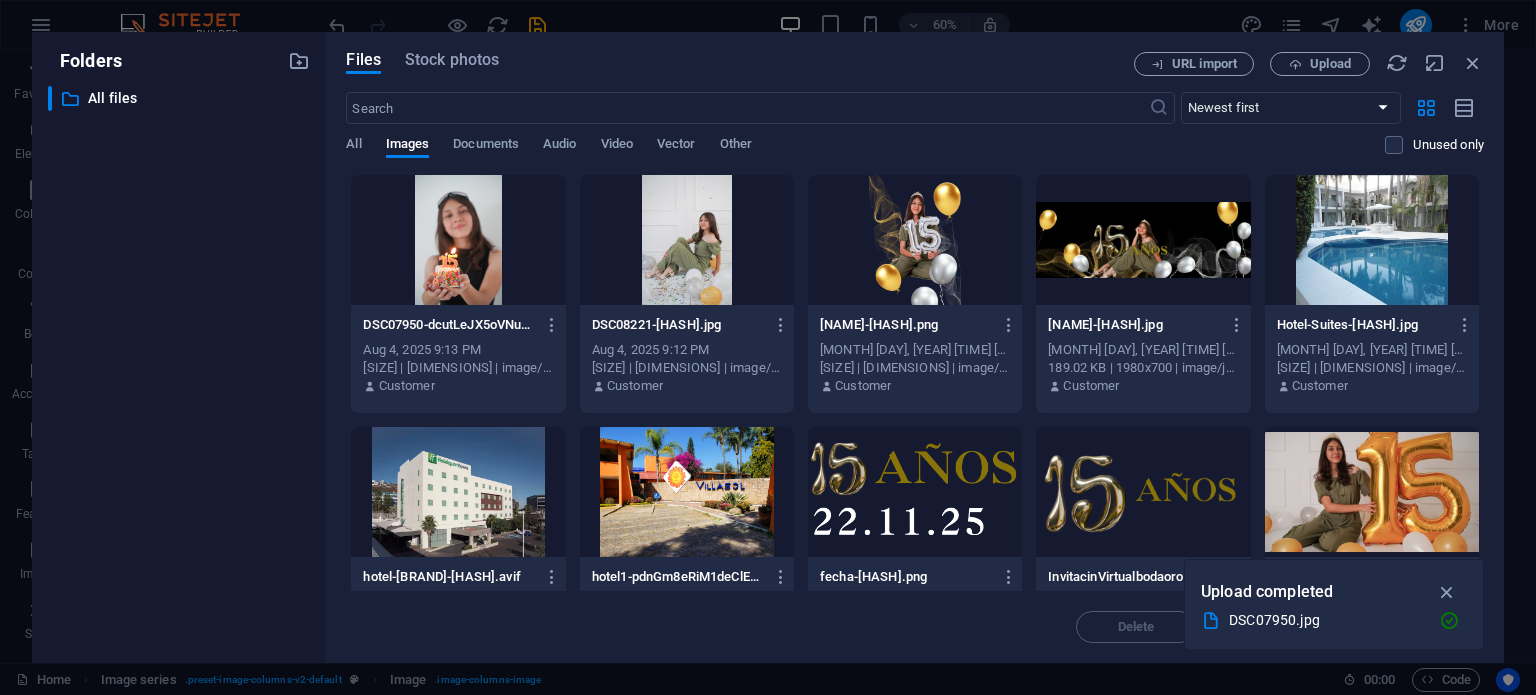 click at bounding box center [687, 240] 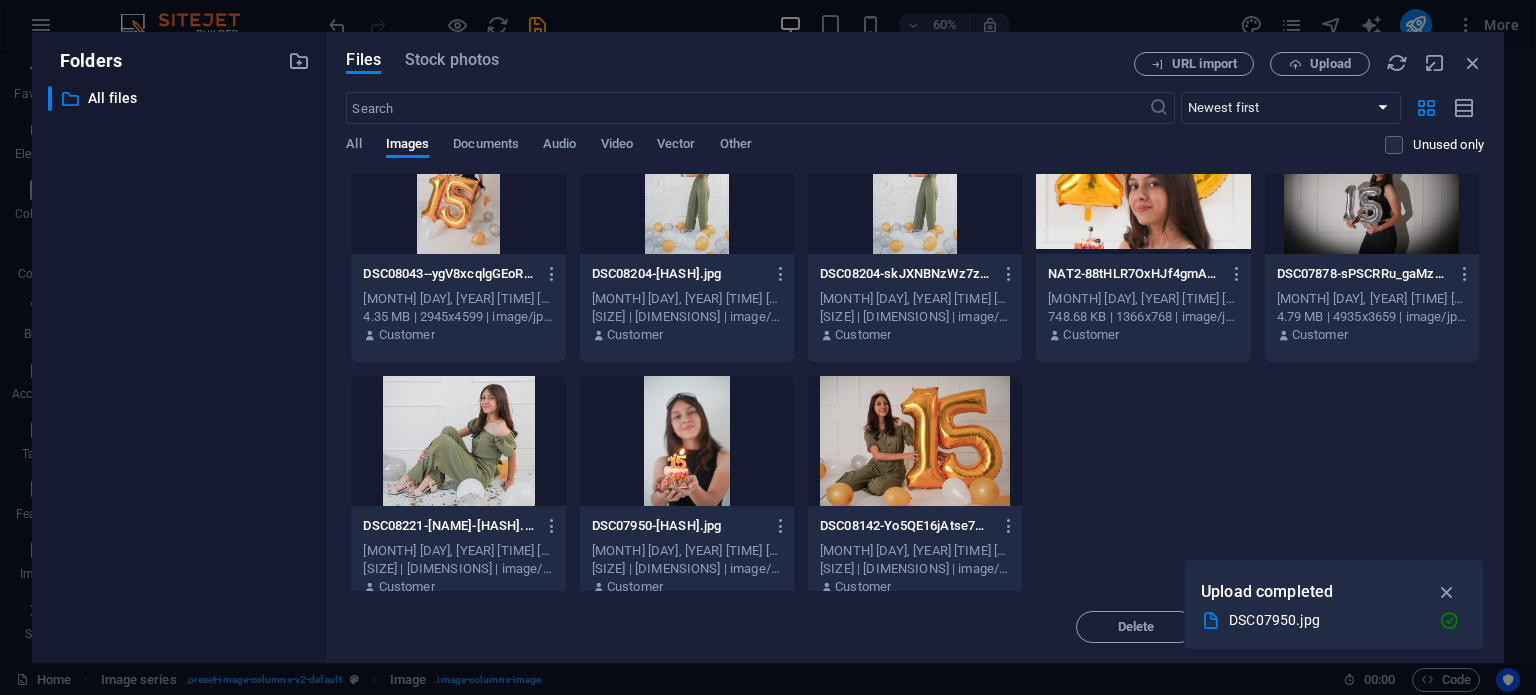 scroll, scrollTop: 578, scrollLeft: 0, axis: vertical 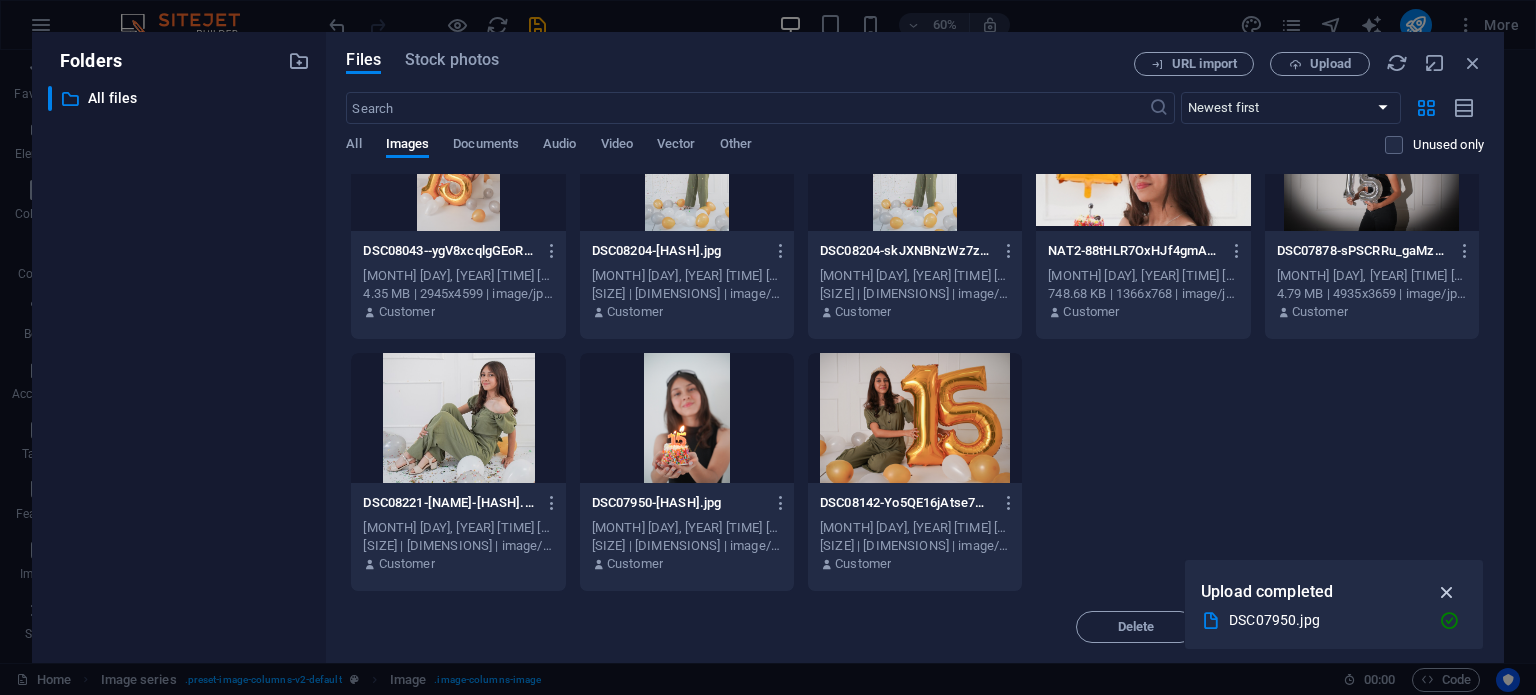 click at bounding box center (1447, 592) 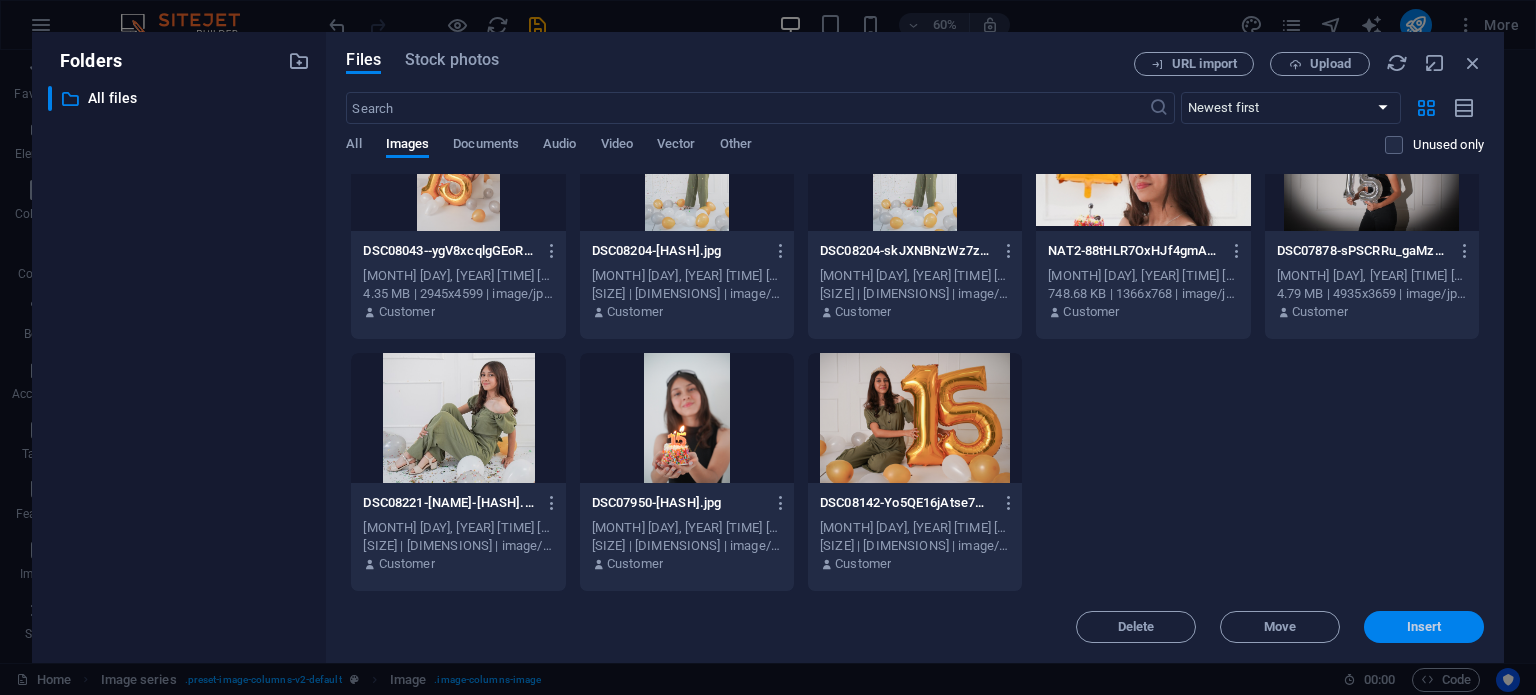 click on "Insert" at bounding box center (1424, 627) 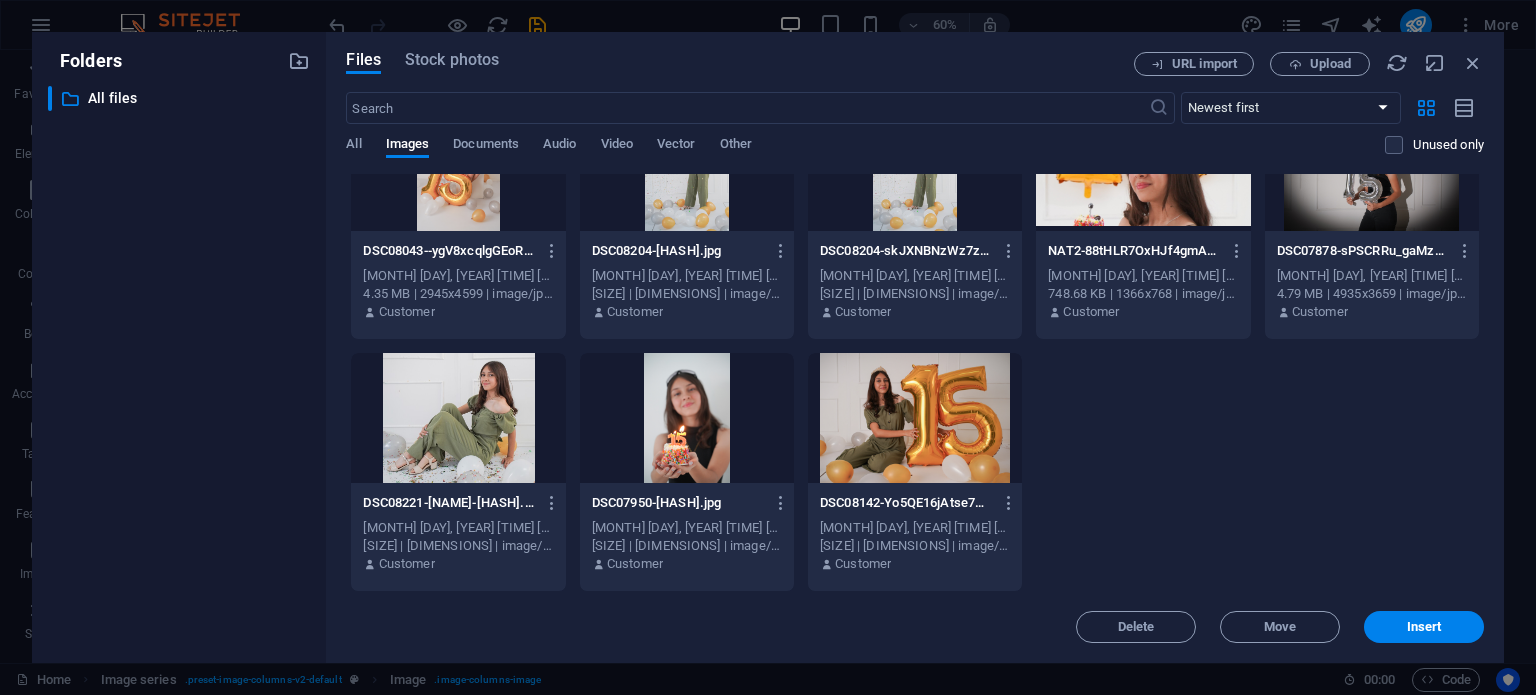 scroll, scrollTop: 2100, scrollLeft: 0, axis: vertical 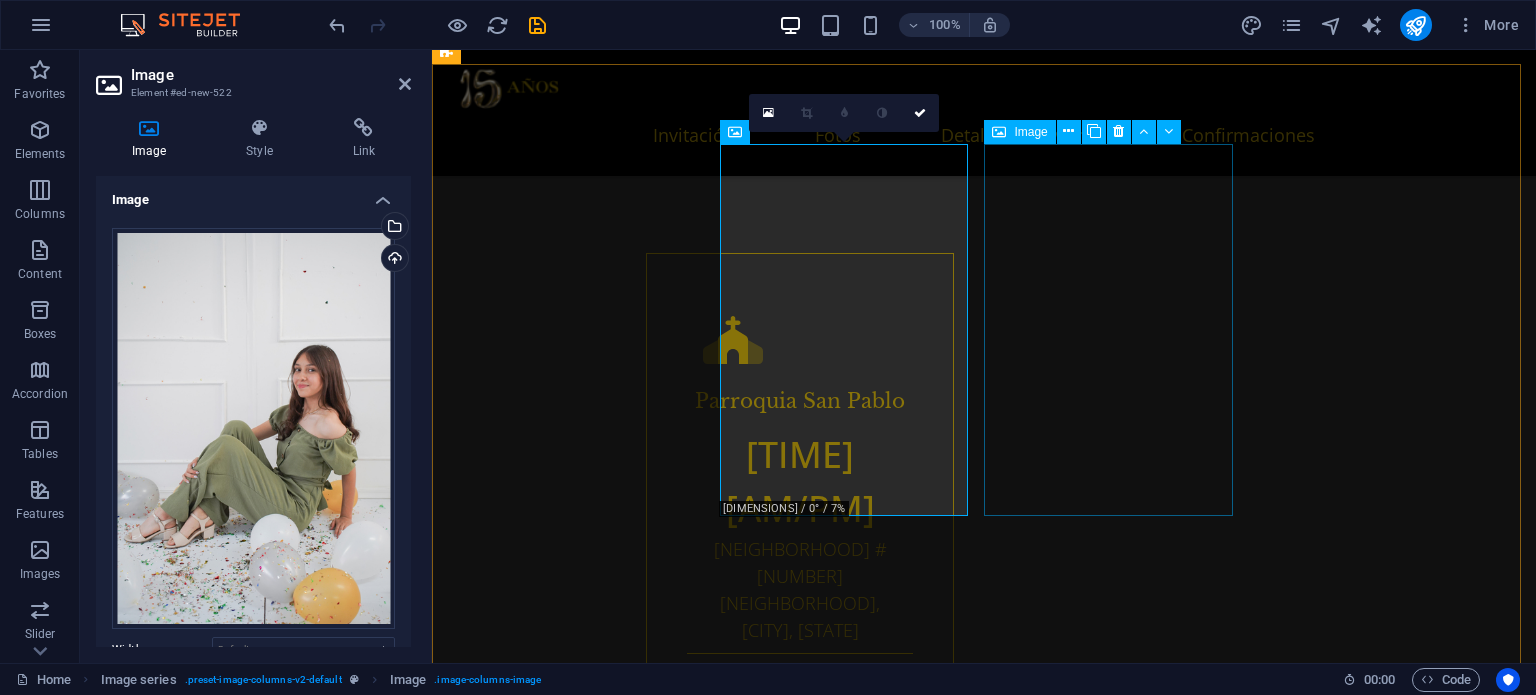 click at bounding box center [582, 2388] 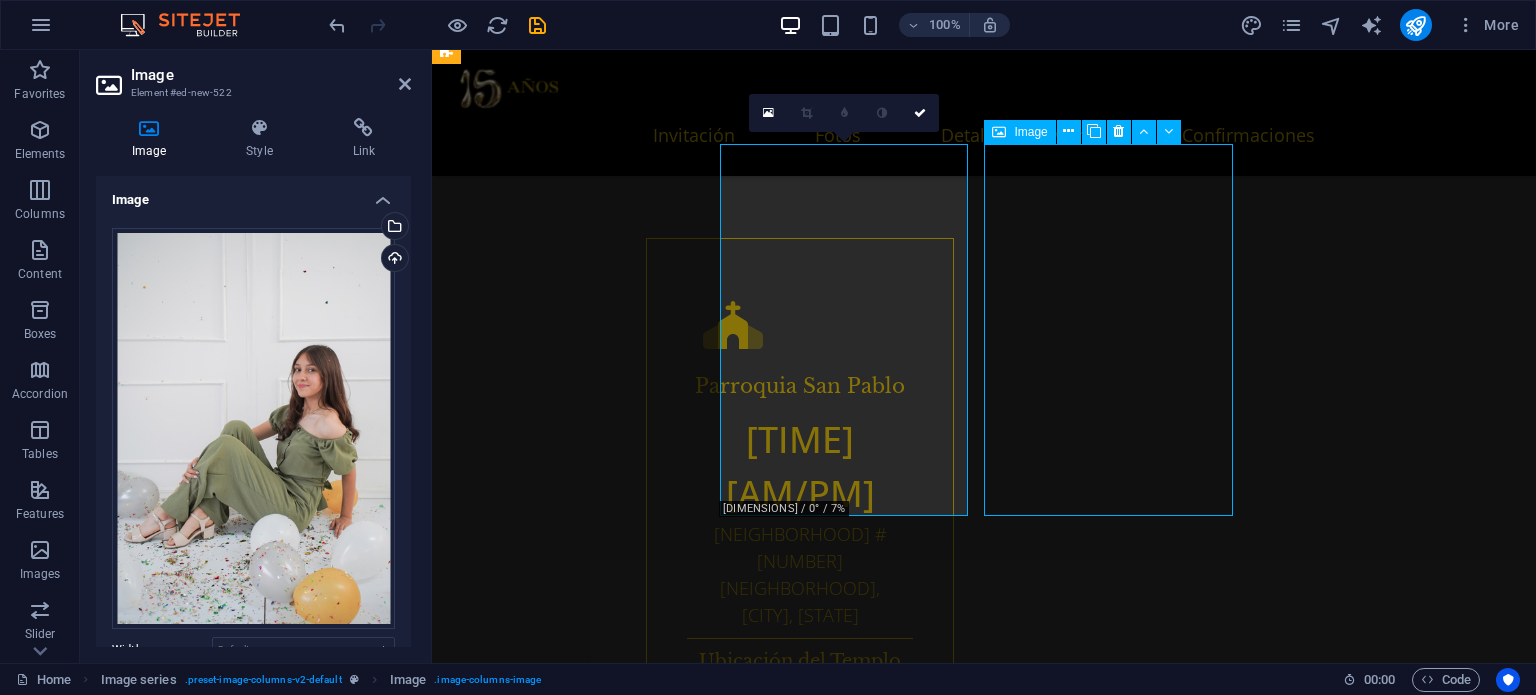 click at bounding box center (582, 2532) 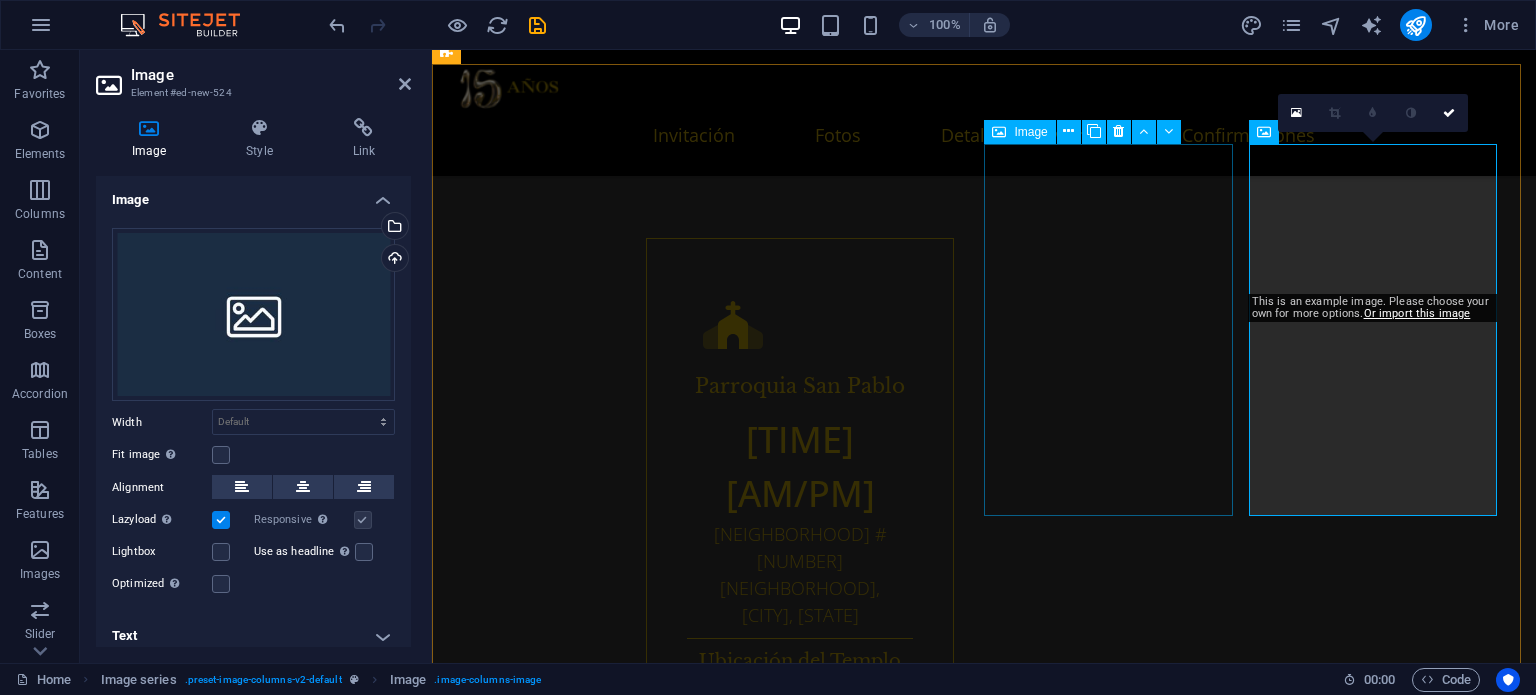 click at bounding box center [582, 2373] 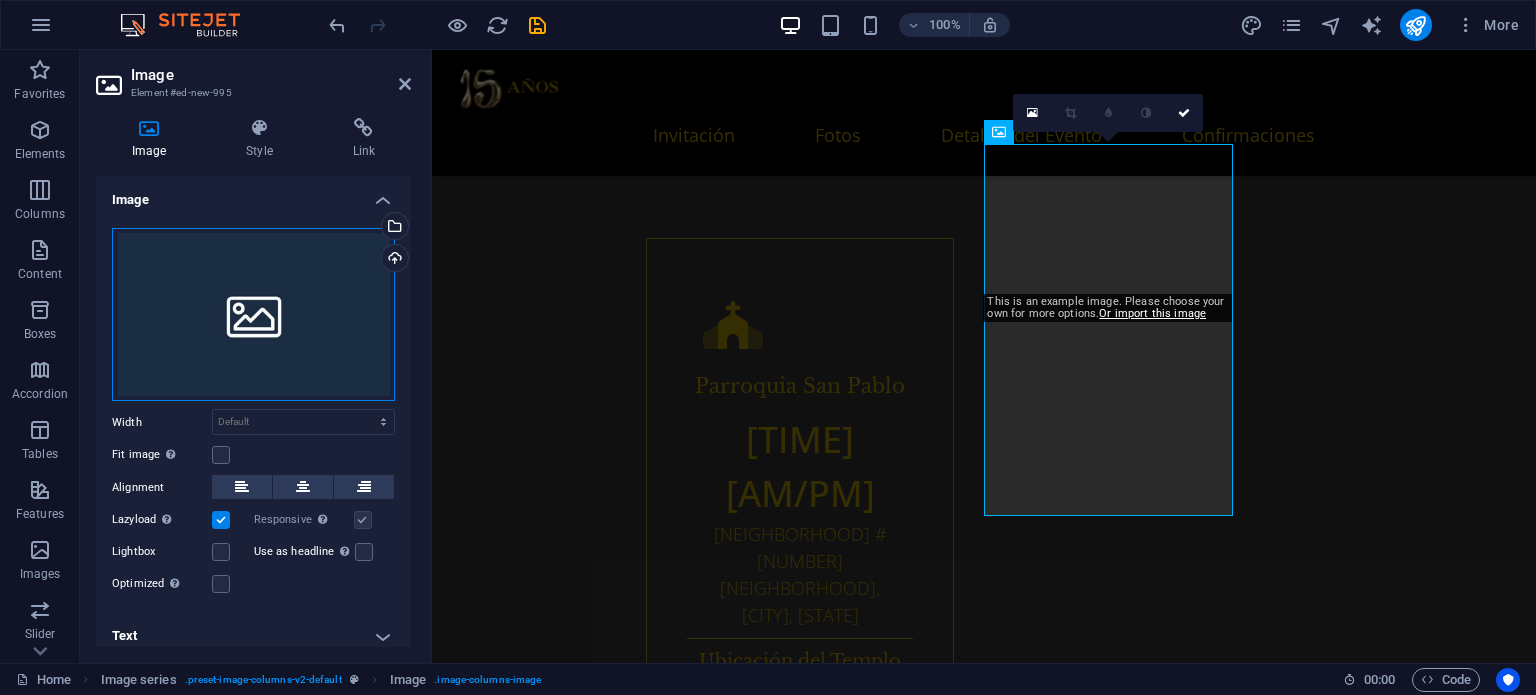 click on "Drag files here, click to choose files or select files from Files or our free stock photos & videos" at bounding box center [253, 315] 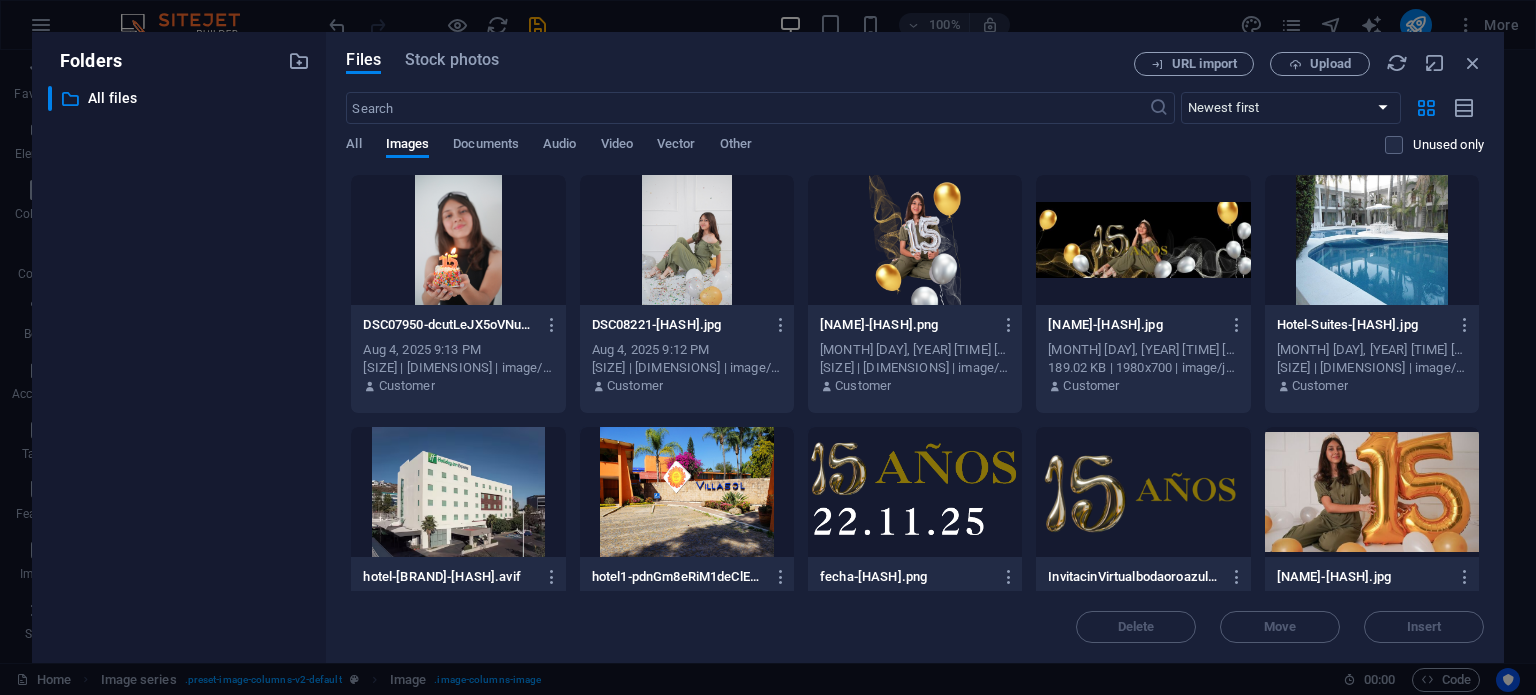 click on "​ All files All files" at bounding box center [179, 366] 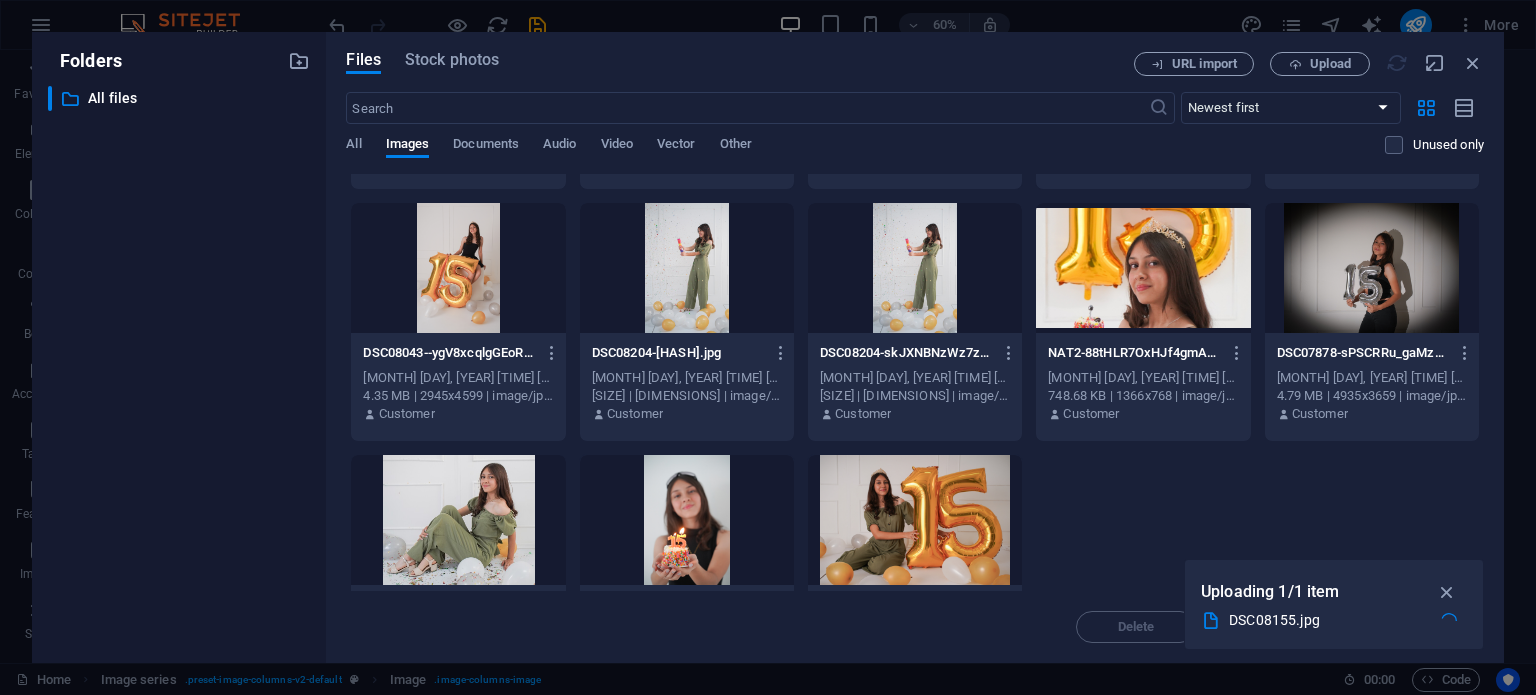 scroll, scrollTop: 578, scrollLeft: 0, axis: vertical 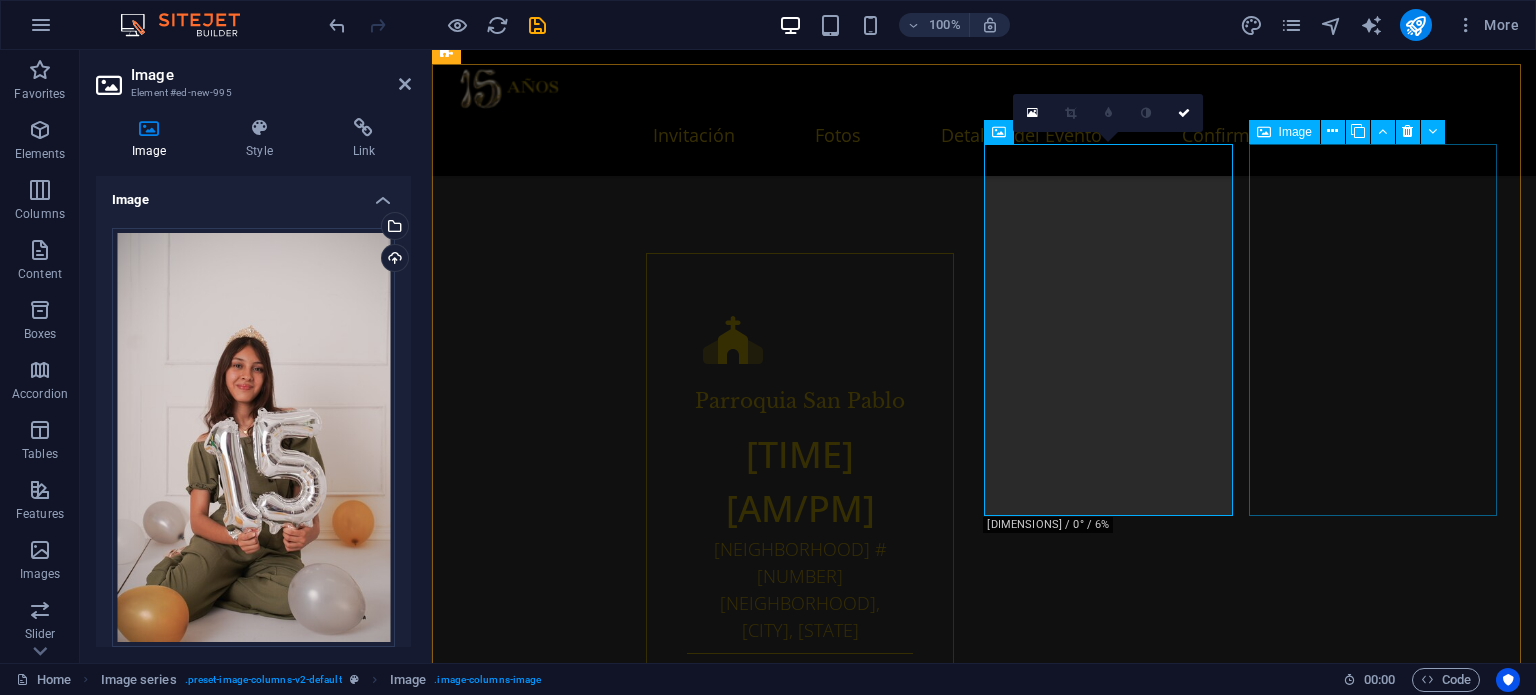 click at bounding box center (582, 2774) 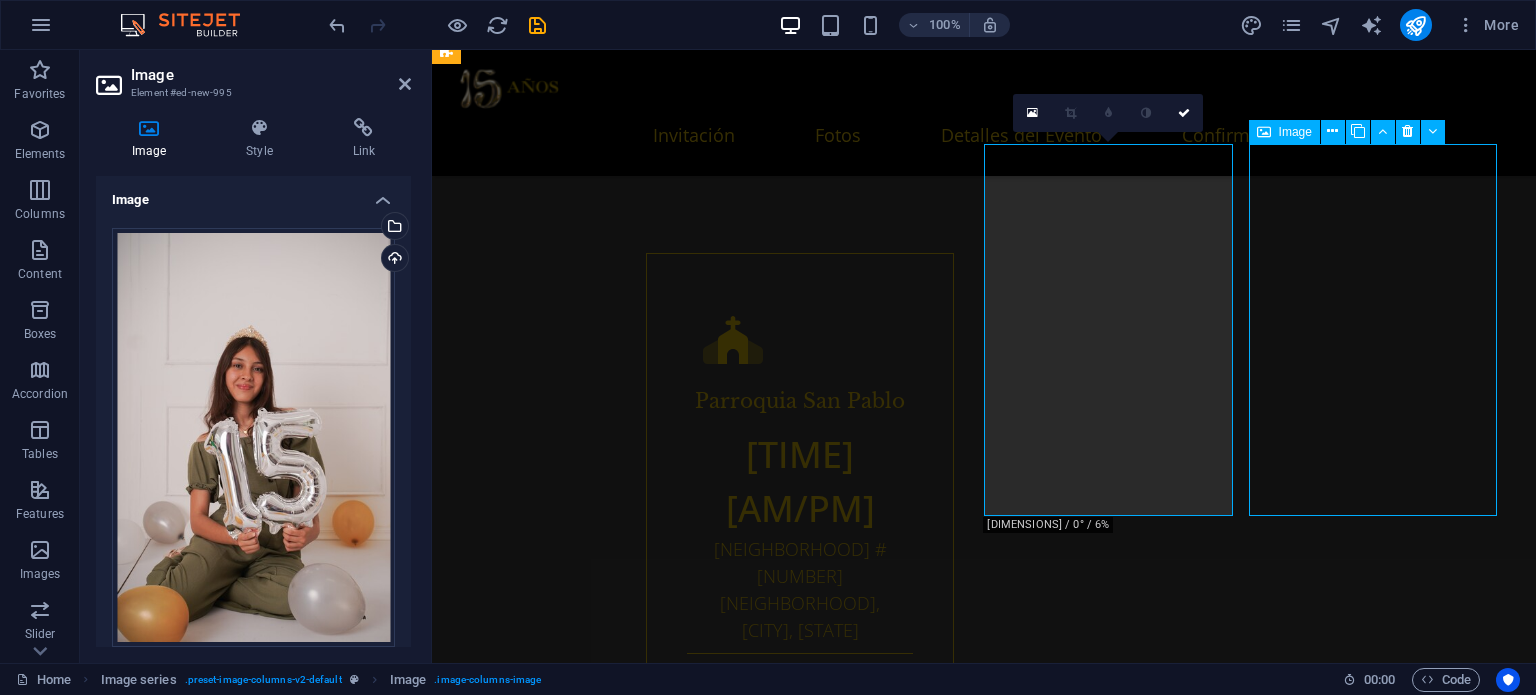 click at bounding box center [582, 2774] 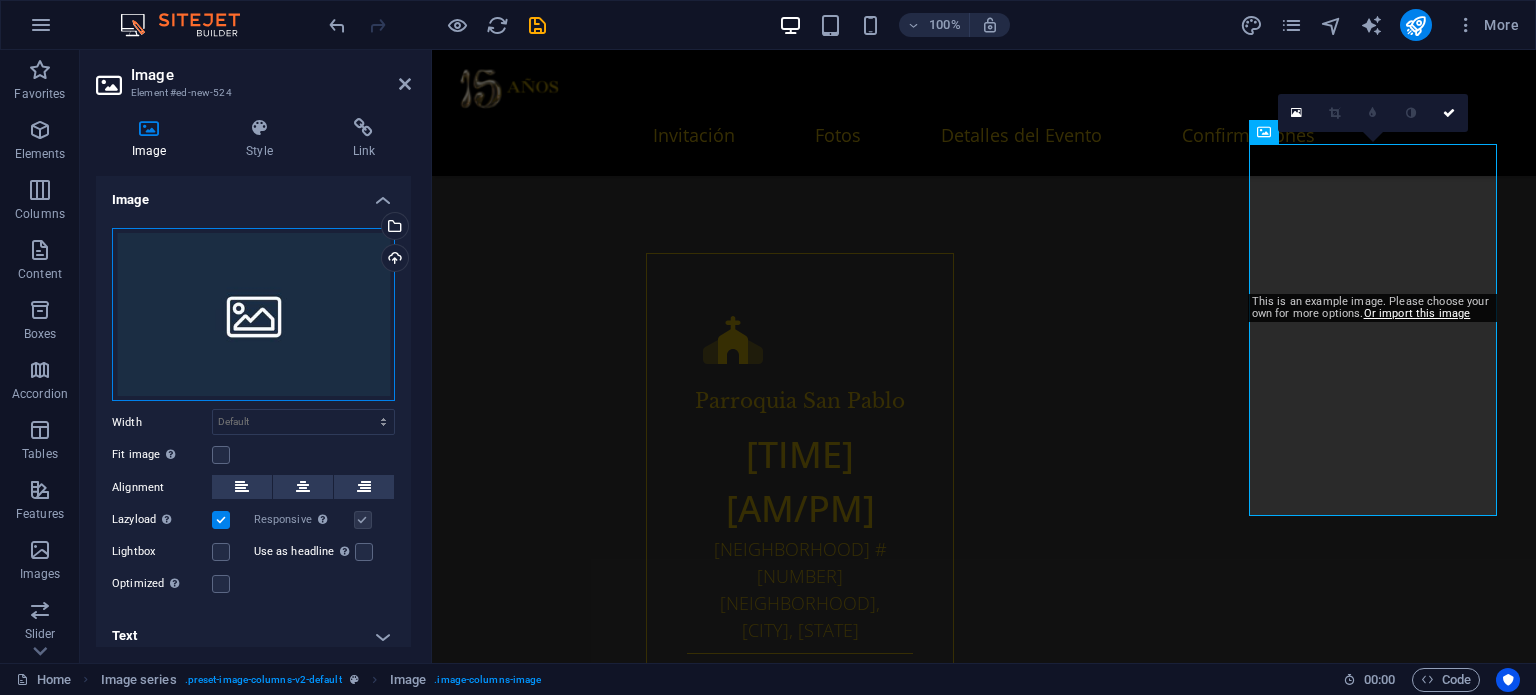 click on "Drag files here, click to choose files or select files from Files or our free stock photos & videos" at bounding box center (253, 315) 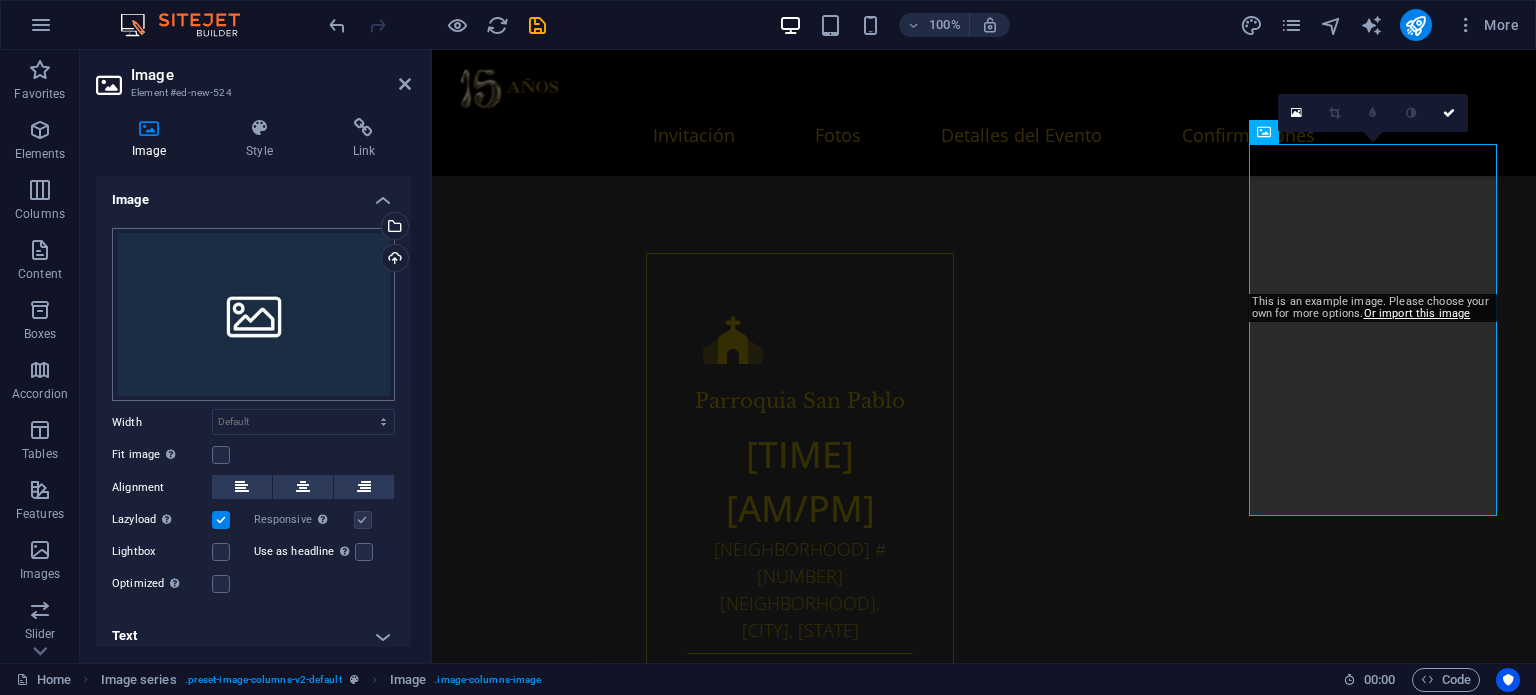scroll, scrollTop: 2107, scrollLeft: 0, axis: vertical 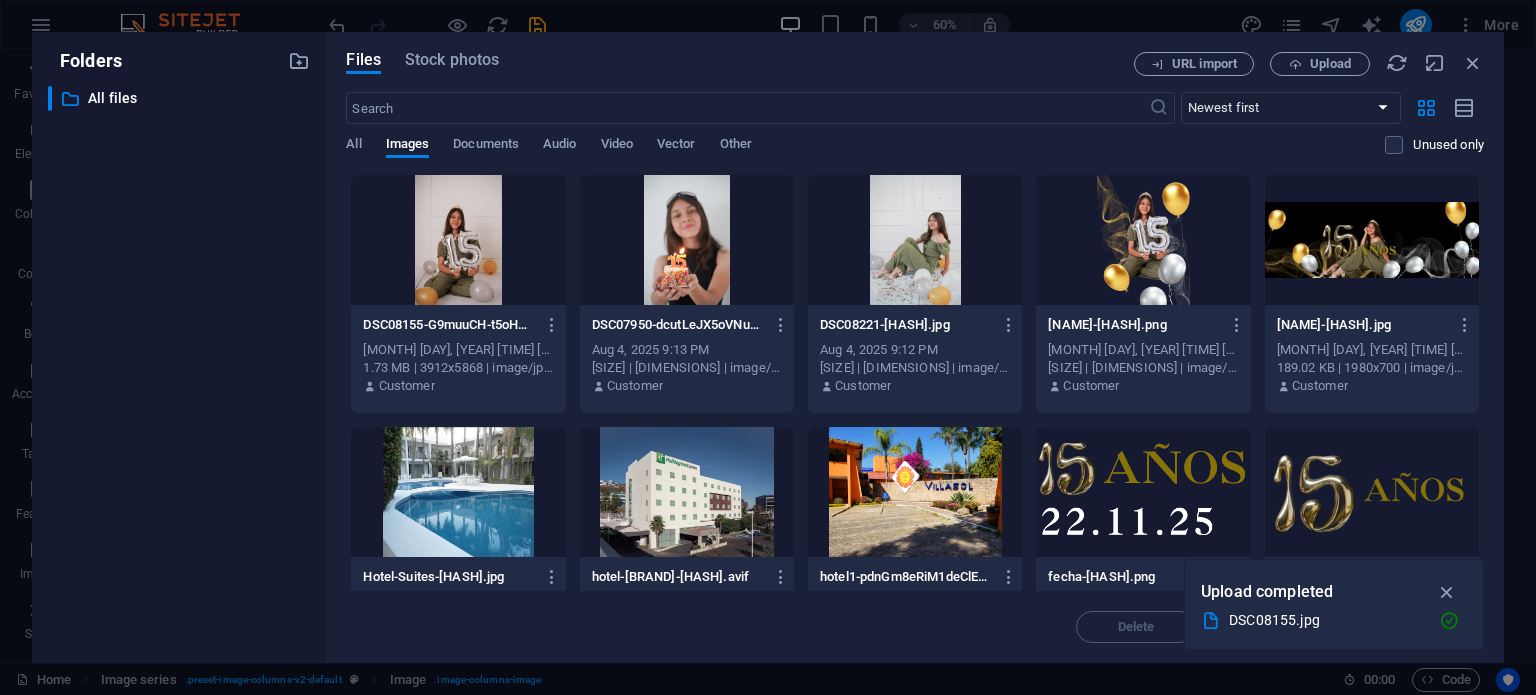 click on "​ All files All files" at bounding box center [179, 366] 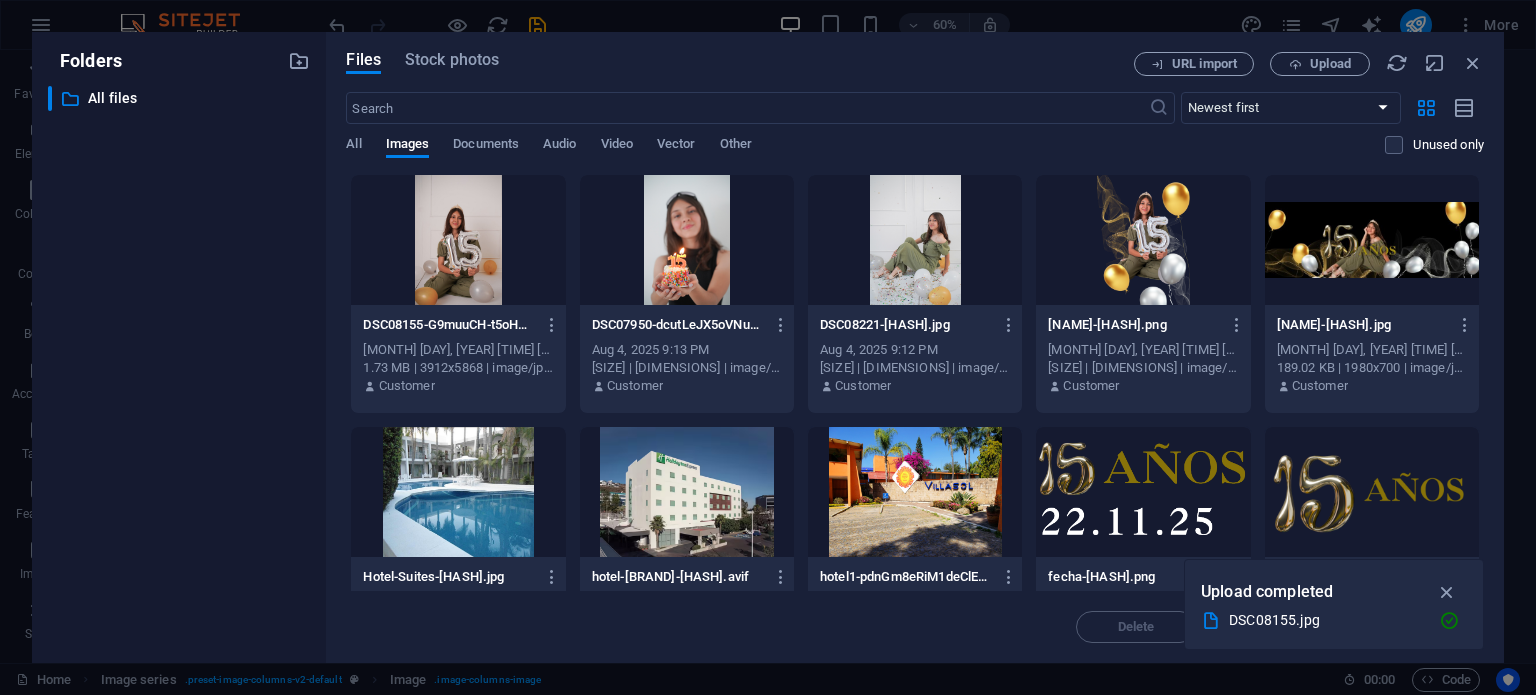 scroll, scrollTop: 400, scrollLeft: 0, axis: vertical 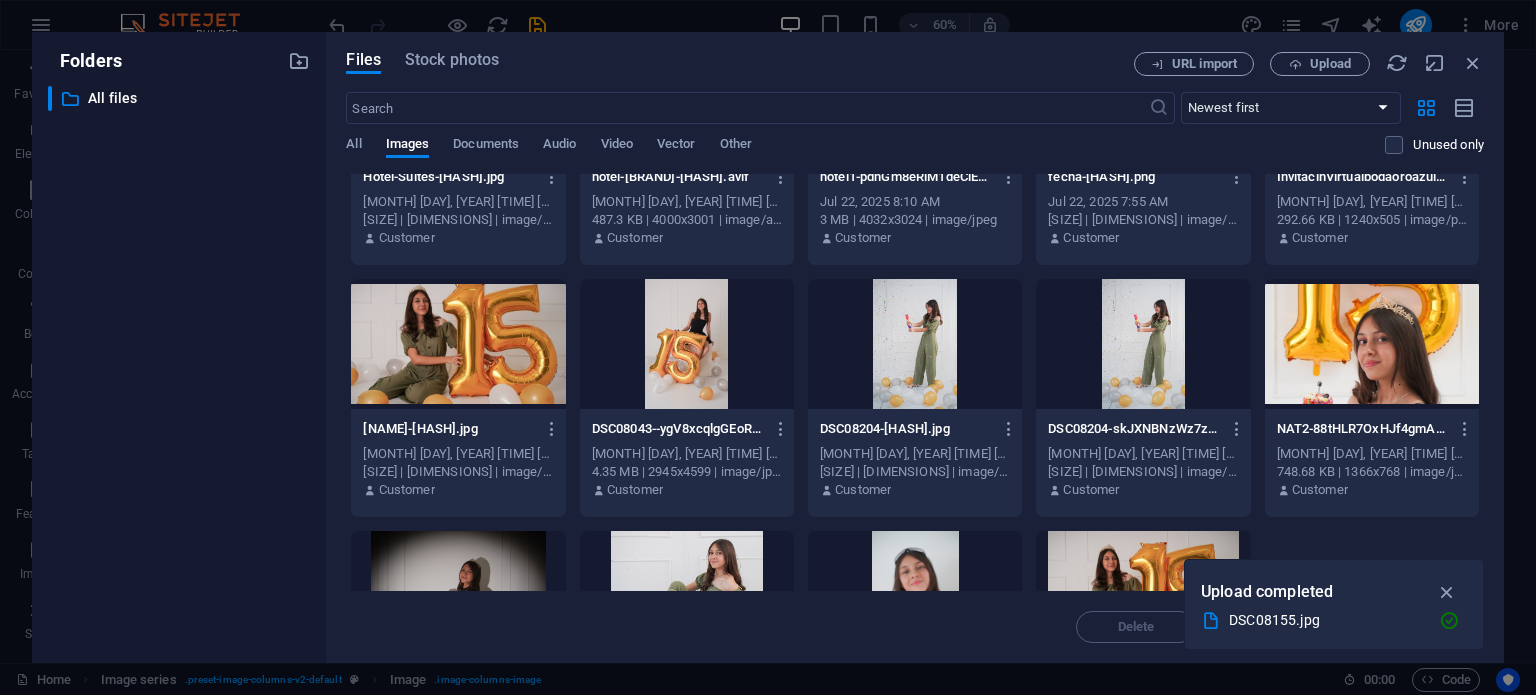 click at bounding box center [687, 344] 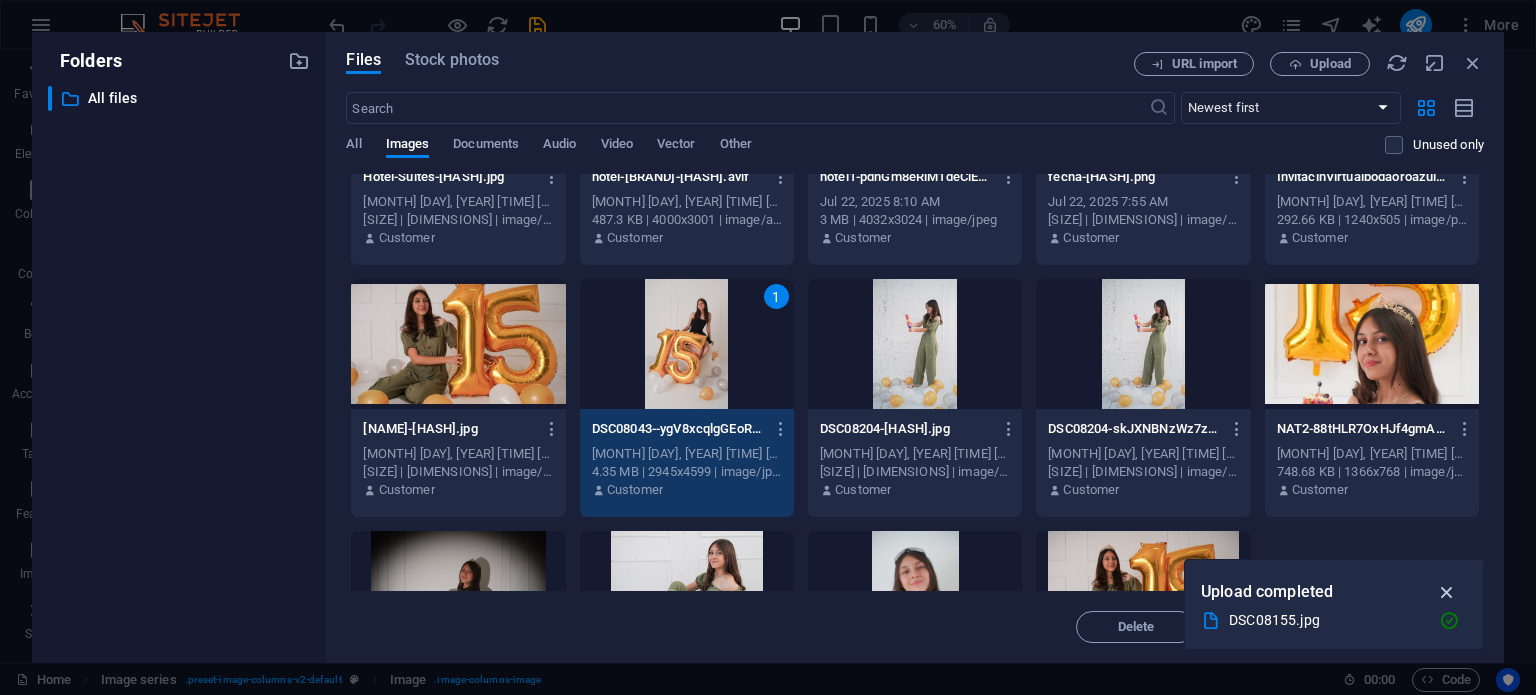 click at bounding box center (1447, 592) 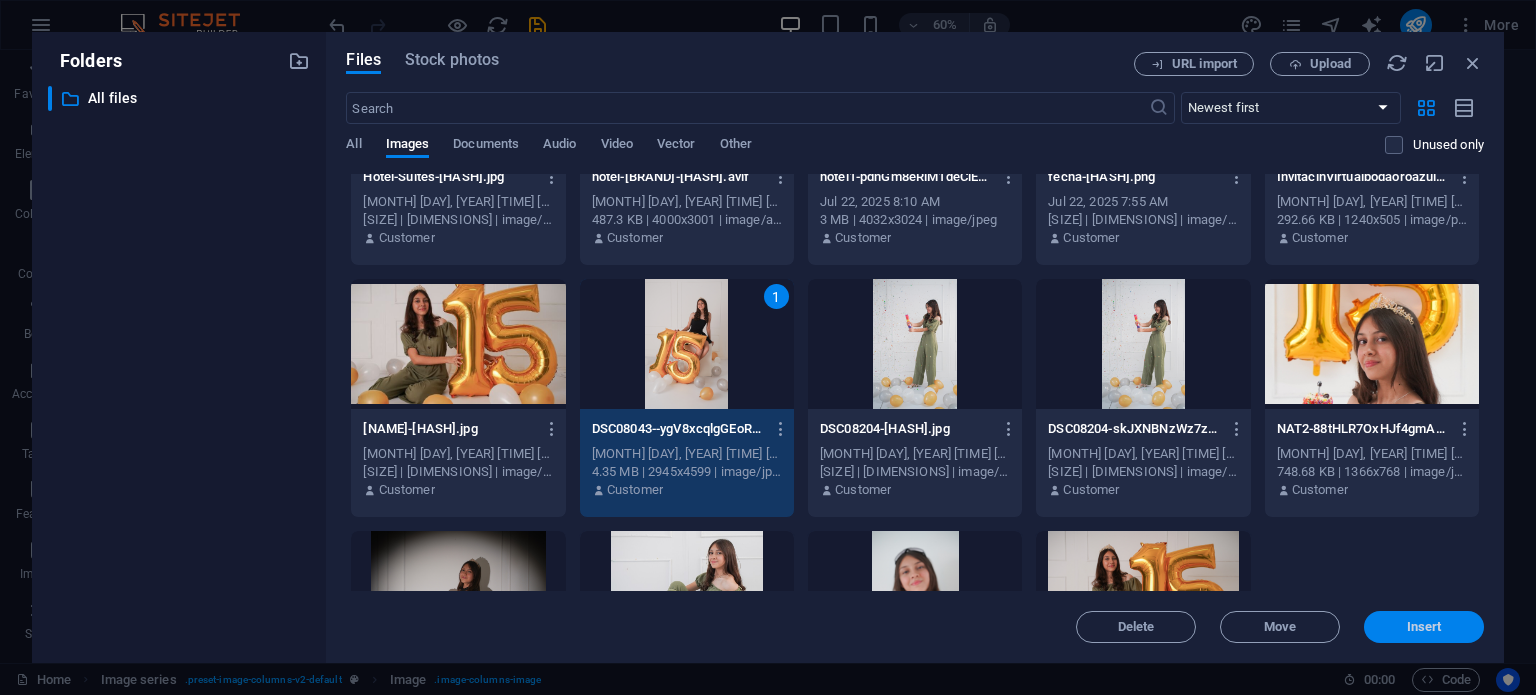 click on "Insert" at bounding box center [1424, 627] 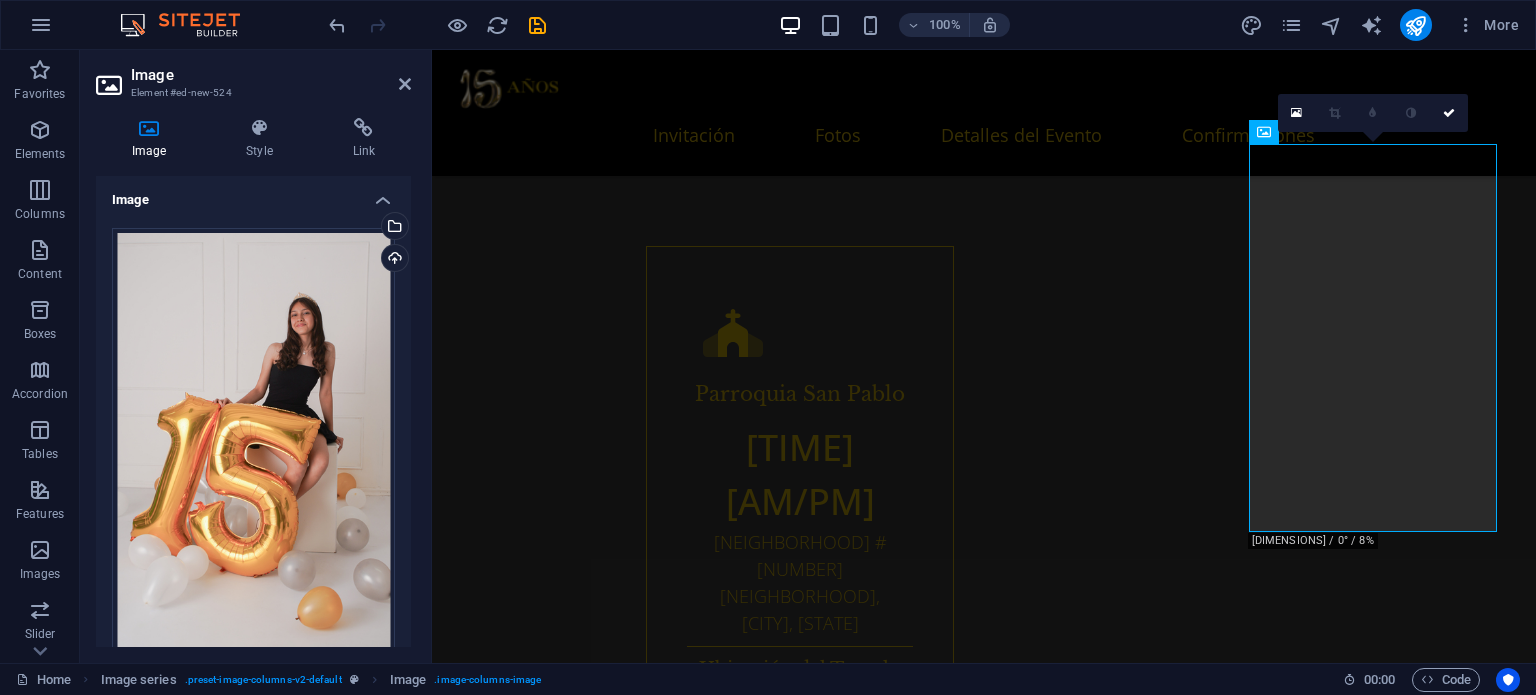 scroll, scrollTop: 2100, scrollLeft: 0, axis: vertical 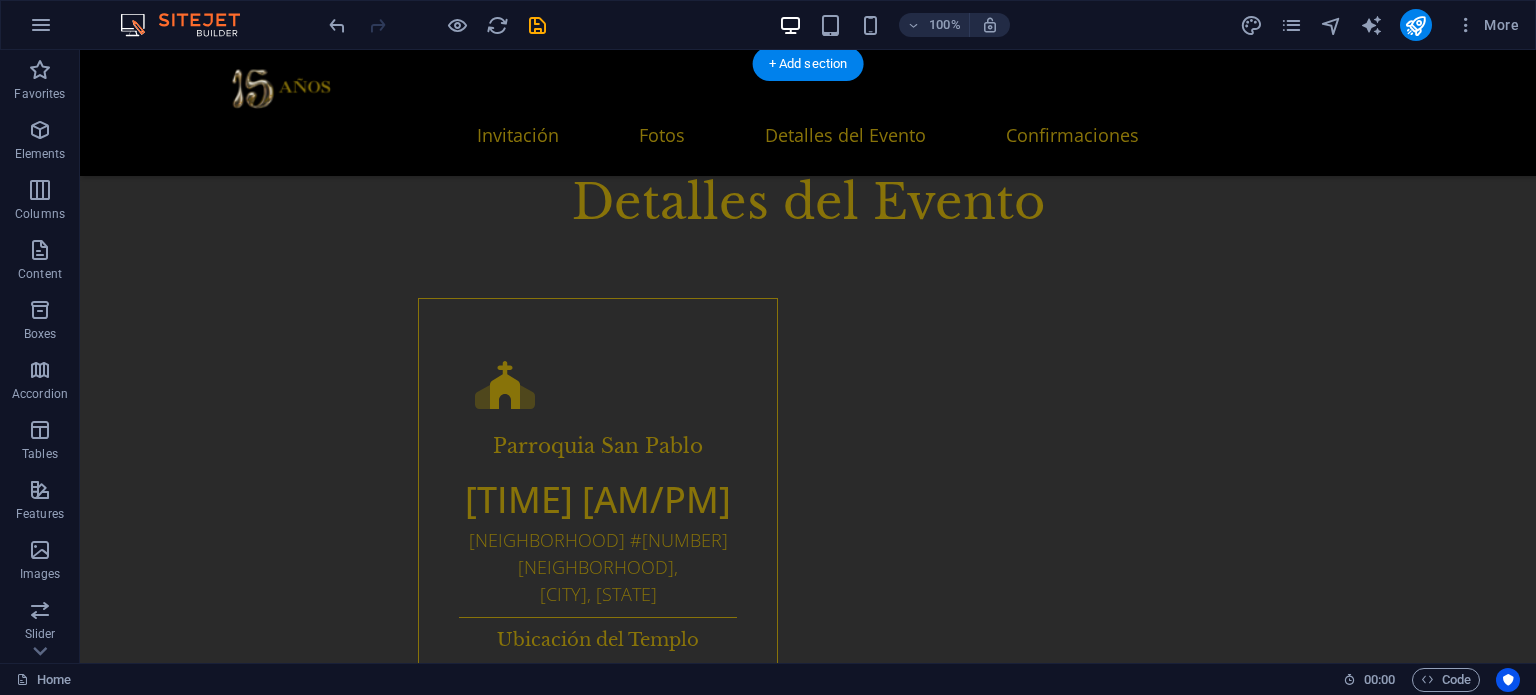drag, startPoint x: 736, startPoint y: 400, endPoint x: 1287, endPoint y: 387, distance: 551.1533 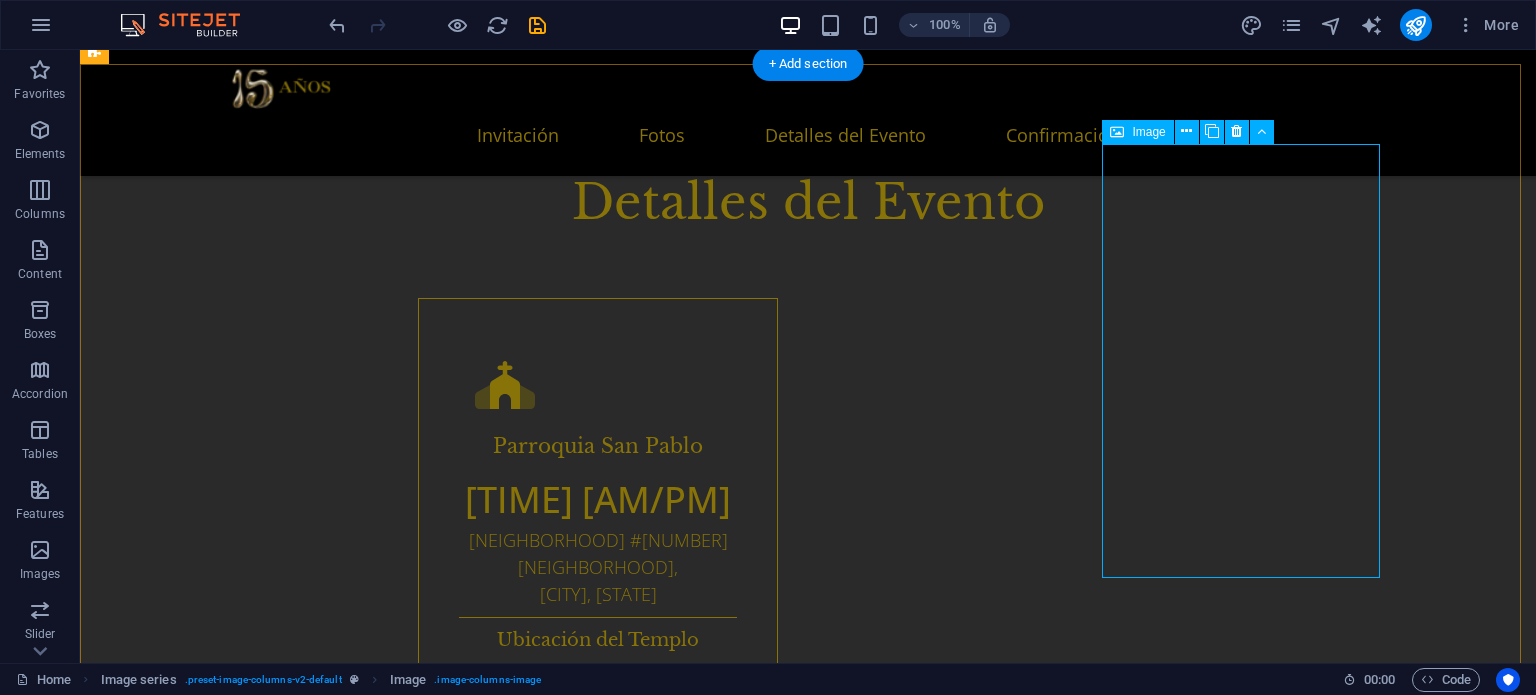 click at bounding box center [243, 2919] 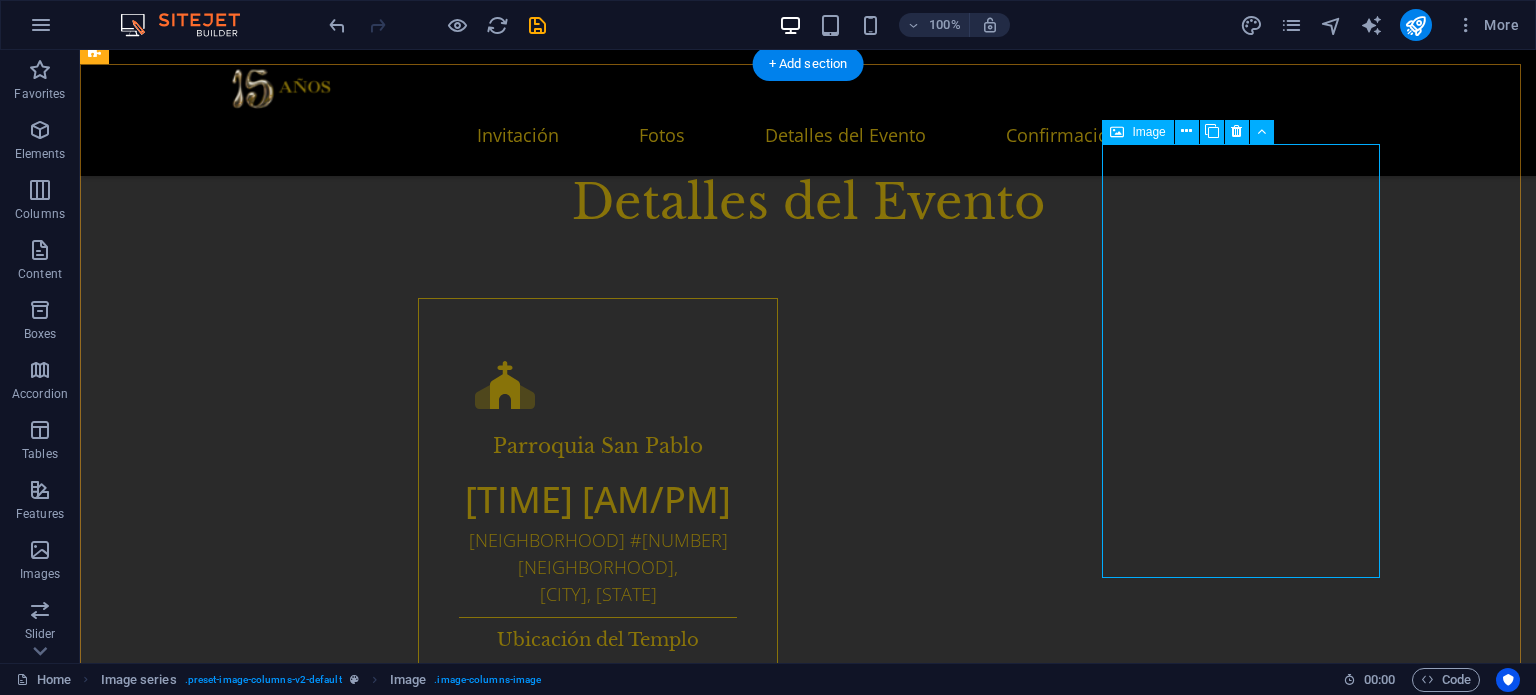 click at bounding box center [243, 2919] 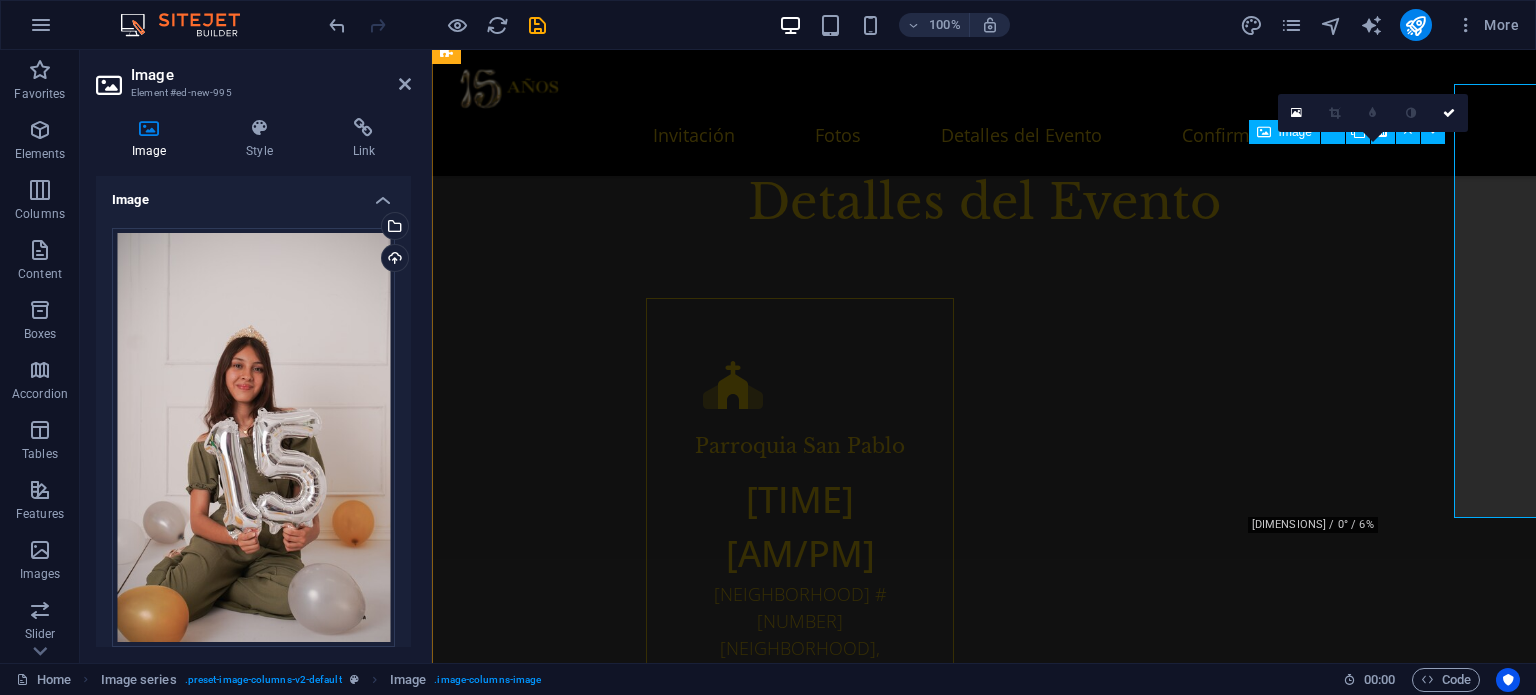 scroll, scrollTop: 2100, scrollLeft: 0, axis: vertical 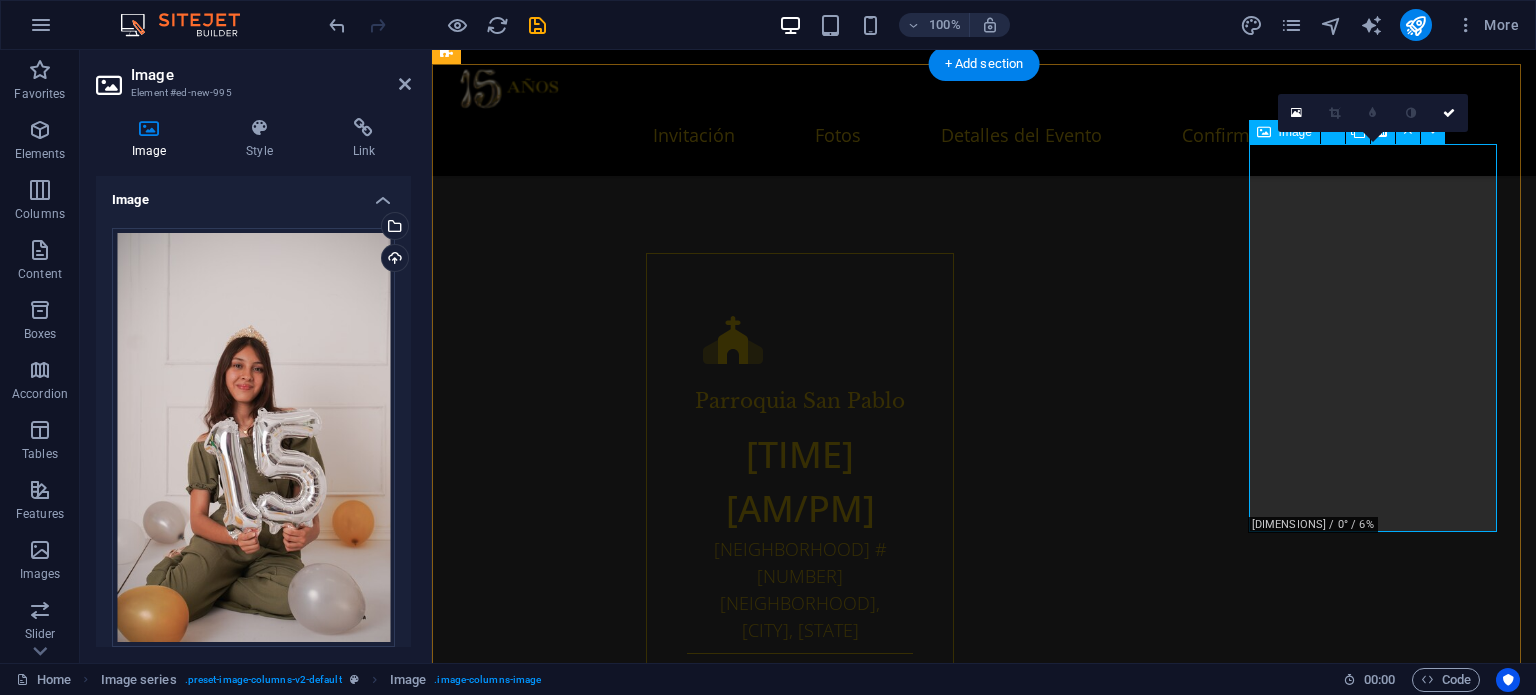 click at bounding box center [582, 2903] 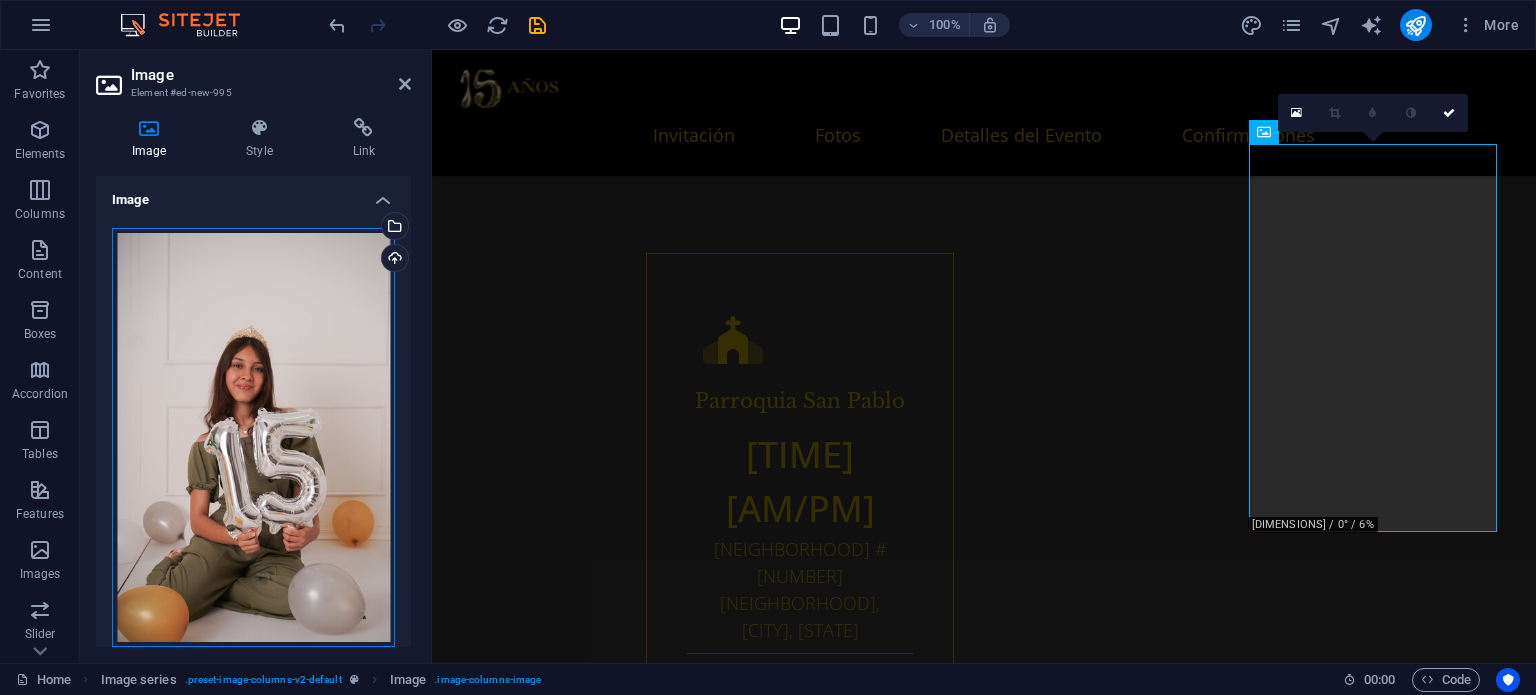 click on "Drag files here, click to choose files or select files from Files or our free stock photos & videos" at bounding box center (253, 438) 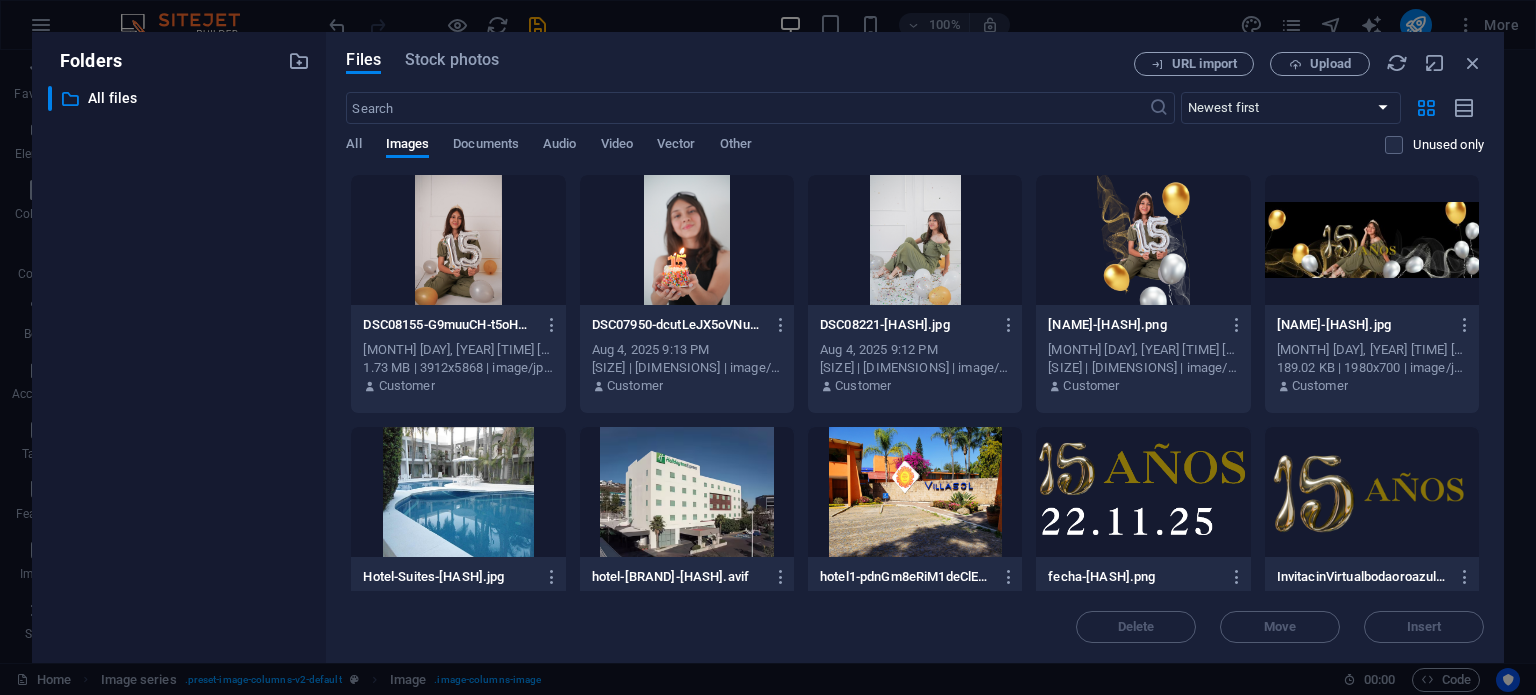 click on "​ All files All files" at bounding box center (179, 366) 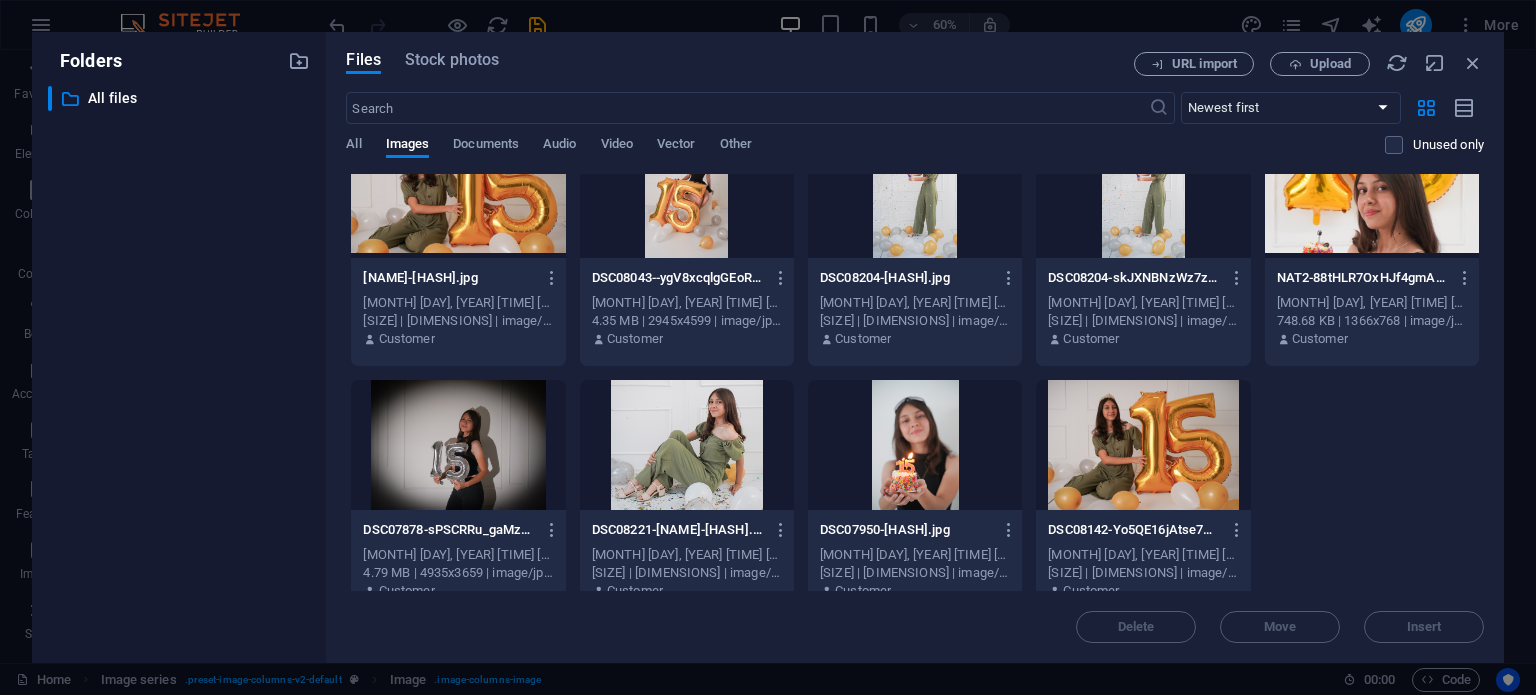 scroll, scrollTop: 578, scrollLeft: 0, axis: vertical 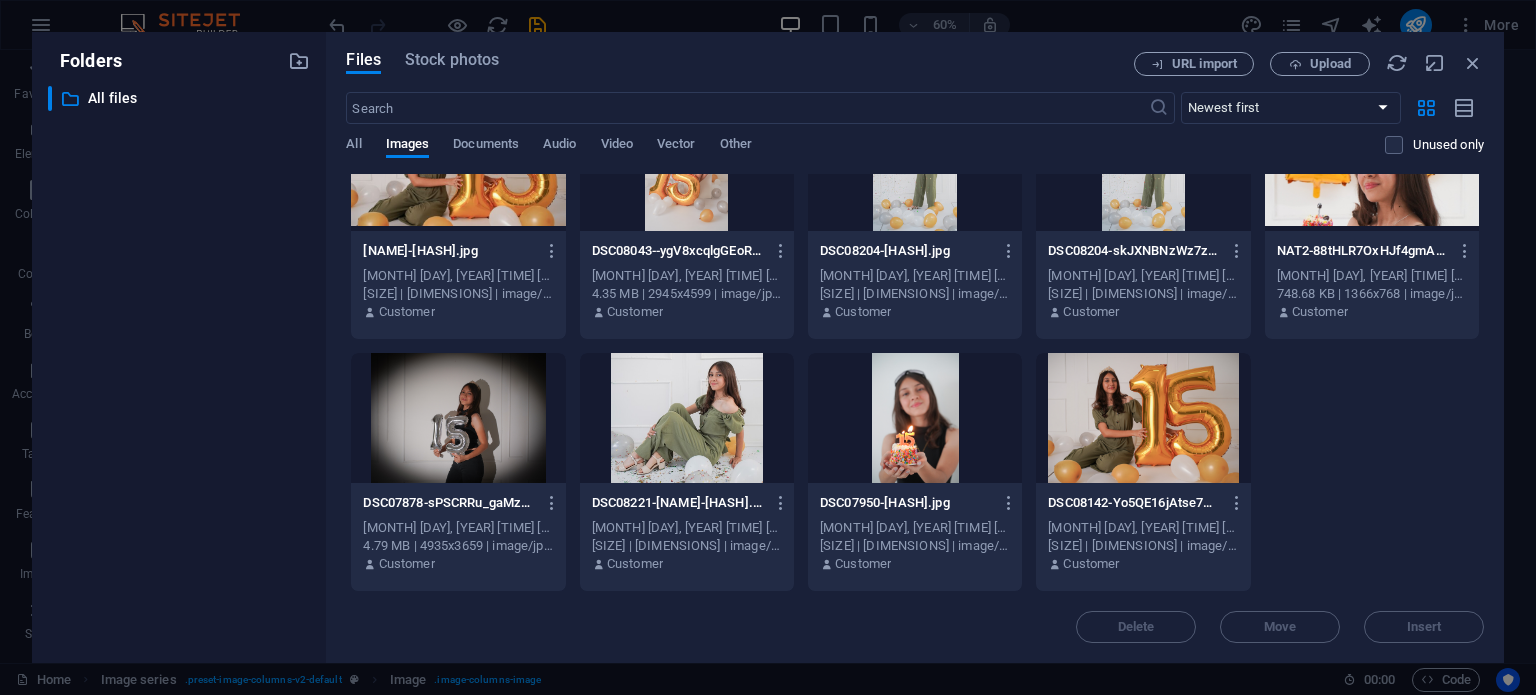 click at bounding box center (915, 418) 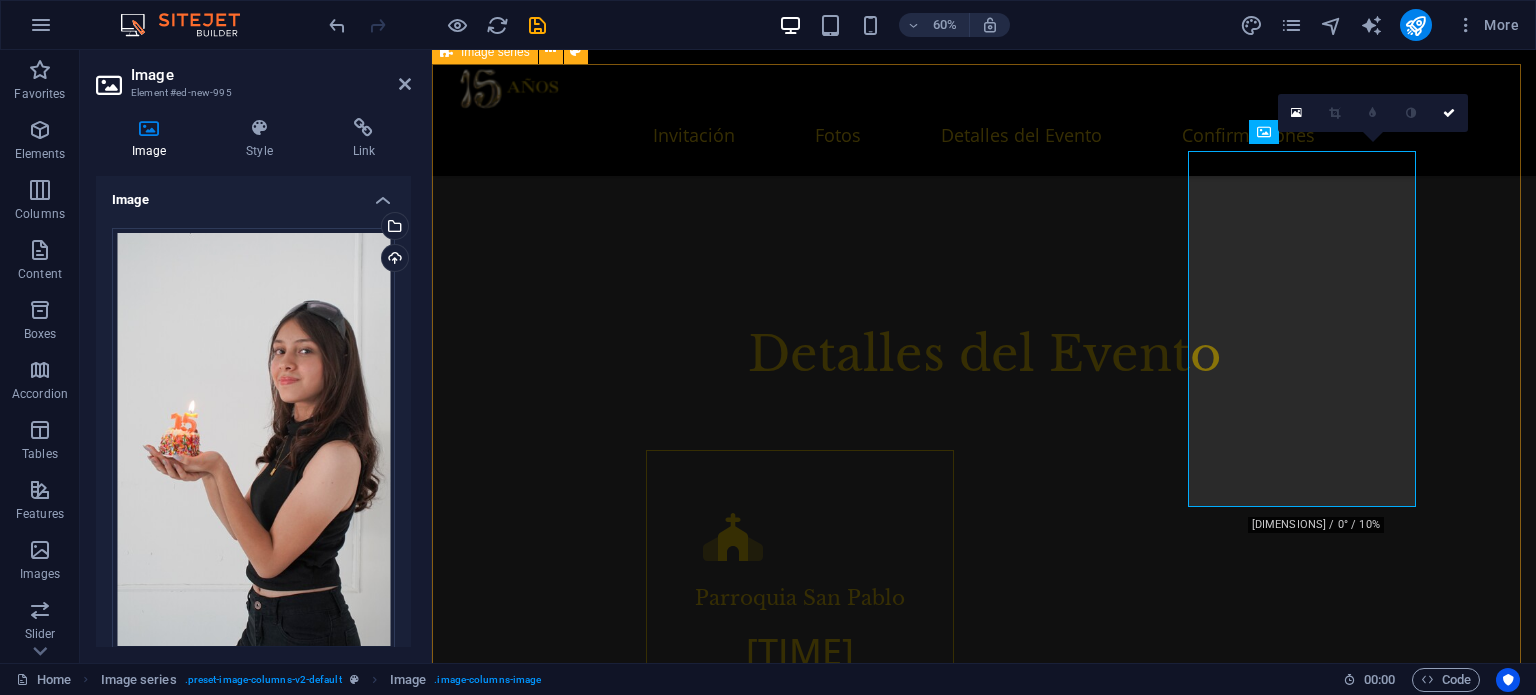 scroll, scrollTop: 2100, scrollLeft: 0, axis: vertical 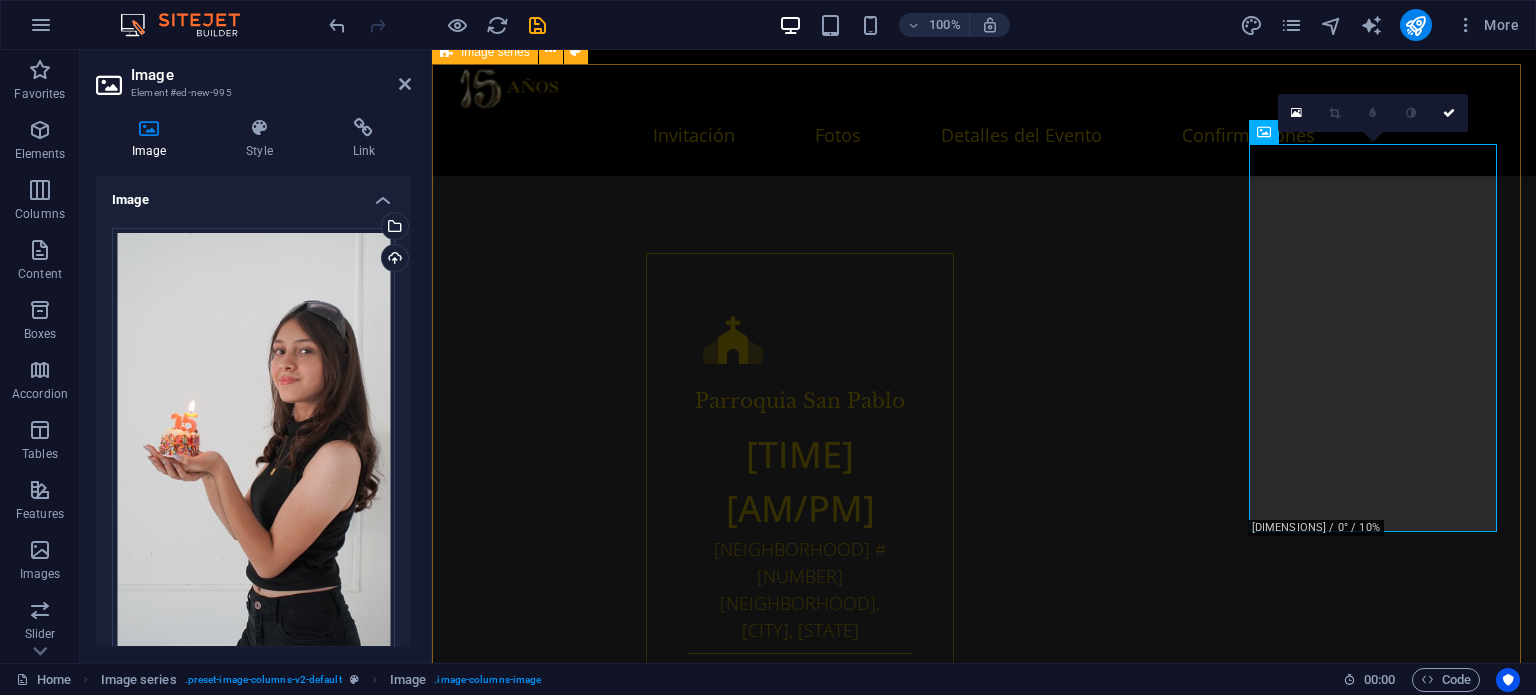 click at bounding box center (984, 2405) 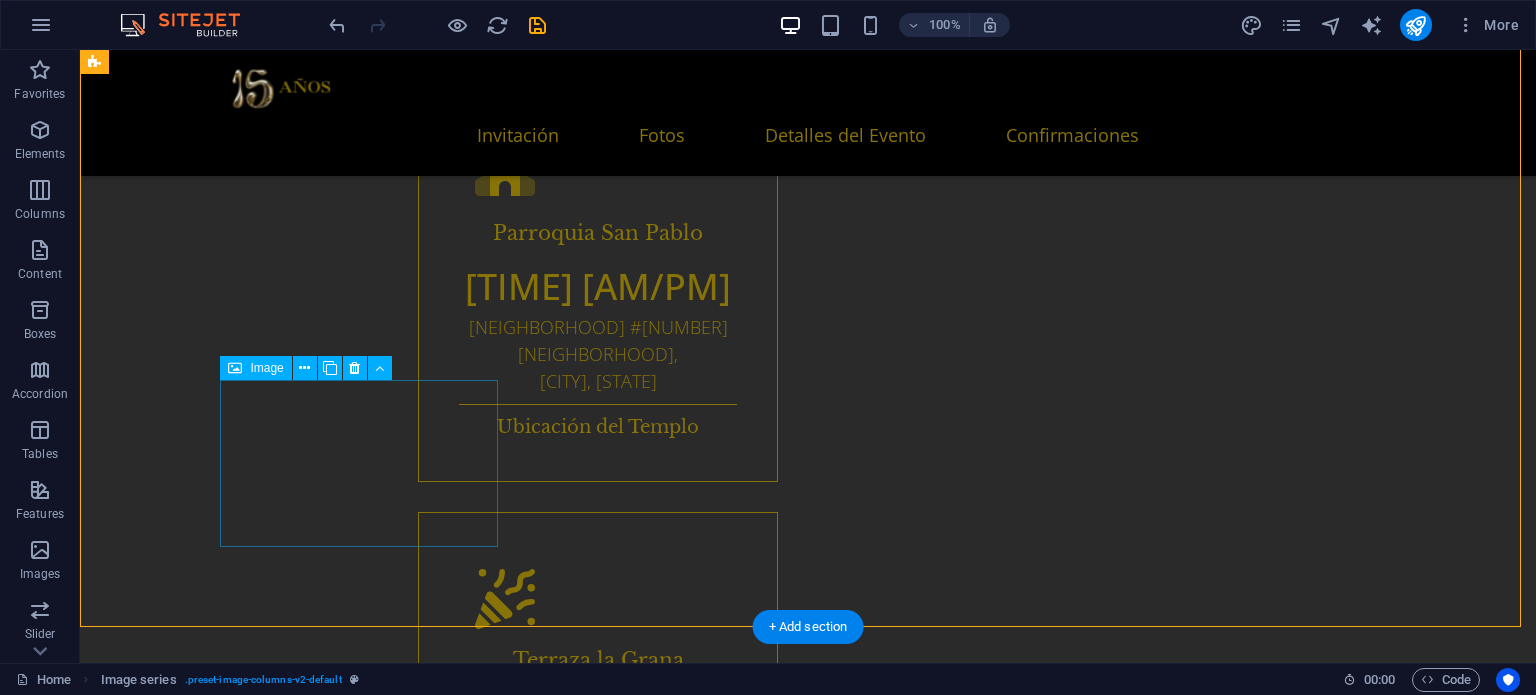 scroll, scrollTop: 2340, scrollLeft: 0, axis: vertical 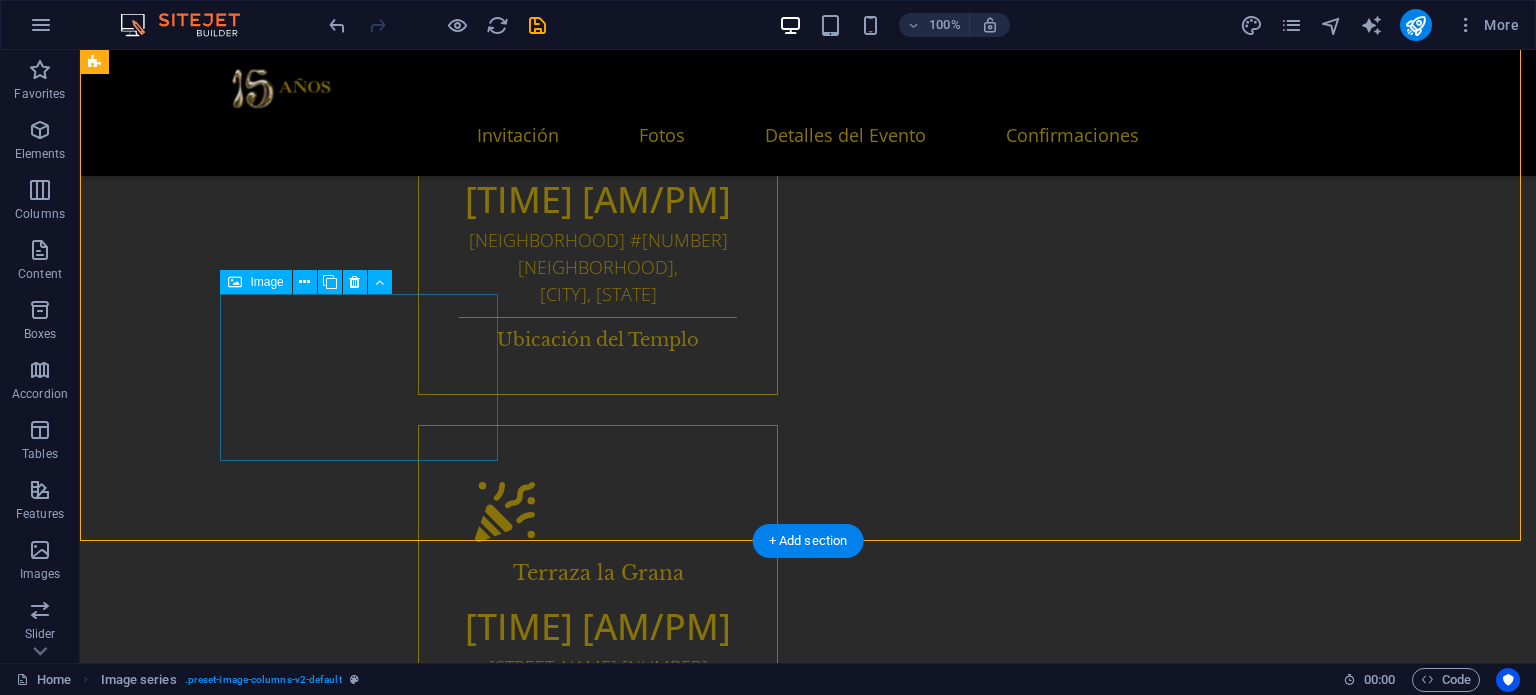 click at bounding box center [243, 2922] 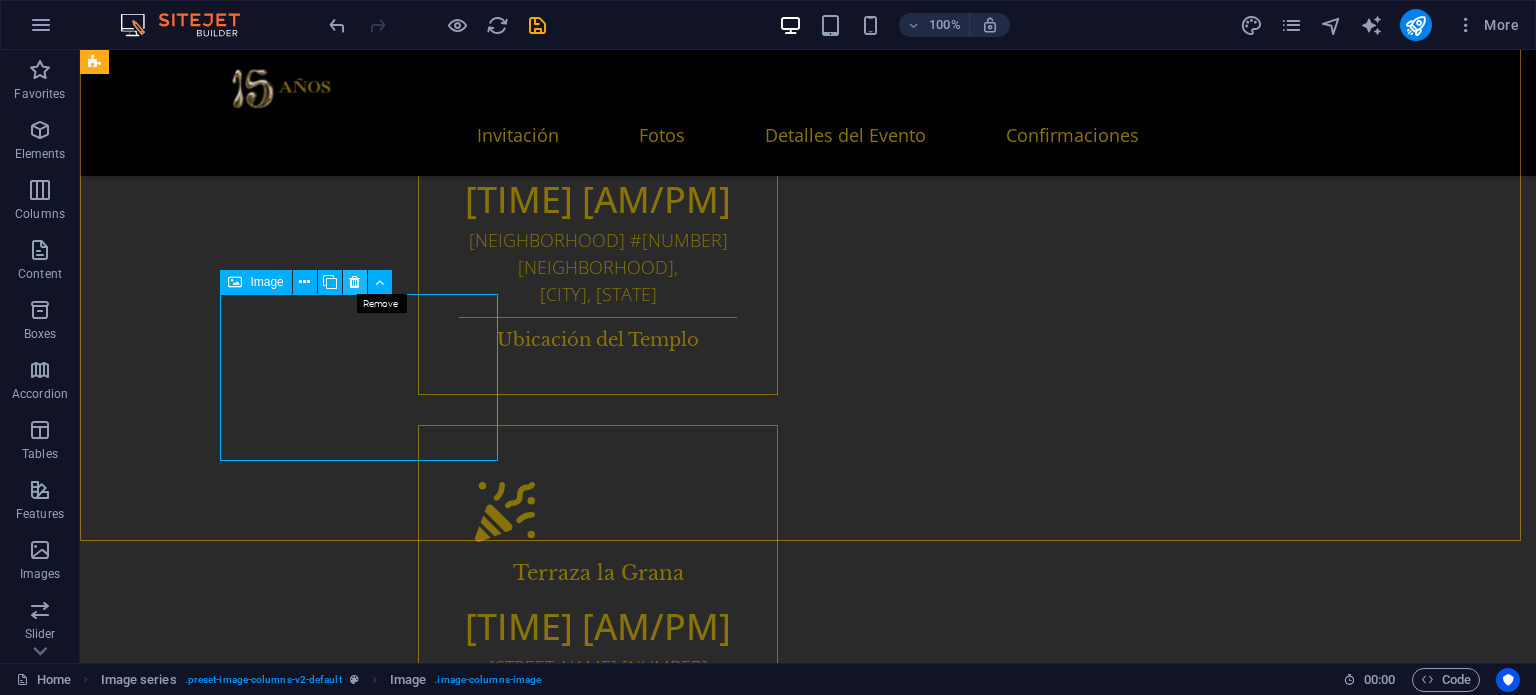 click at bounding box center (354, 282) 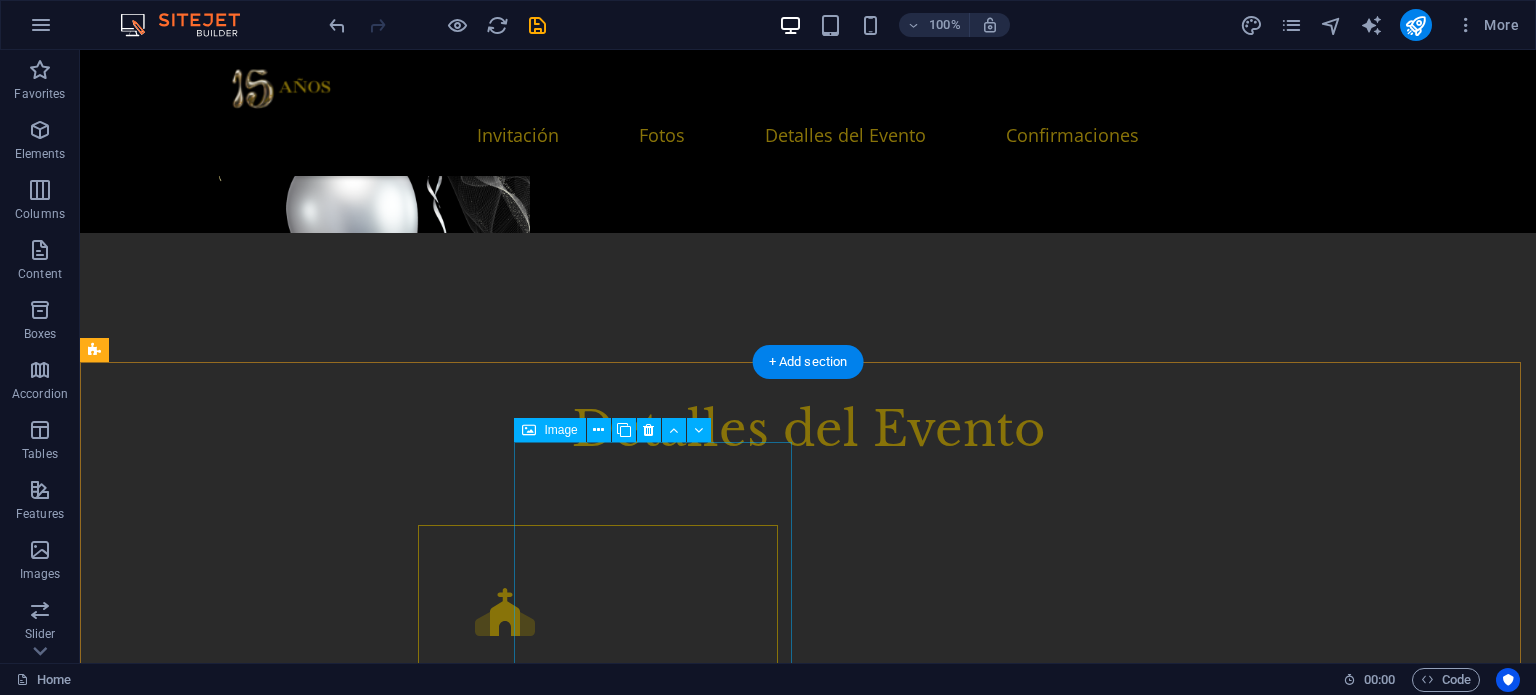 scroll, scrollTop: 1840, scrollLeft: 0, axis: vertical 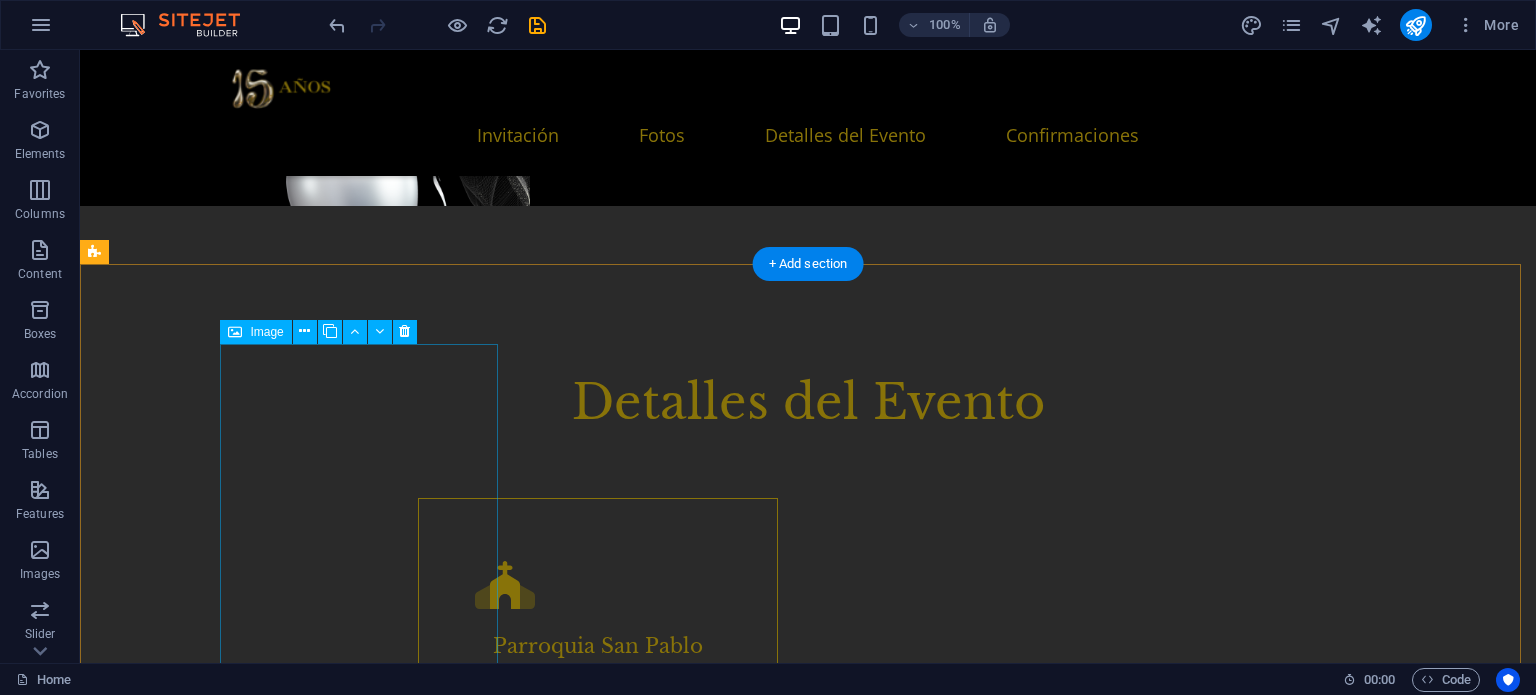 click at bounding box center (243, 1845) 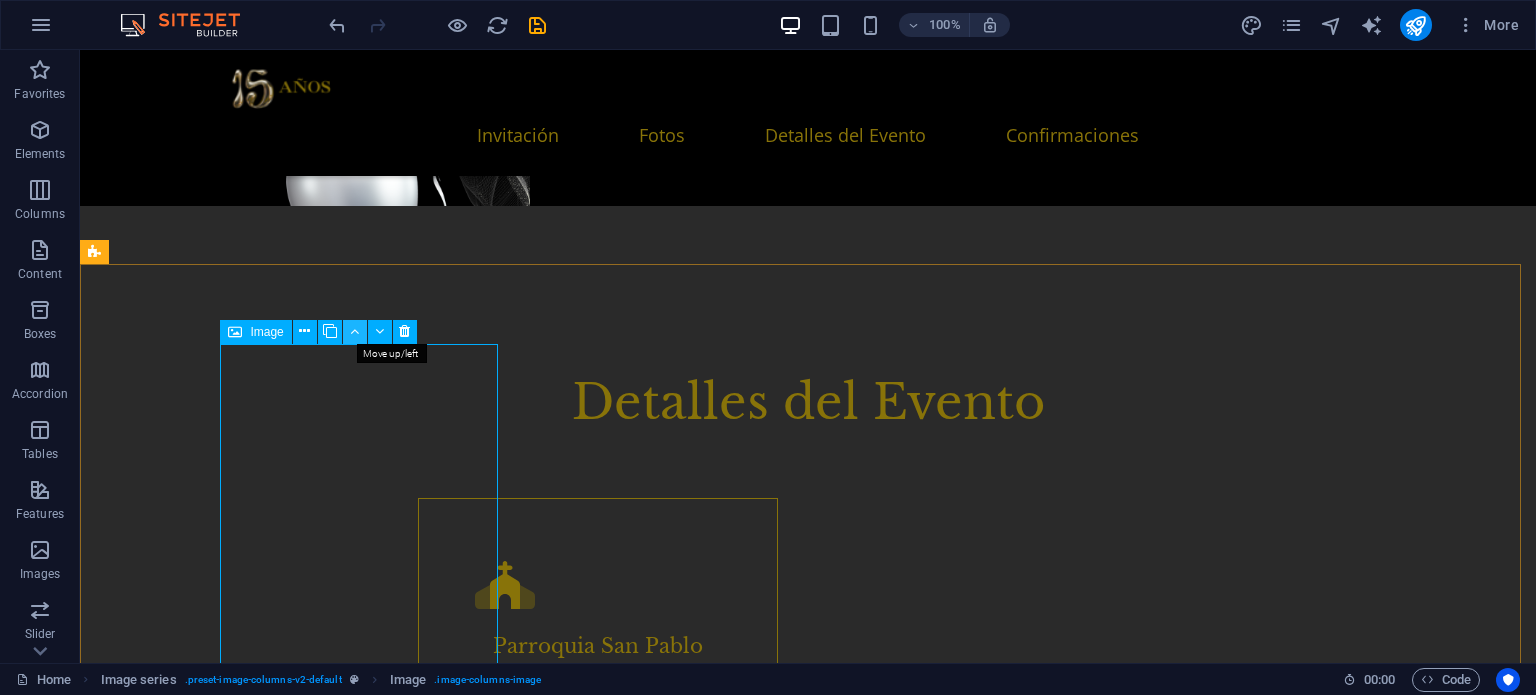 click at bounding box center (355, 332) 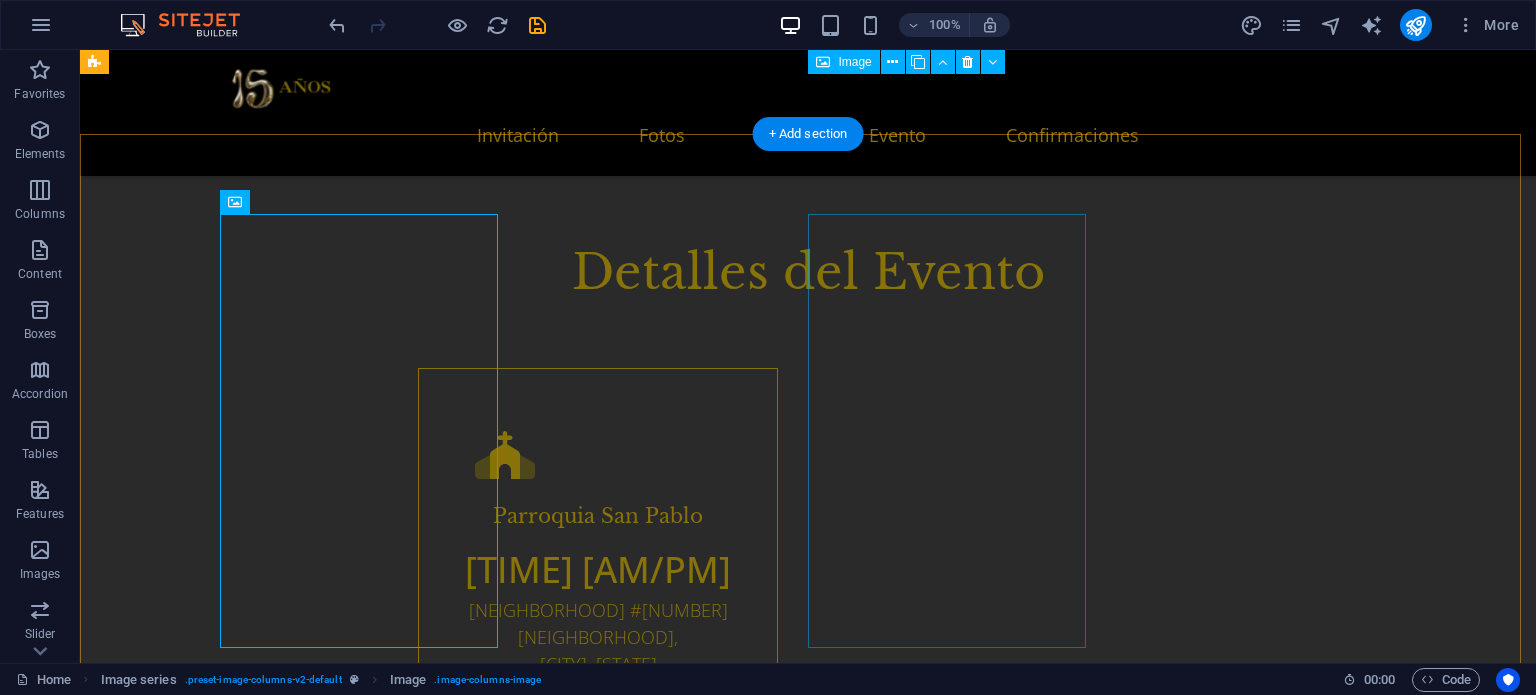scroll, scrollTop: 1940, scrollLeft: 0, axis: vertical 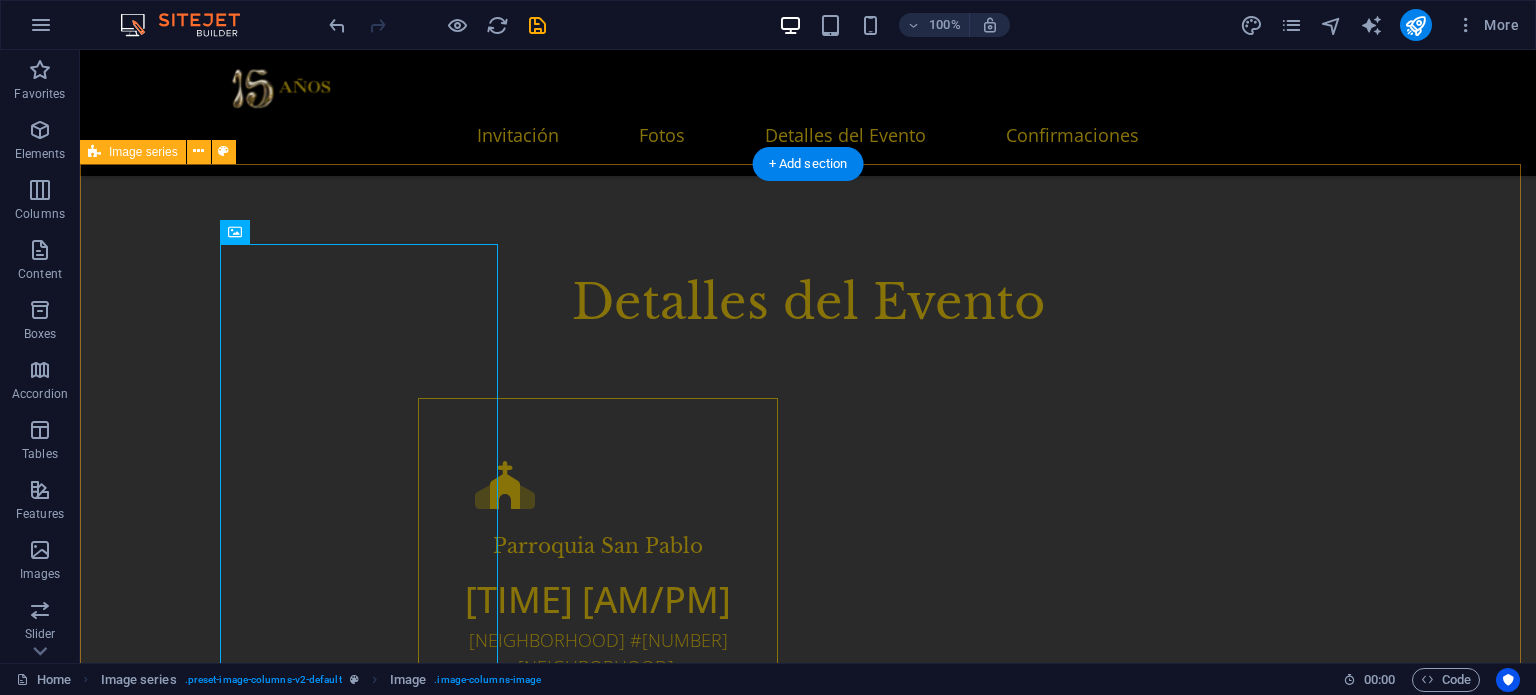 click at bounding box center (808, 2384) 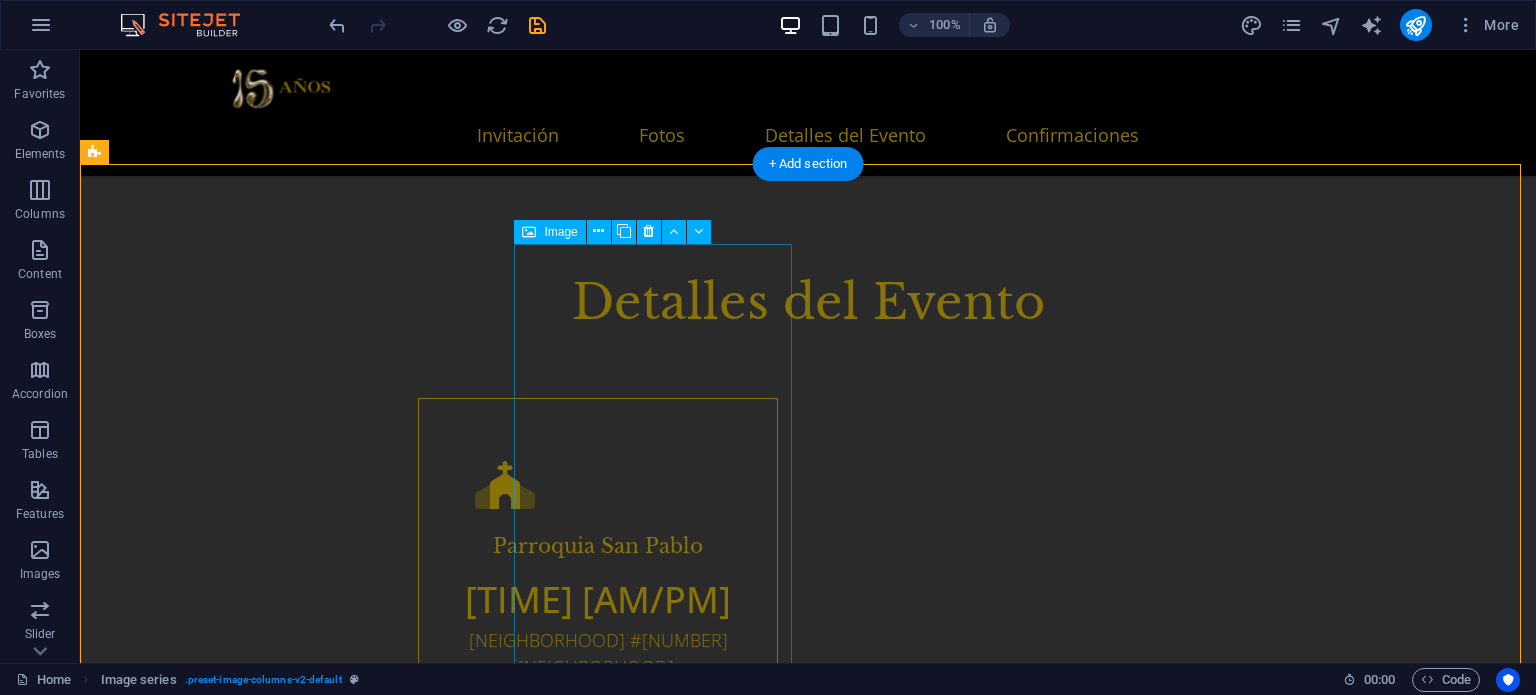 click at bounding box center (243, 2161) 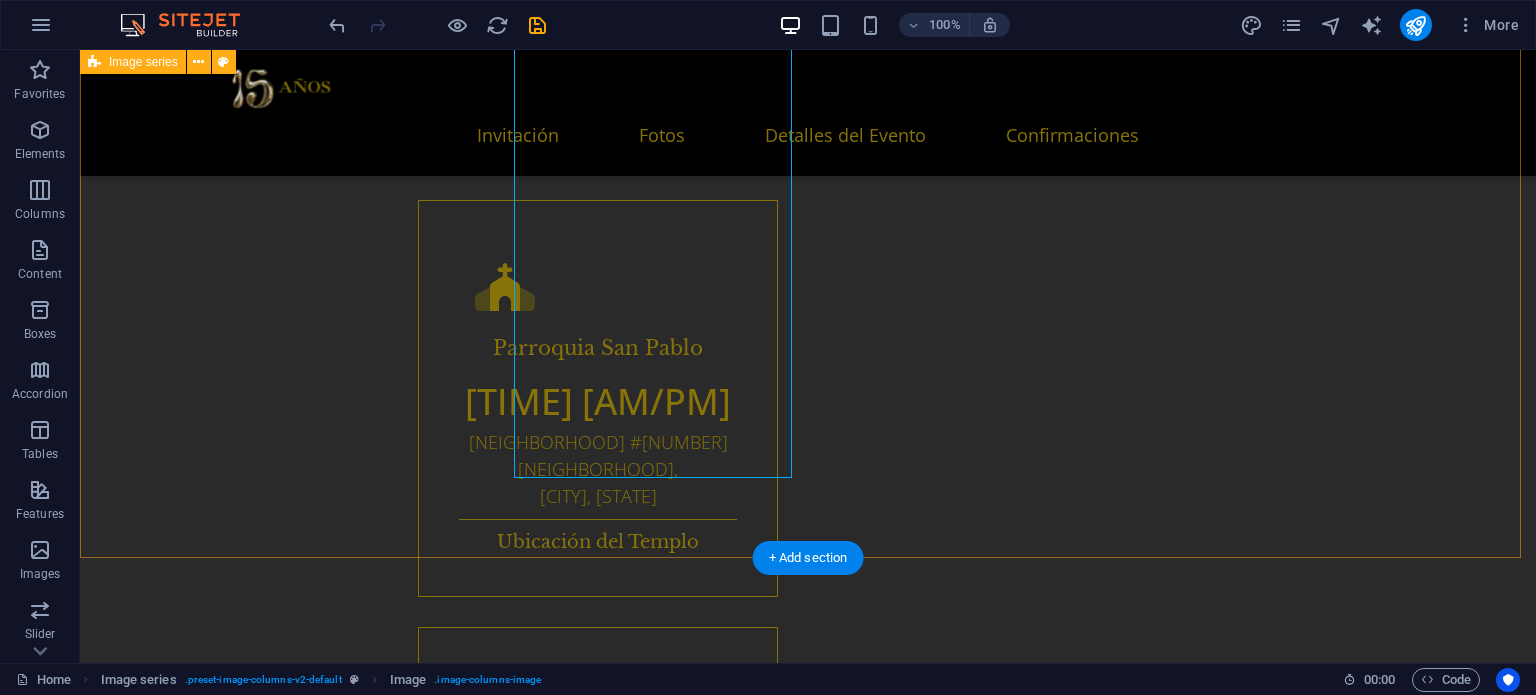 scroll, scrollTop: 2140, scrollLeft: 0, axis: vertical 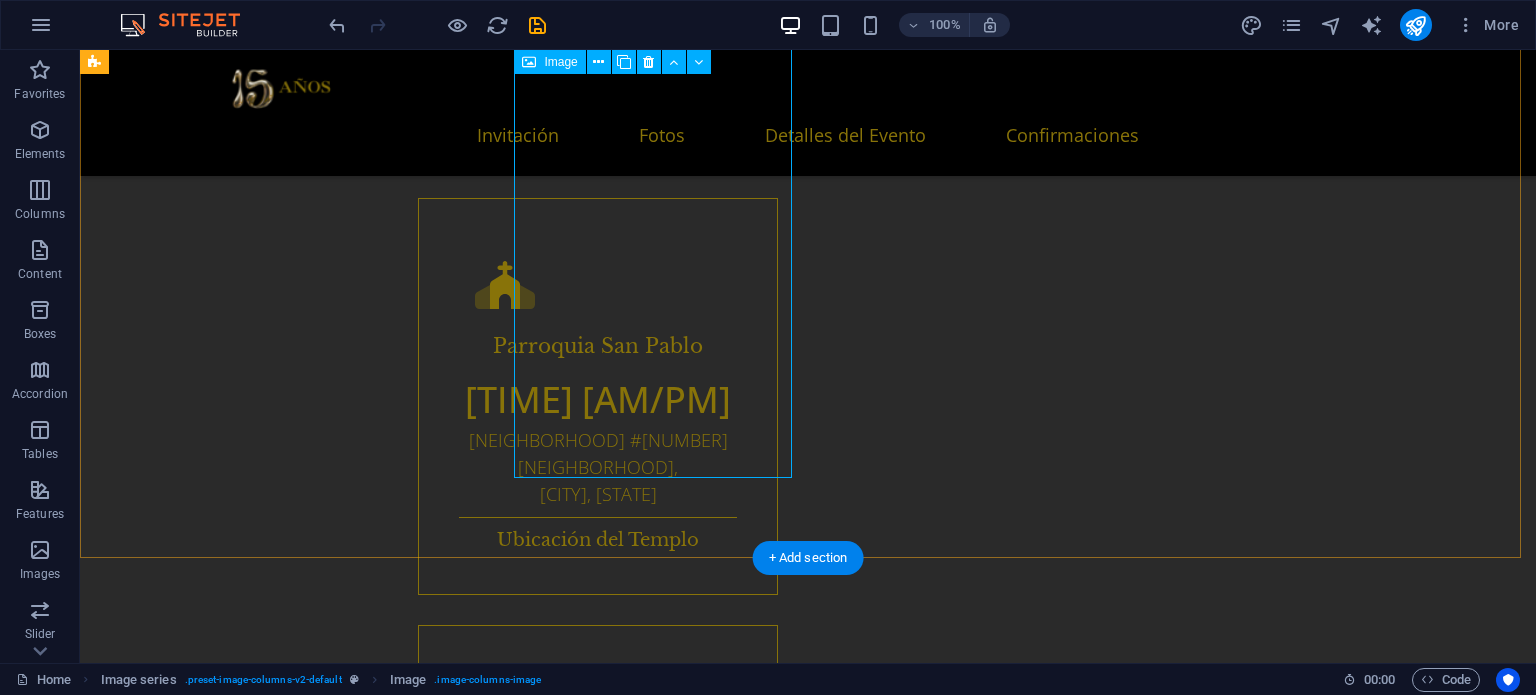 click at bounding box center (243, 1961) 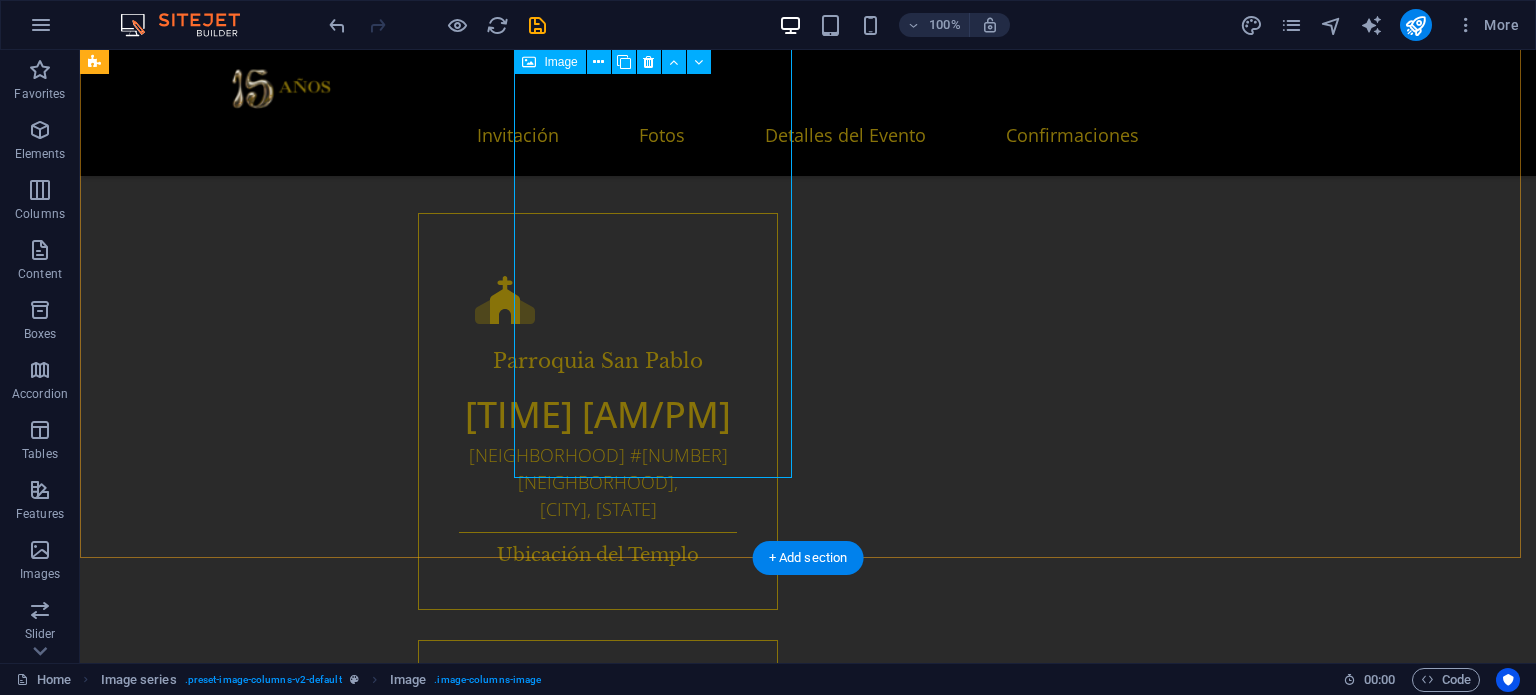 scroll, scrollTop: 2200, scrollLeft: 0, axis: vertical 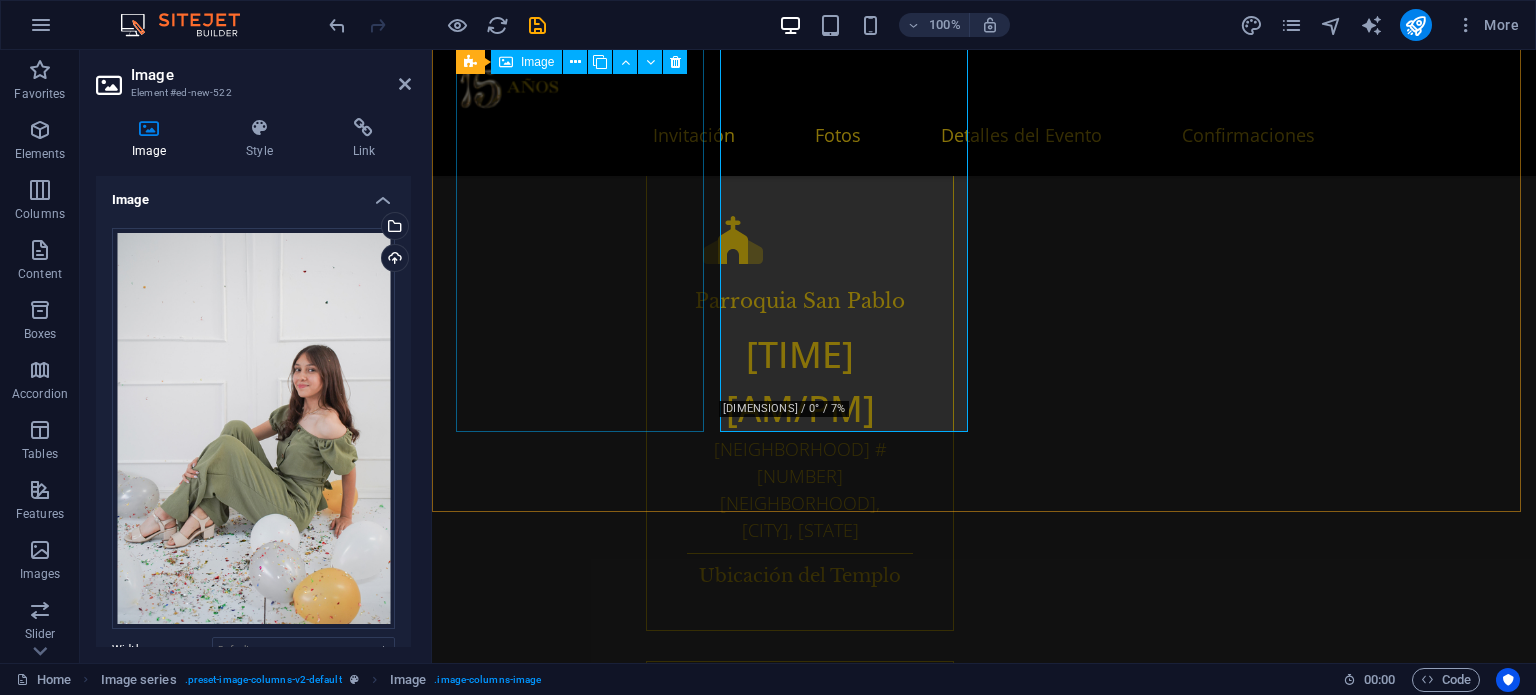 click at bounding box center [582, 1646] 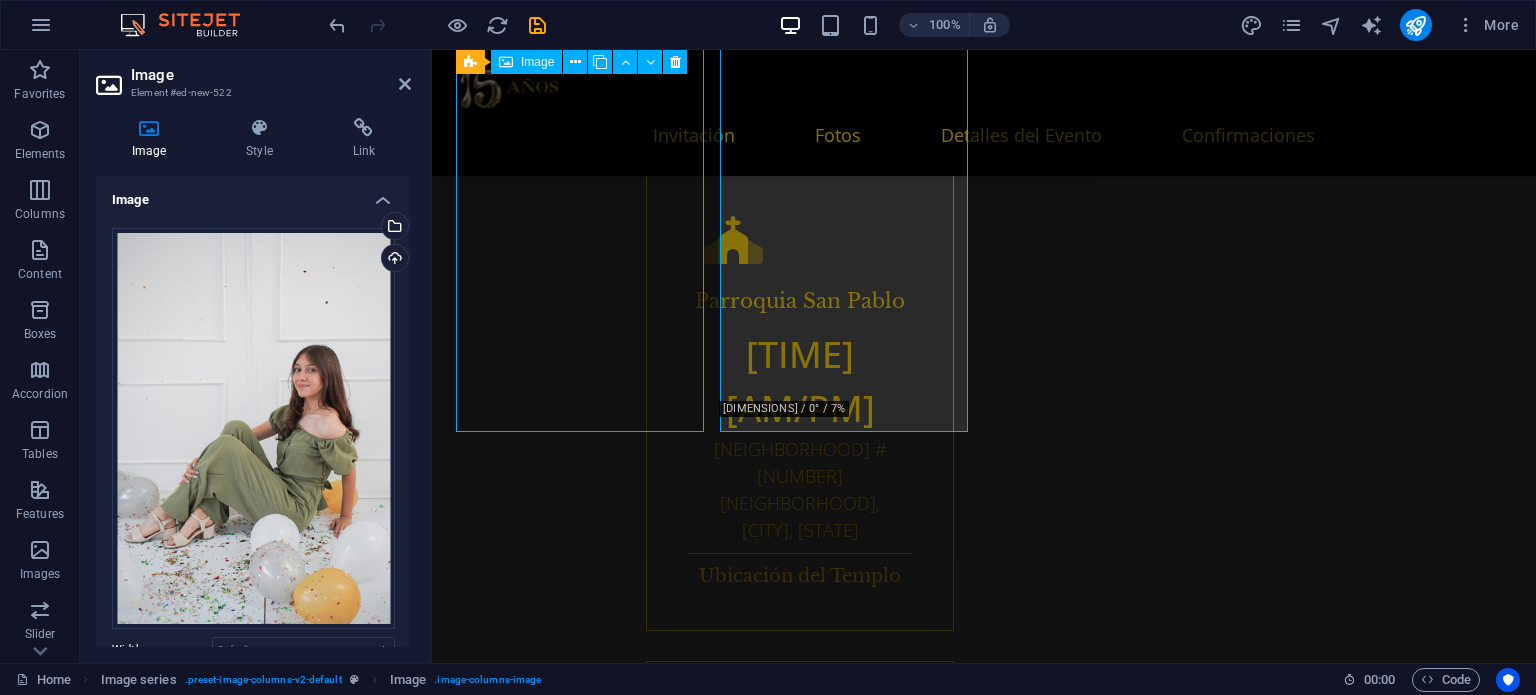 click at bounding box center (582, 1646) 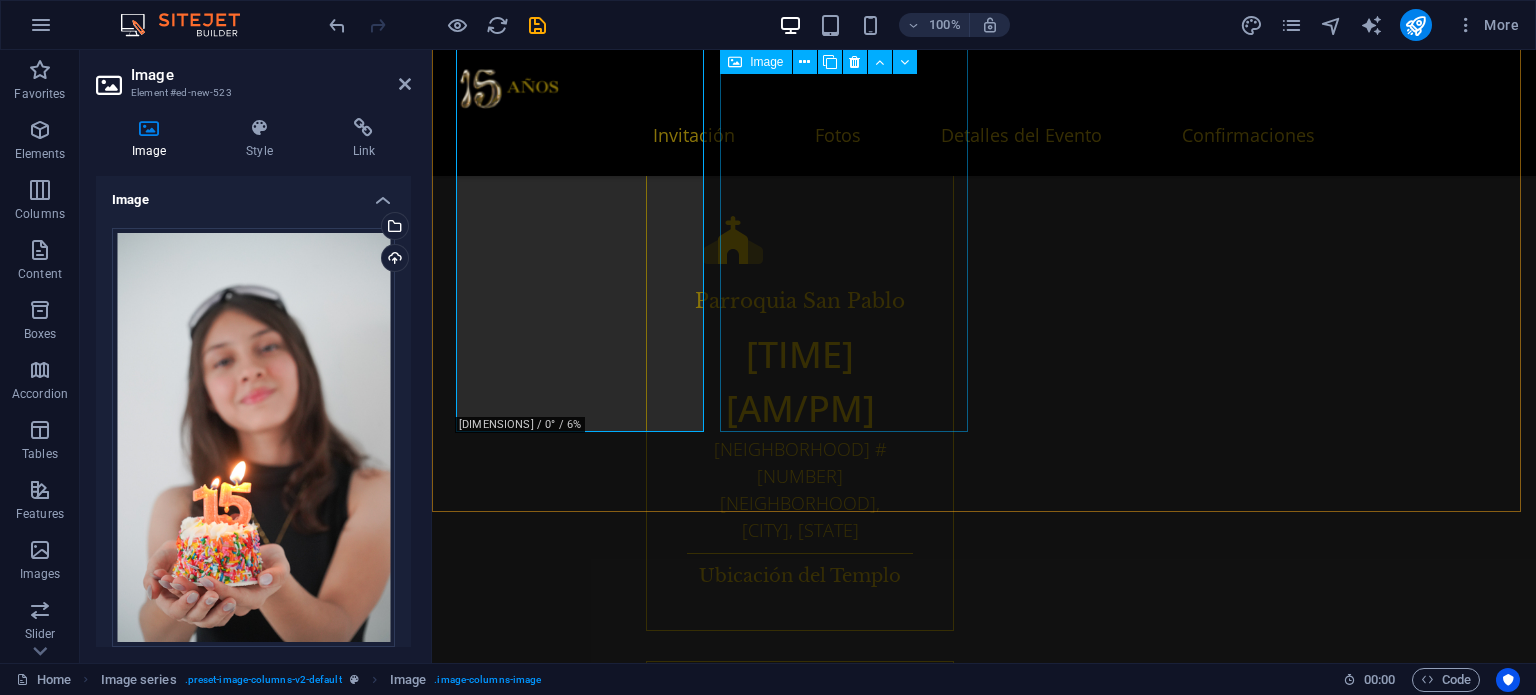 click at bounding box center [582, 2023] 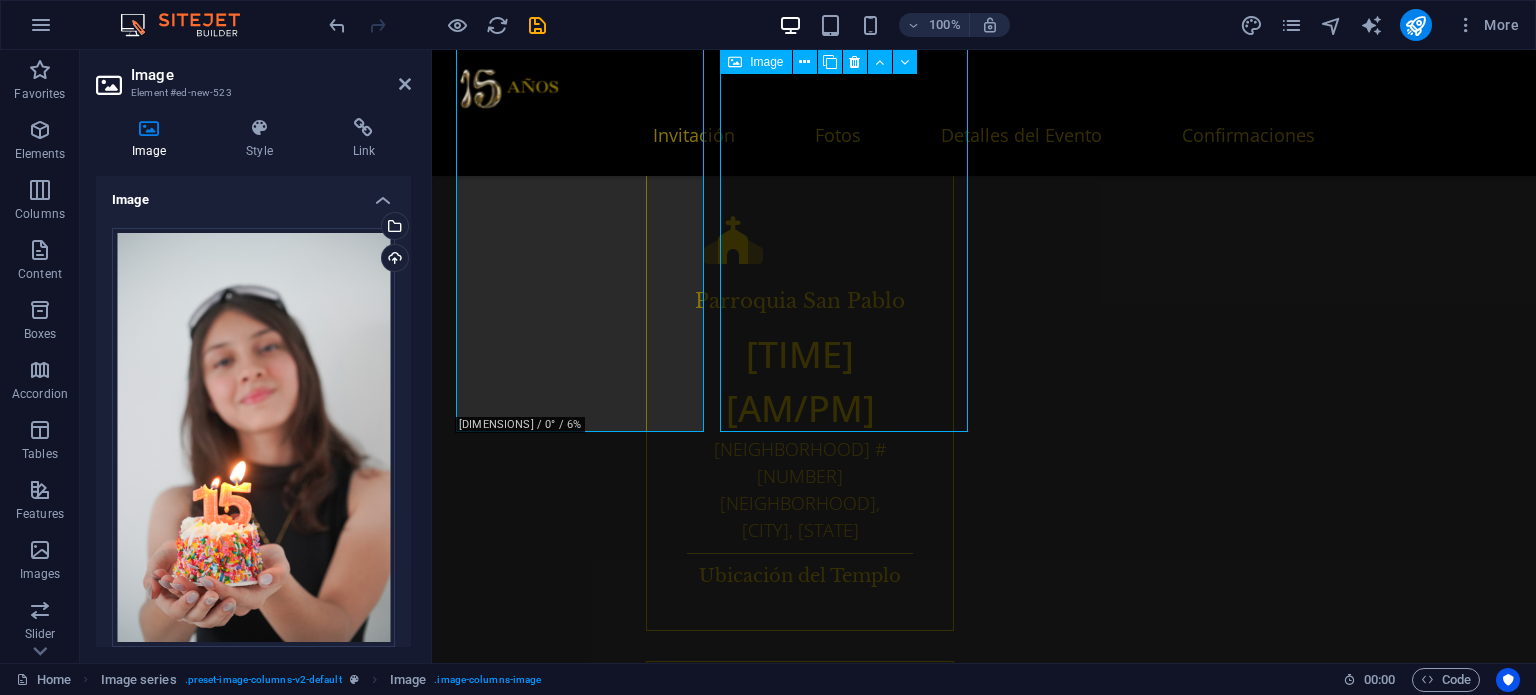 click at bounding box center (582, 2023) 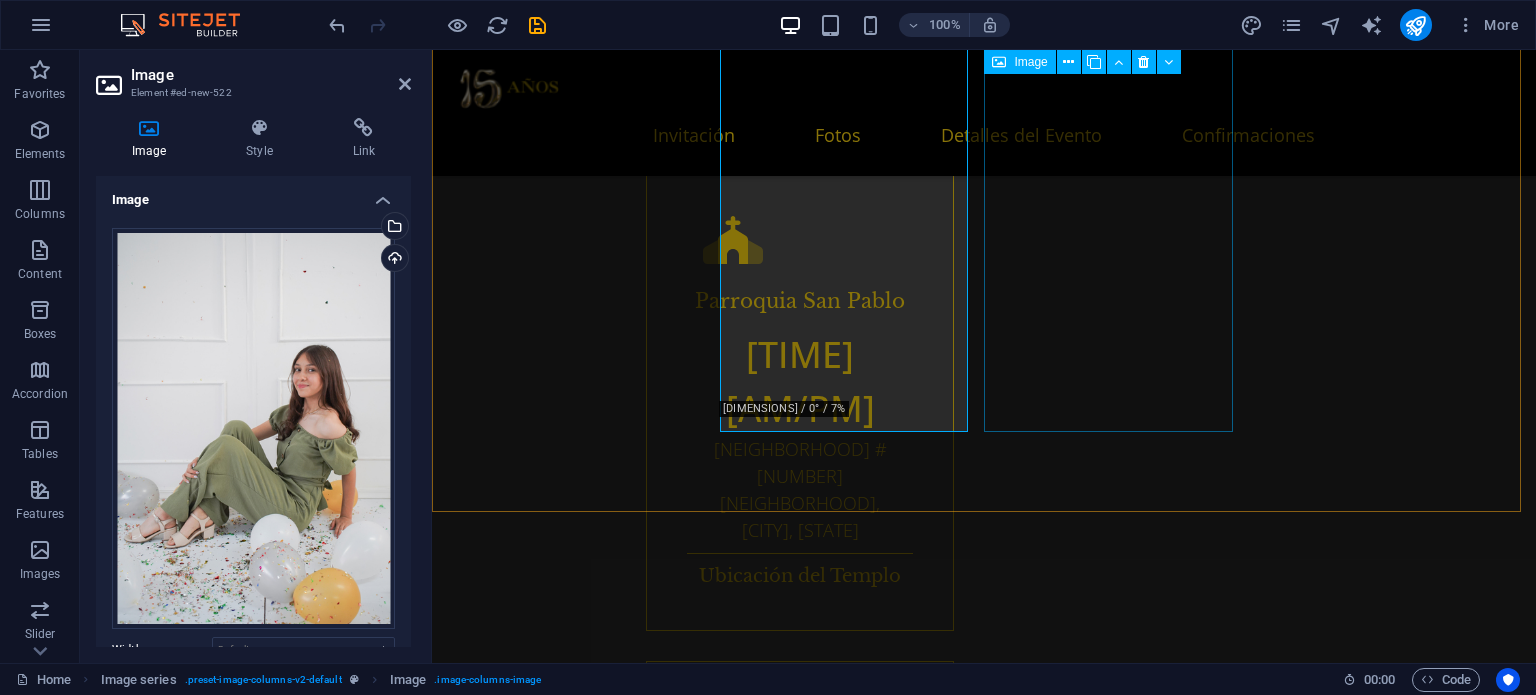 click at bounding box center [582, 2410] 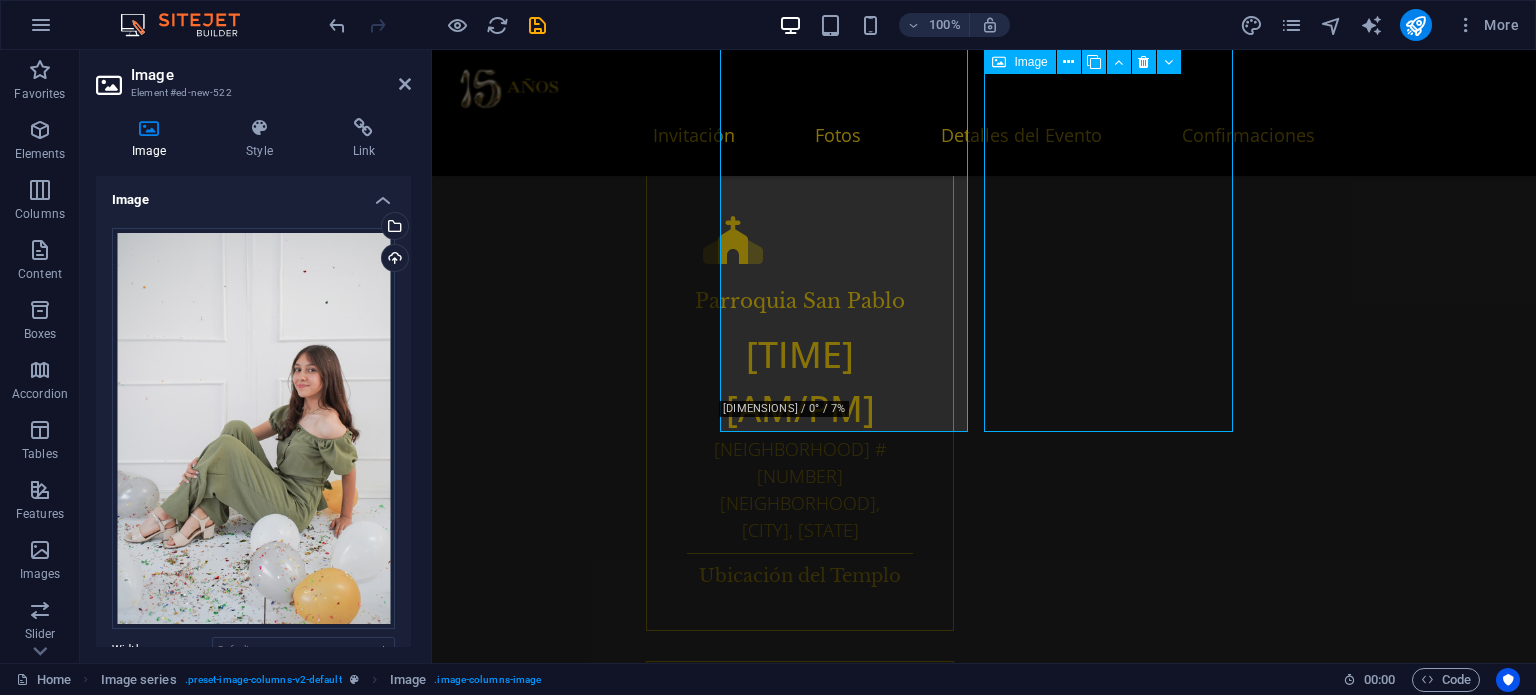 click at bounding box center (582, 2410) 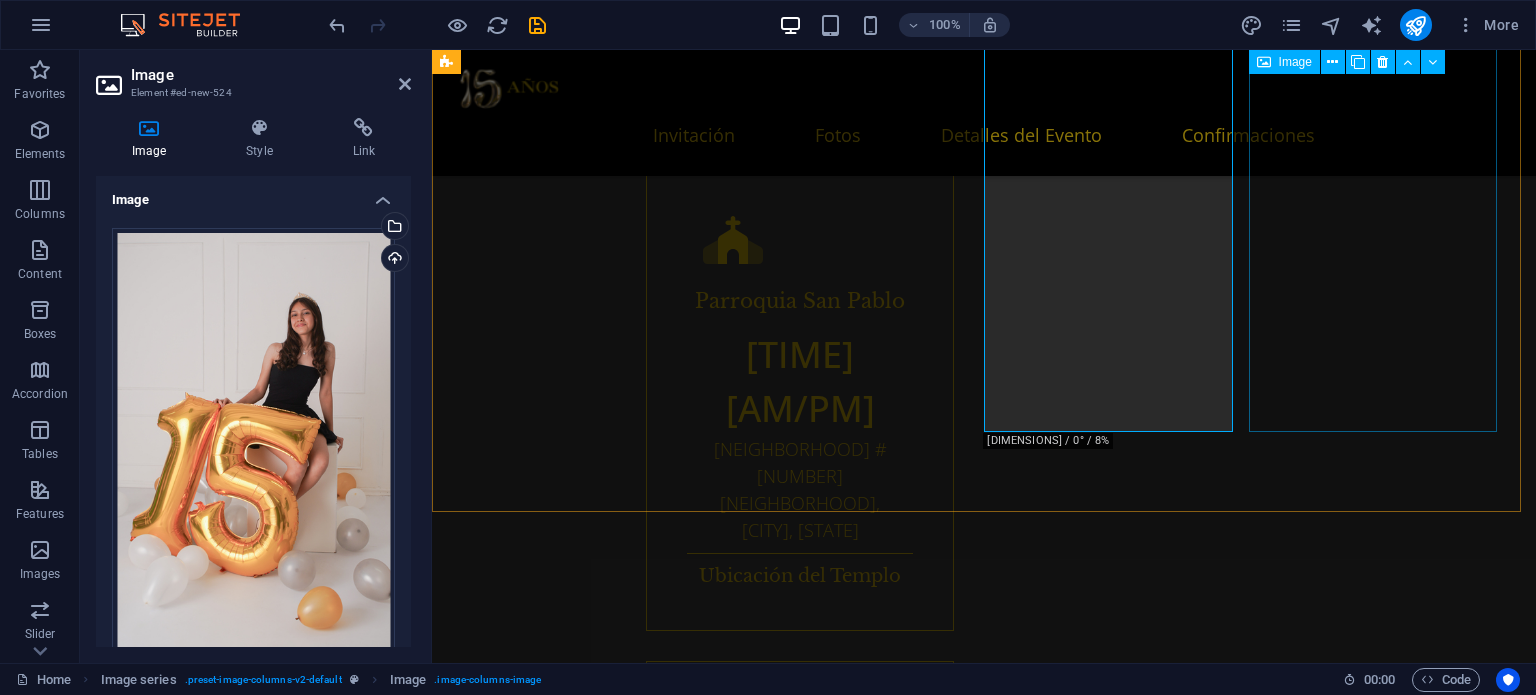 click at bounding box center [582, 2804] 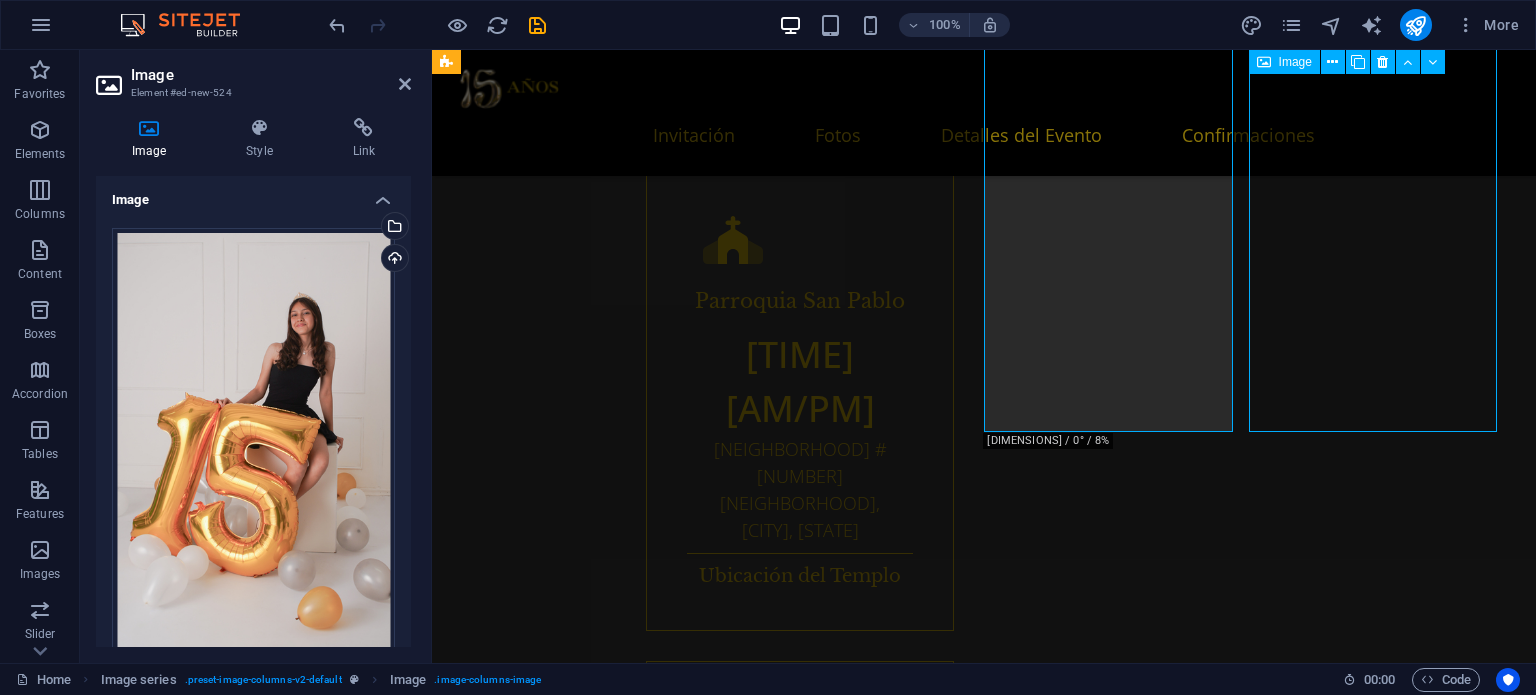 click at bounding box center [582, 2804] 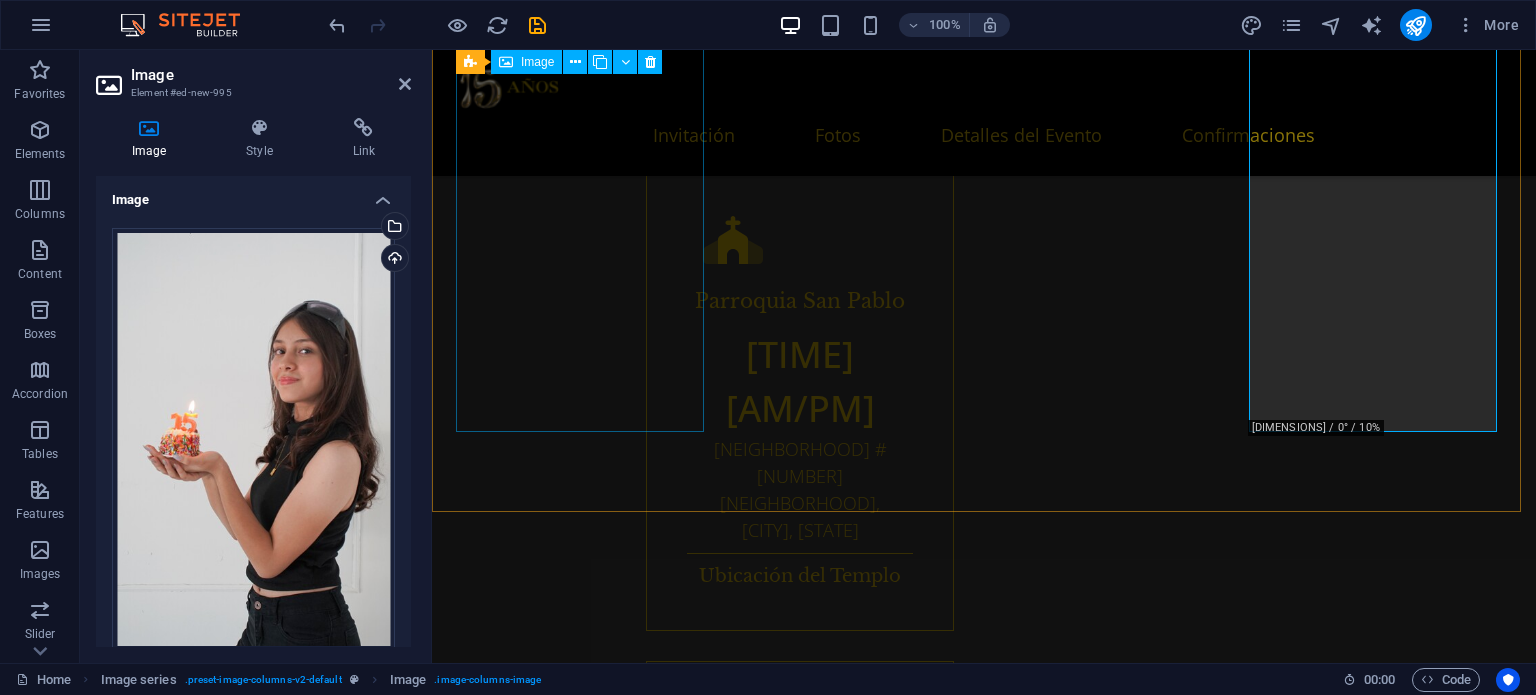 click at bounding box center (582, 1646) 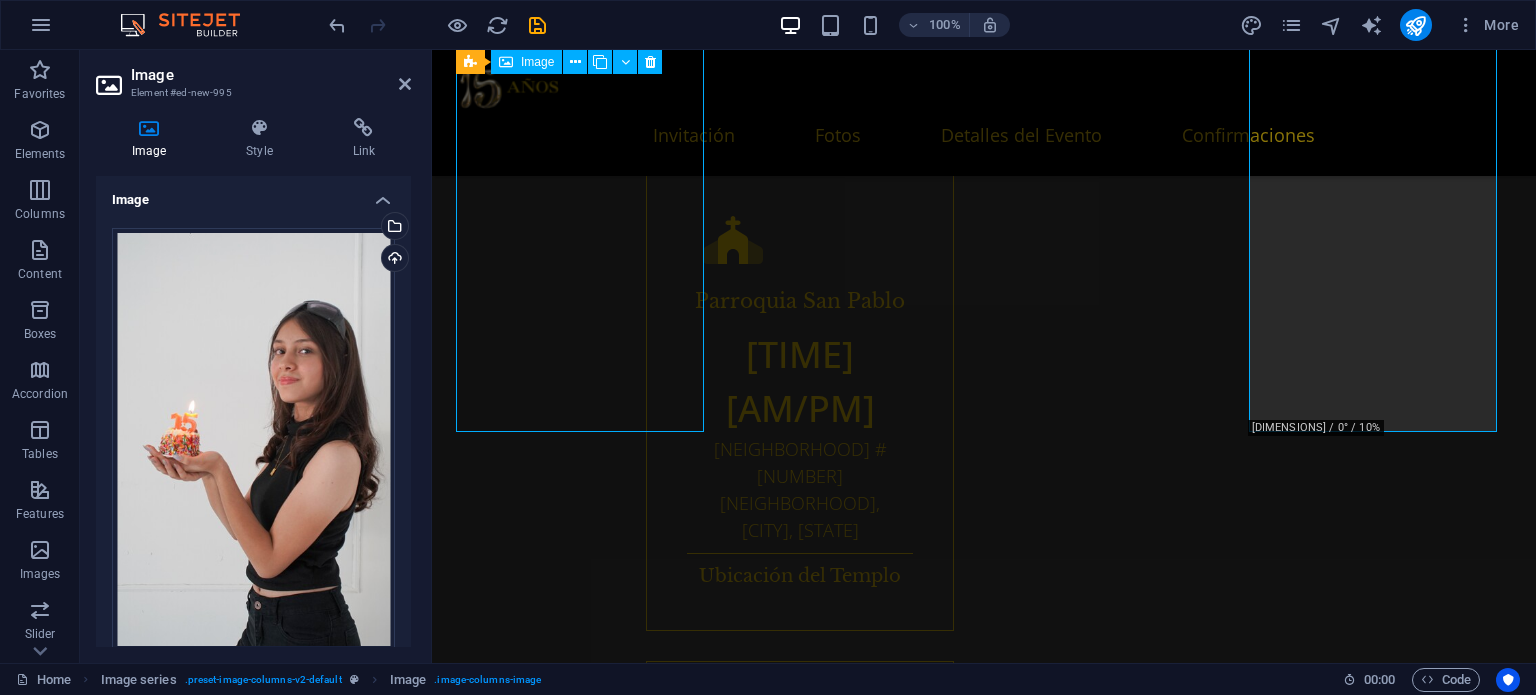 scroll, scrollTop: 2140, scrollLeft: 0, axis: vertical 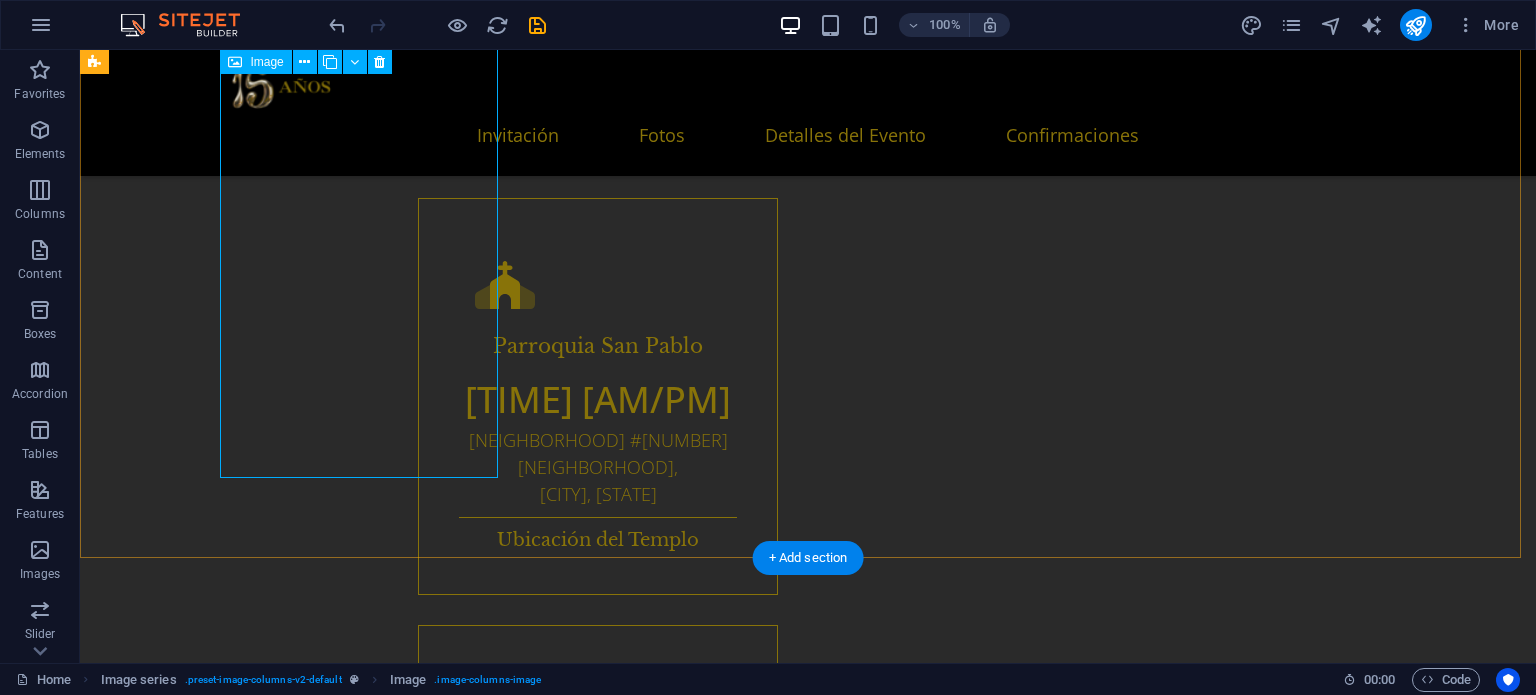 click at bounding box center [243, 1545] 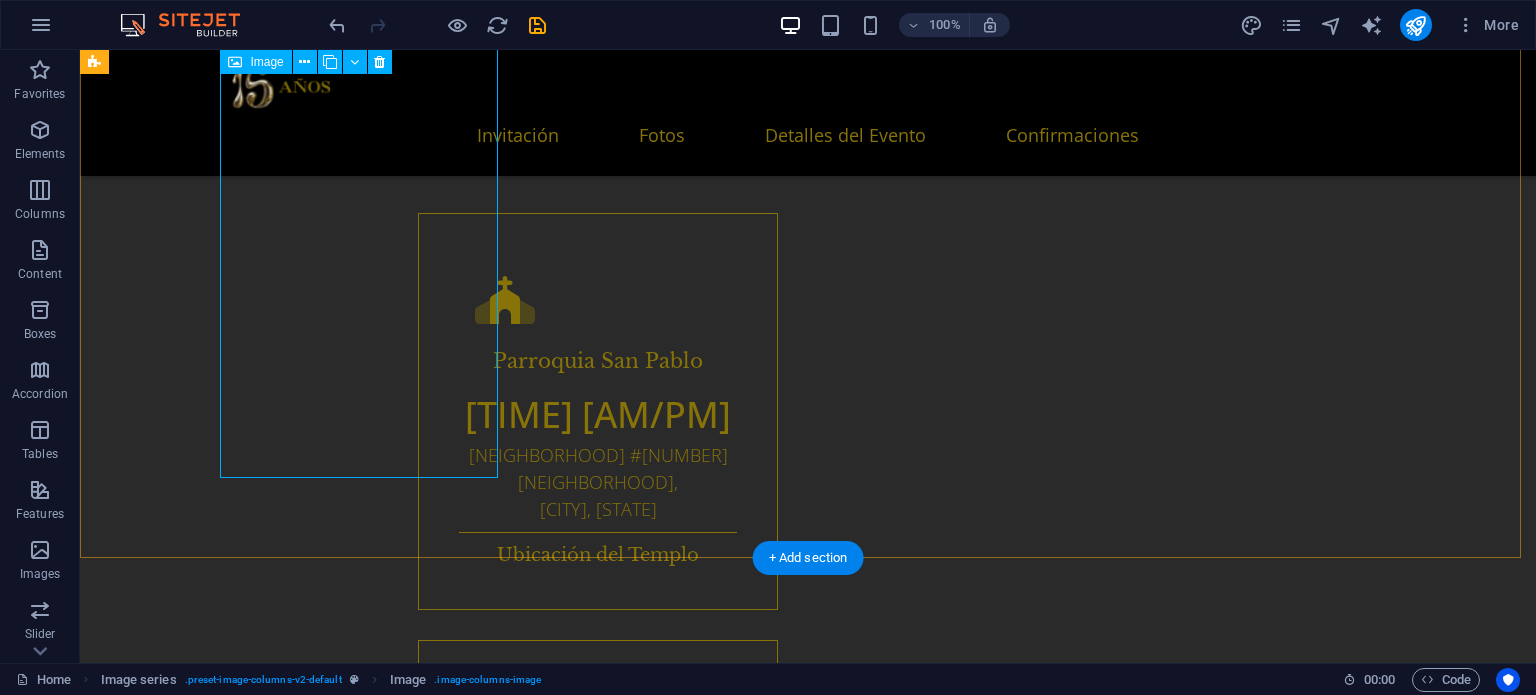 scroll, scrollTop: 2200, scrollLeft: 0, axis: vertical 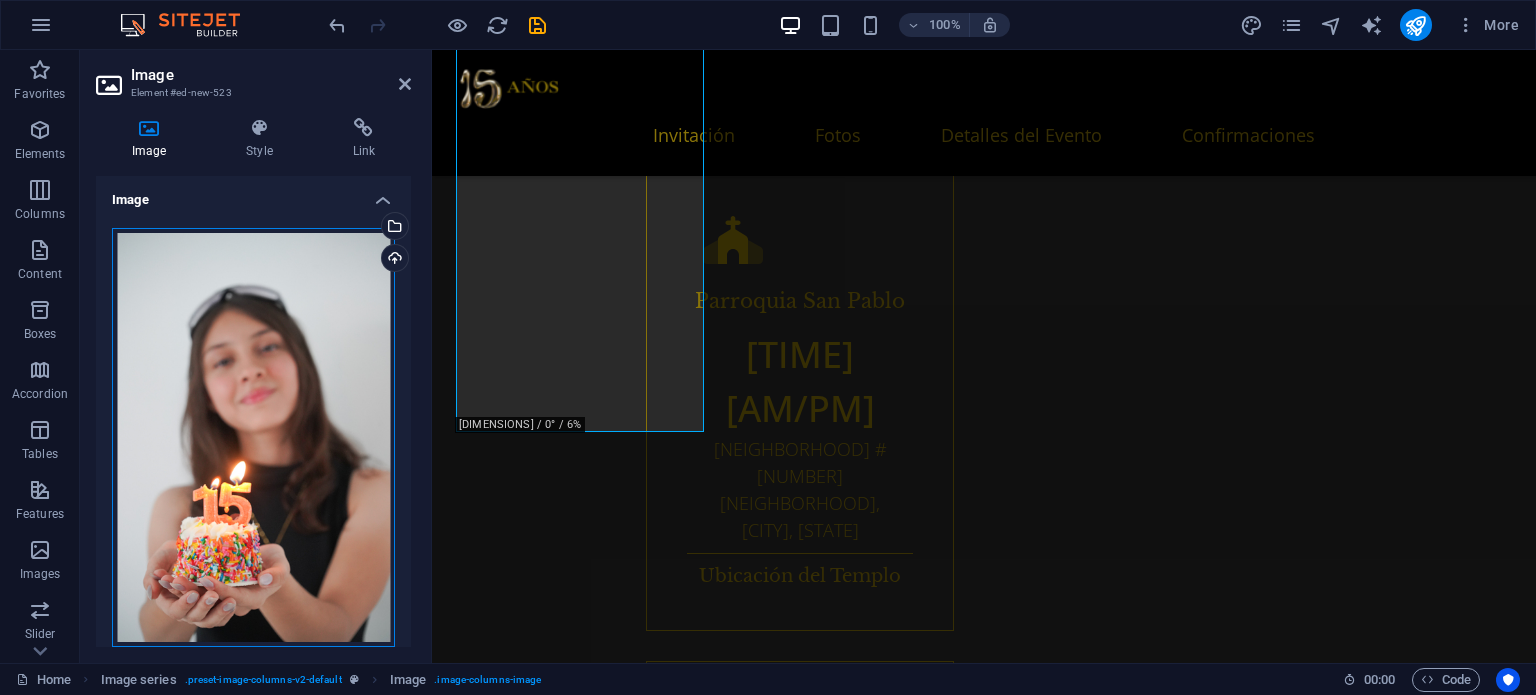 click on "Drag files here, click to choose files or select files from Files or our free stock photos & videos" at bounding box center [253, 438] 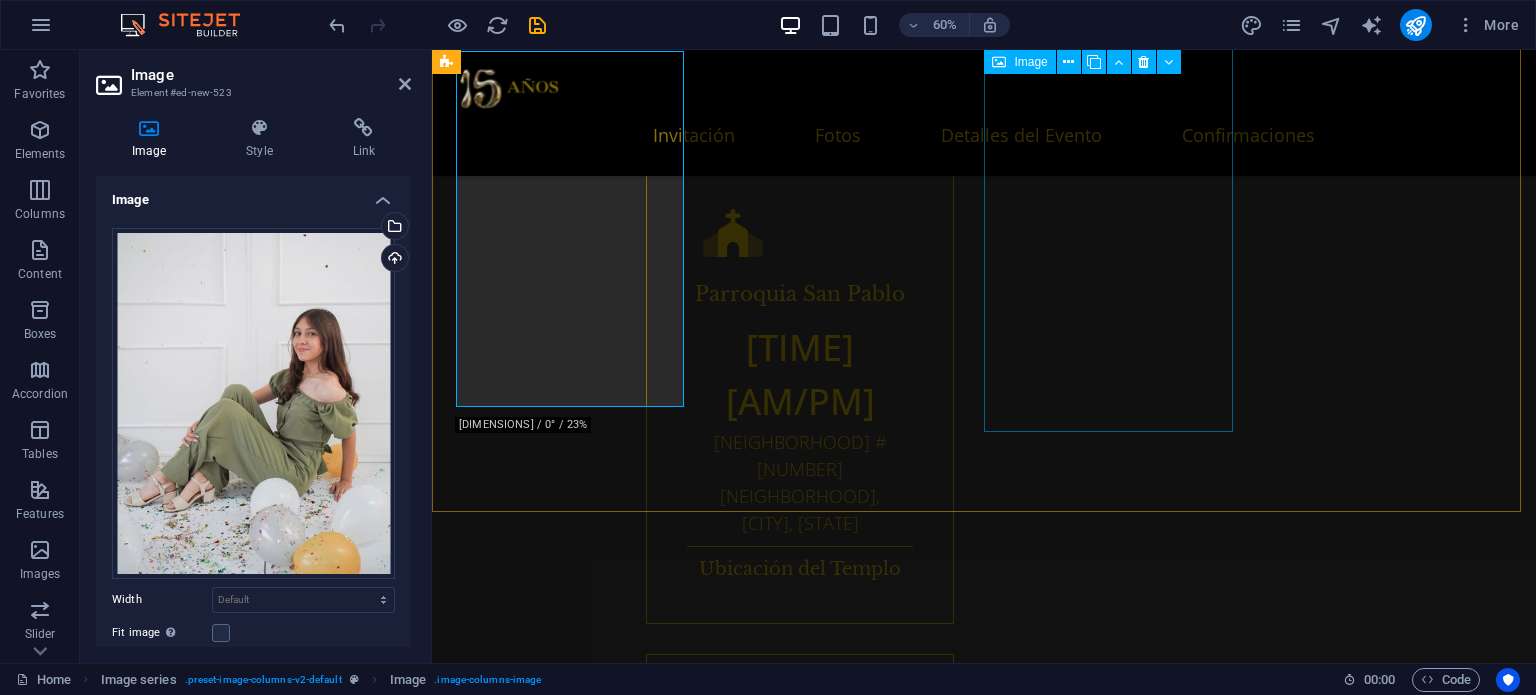 scroll, scrollTop: 2200, scrollLeft: 0, axis: vertical 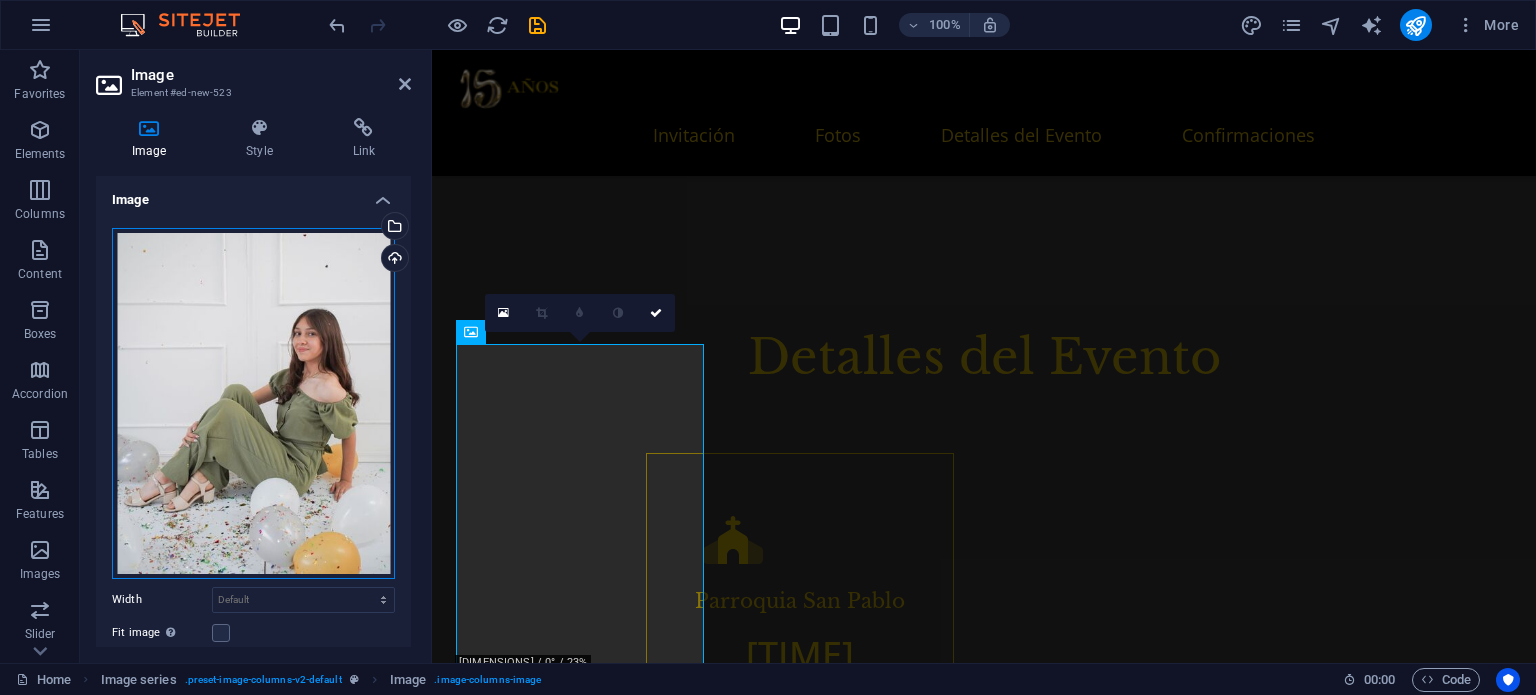 click on "Drag files here, click to choose files or select files from Files or our free stock photos & videos" at bounding box center (253, 403) 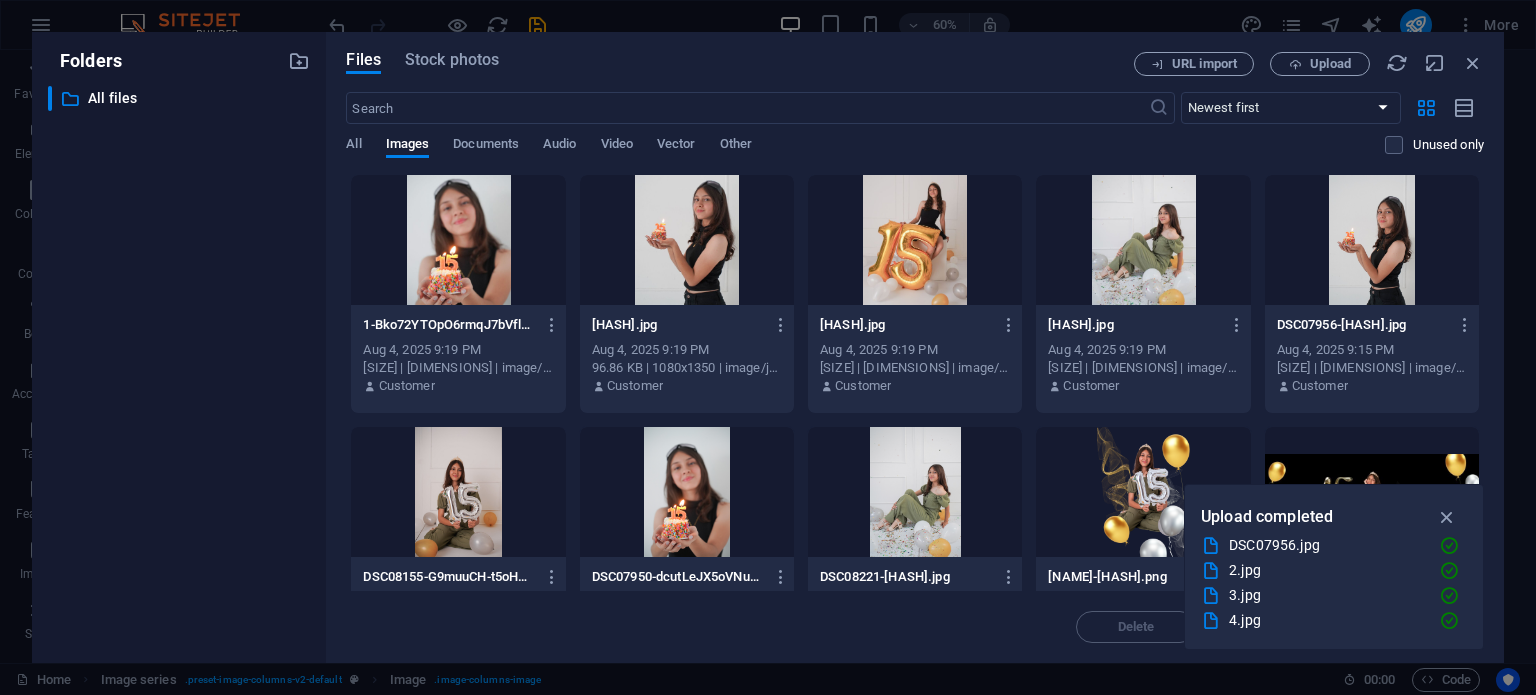 click on "​ All files All files" at bounding box center [179, 366] 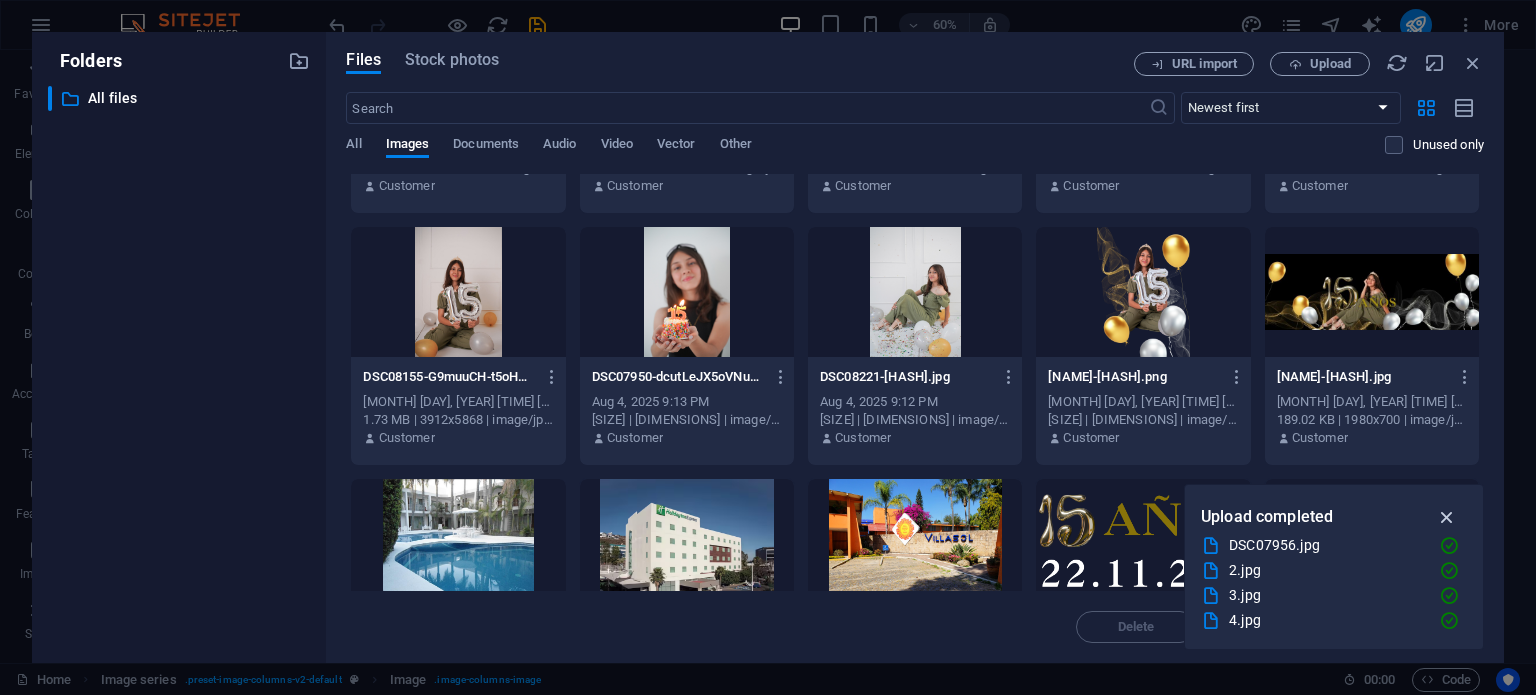 click at bounding box center [1447, 517] 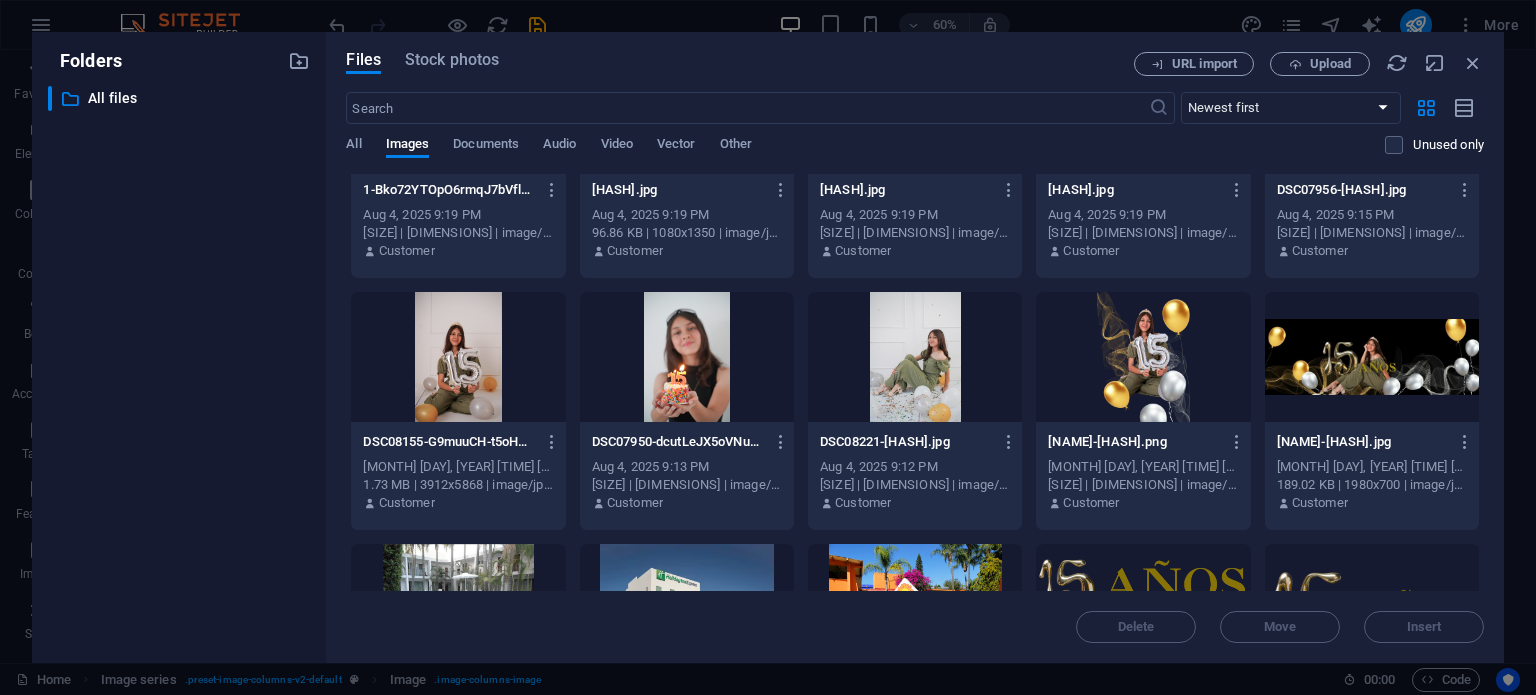 scroll, scrollTop: 0, scrollLeft: 0, axis: both 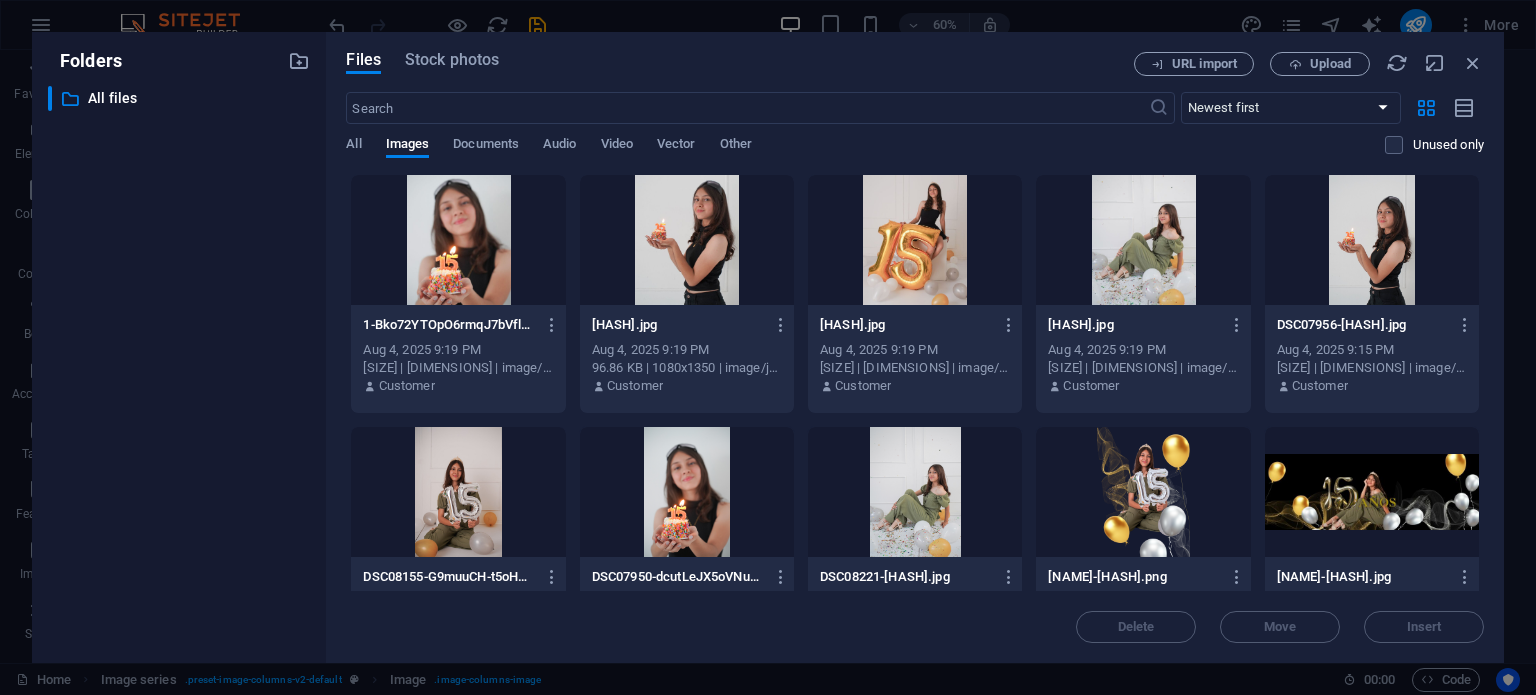 click at bounding box center (458, 240) 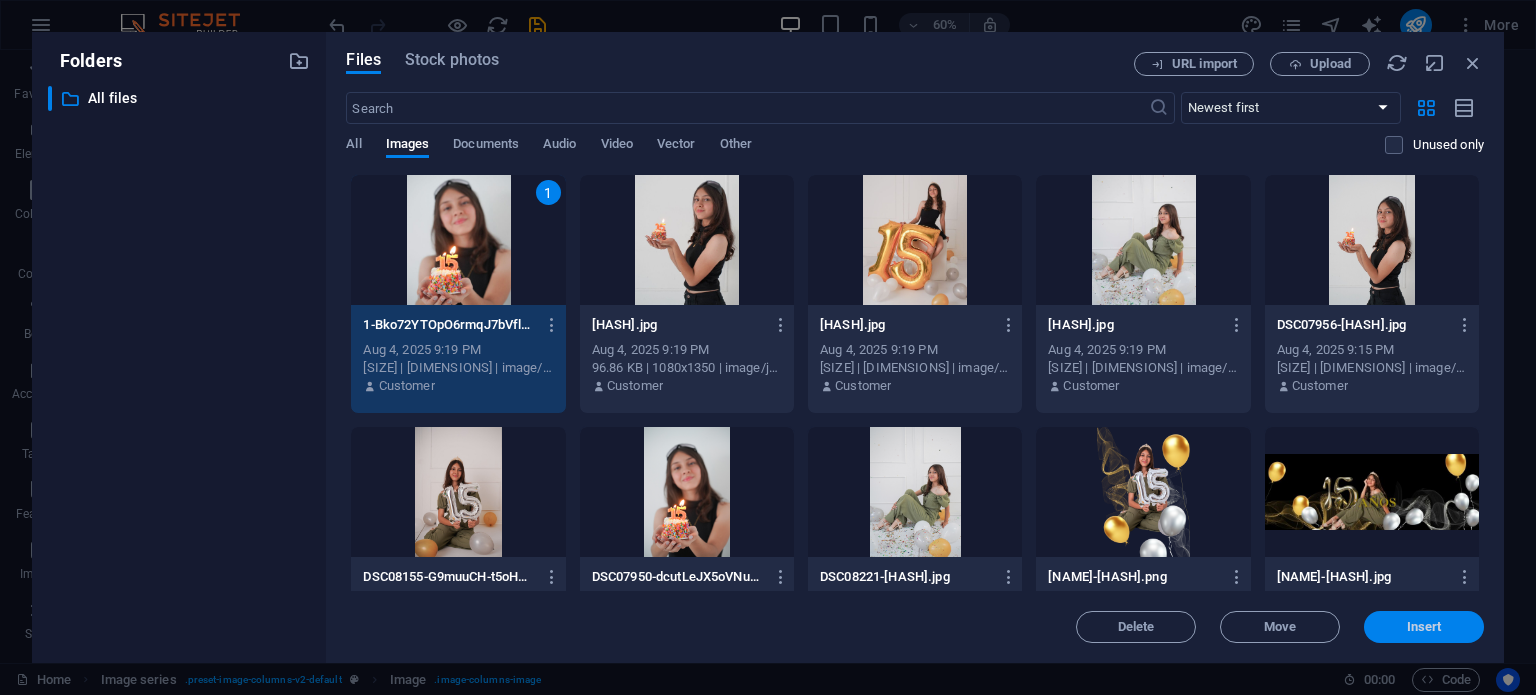 drag, startPoint x: 1413, startPoint y: 629, endPoint x: 972, endPoint y: 576, distance: 444.1734 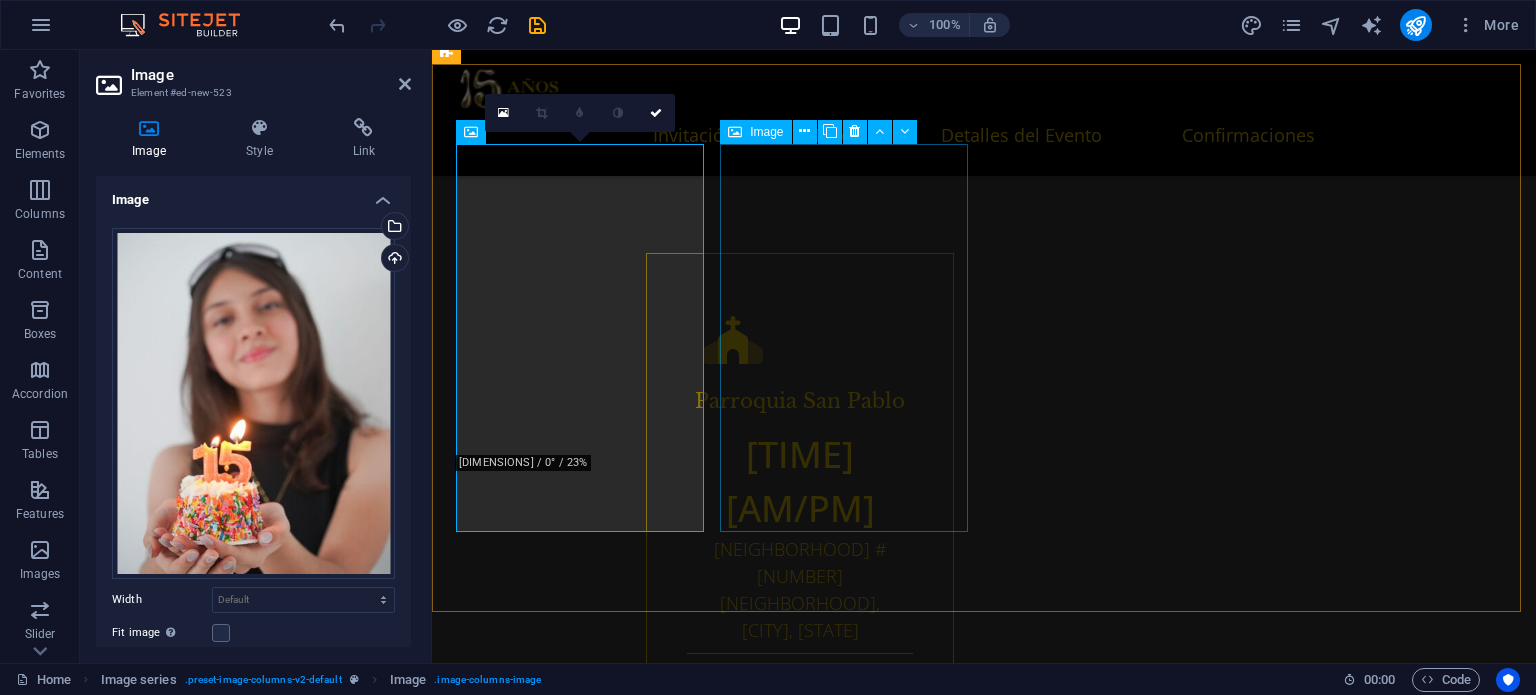 click at bounding box center [582, 2060] 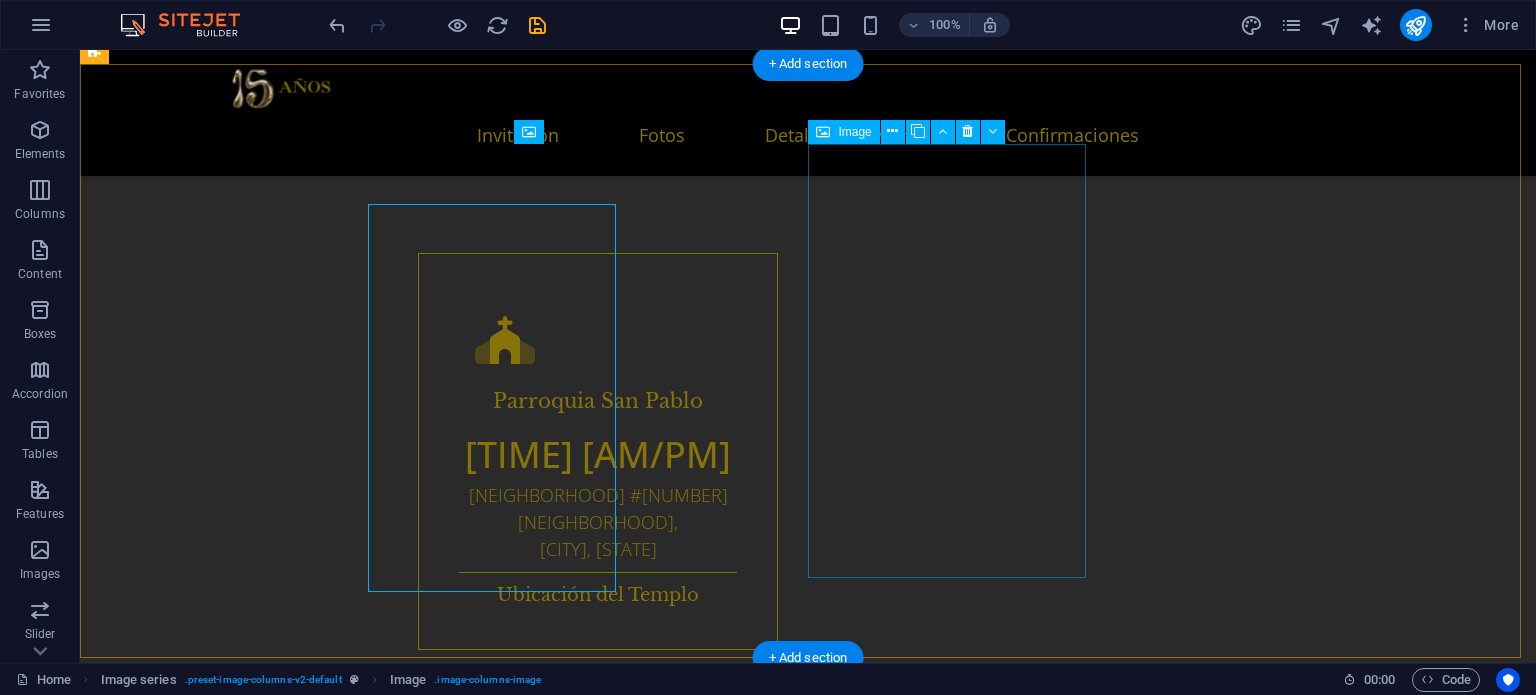 scroll, scrollTop: 2040, scrollLeft: 0, axis: vertical 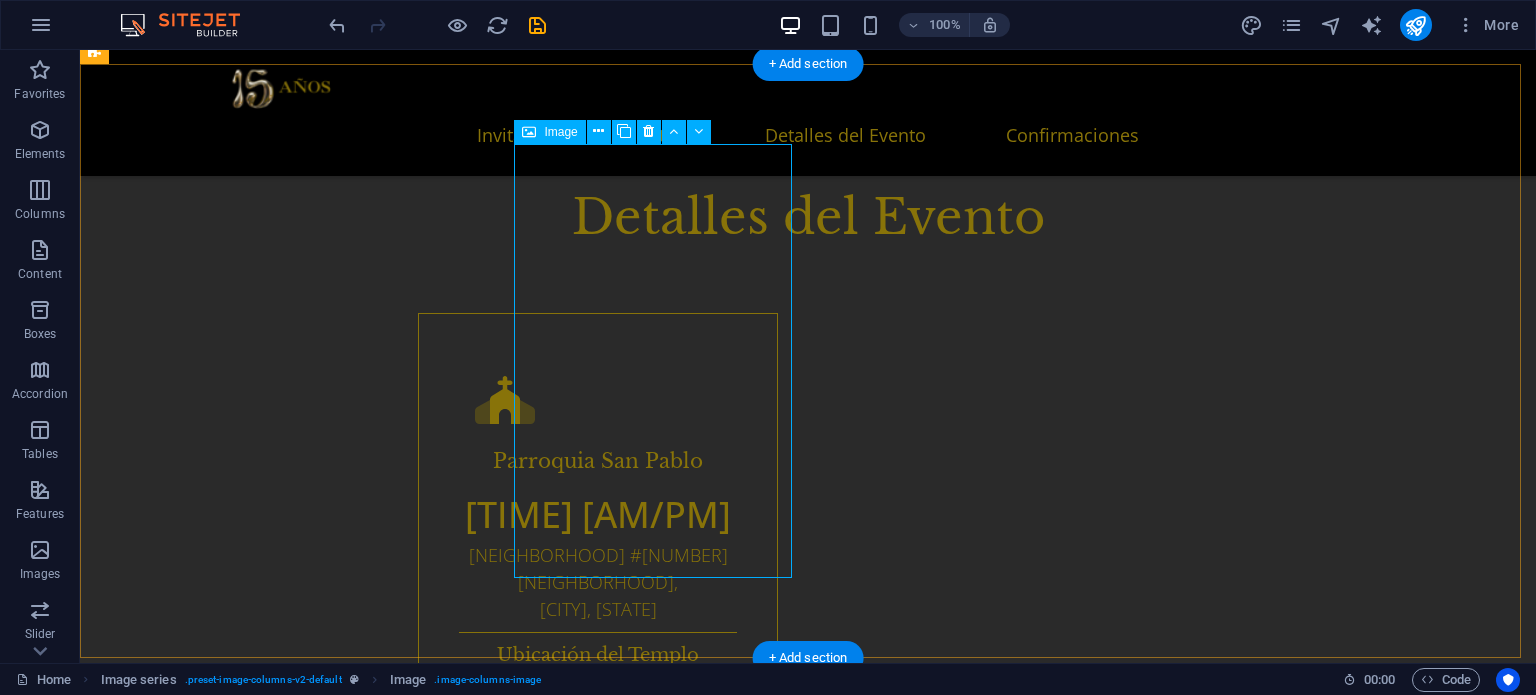 click at bounding box center (243, 2007) 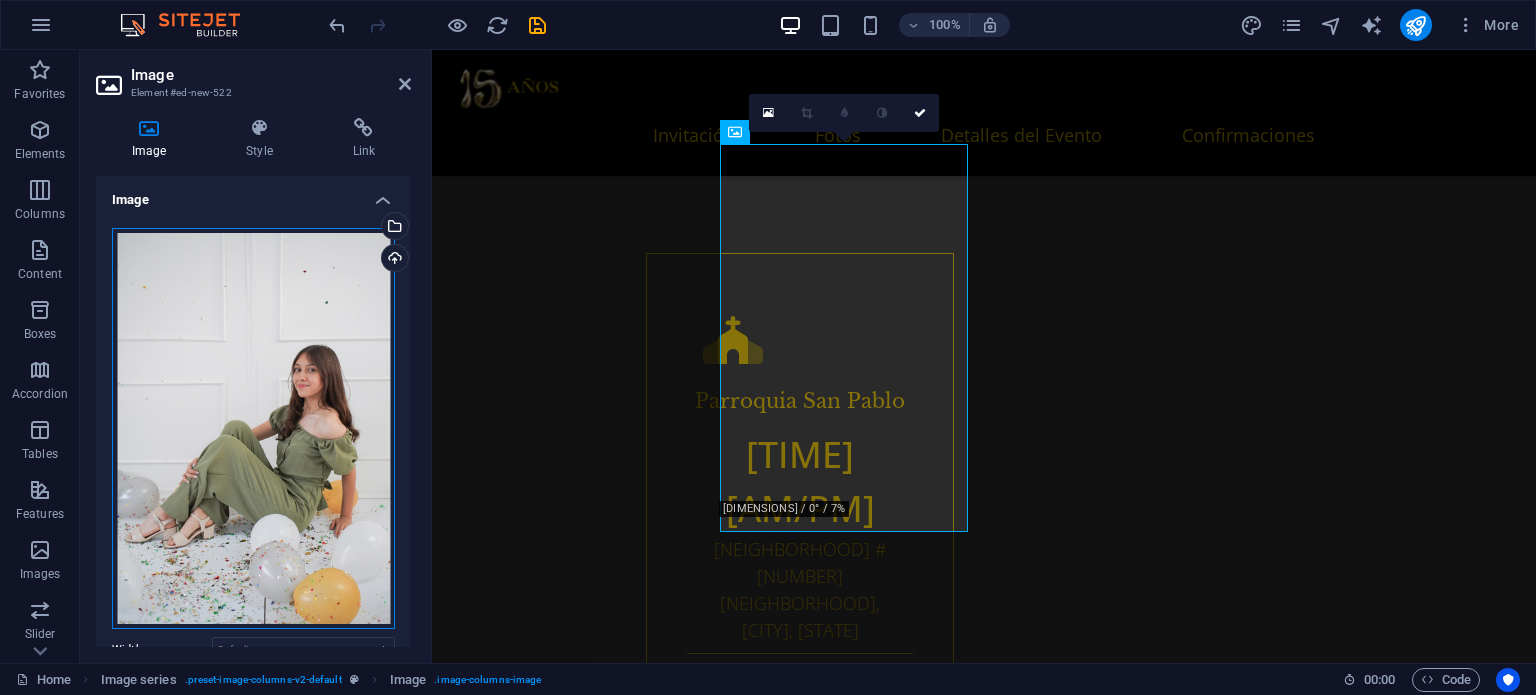 click on "Drag files here, click to choose files or select files from Files or our free stock photos & videos" at bounding box center (253, 428) 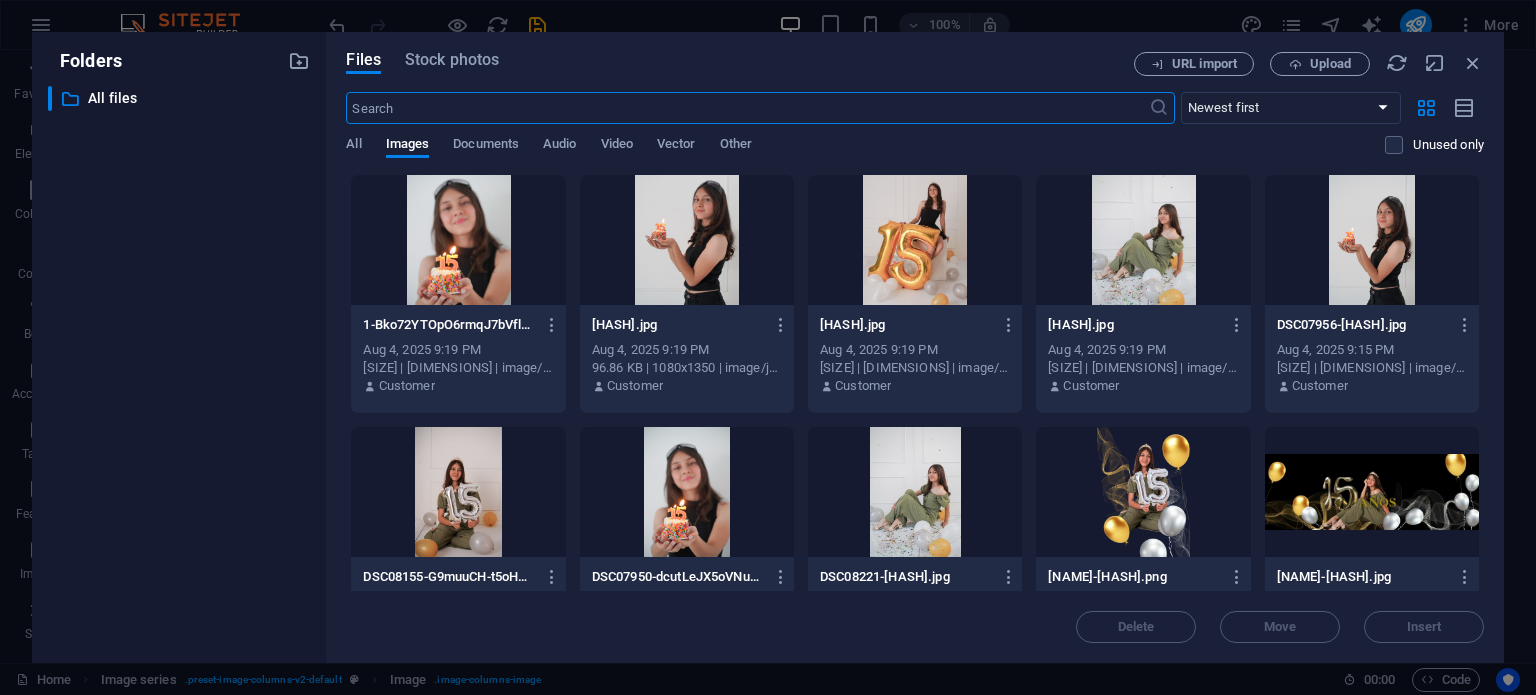 scroll, scrollTop: 2107, scrollLeft: 0, axis: vertical 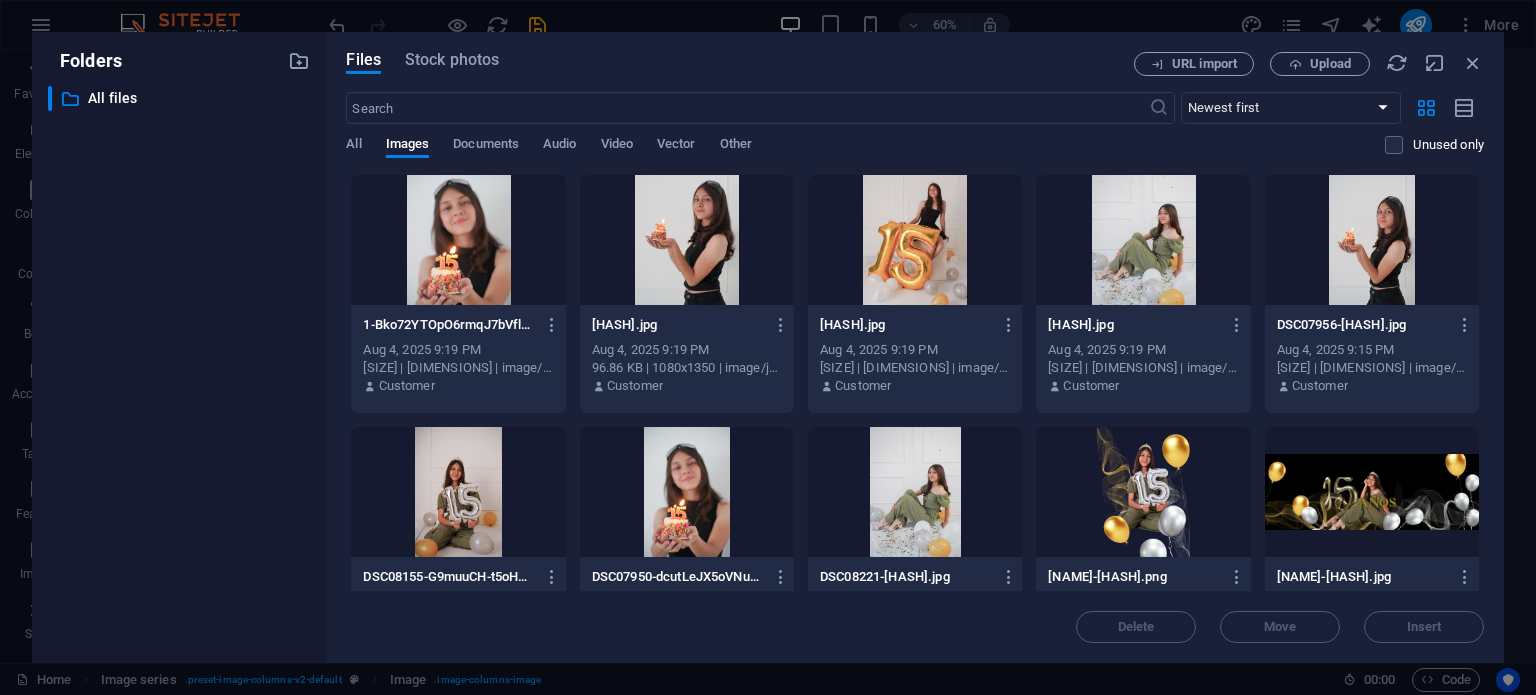 click at bounding box center (1143, 240) 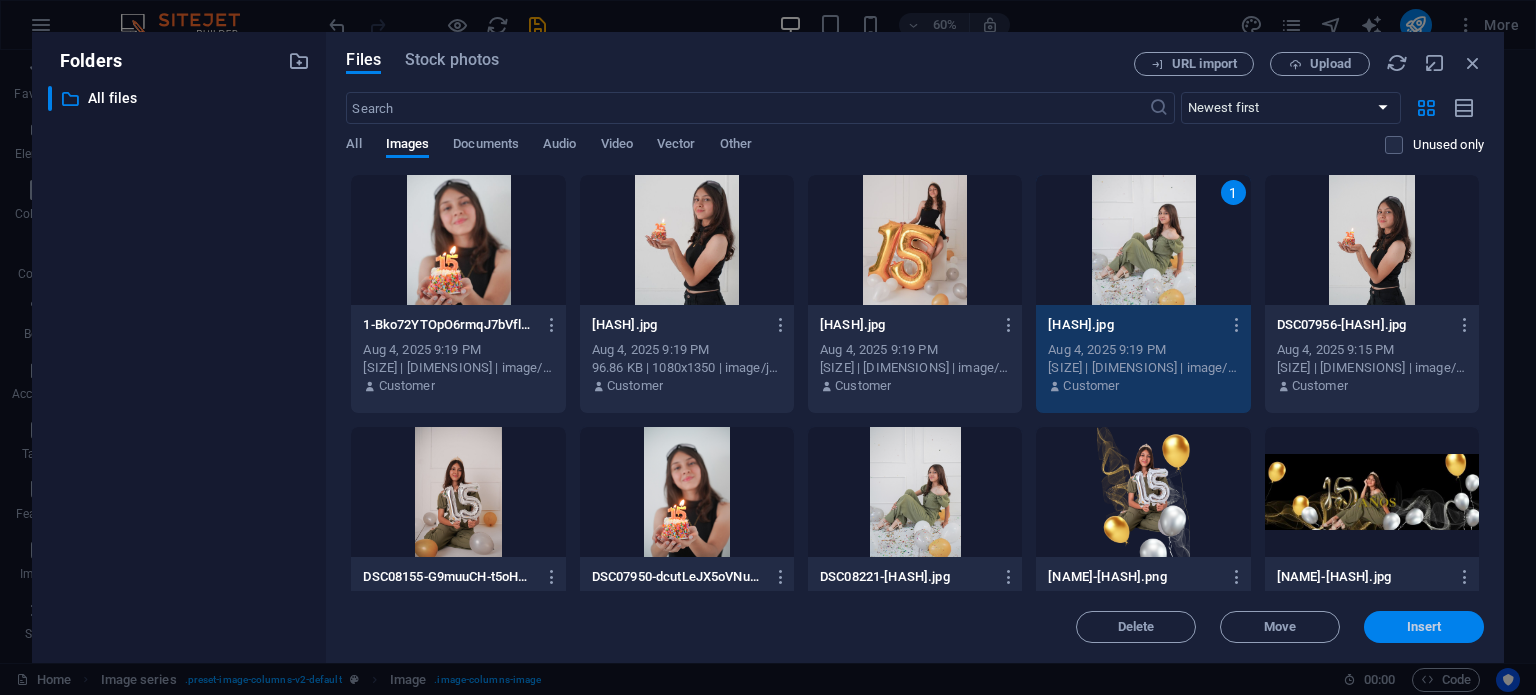 drag, startPoint x: 1398, startPoint y: 630, endPoint x: 967, endPoint y: 578, distance: 434.12555 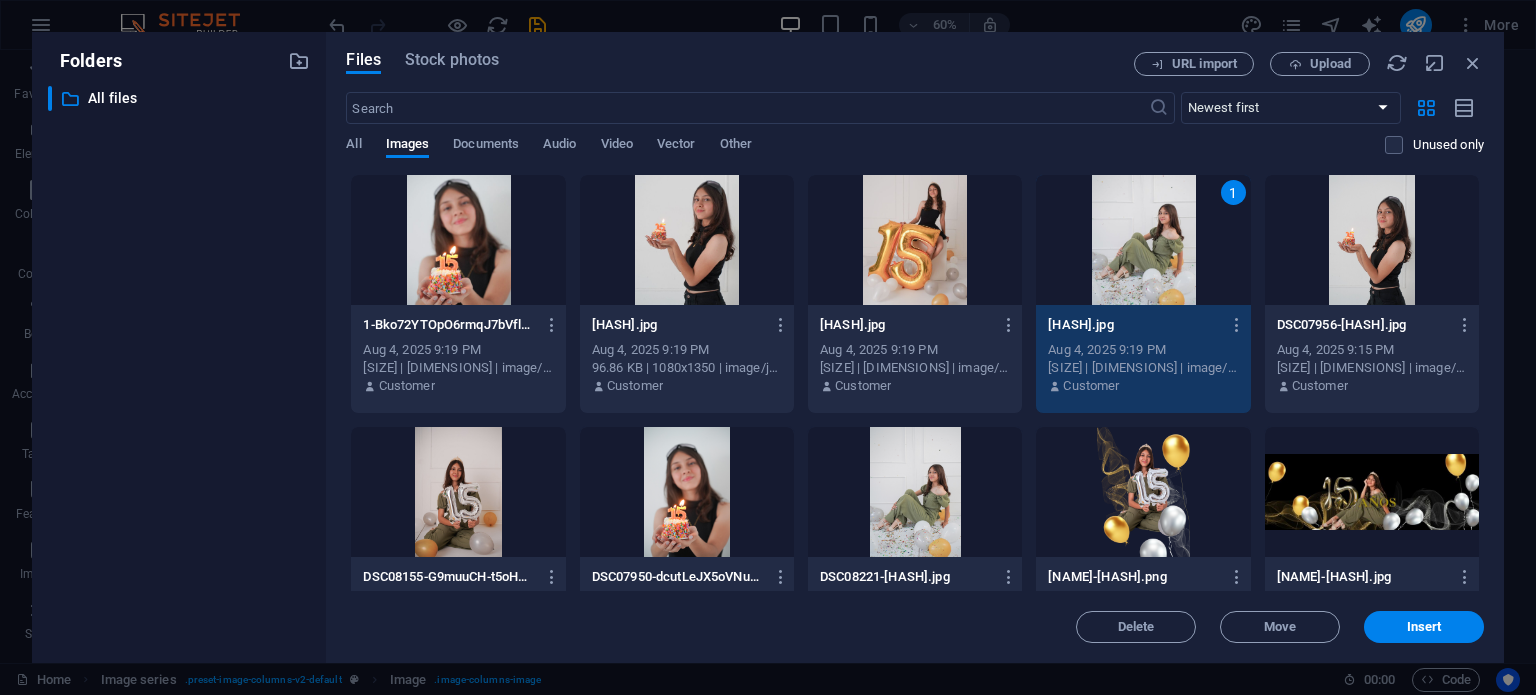 scroll, scrollTop: 2100, scrollLeft: 0, axis: vertical 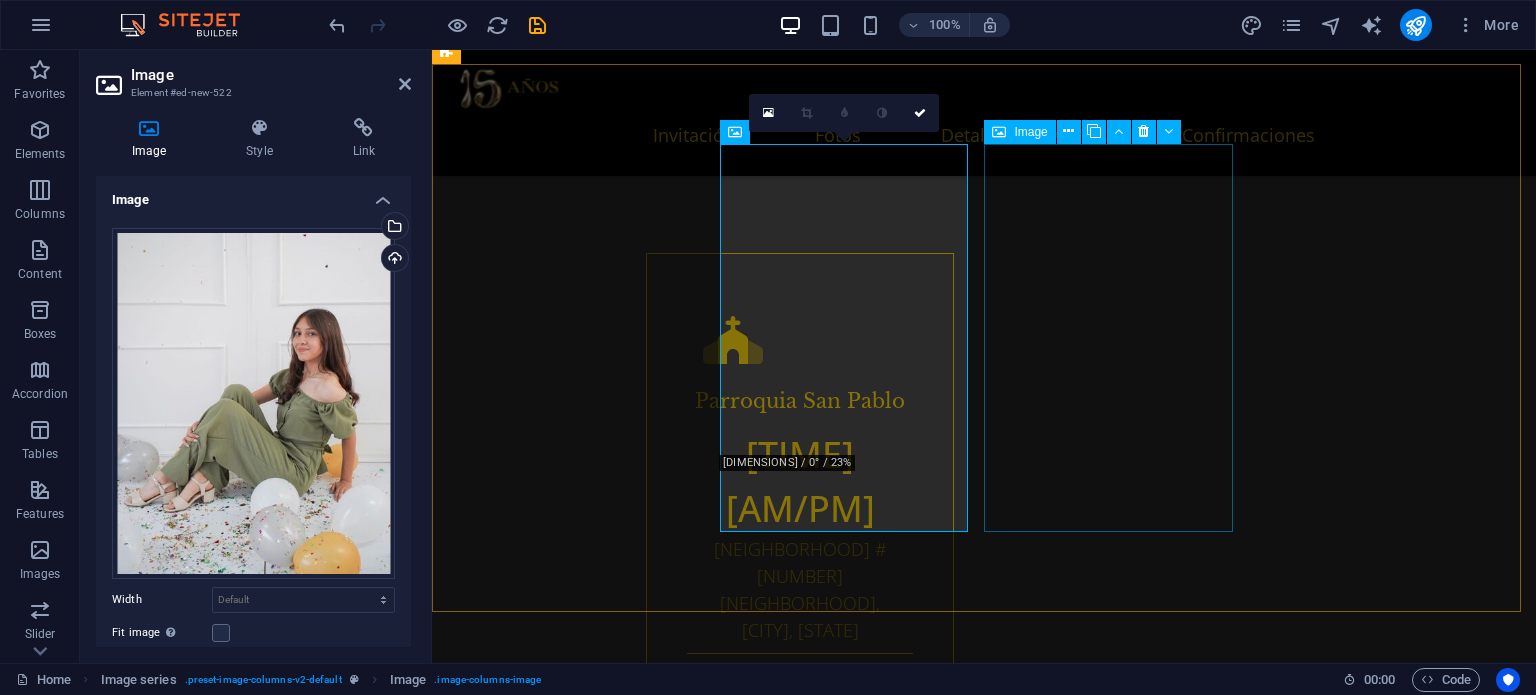 click at bounding box center [582, 2400] 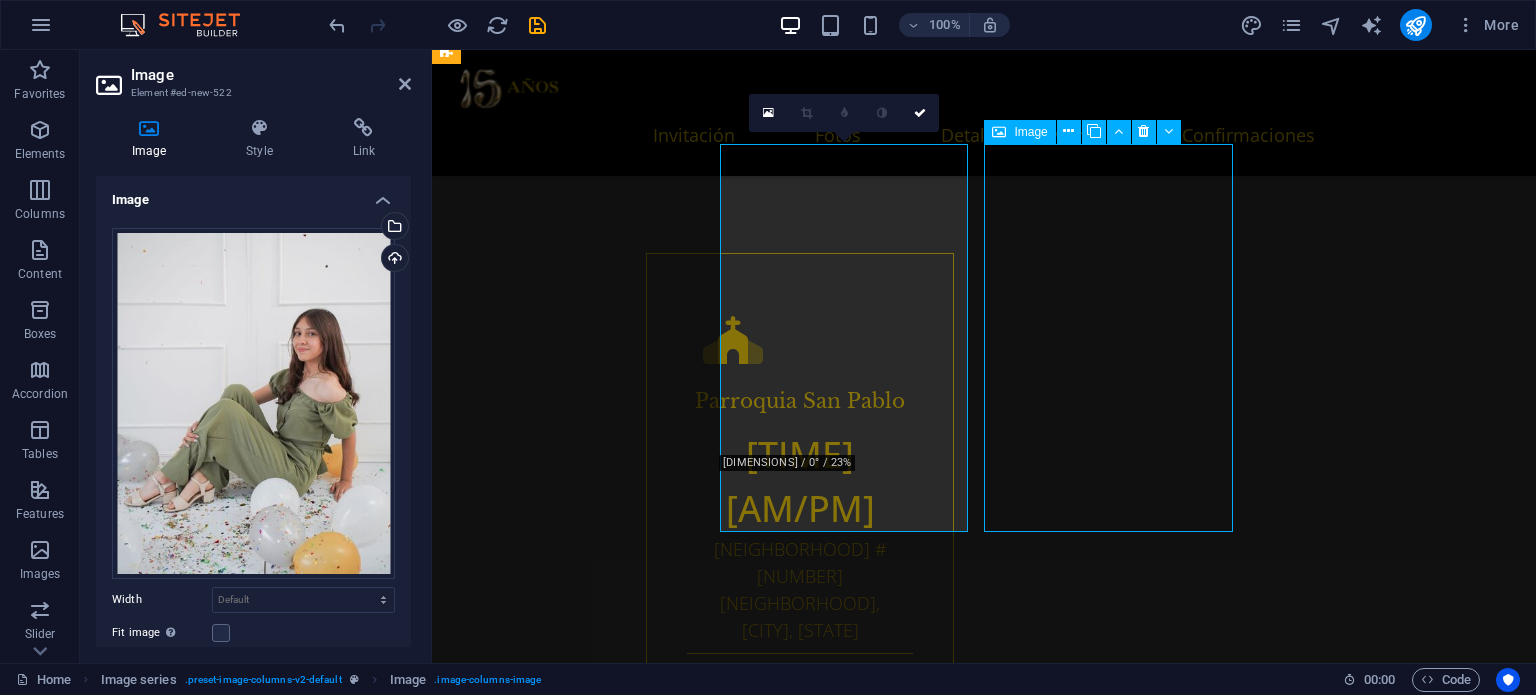 click at bounding box center (582, 2400) 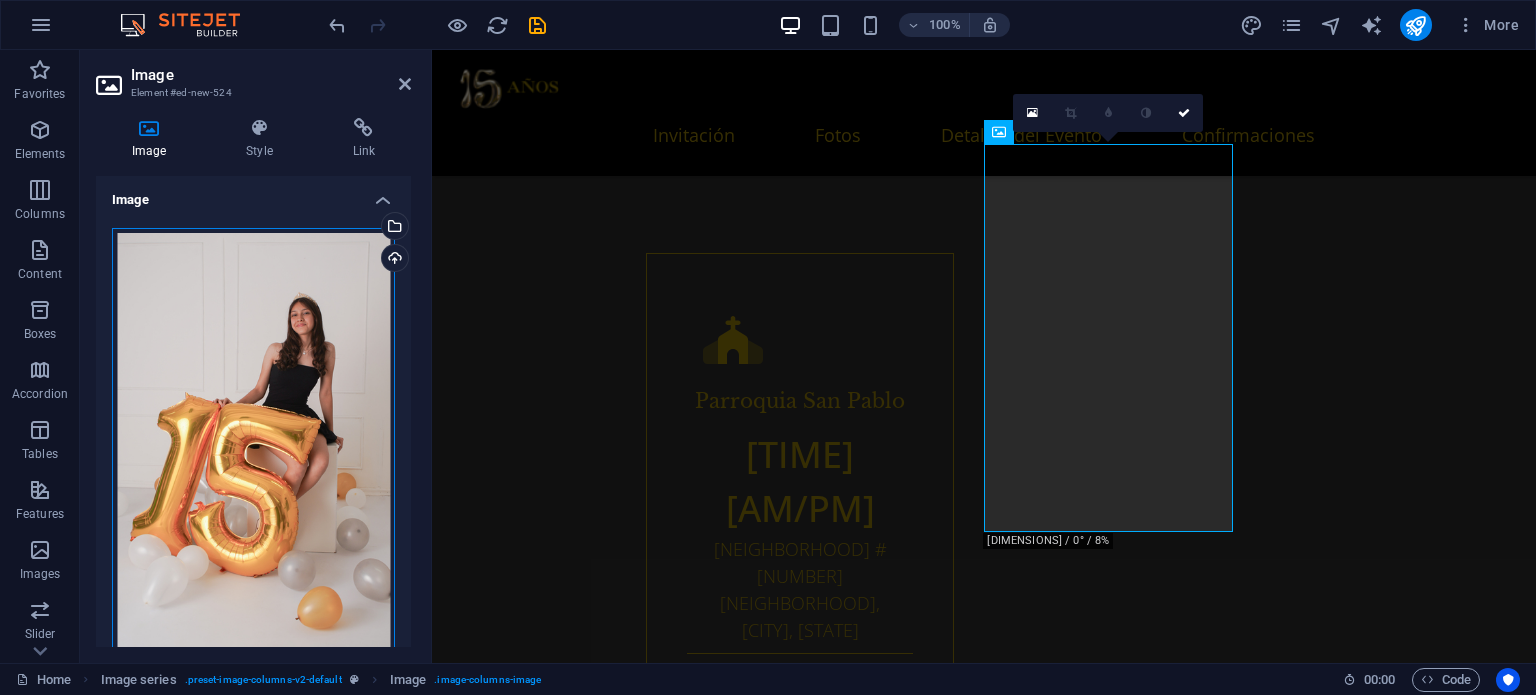 click on "Drag files here, click to choose files or select files from Files or our free stock photos & videos" at bounding box center (253, 446) 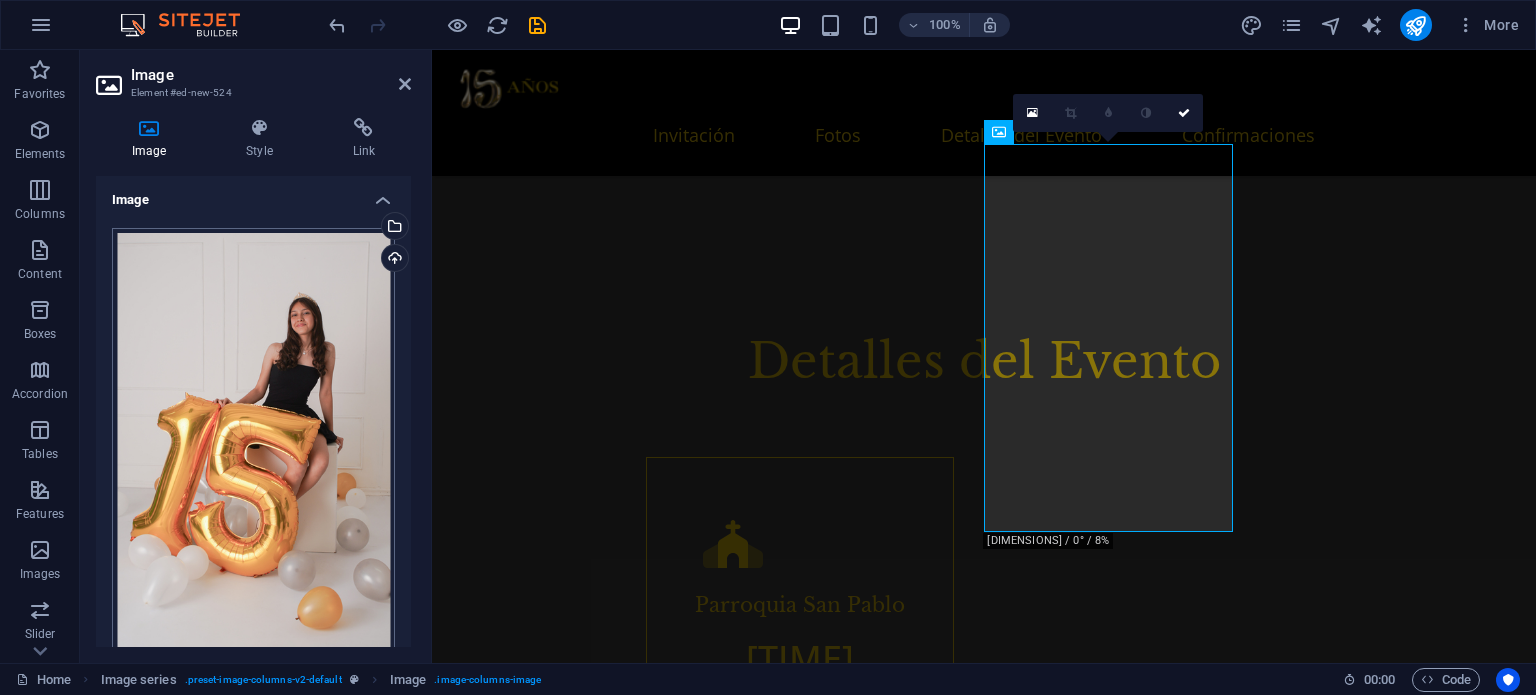 scroll, scrollTop: 2107, scrollLeft: 0, axis: vertical 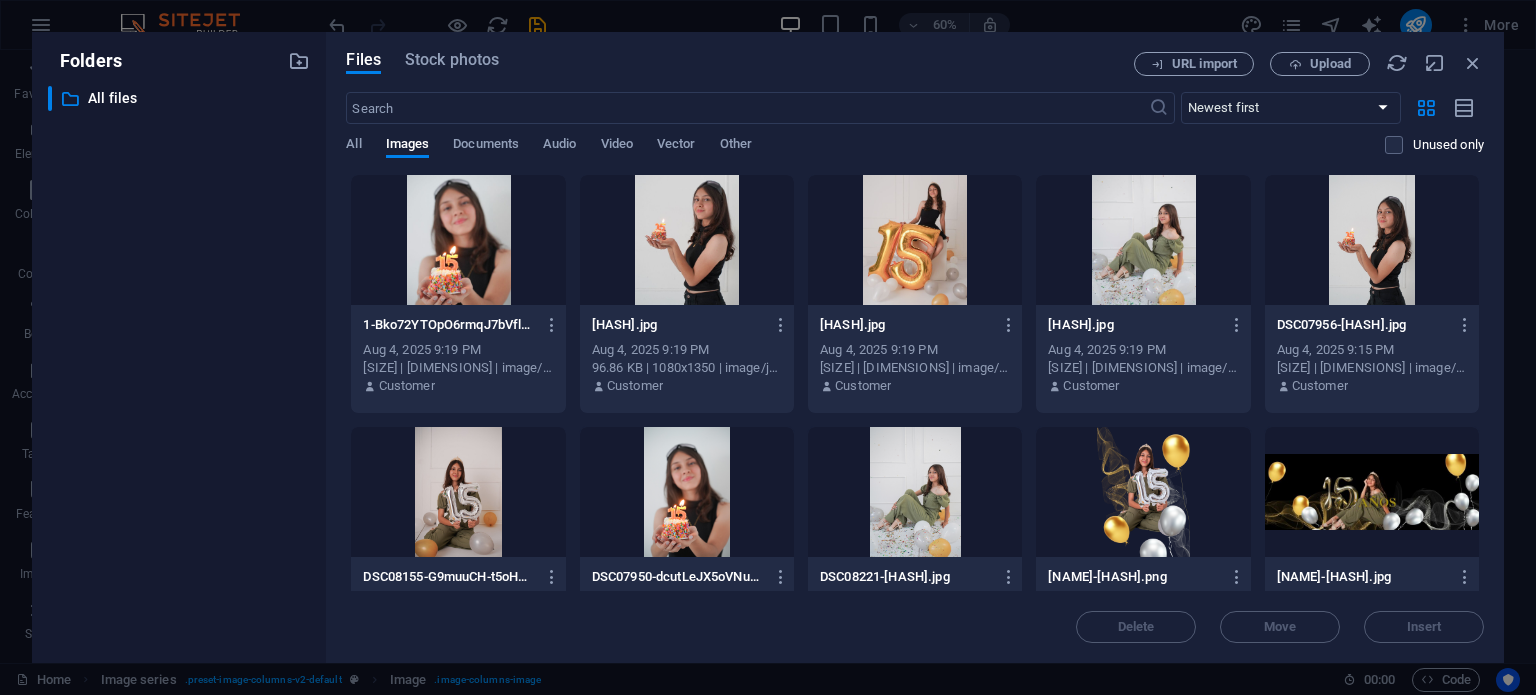 click at bounding box center [915, 240] 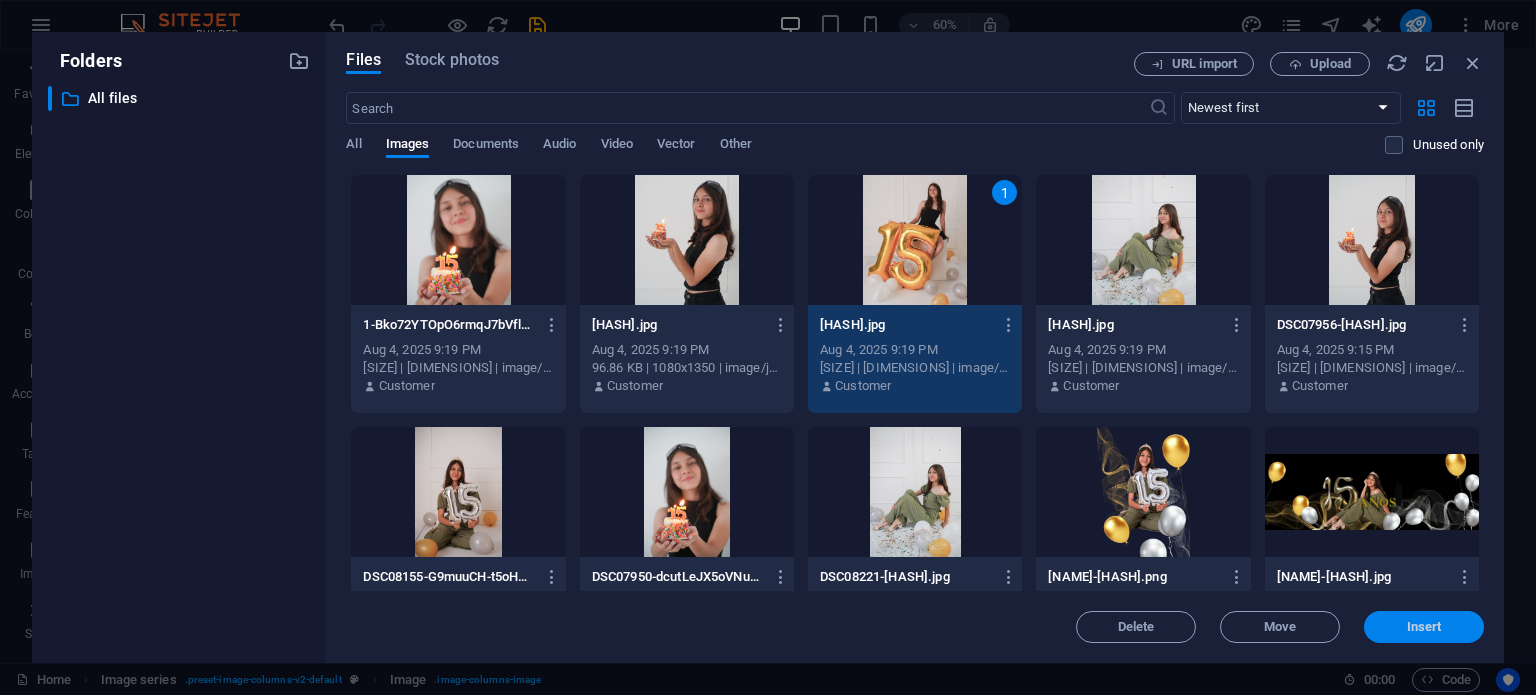 click on "Insert" at bounding box center (1424, 627) 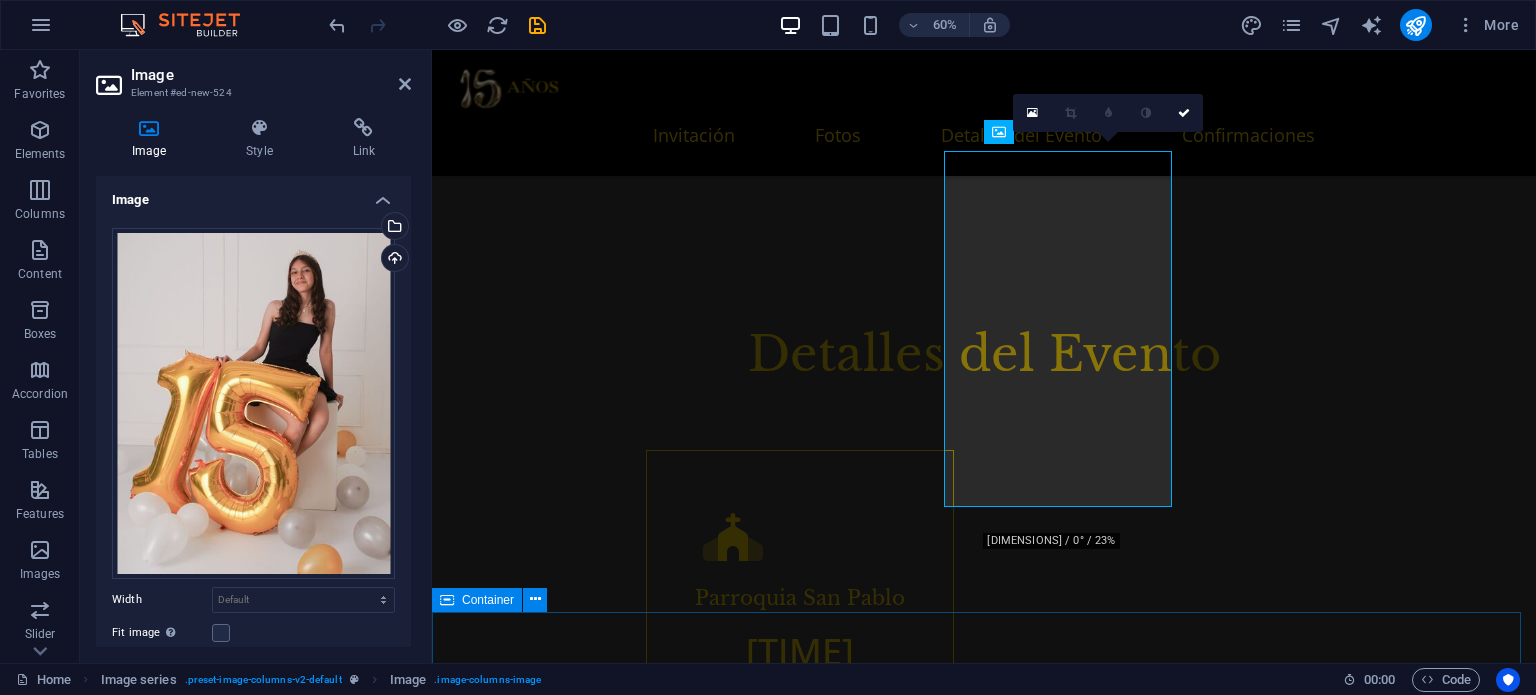 scroll, scrollTop: 2100, scrollLeft: 0, axis: vertical 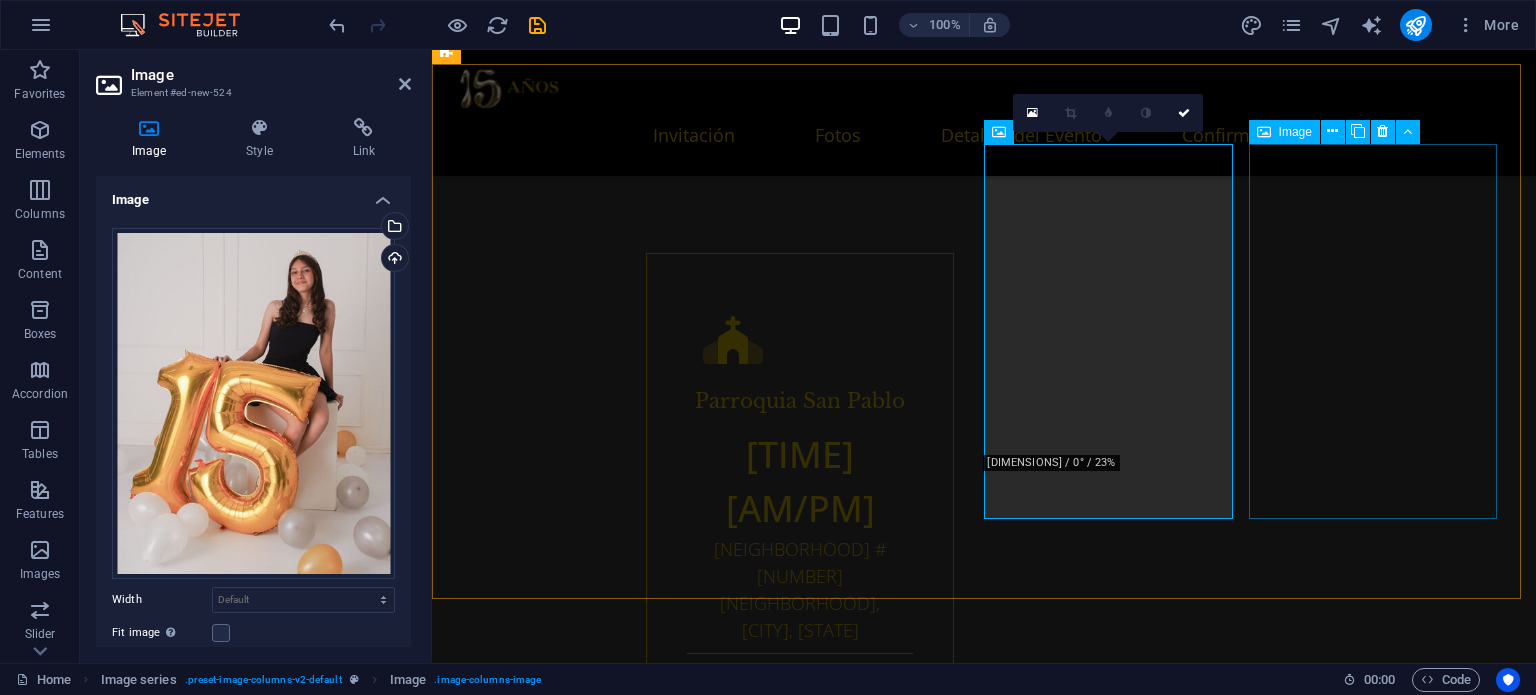 click at bounding box center (582, 2716) 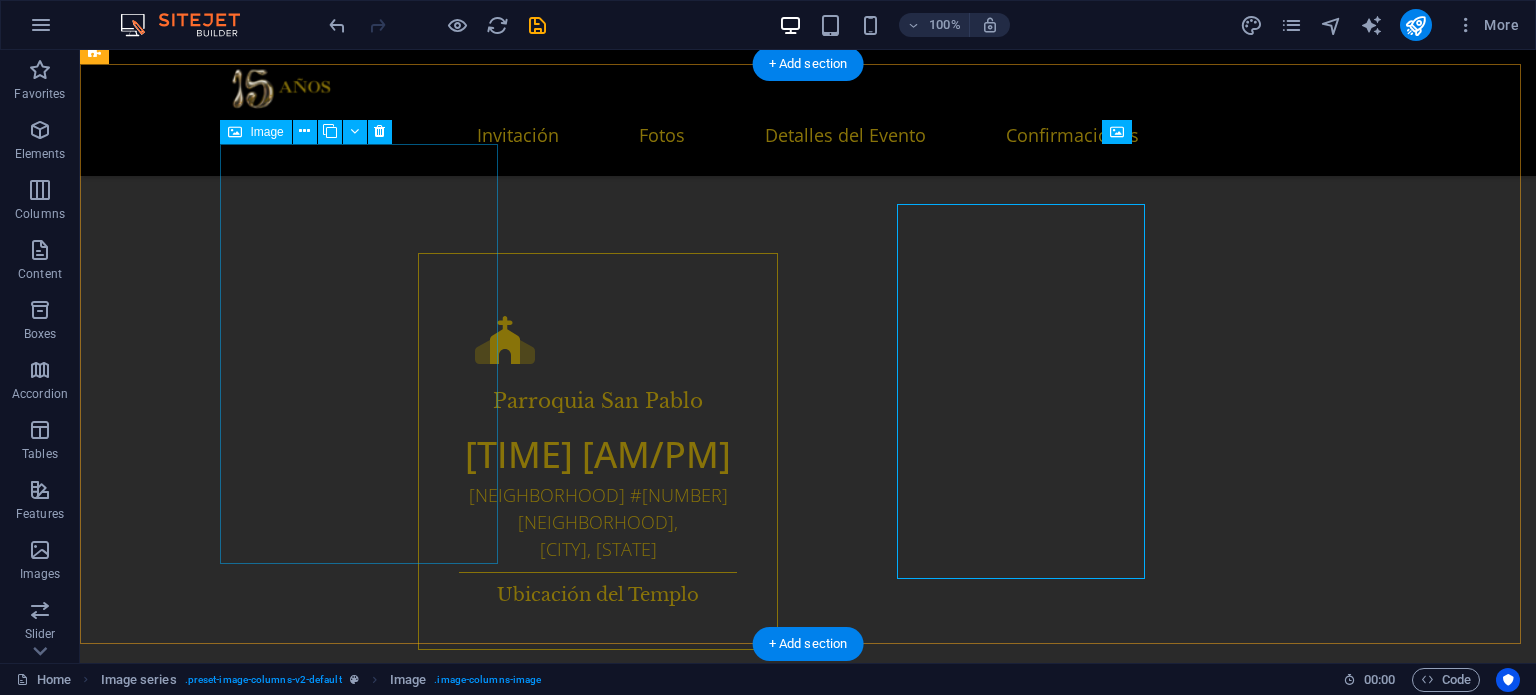 scroll, scrollTop: 2040, scrollLeft: 0, axis: vertical 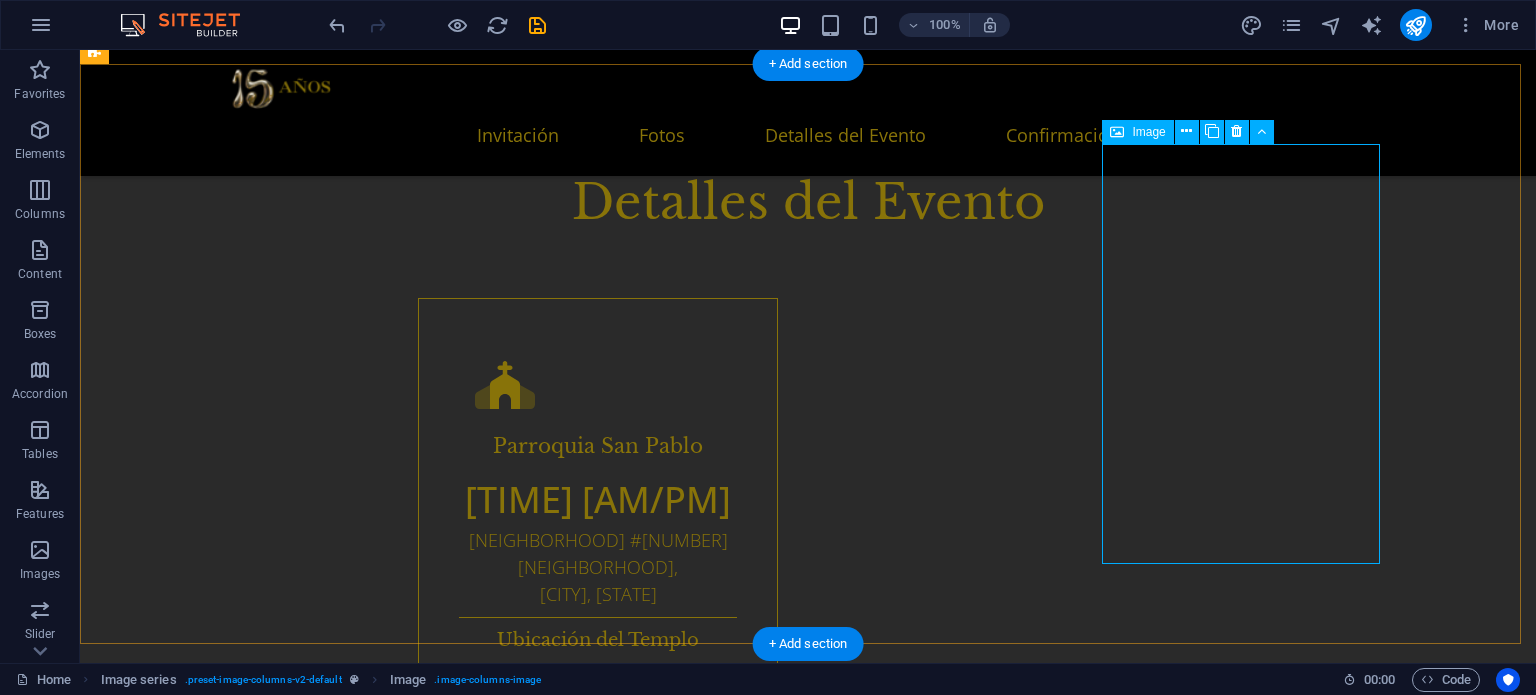 click at bounding box center (243, 2714) 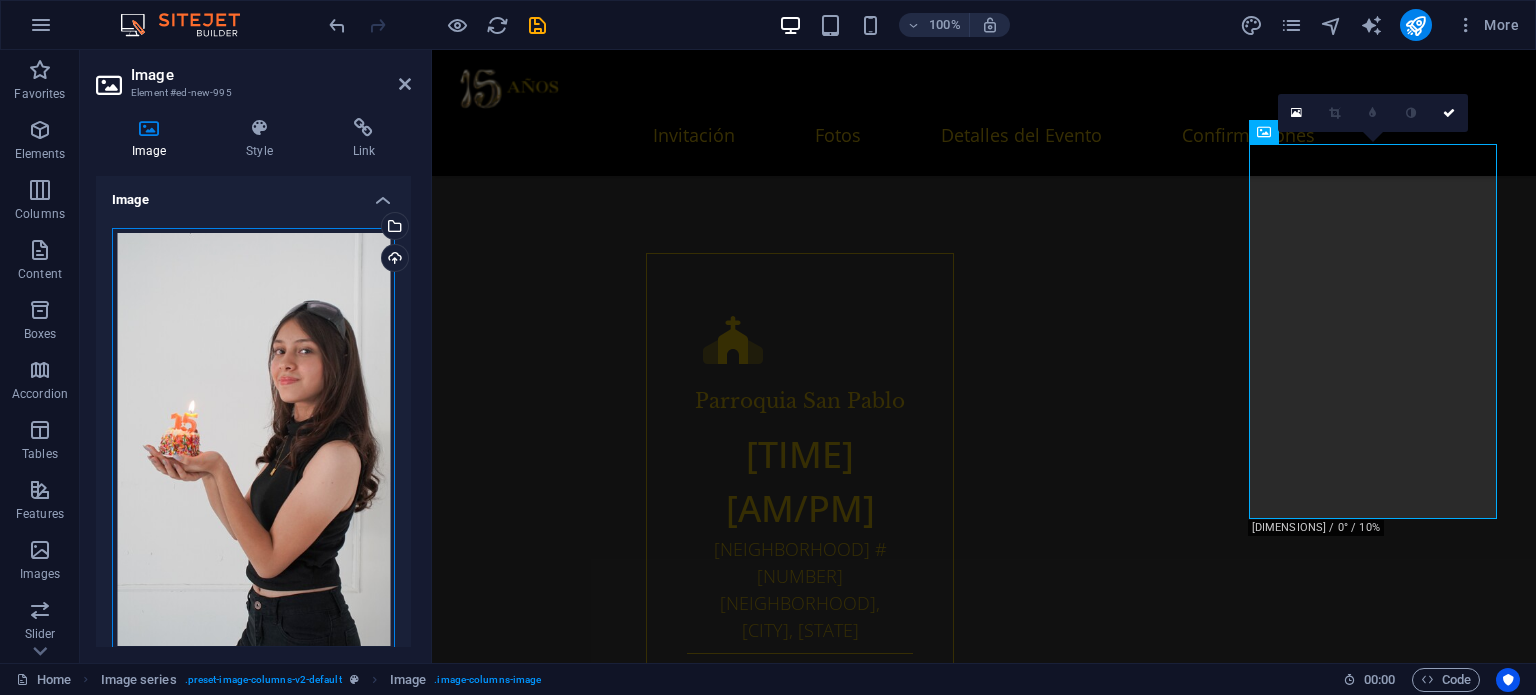 click on "Drag files here, click to choose files or select files from Files or our free stock photos & videos" at bounding box center [253, 439] 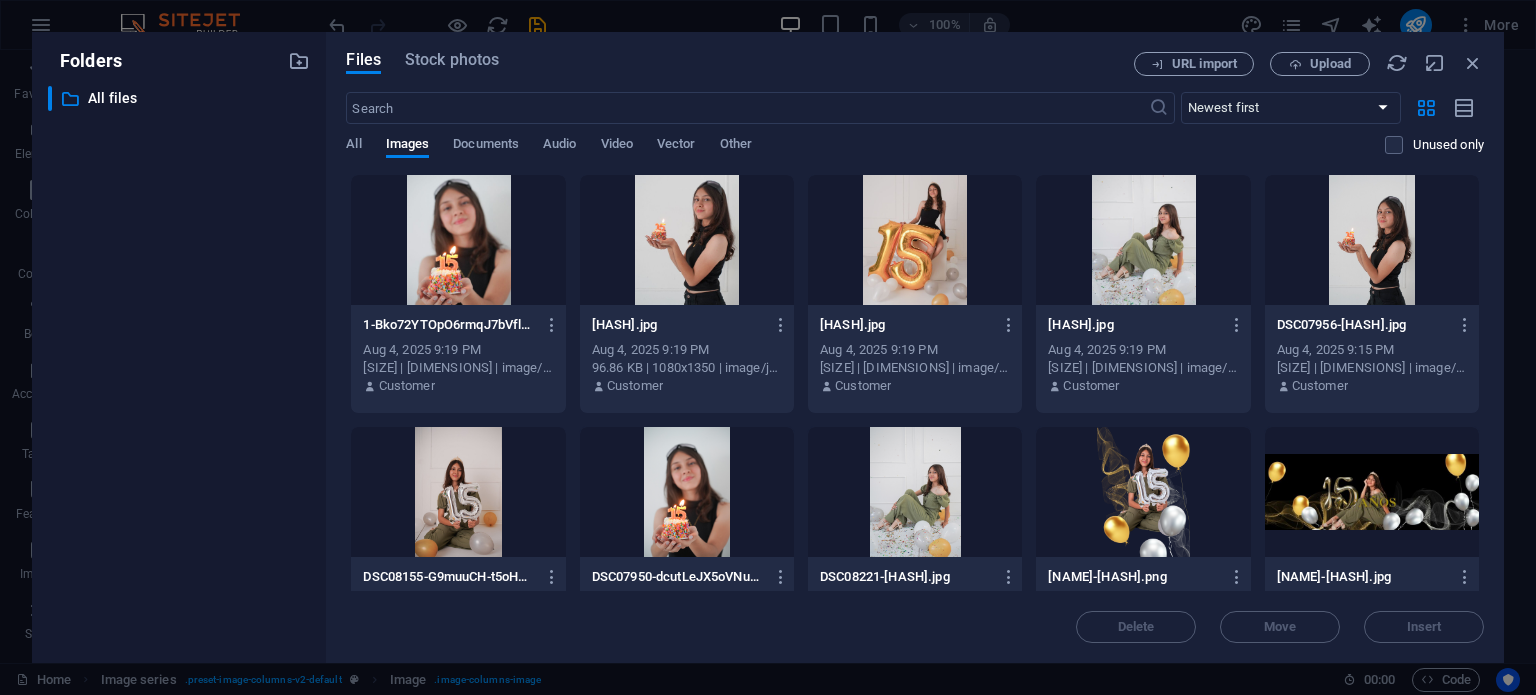 click on "​ All files All files" at bounding box center [179, 366] 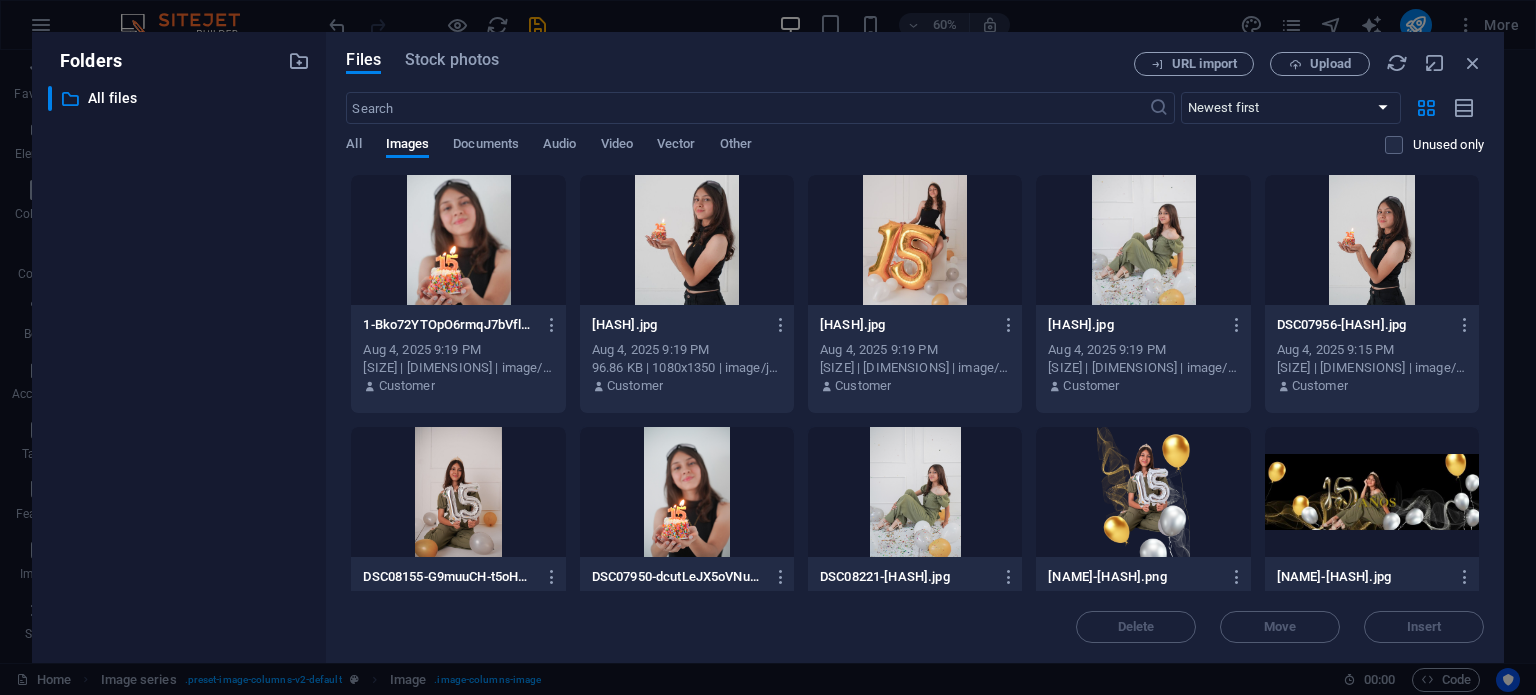 click at bounding box center (687, 240) 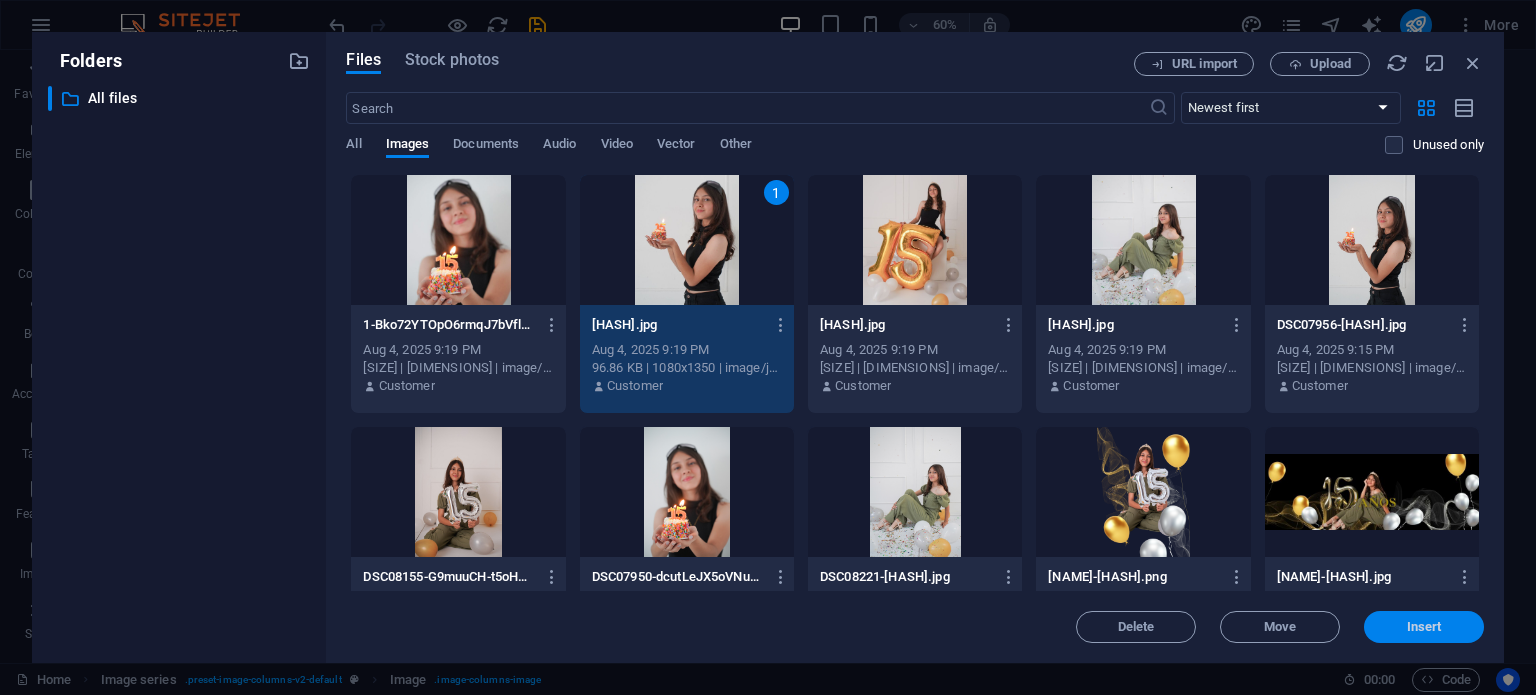 click on "Insert" at bounding box center (1424, 627) 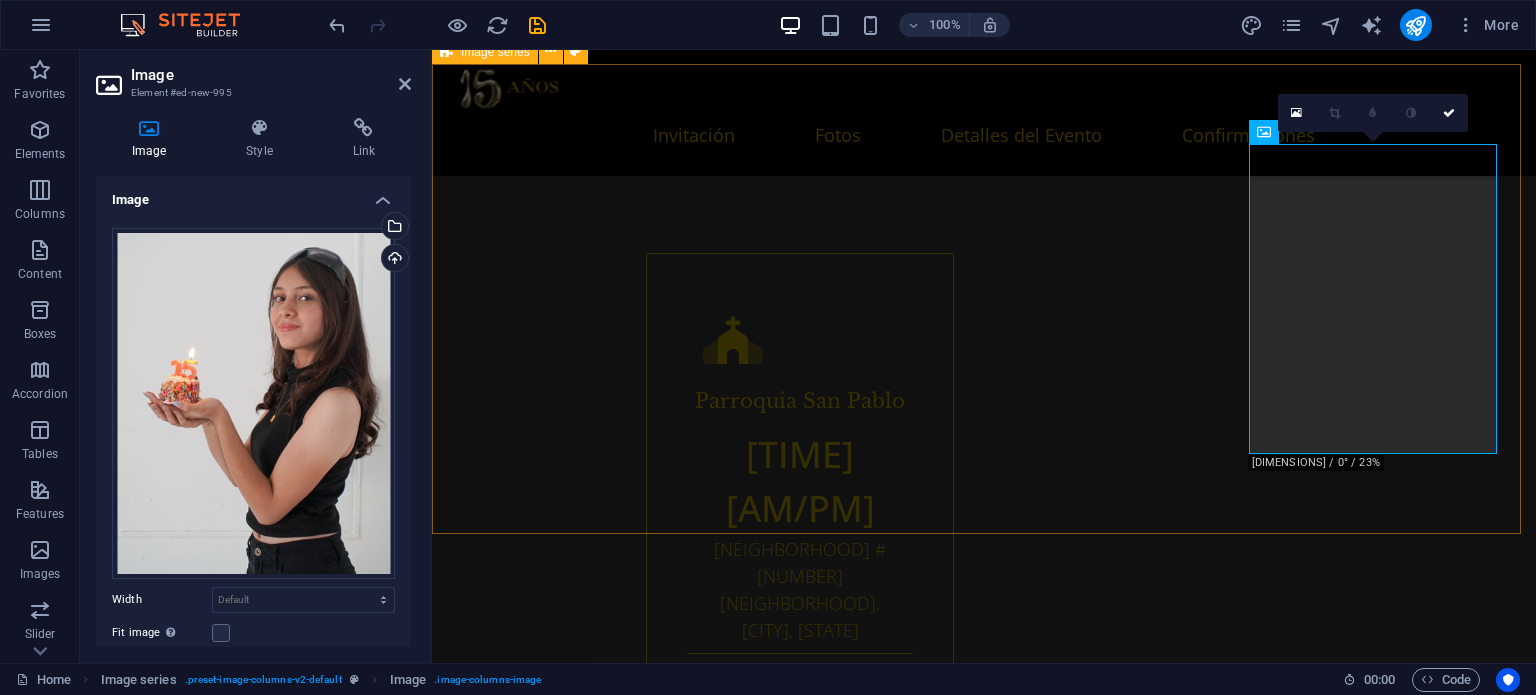 click at bounding box center (984, 2199) 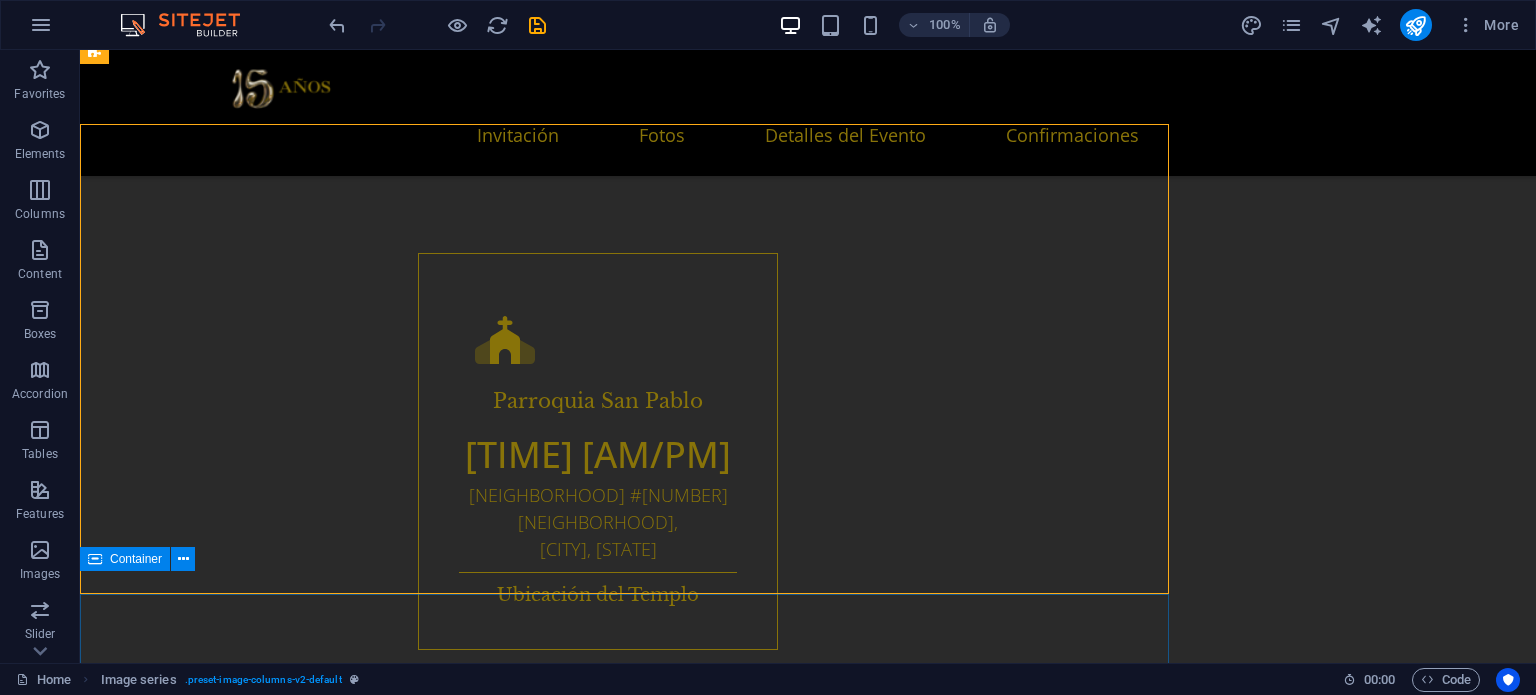 click at bounding box center [808, 3321] 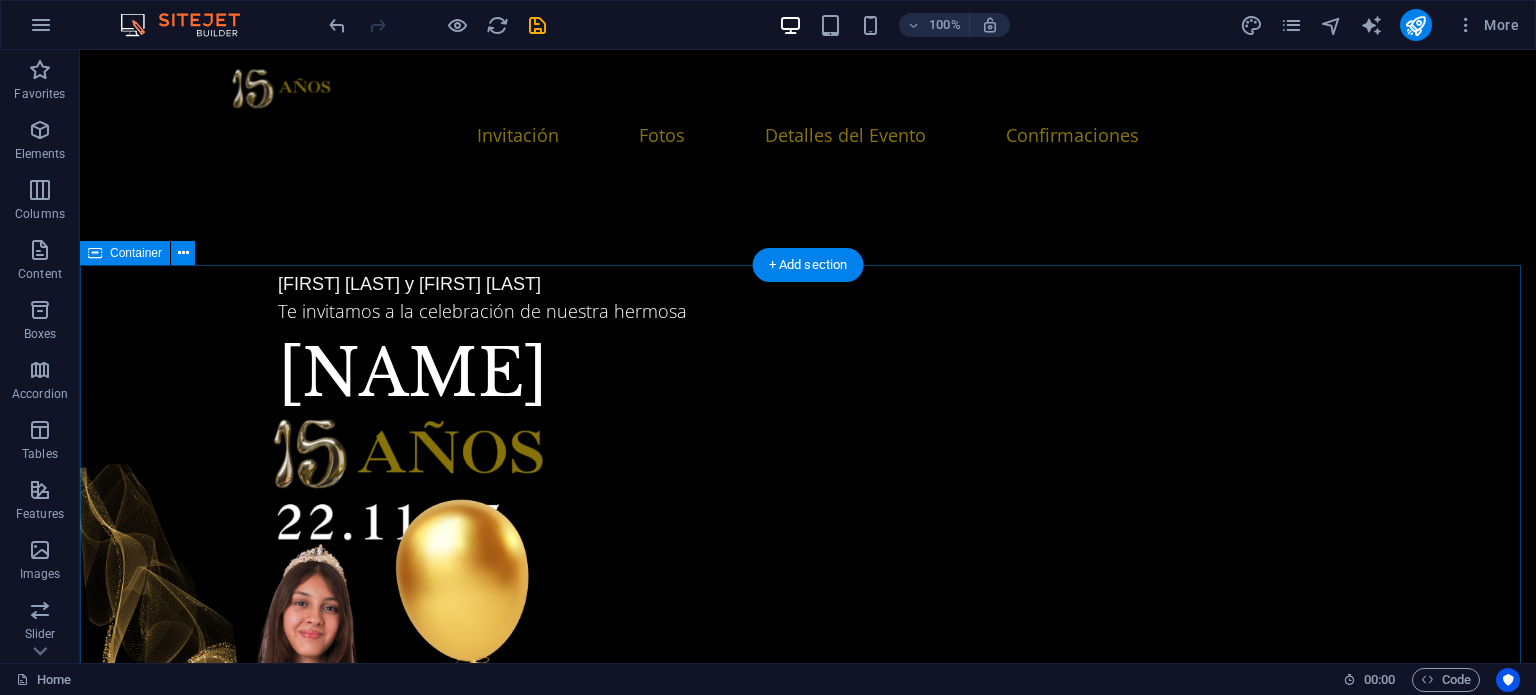 scroll, scrollTop: 1040, scrollLeft: 0, axis: vertical 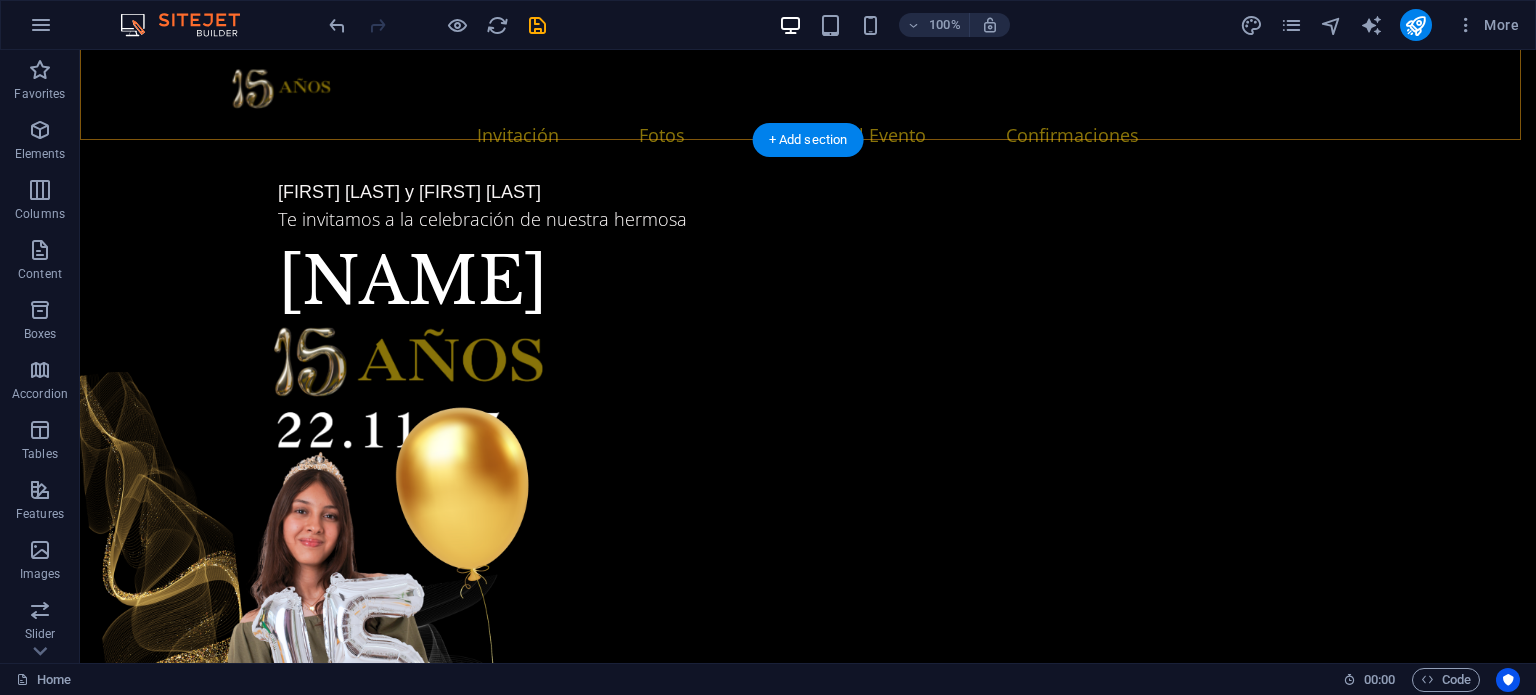 click on "+ Add section" at bounding box center (808, 140) 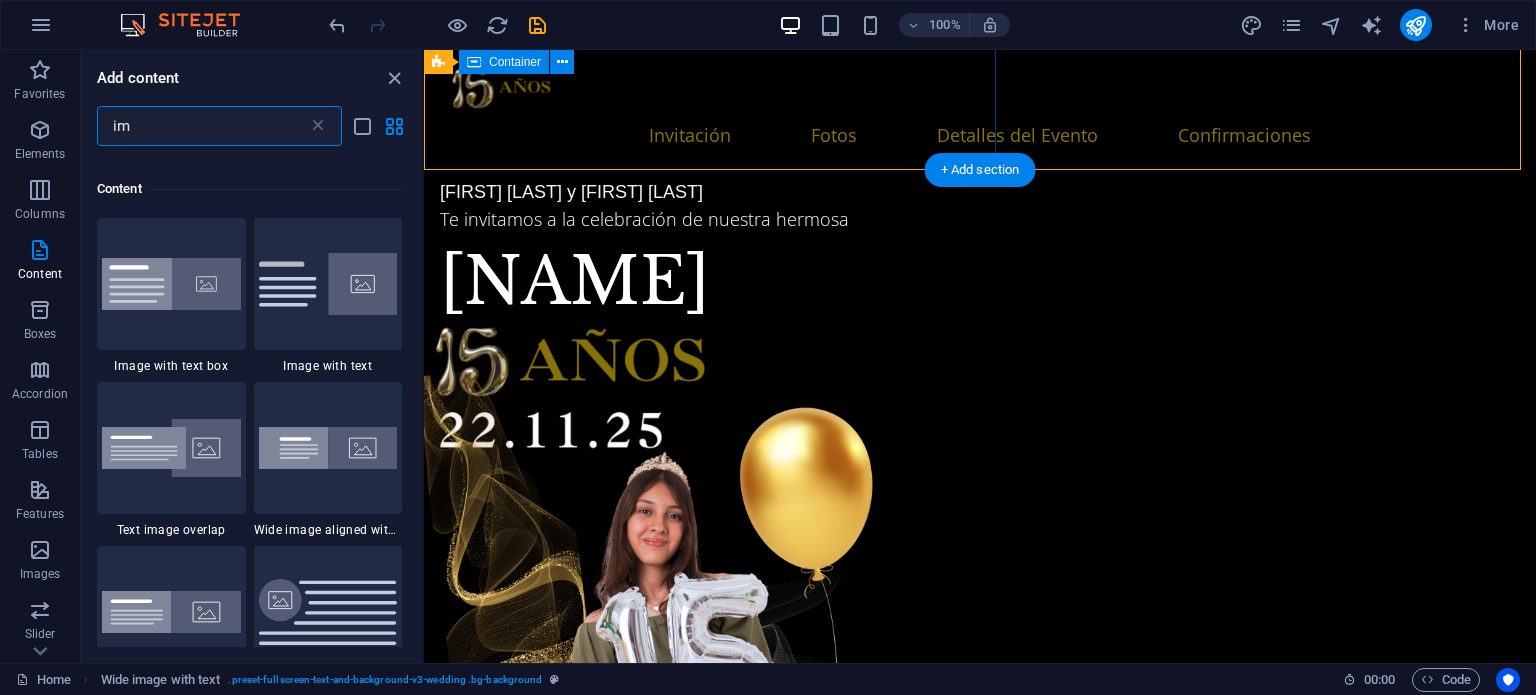 scroll, scrollTop: 152, scrollLeft: 0, axis: vertical 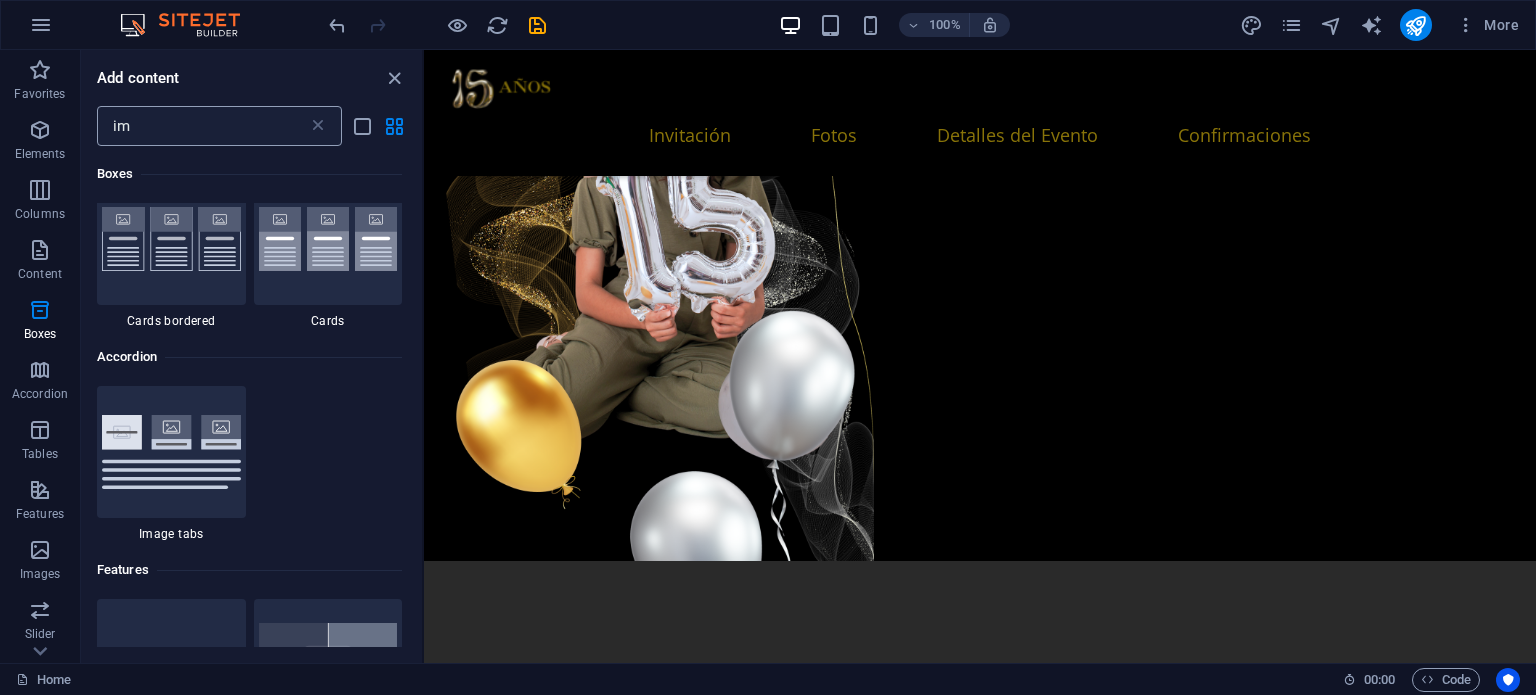 click on "im" at bounding box center [202, 126] 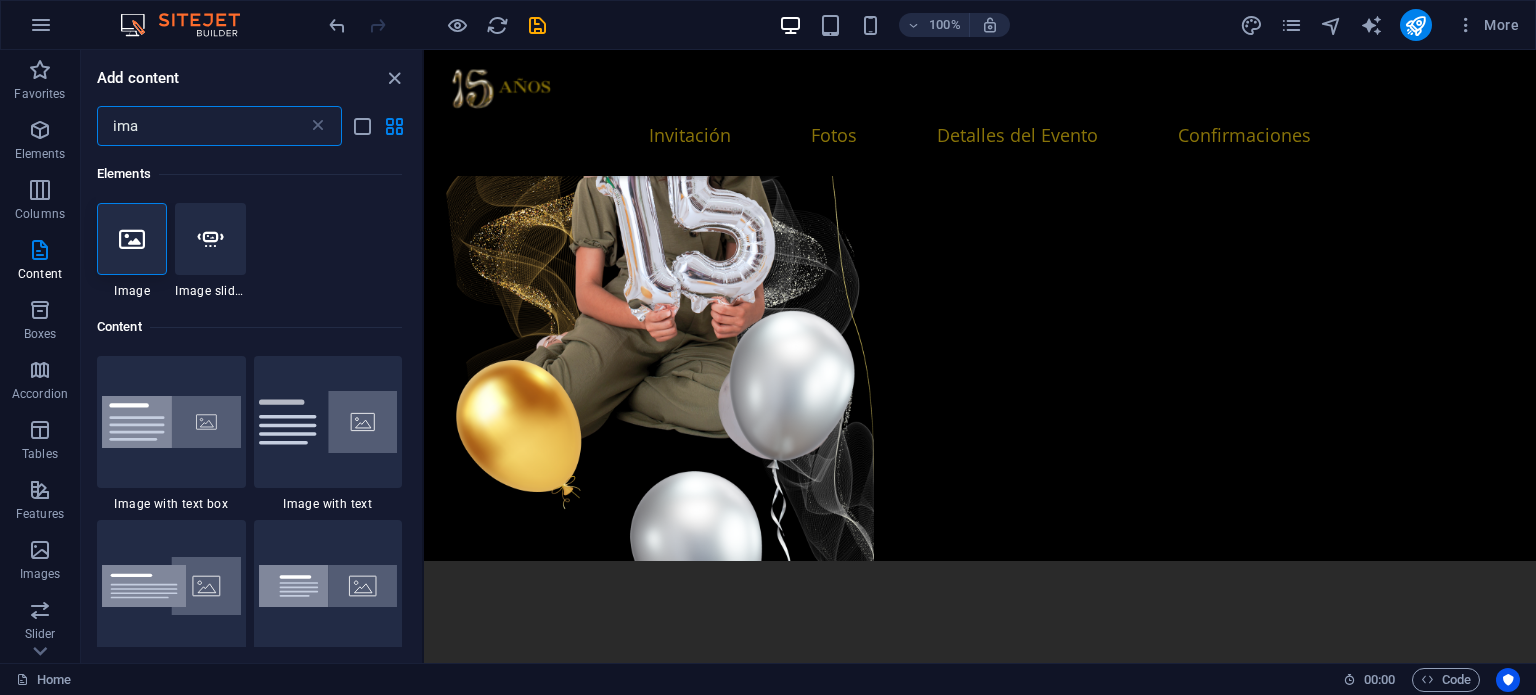 scroll, scrollTop: 0, scrollLeft: 0, axis: both 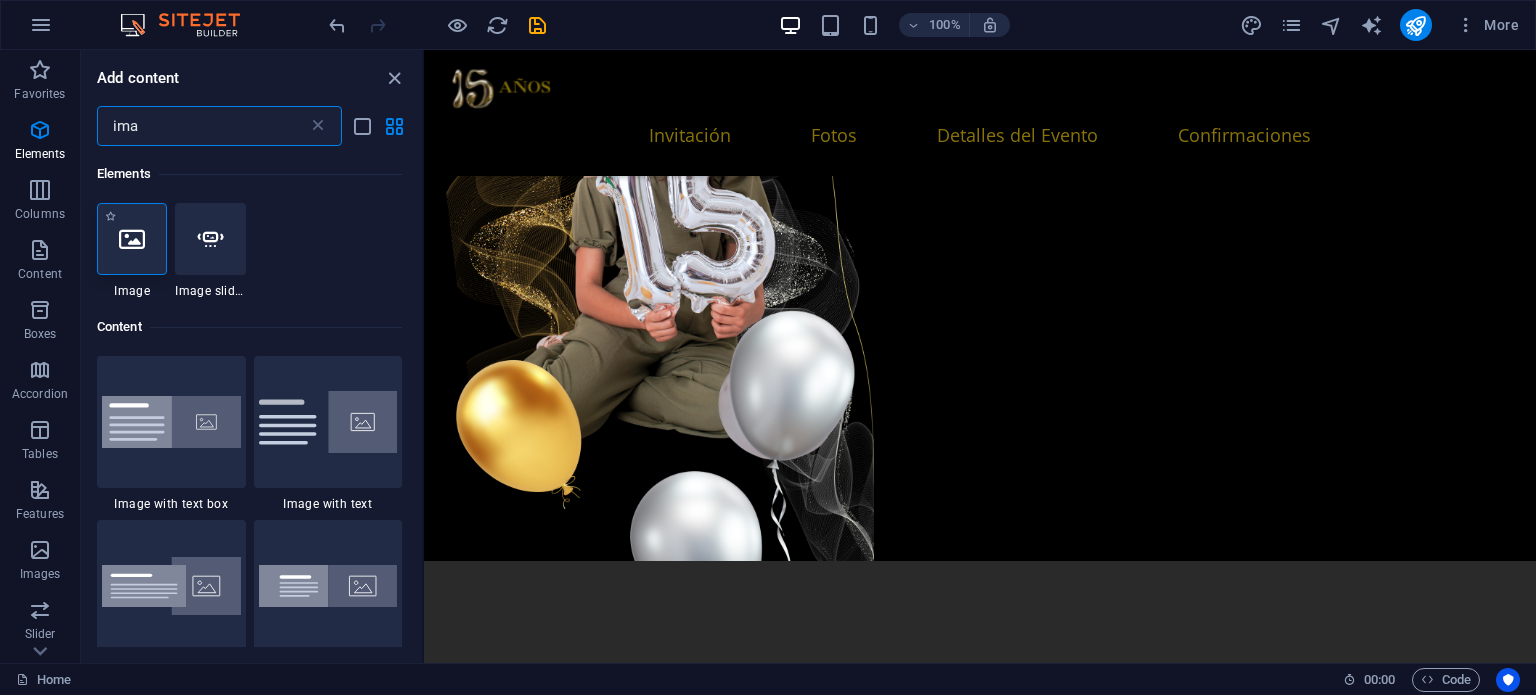 click on "1 Star Image" at bounding box center (132, 251) 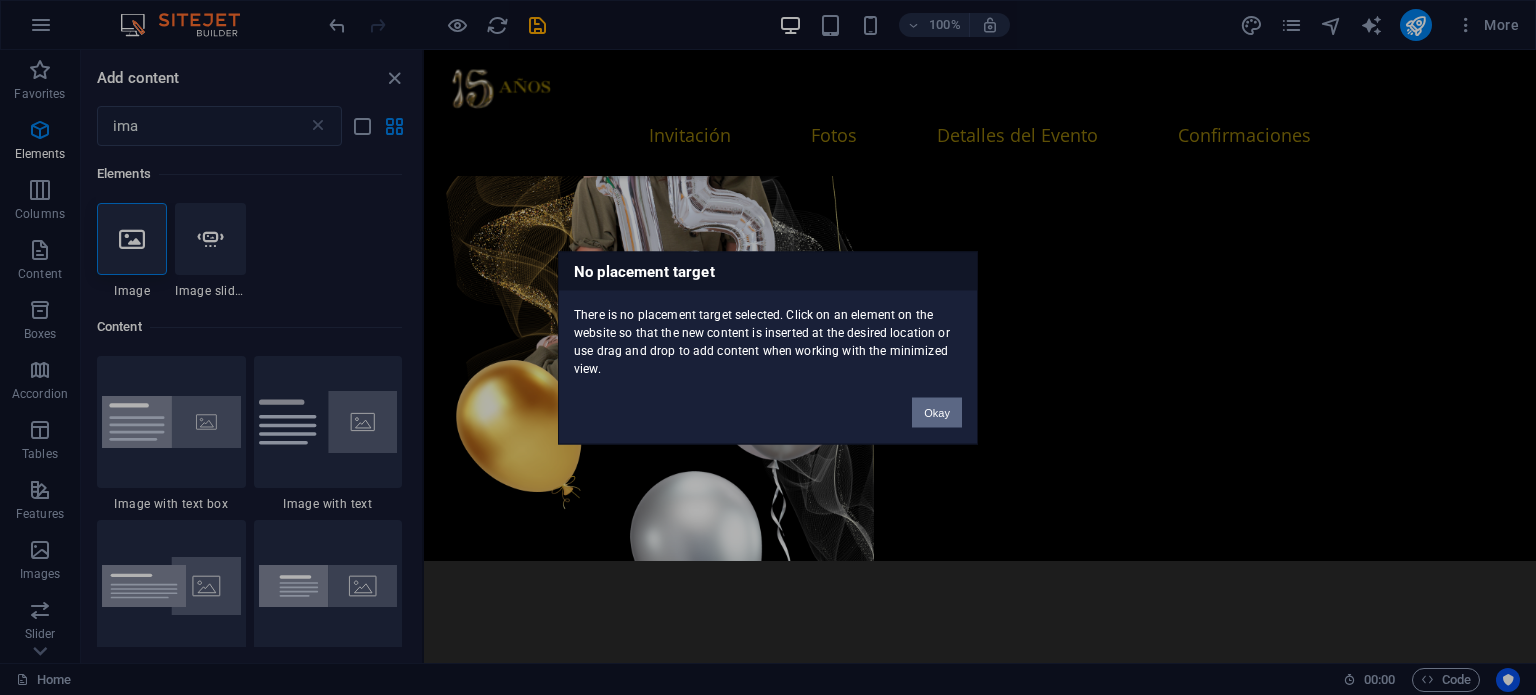 click on "Okay" at bounding box center (937, 412) 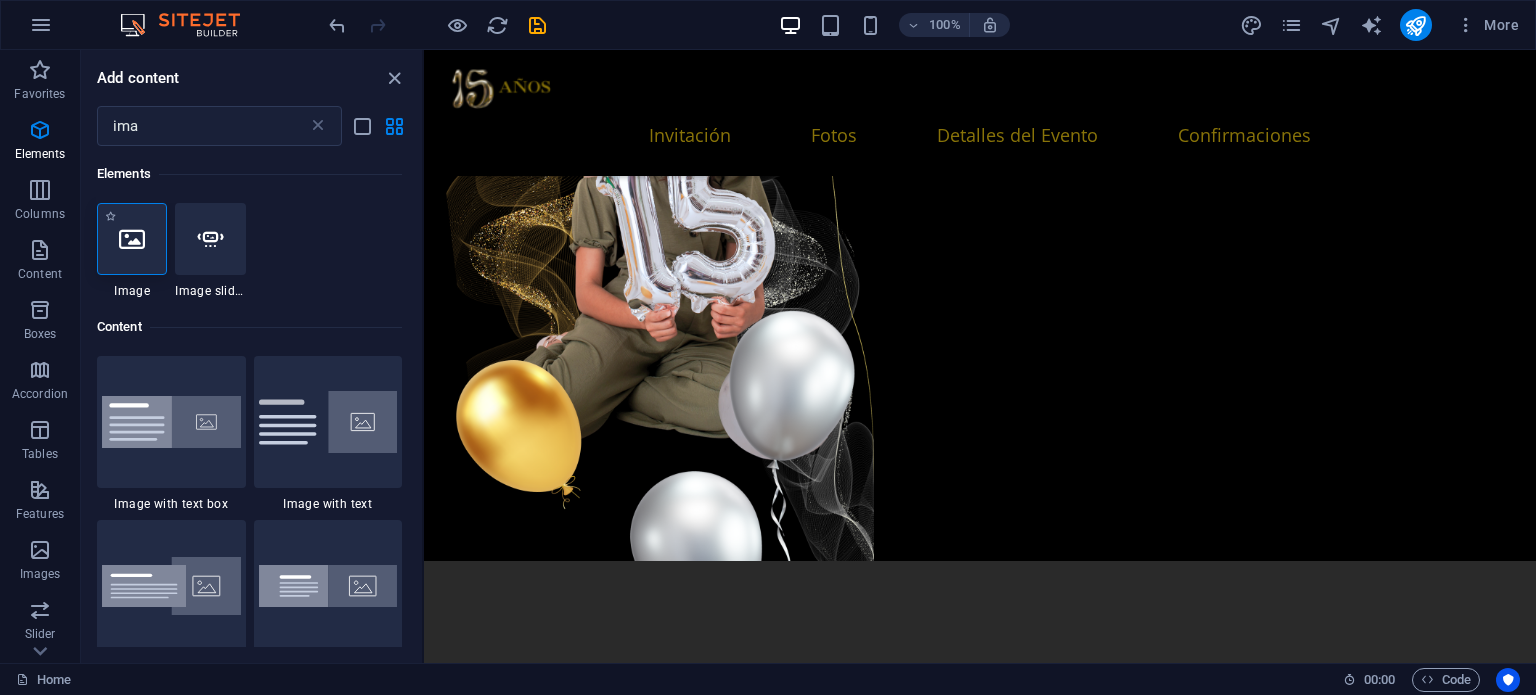 click at bounding box center (132, 239) 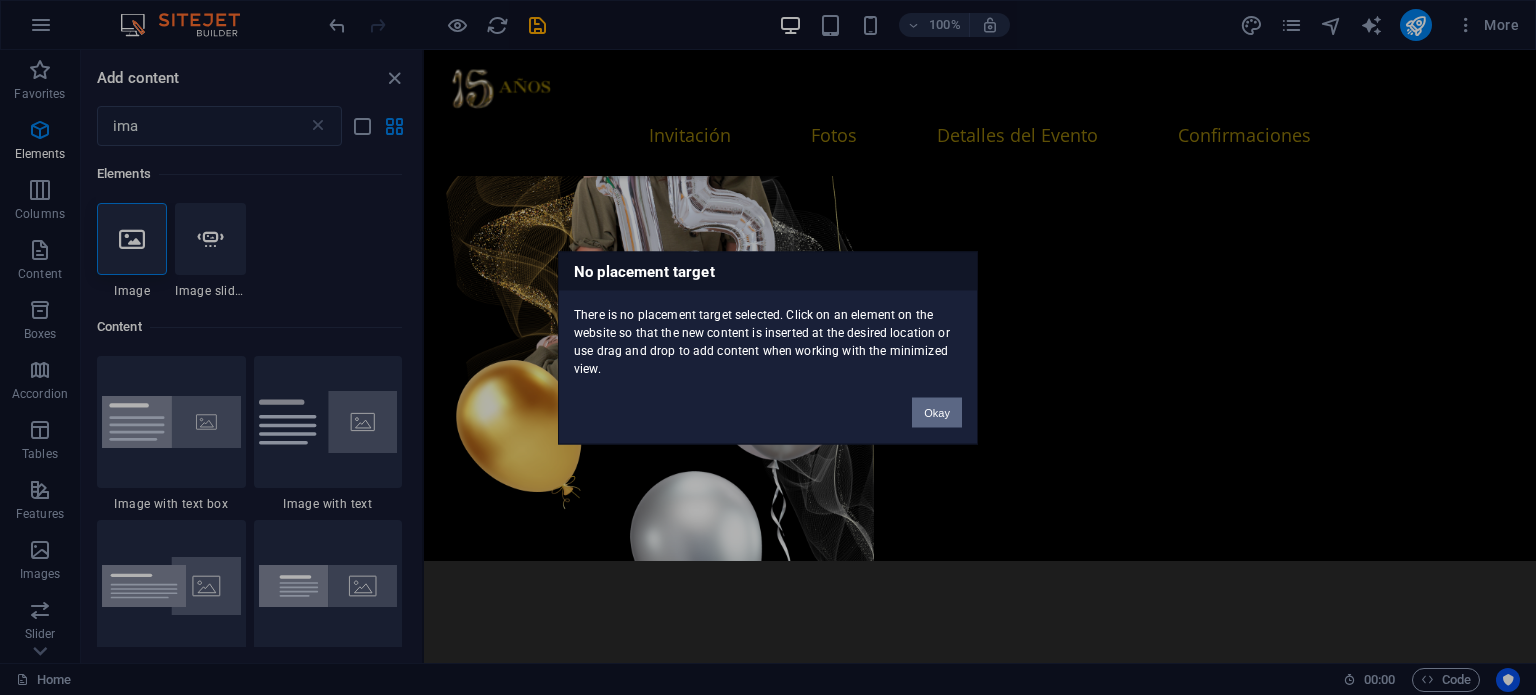 click on "Okay" at bounding box center [937, 412] 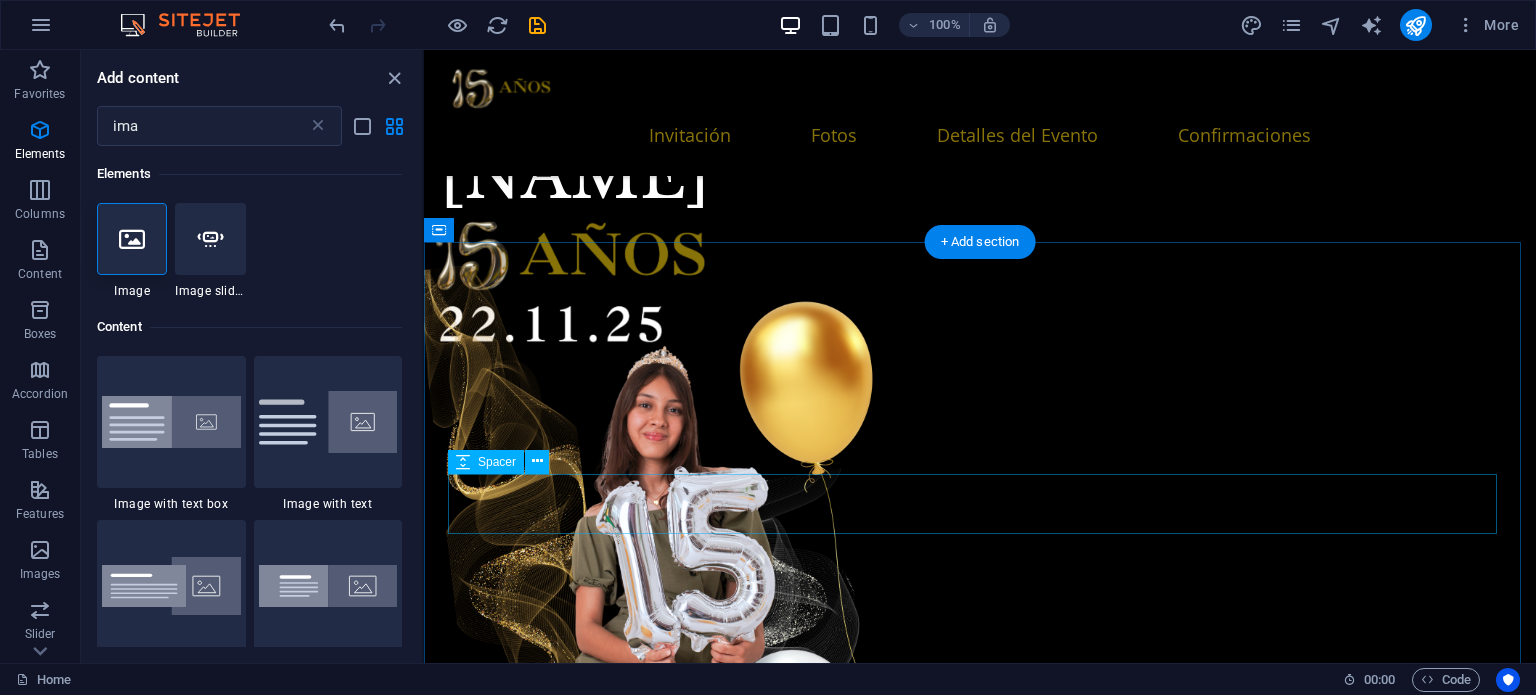 scroll, scrollTop: 800, scrollLeft: 0, axis: vertical 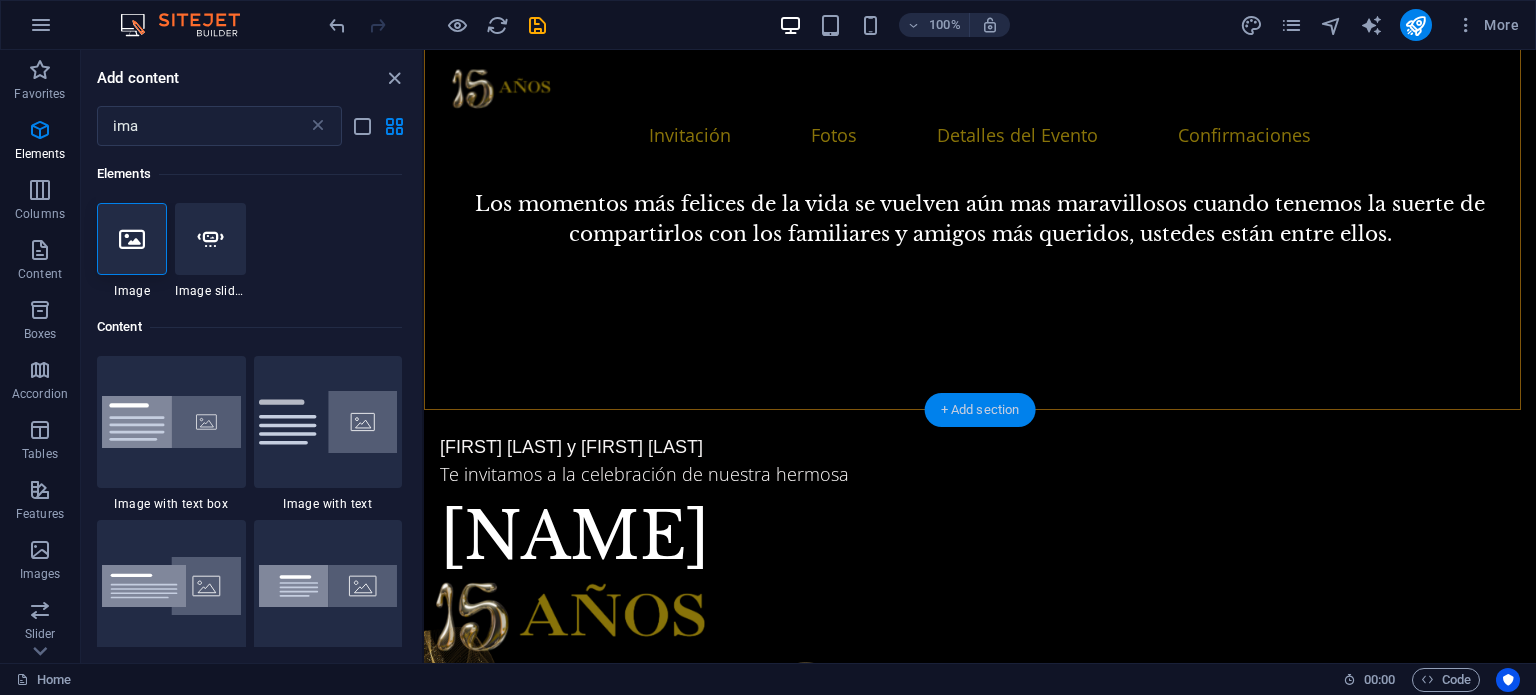 click on "+ Add section" at bounding box center (980, 410) 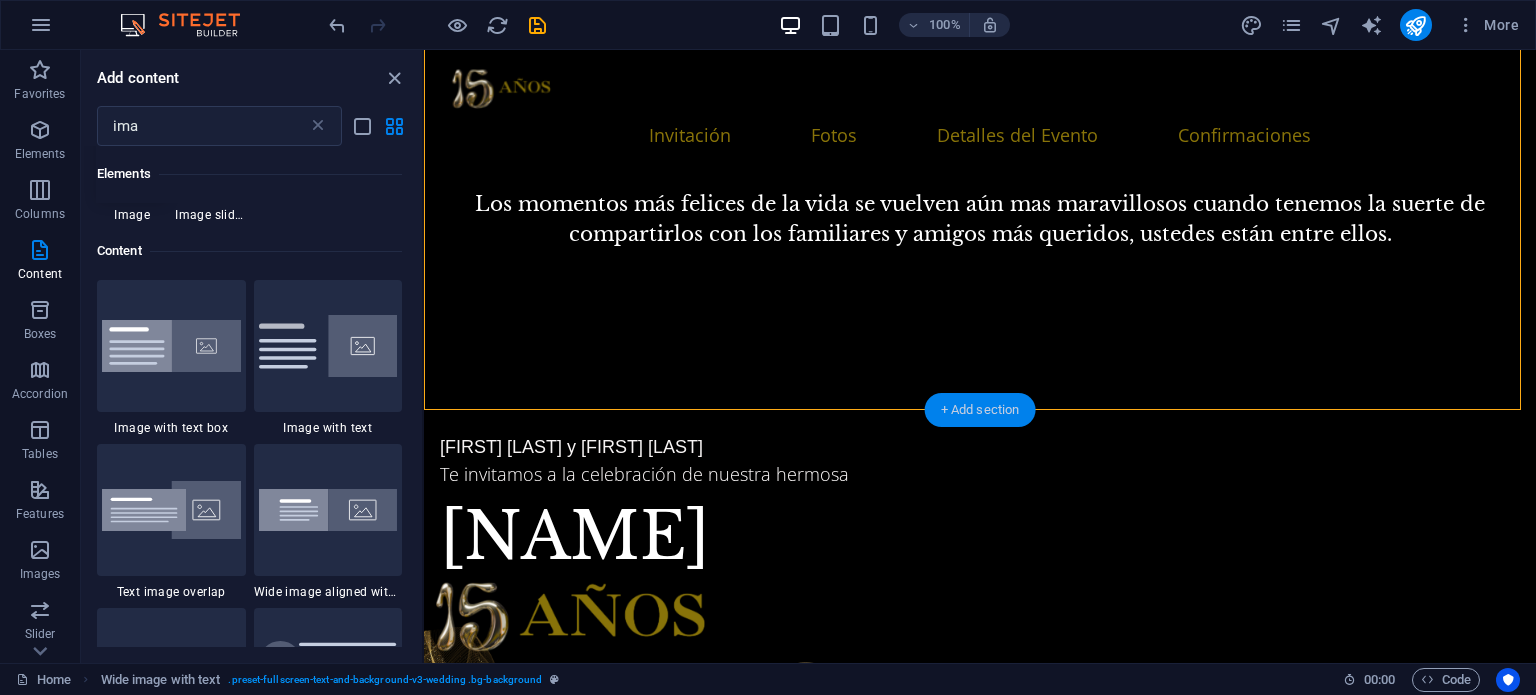 scroll, scrollTop: 152, scrollLeft: 0, axis: vertical 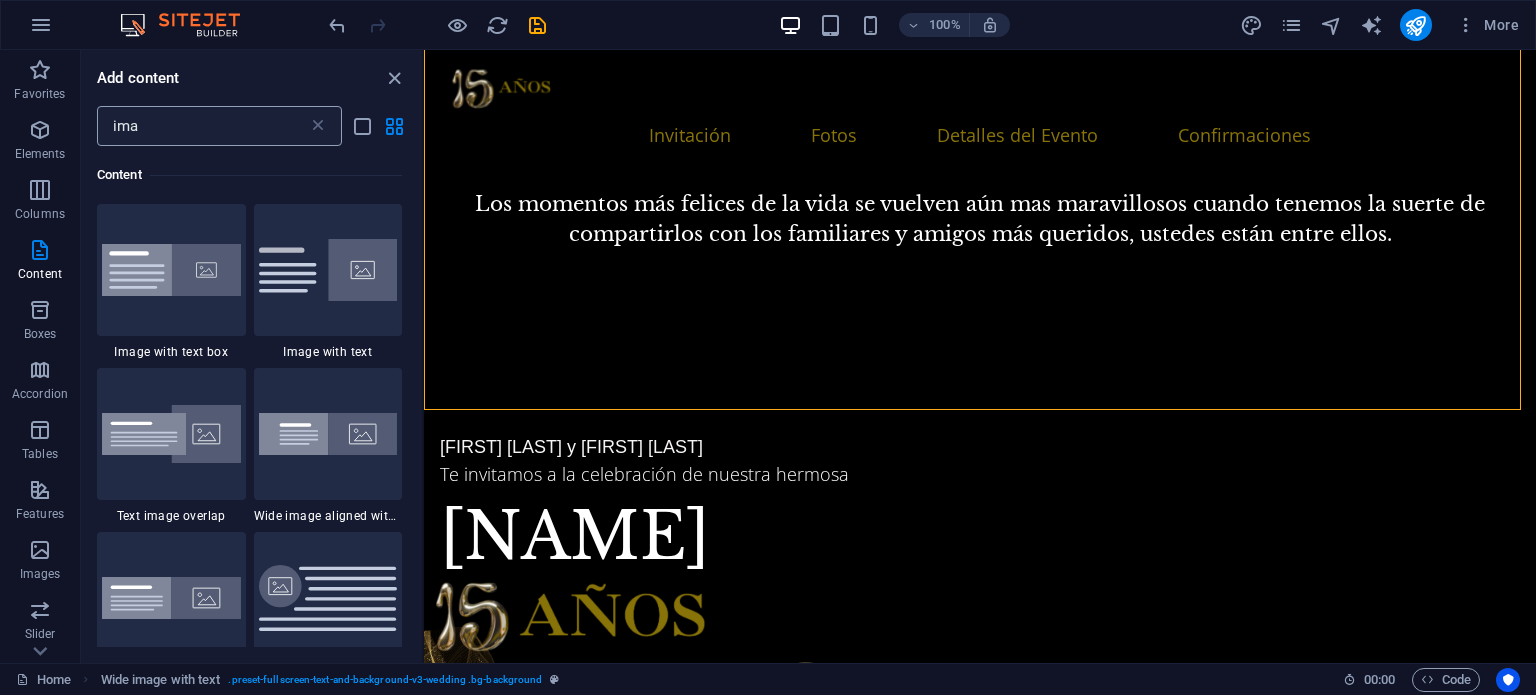 click on "ima" at bounding box center (202, 126) 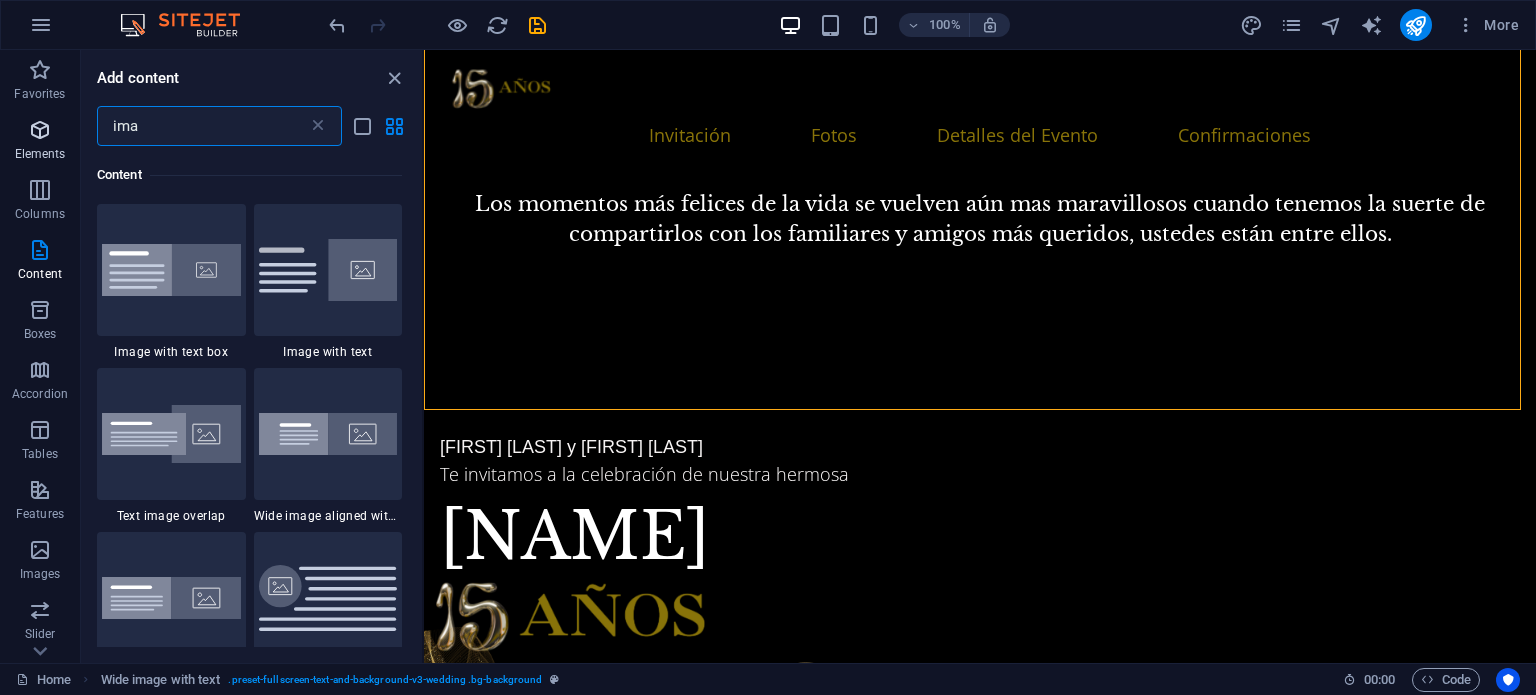 drag, startPoint x: 168, startPoint y: 131, endPoint x: 47, endPoint y: 133, distance: 121.016525 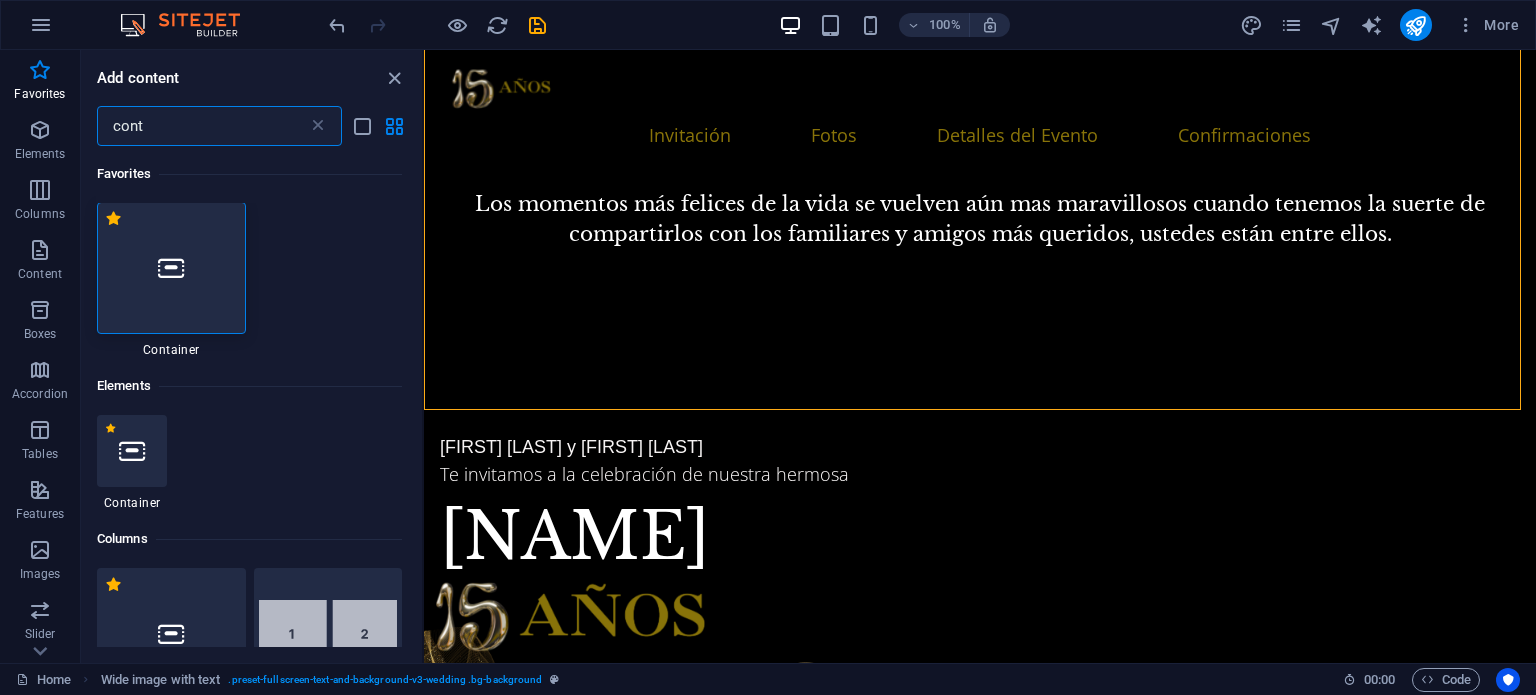 scroll, scrollTop: 0, scrollLeft: 0, axis: both 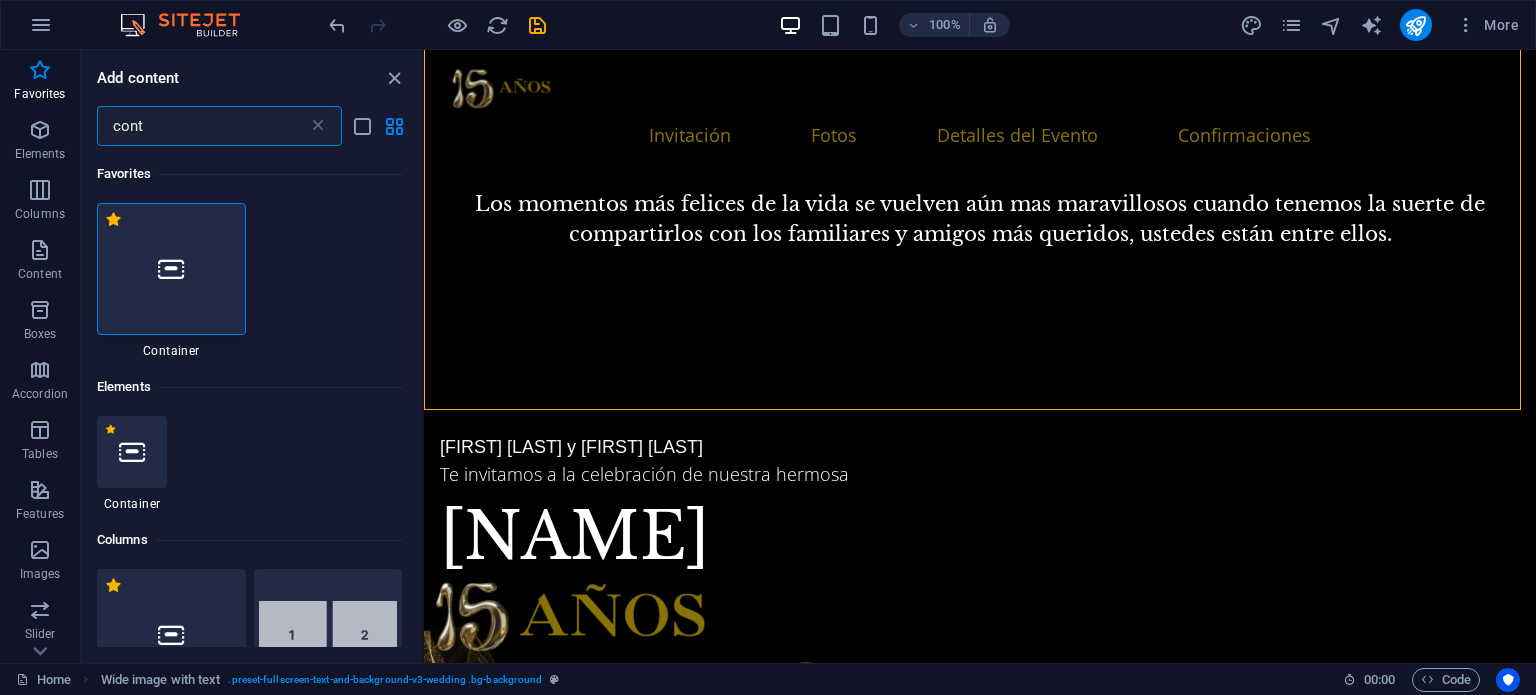 type on "cont" 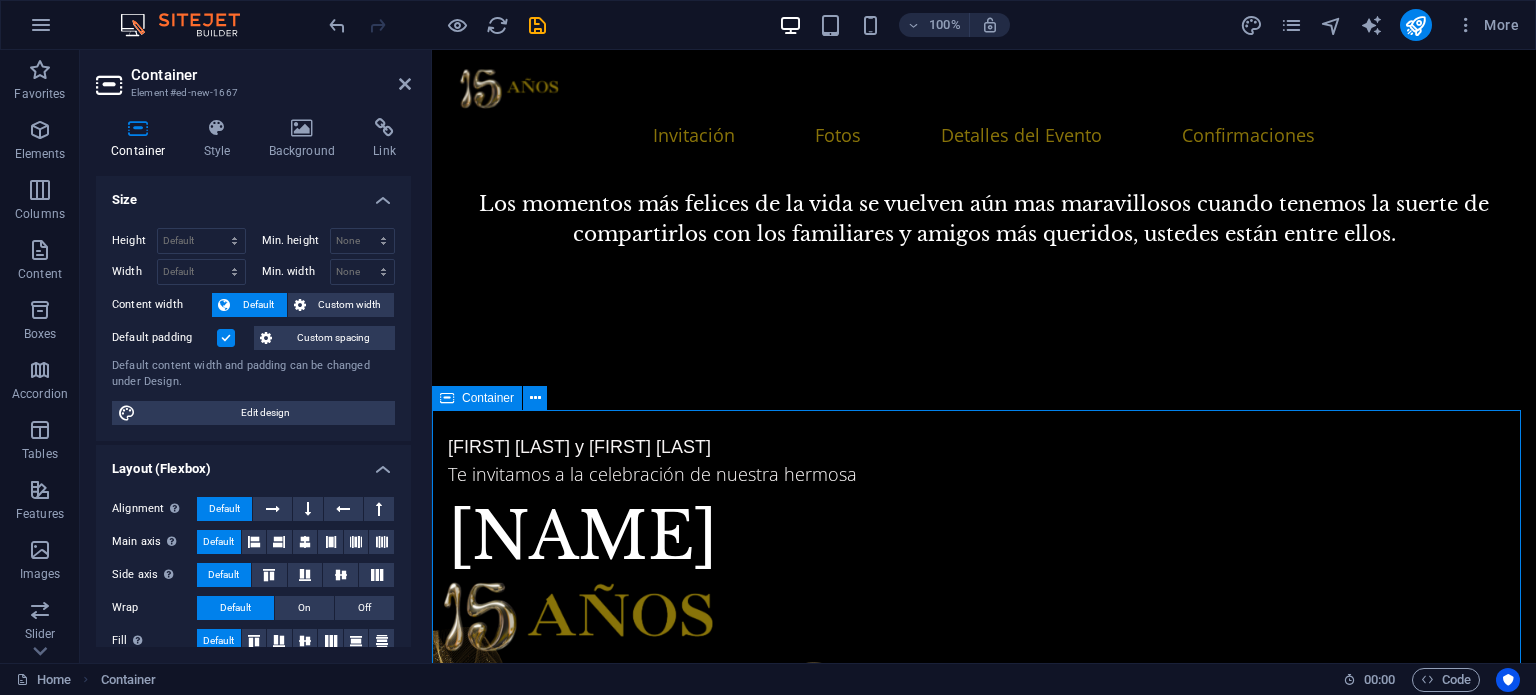 click on "Add elements" at bounding box center (925, 1442) 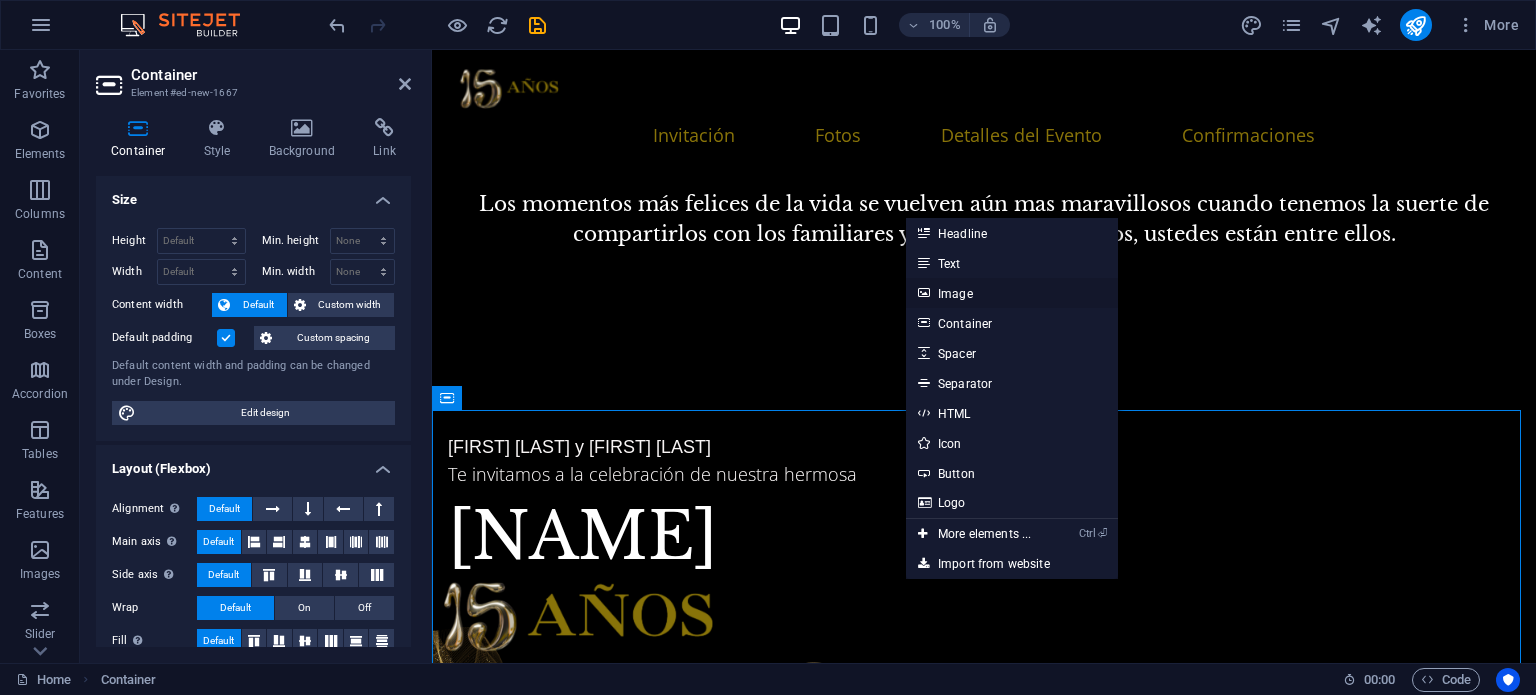 drag, startPoint x: 1003, startPoint y: 284, endPoint x: 572, endPoint y: 236, distance: 433.6646 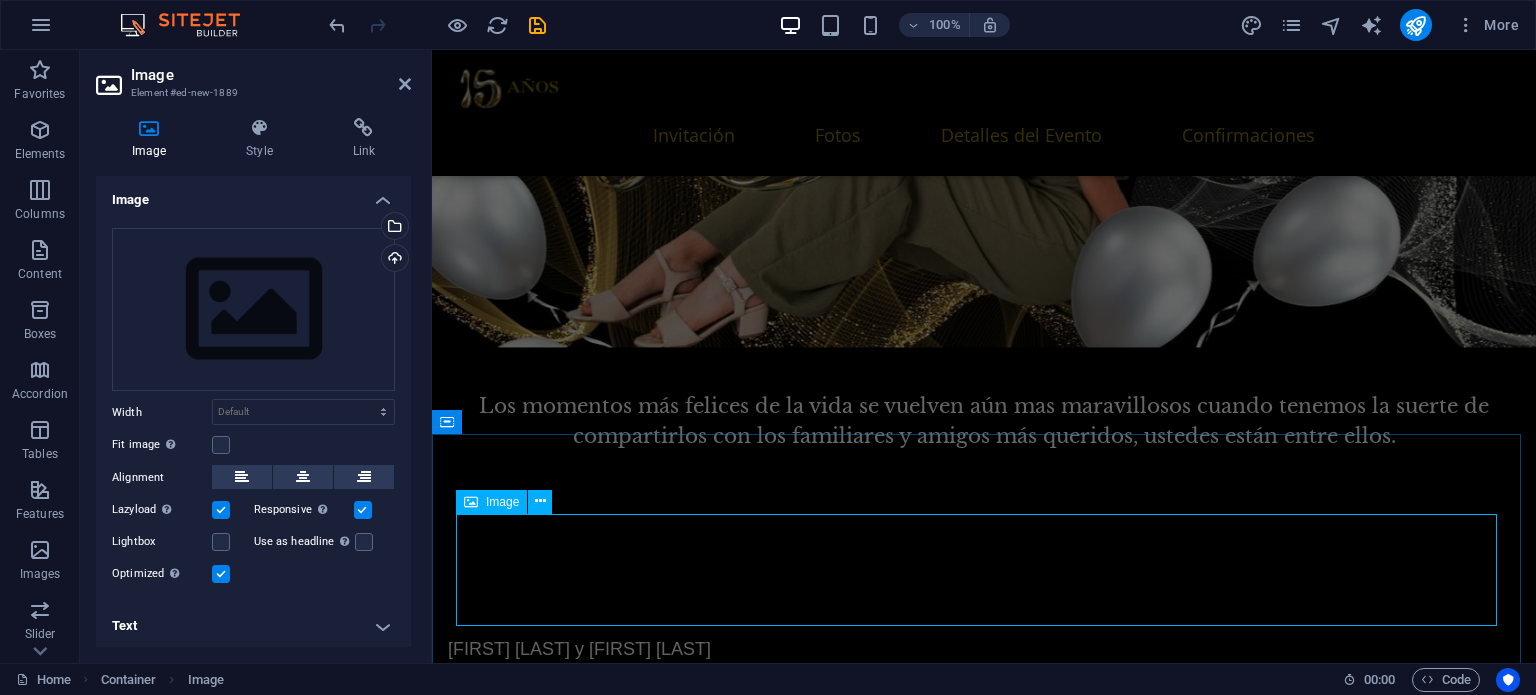 scroll, scrollTop: 400, scrollLeft: 0, axis: vertical 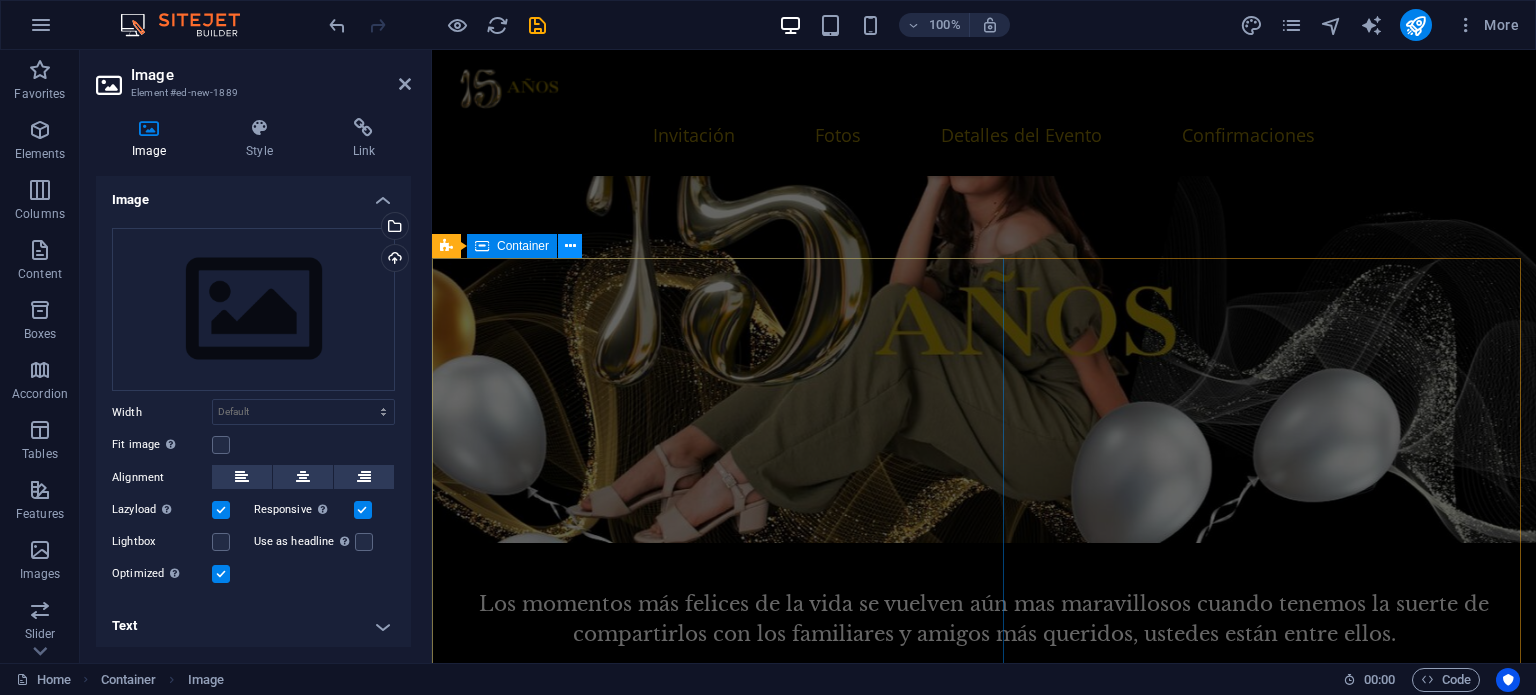click at bounding box center (570, 246) 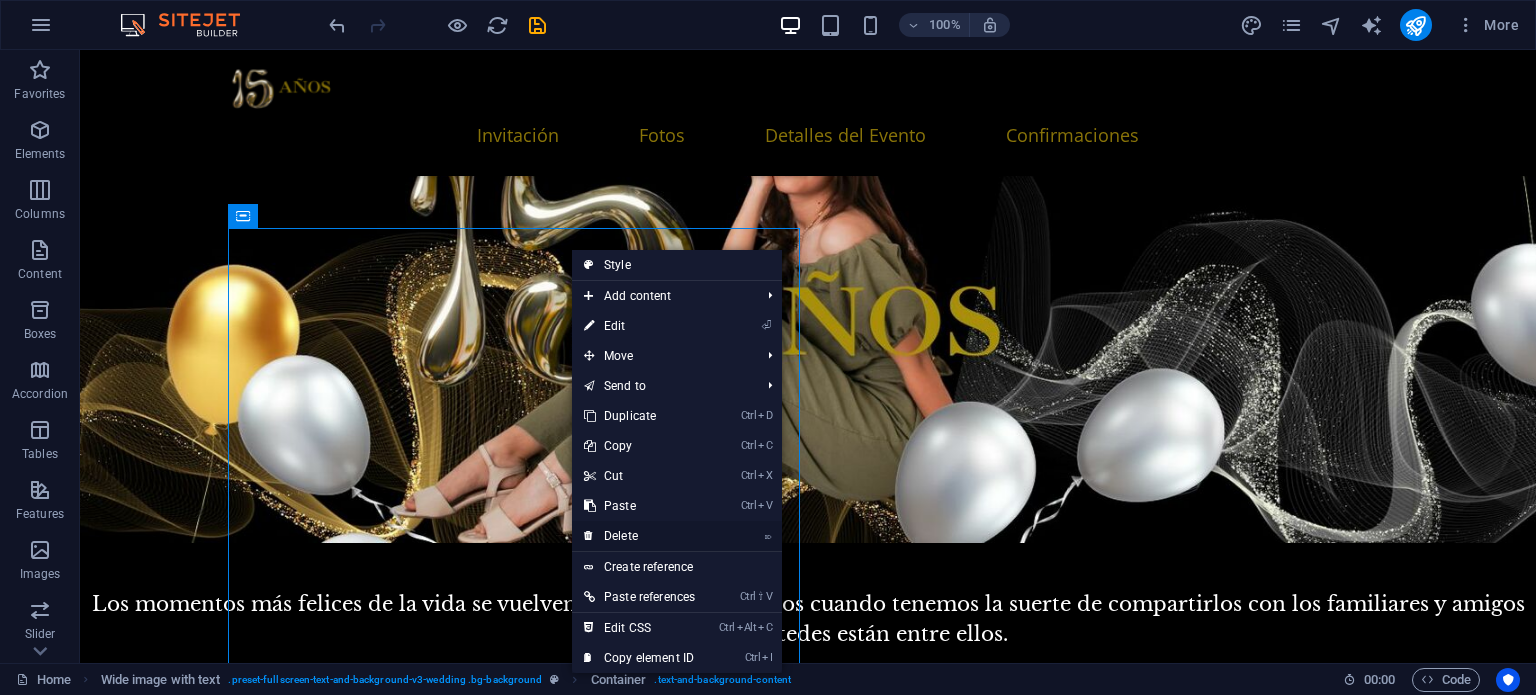 click on "⌦  Delete" at bounding box center [639, 536] 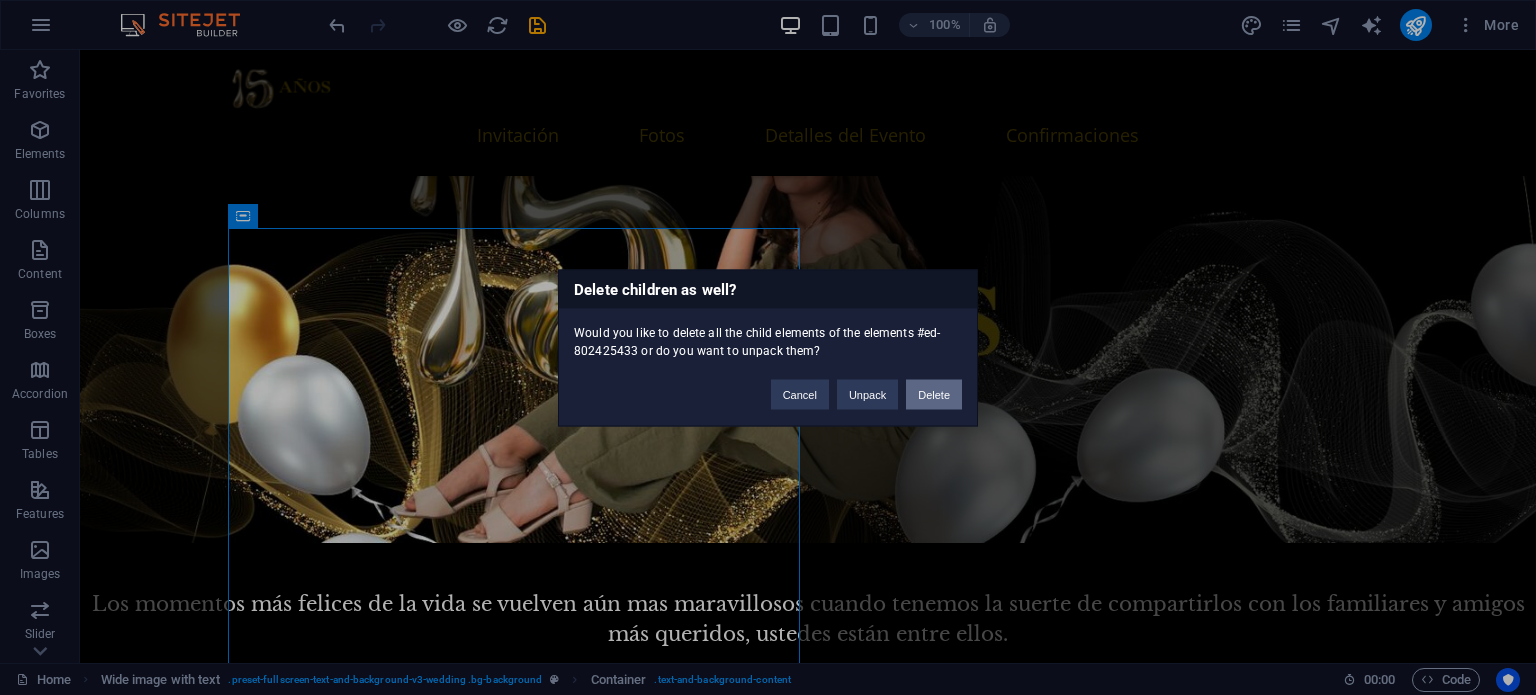 click on "Delete" at bounding box center [934, 394] 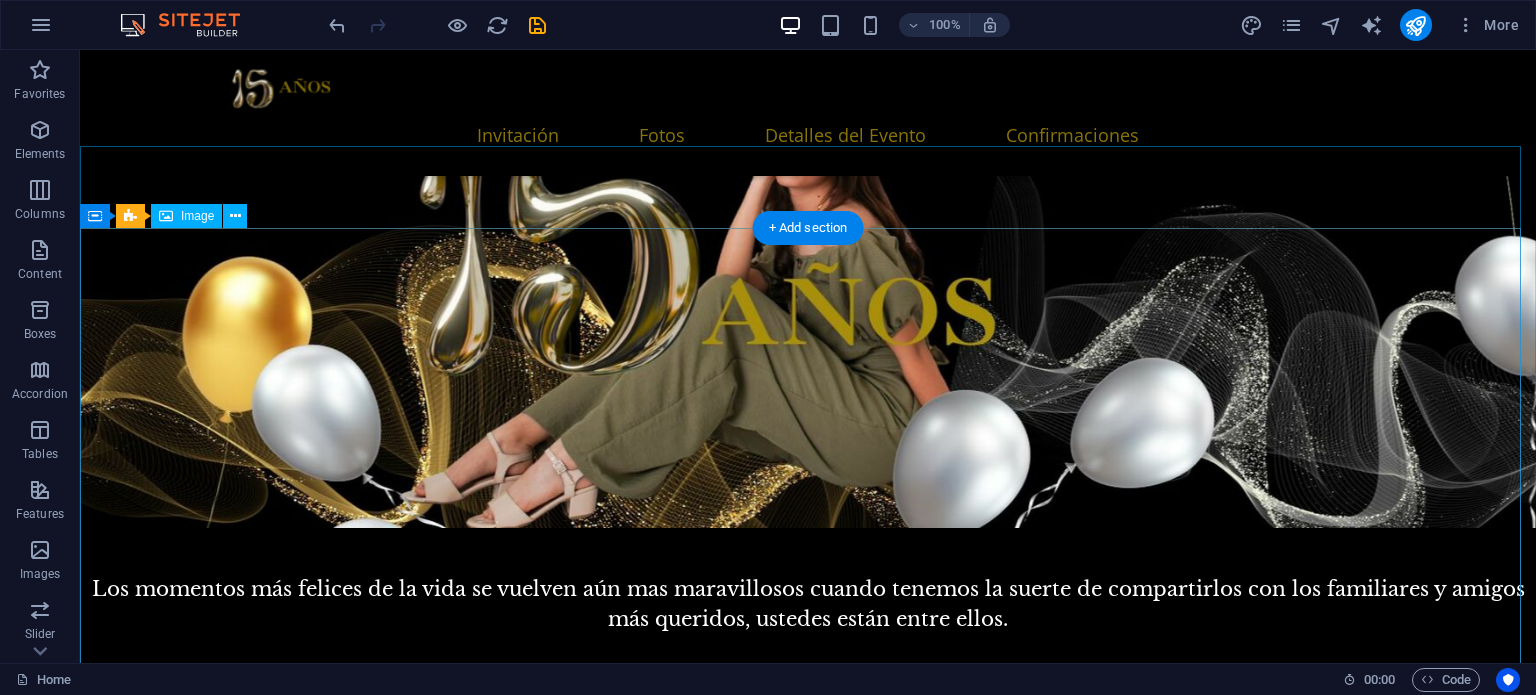 click at bounding box center [808, 1029] 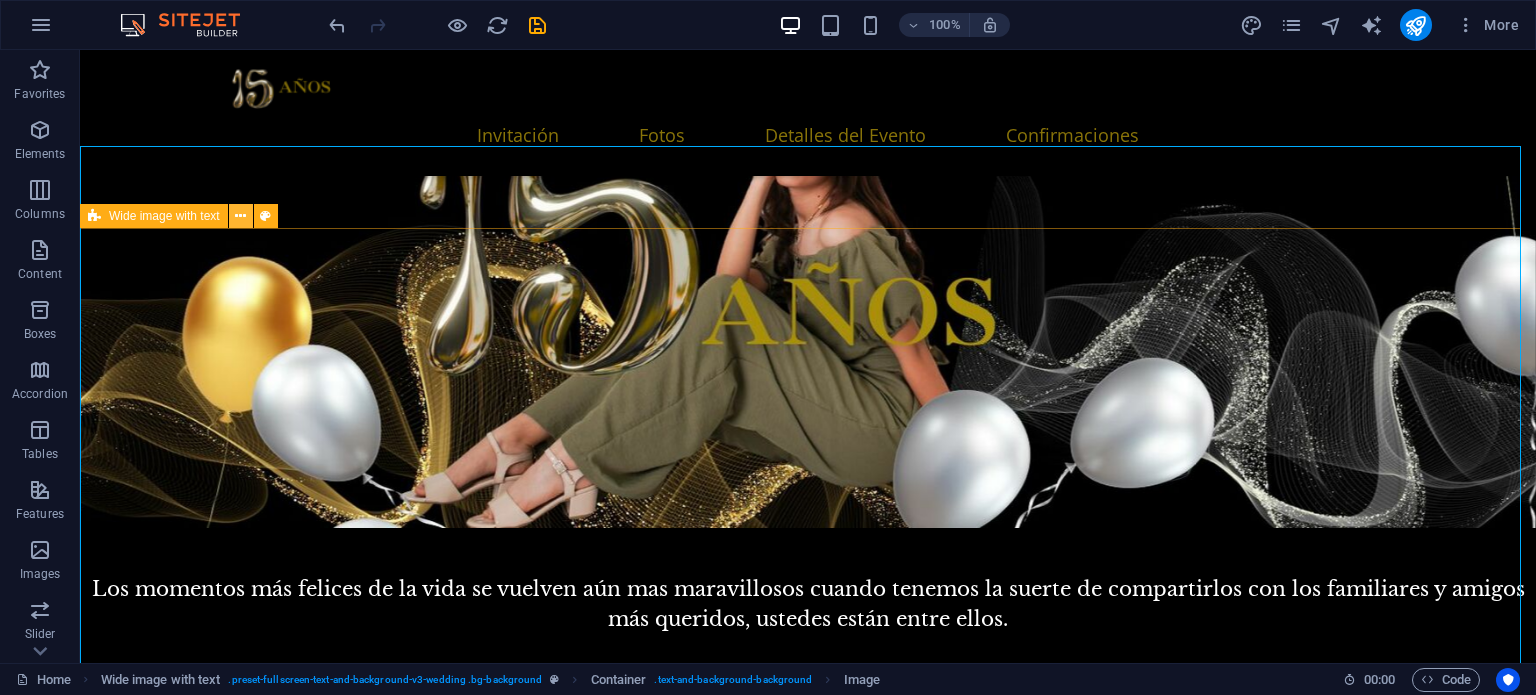click at bounding box center [240, 216] 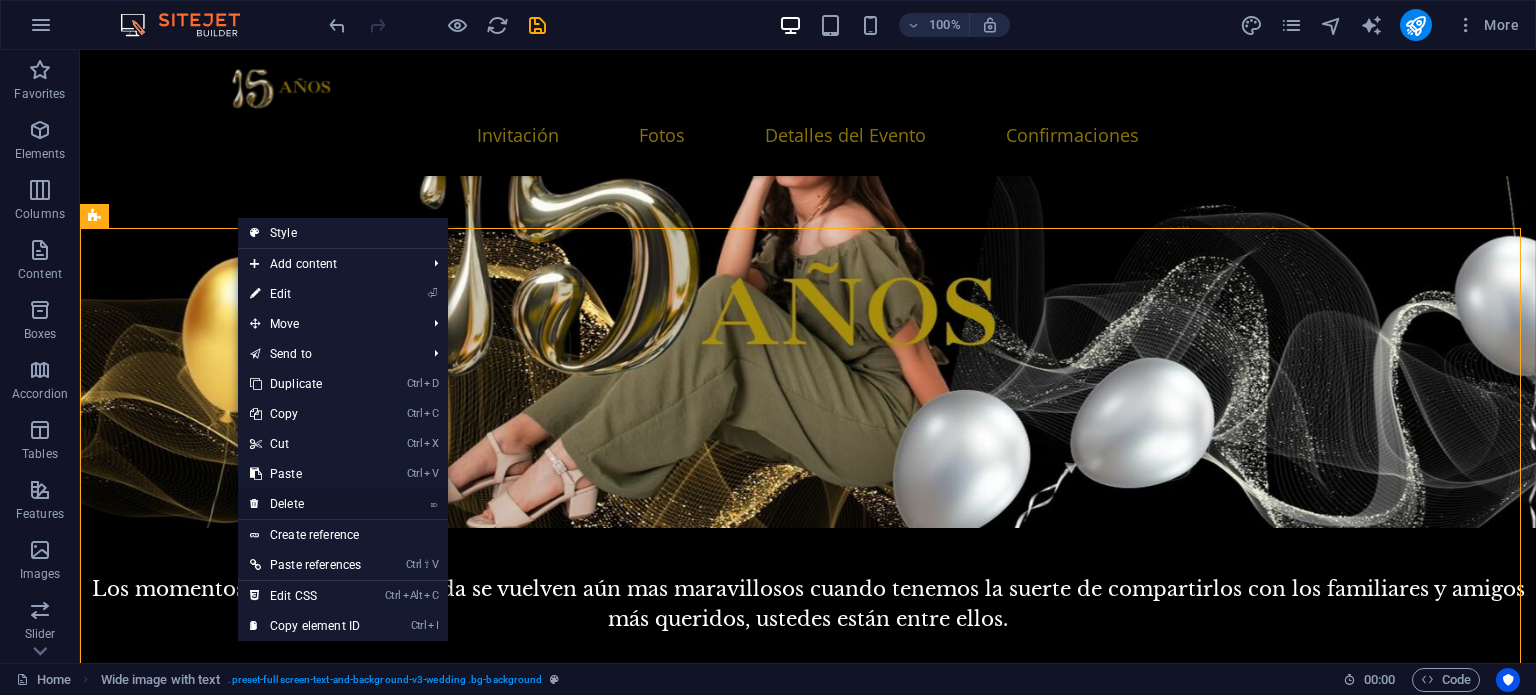 click on "⌦  Delete" at bounding box center (305, 504) 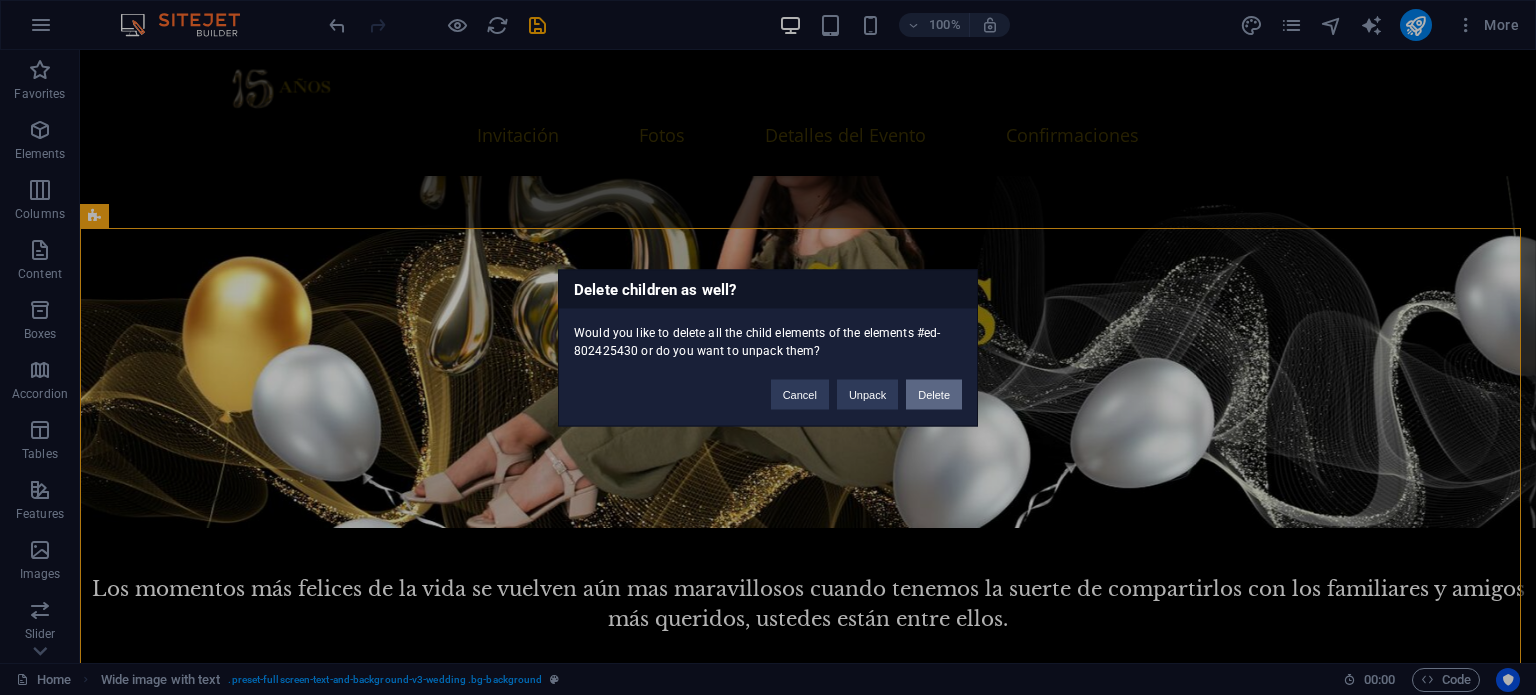 click on "Delete" at bounding box center [934, 394] 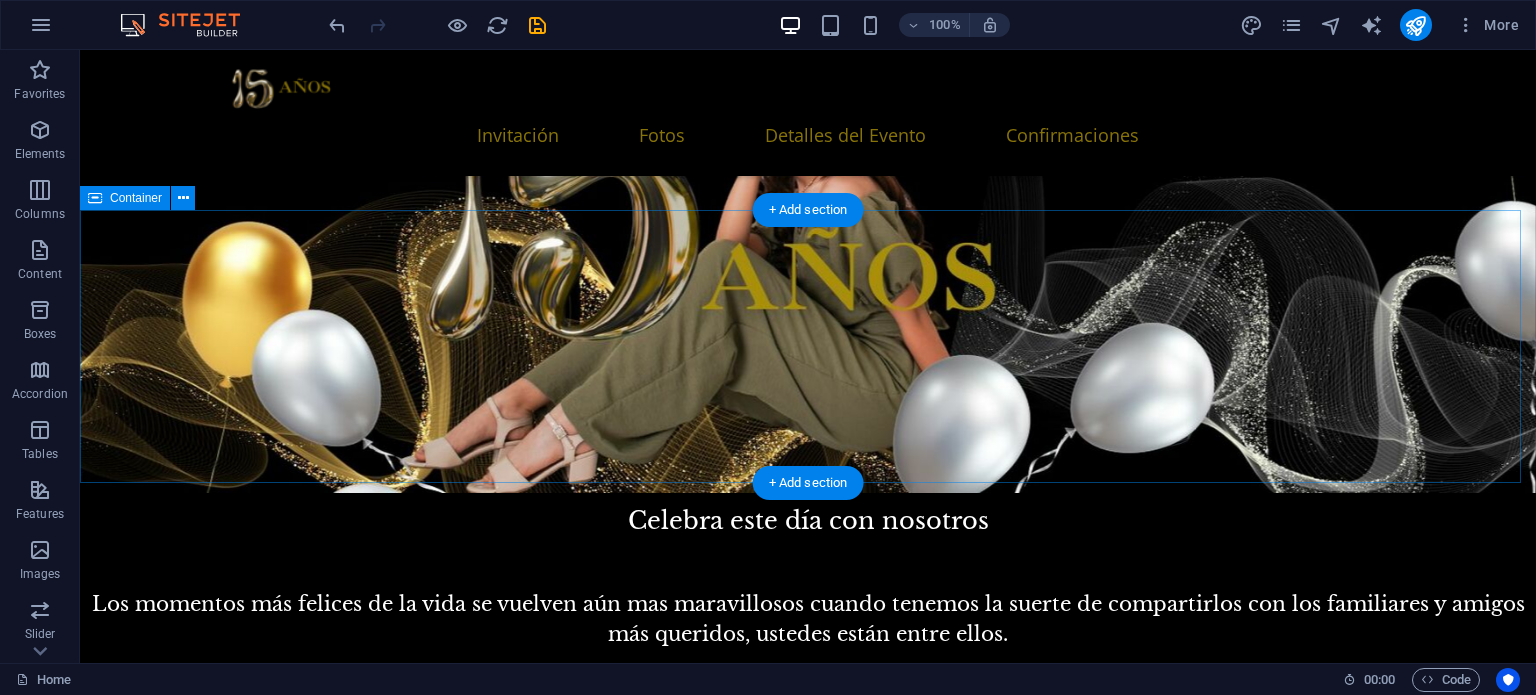scroll, scrollTop: 300, scrollLeft: 0, axis: vertical 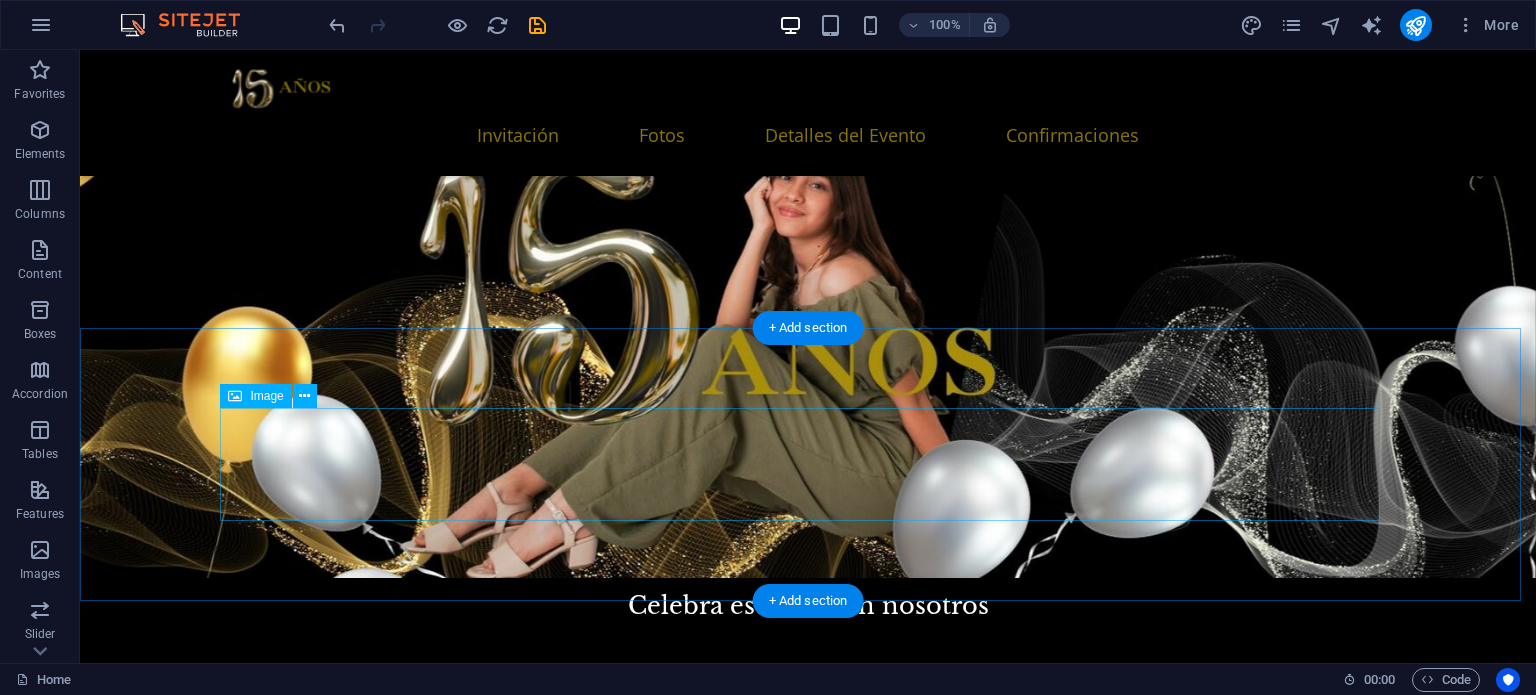 click at bounding box center (808, 1030) 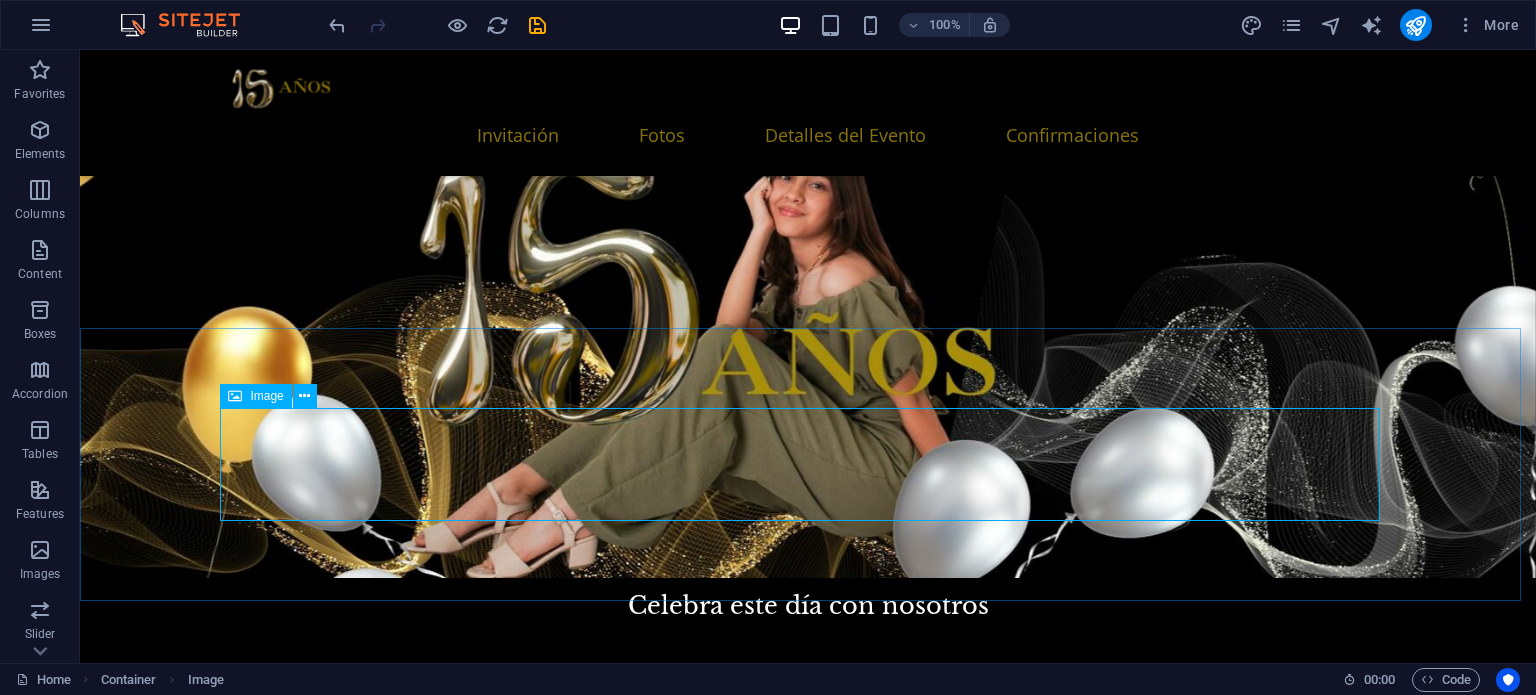 click on "Image" at bounding box center [255, 396] 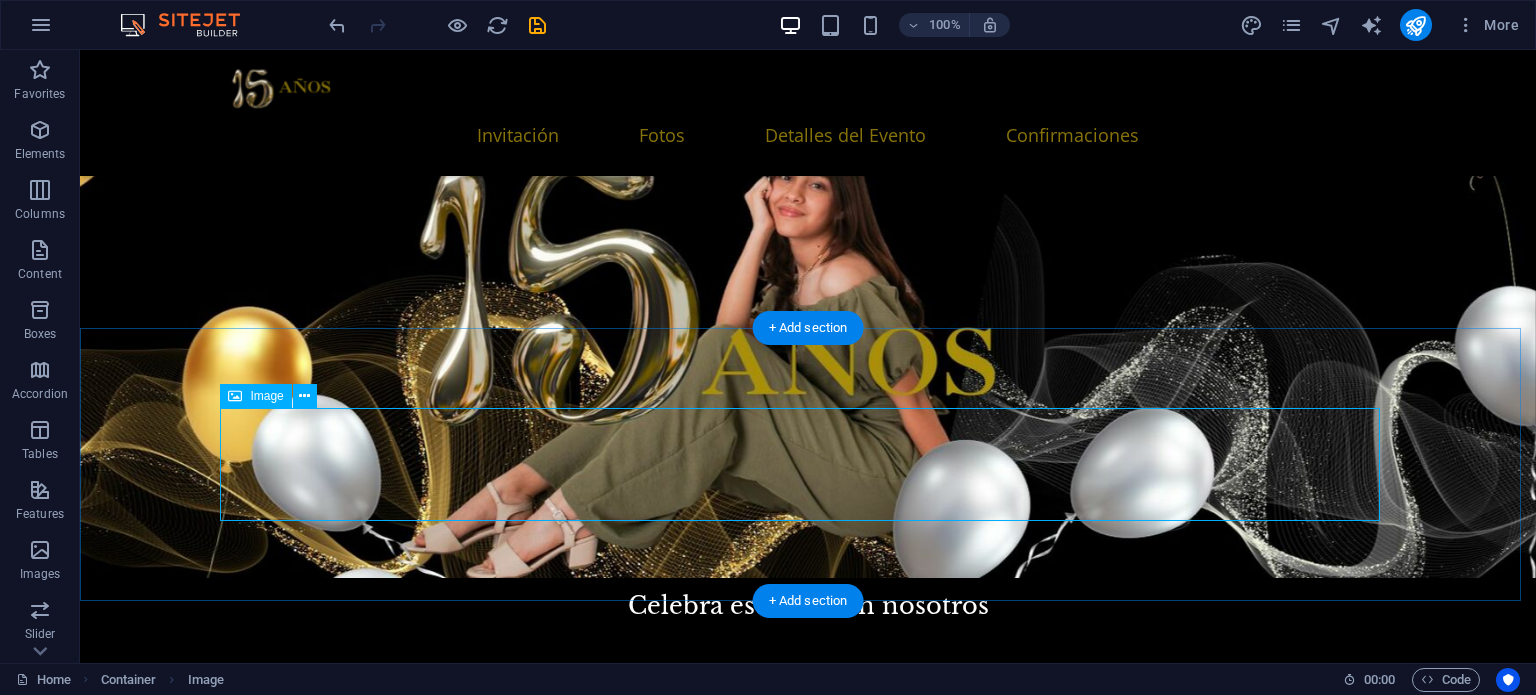 click at bounding box center (808, 1030) 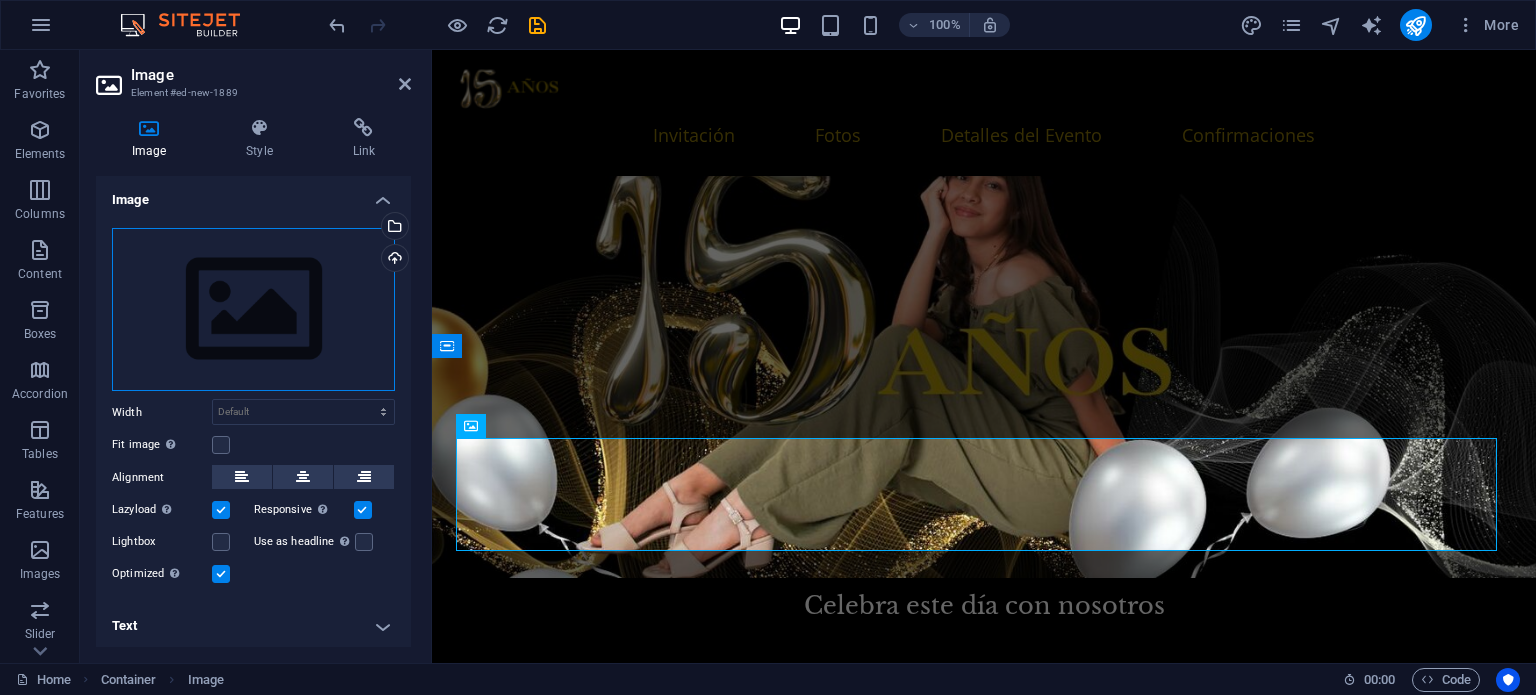 click on "Drag files here, click to choose files or select files from Files or our free stock photos & videos" at bounding box center [253, 310] 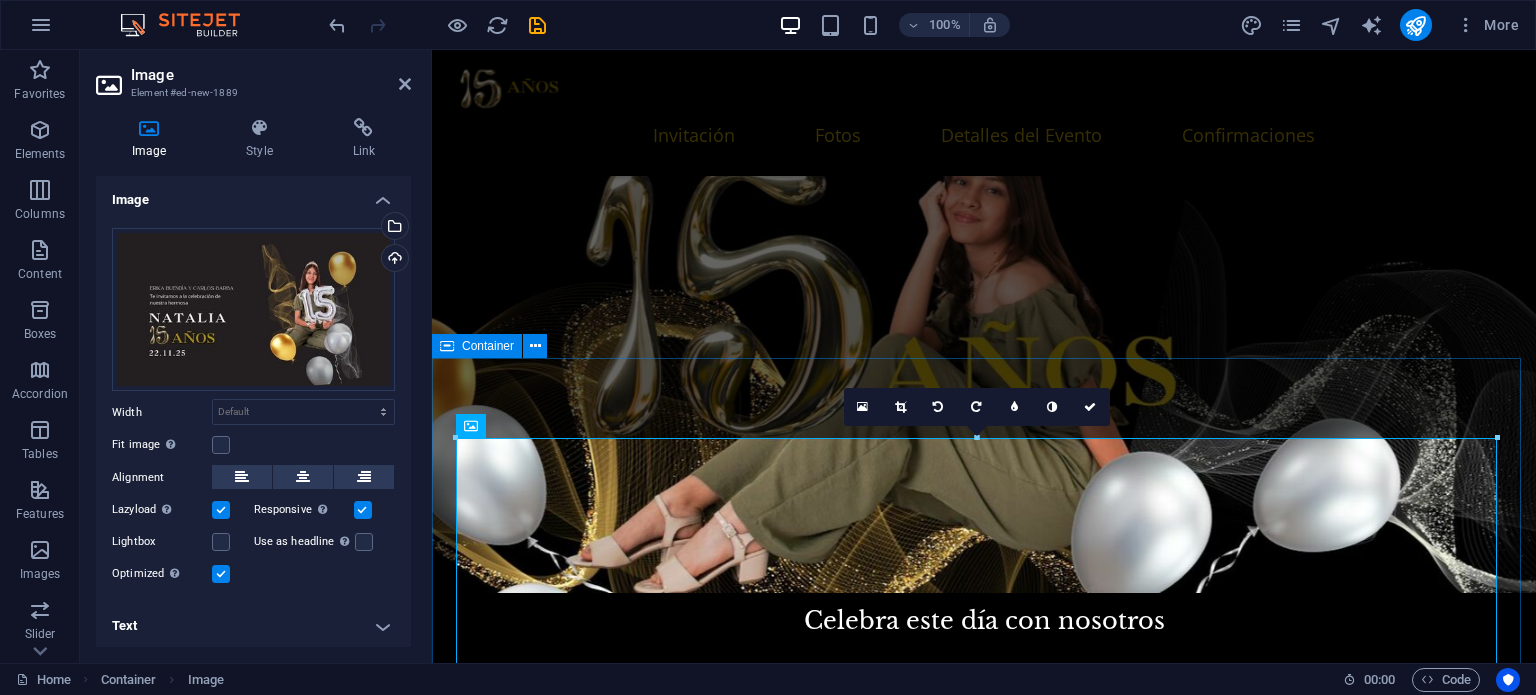 click at bounding box center [984, 1299] 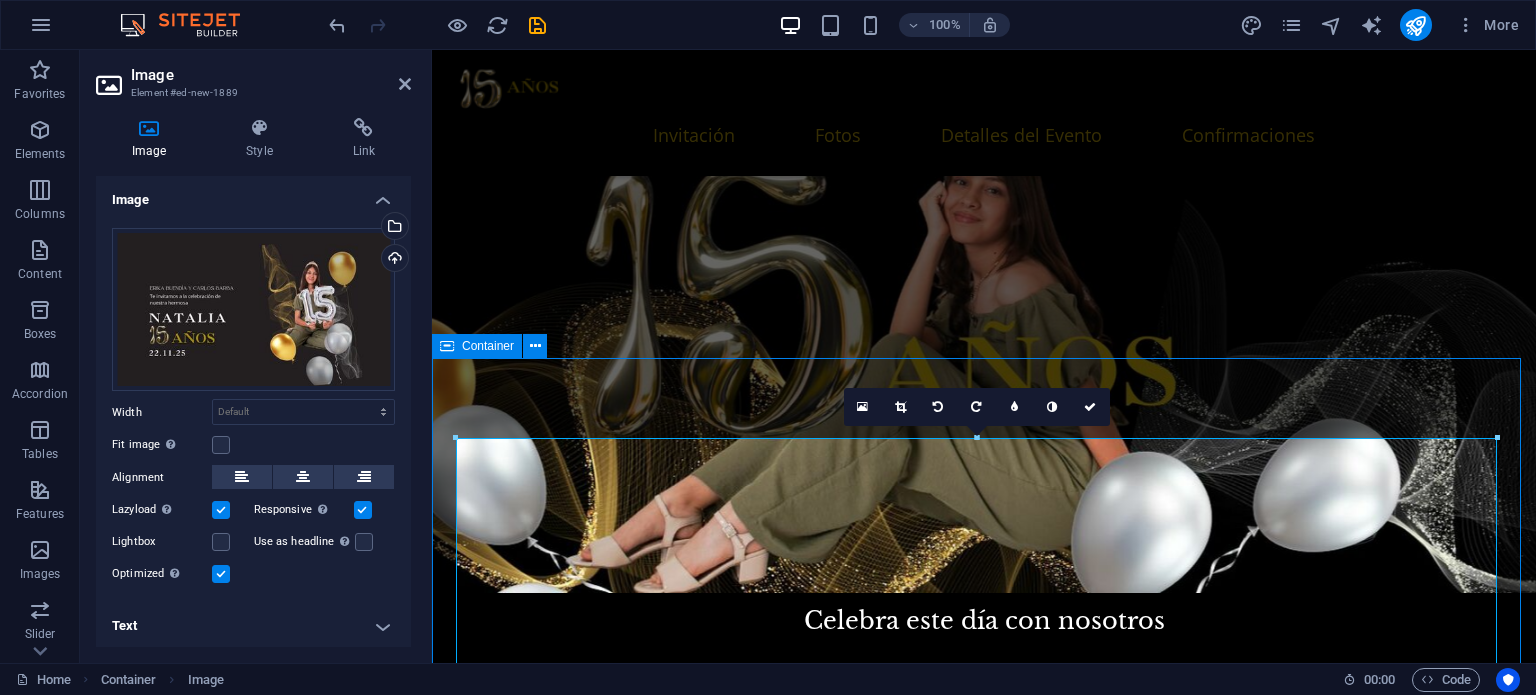 click at bounding box center (984, 1299) 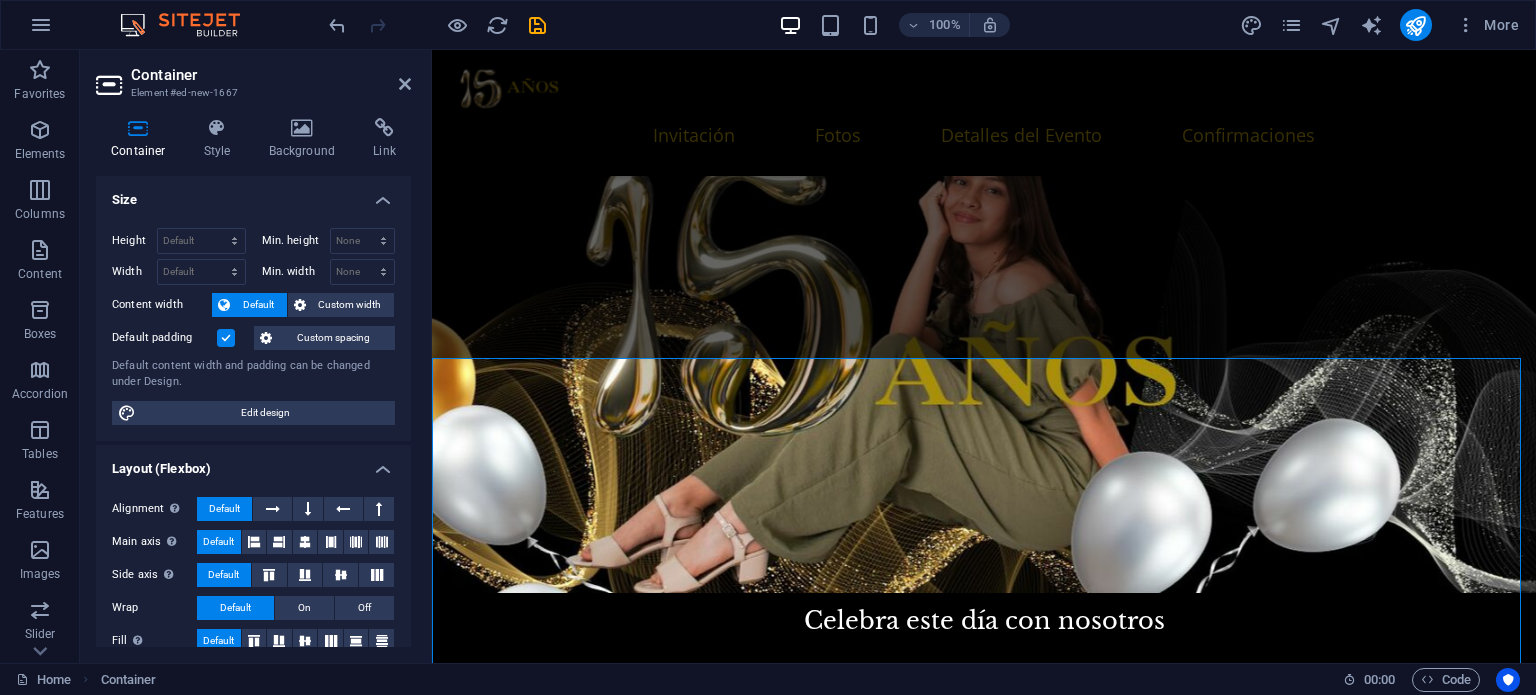click at bounding box center [984, 1299] 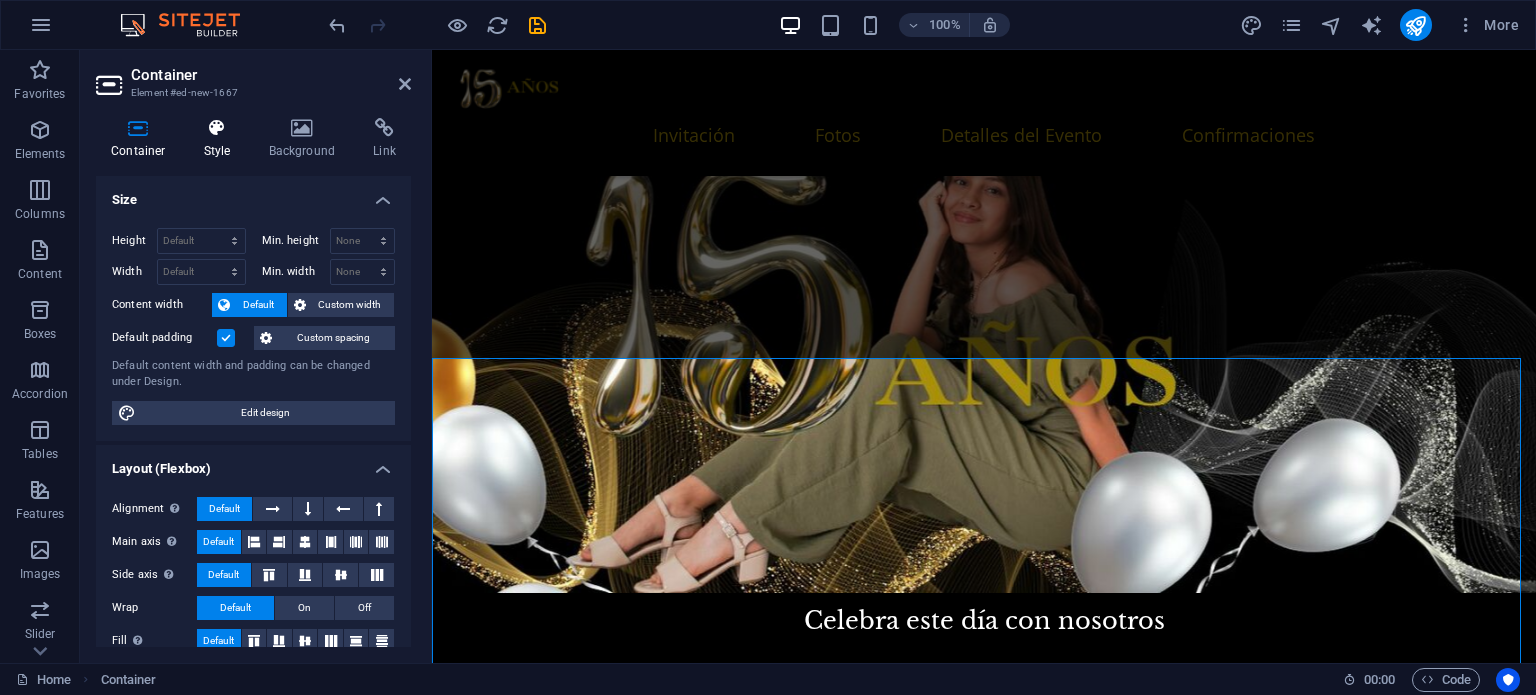 click on "Style" at bounding box center [221, 139] 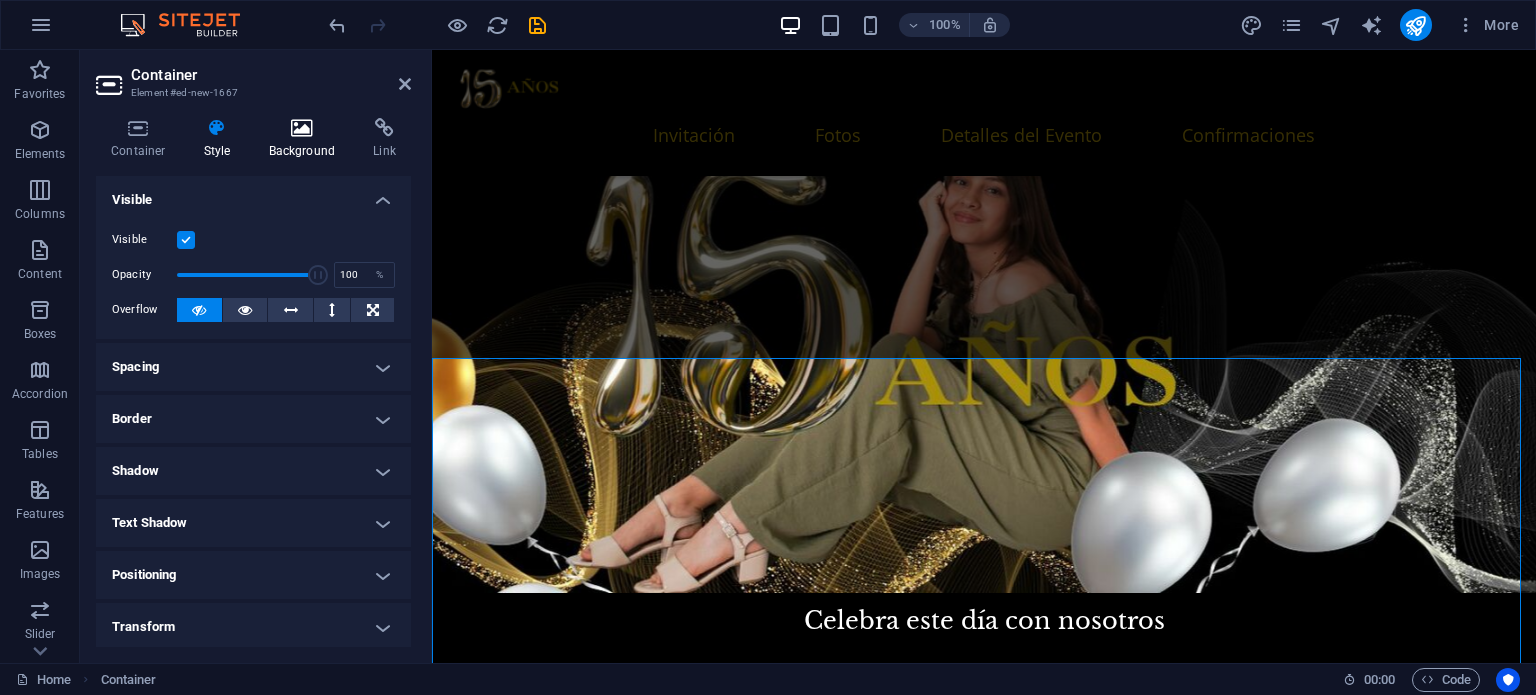 click at bounding box center (302, 128) 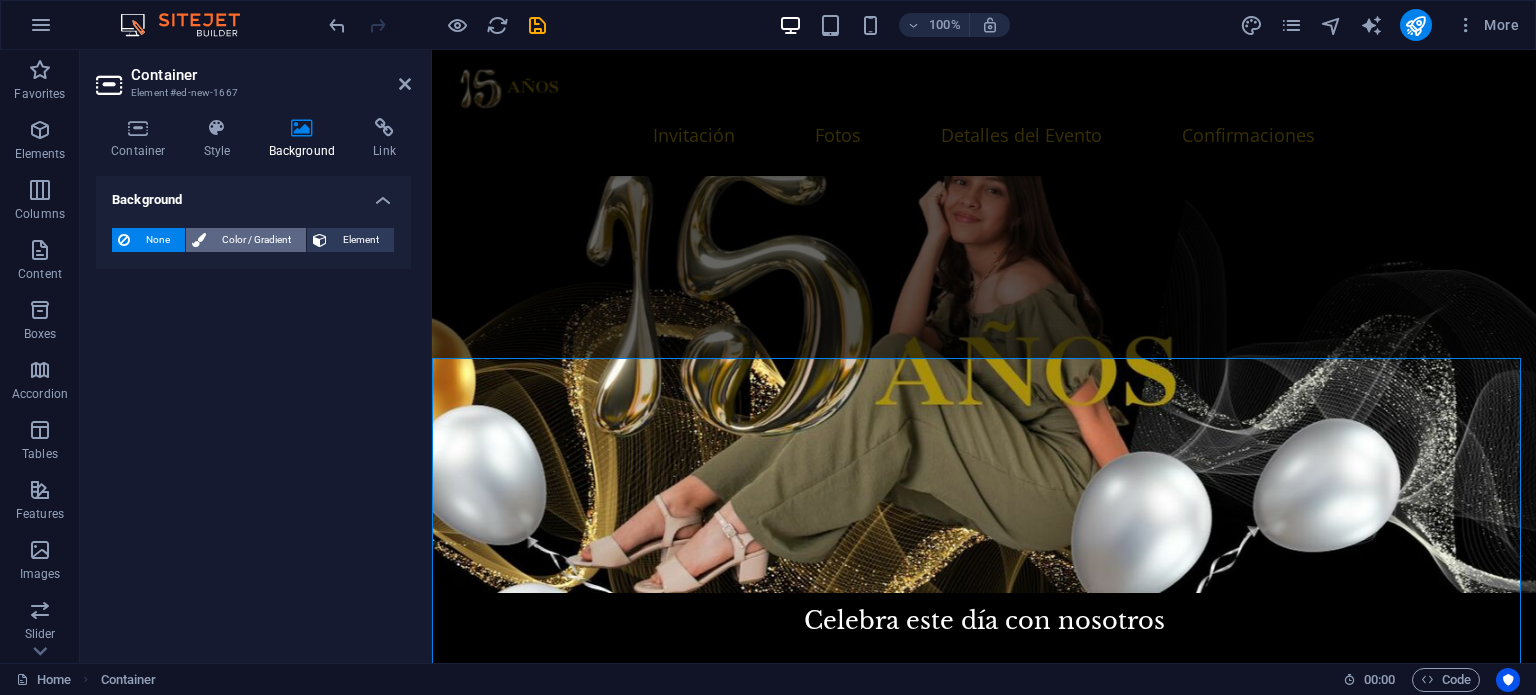 click on "Color / Gradient" at bounding box center [256, 240] 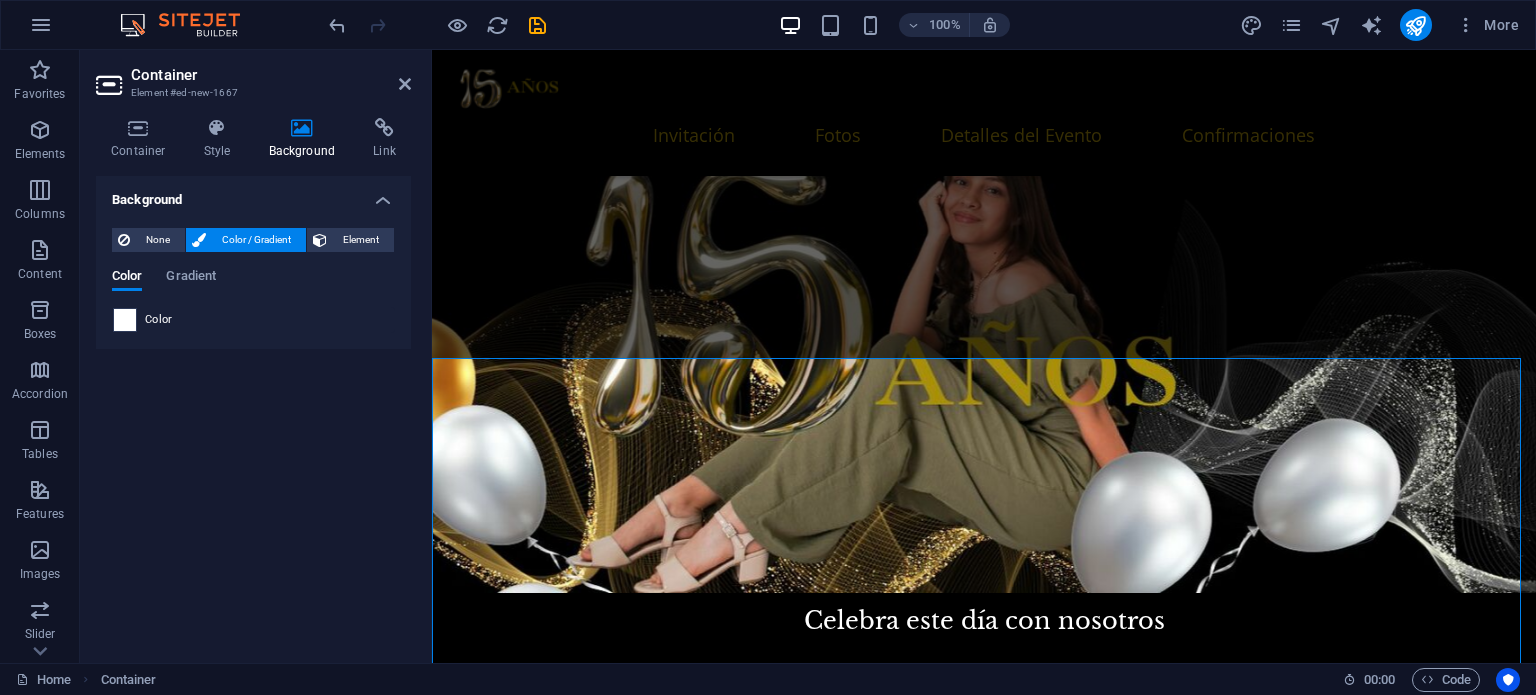 click at bounding box center (125, 320) 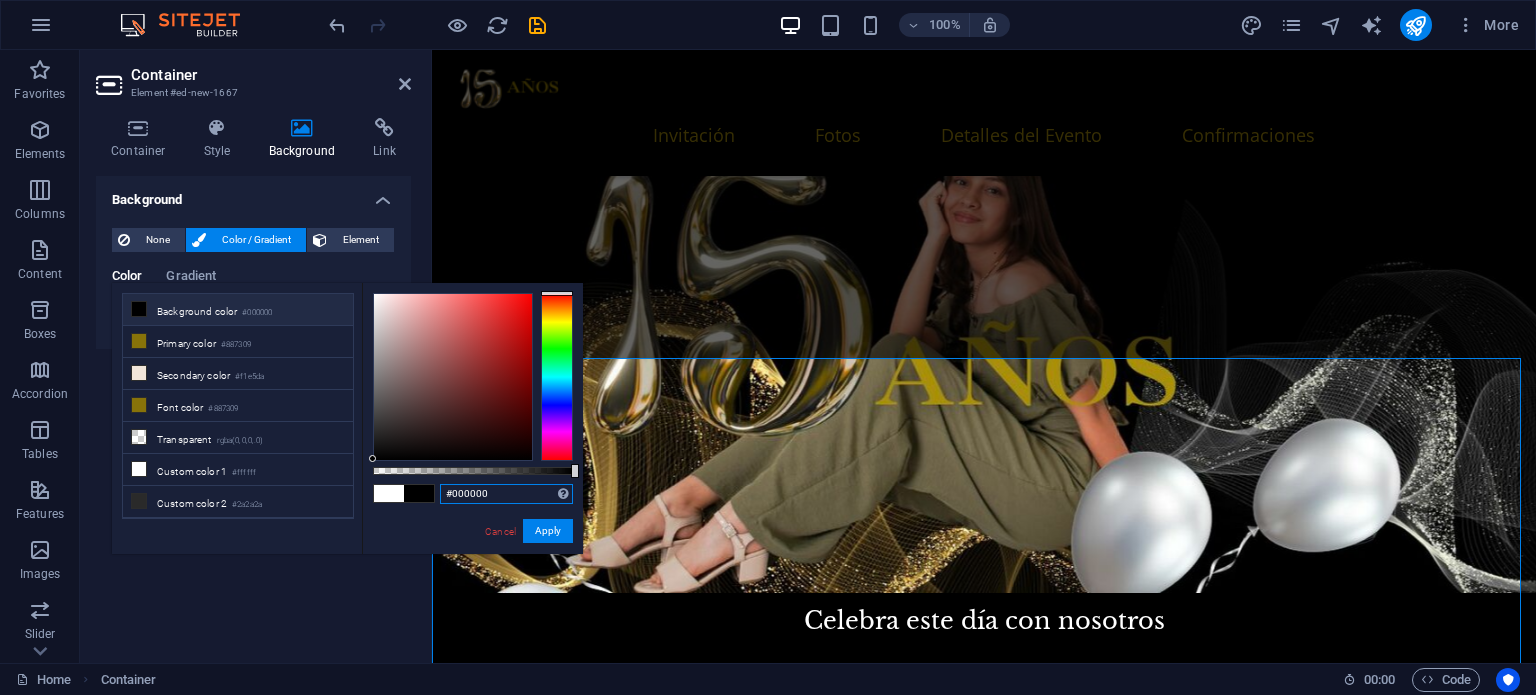click on "#000000" at bounding box center [506, 494] 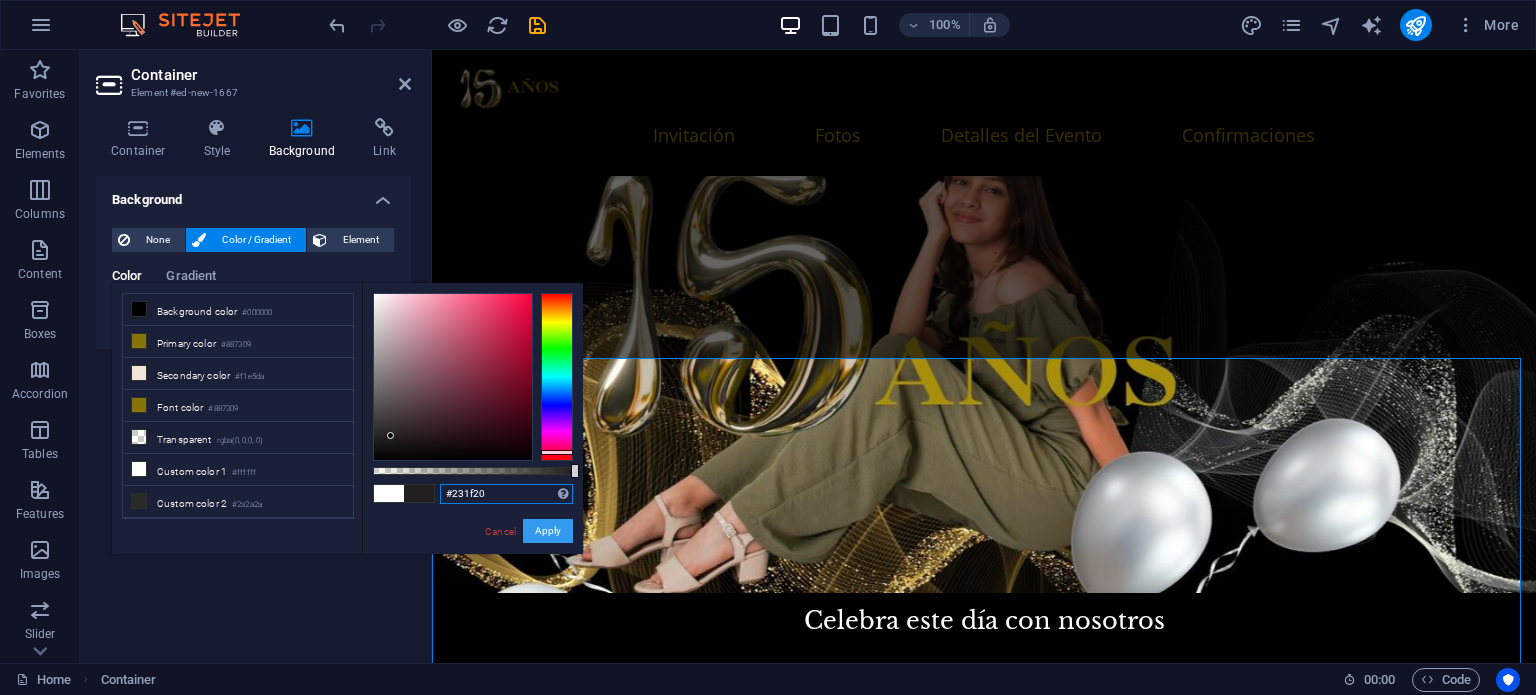 type on "#231f20" 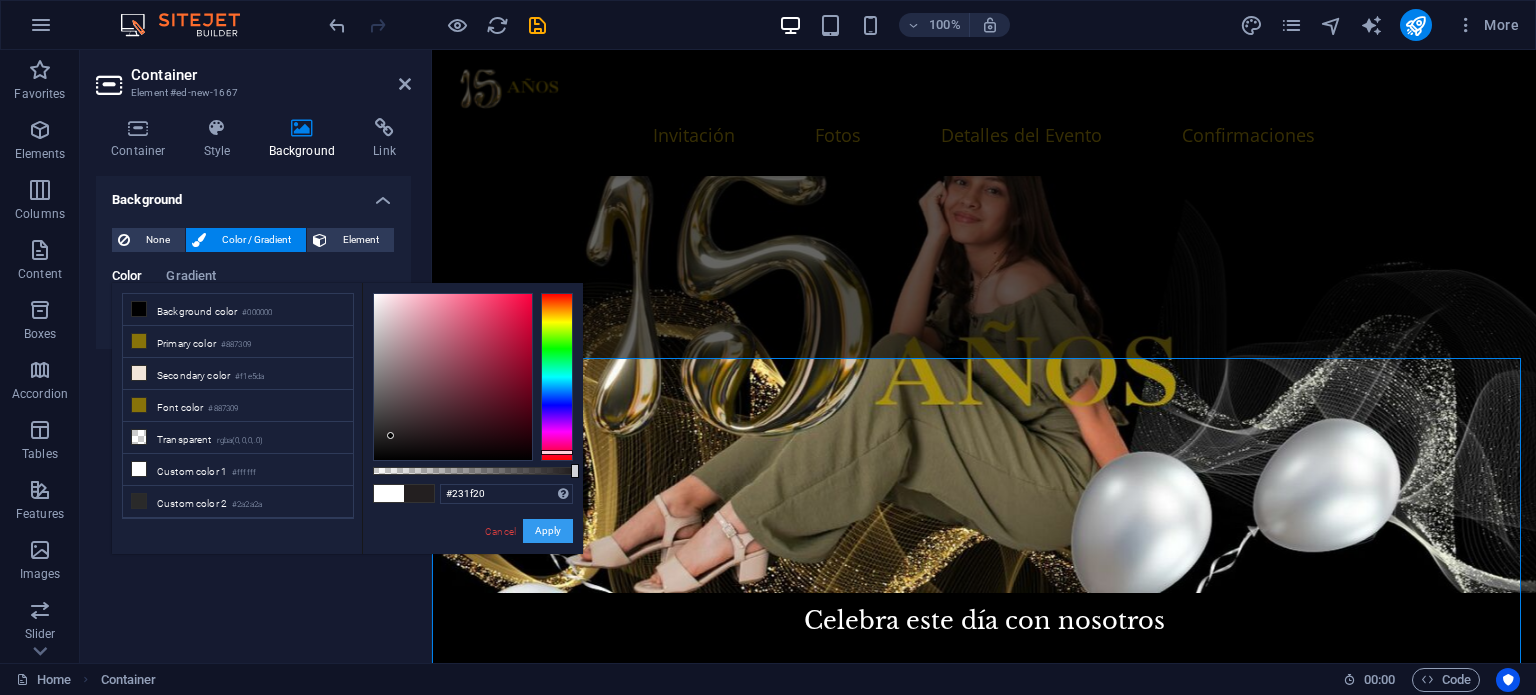 click on "Apply" at bounding box center (548, 531) 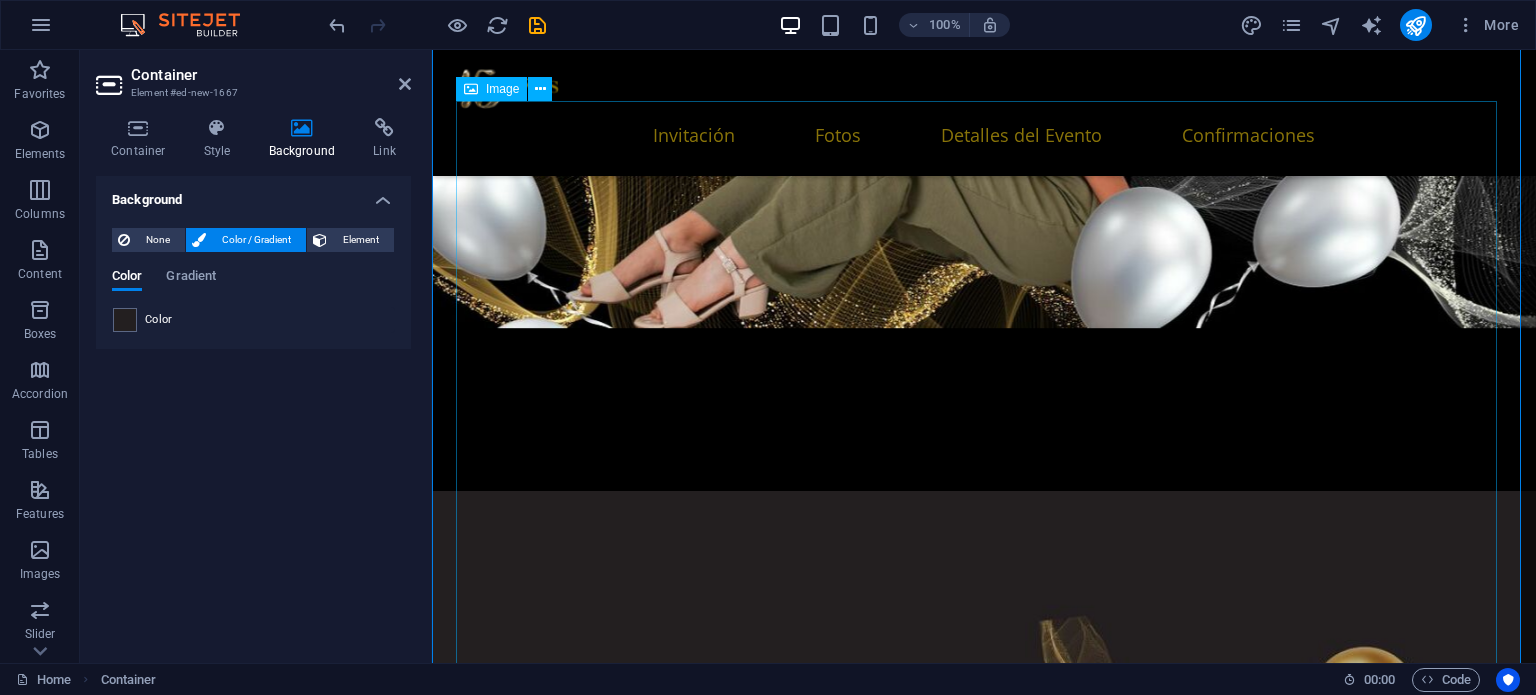 scroll, scrollTop: 900, scrollLeft: 0, axis: vertical 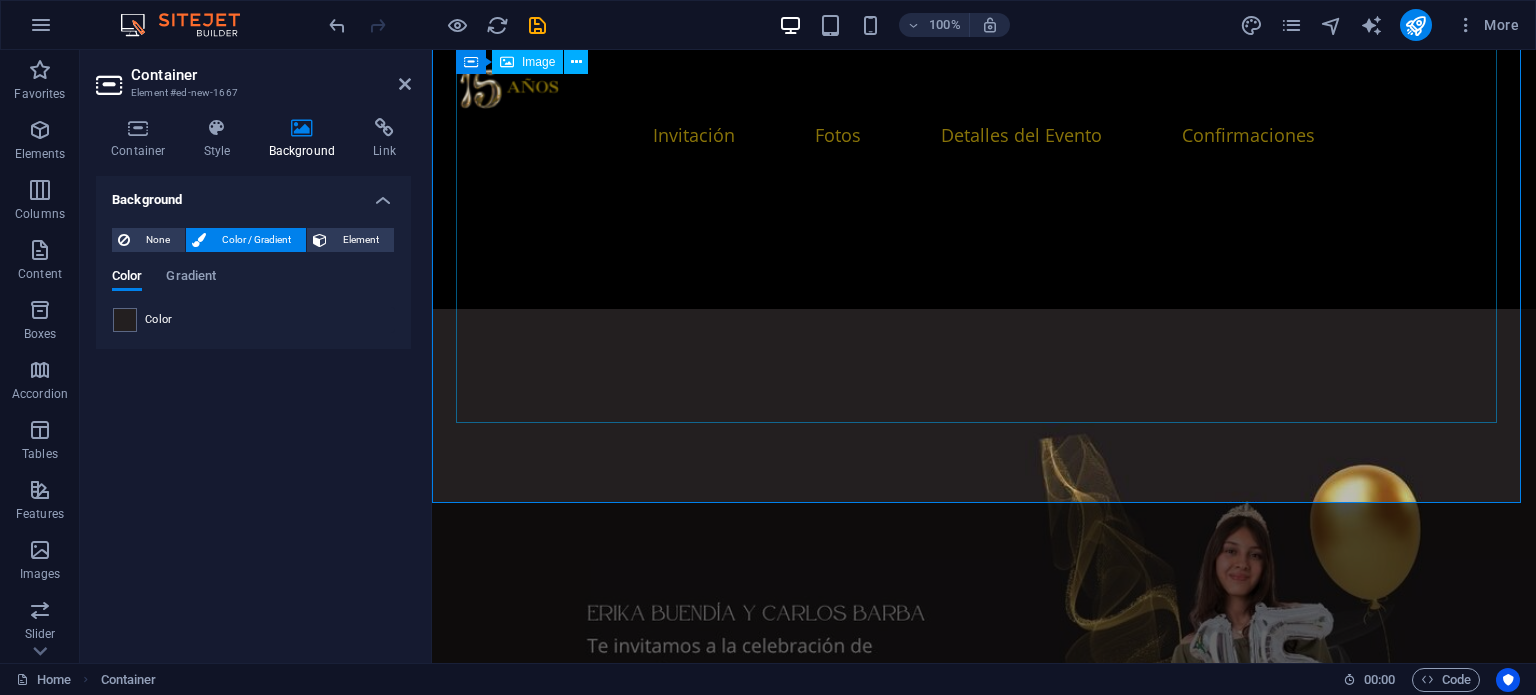 click at bounding box center (984, 699) 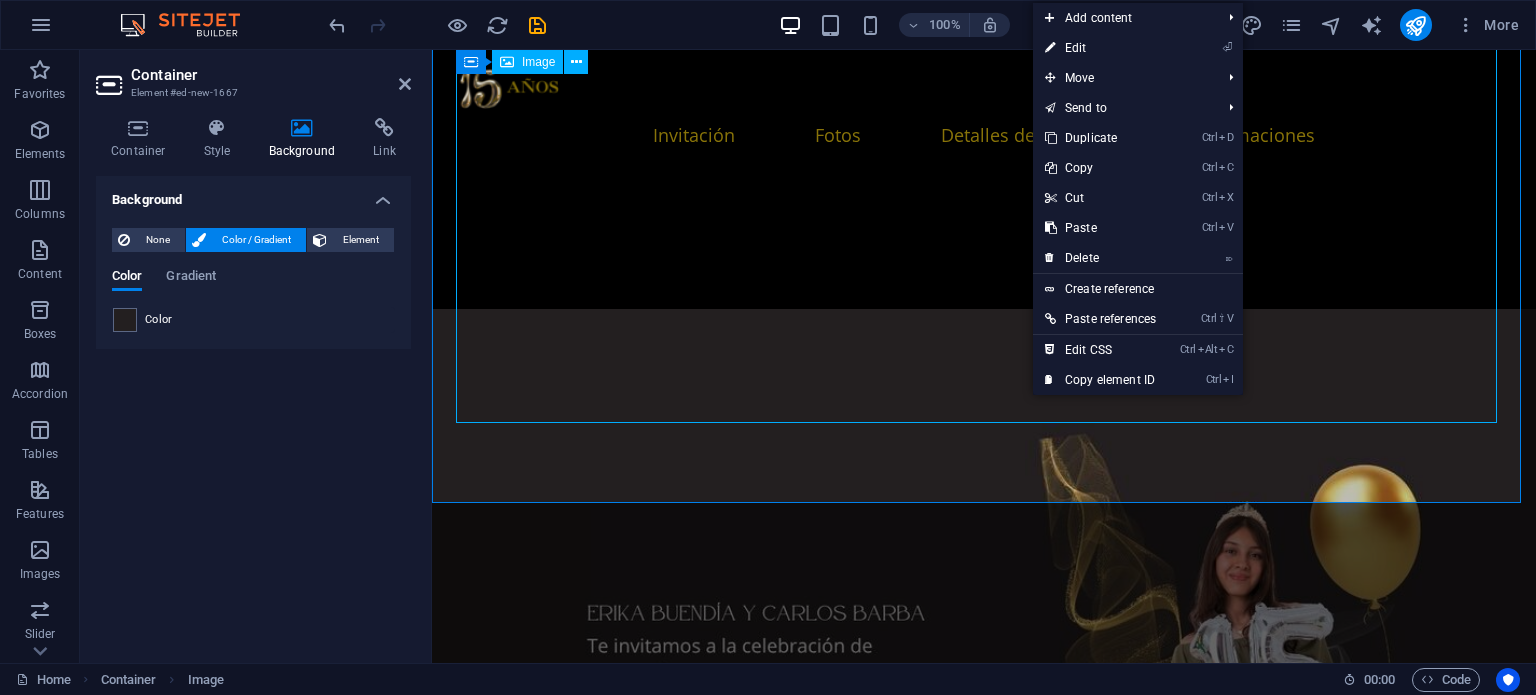 click at bounding box center (984, 699) 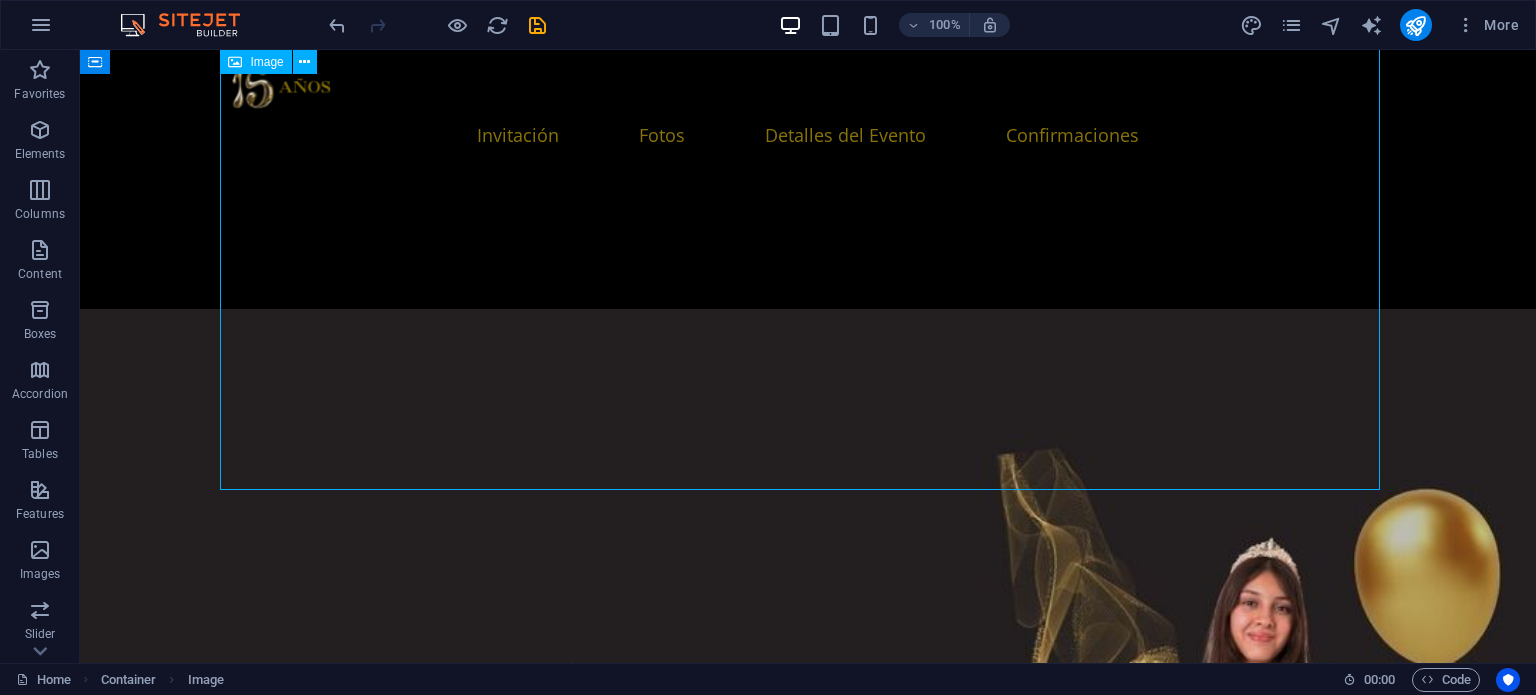 scroll, scrollTop: 870, scrollLeft: 0, axis: vertical 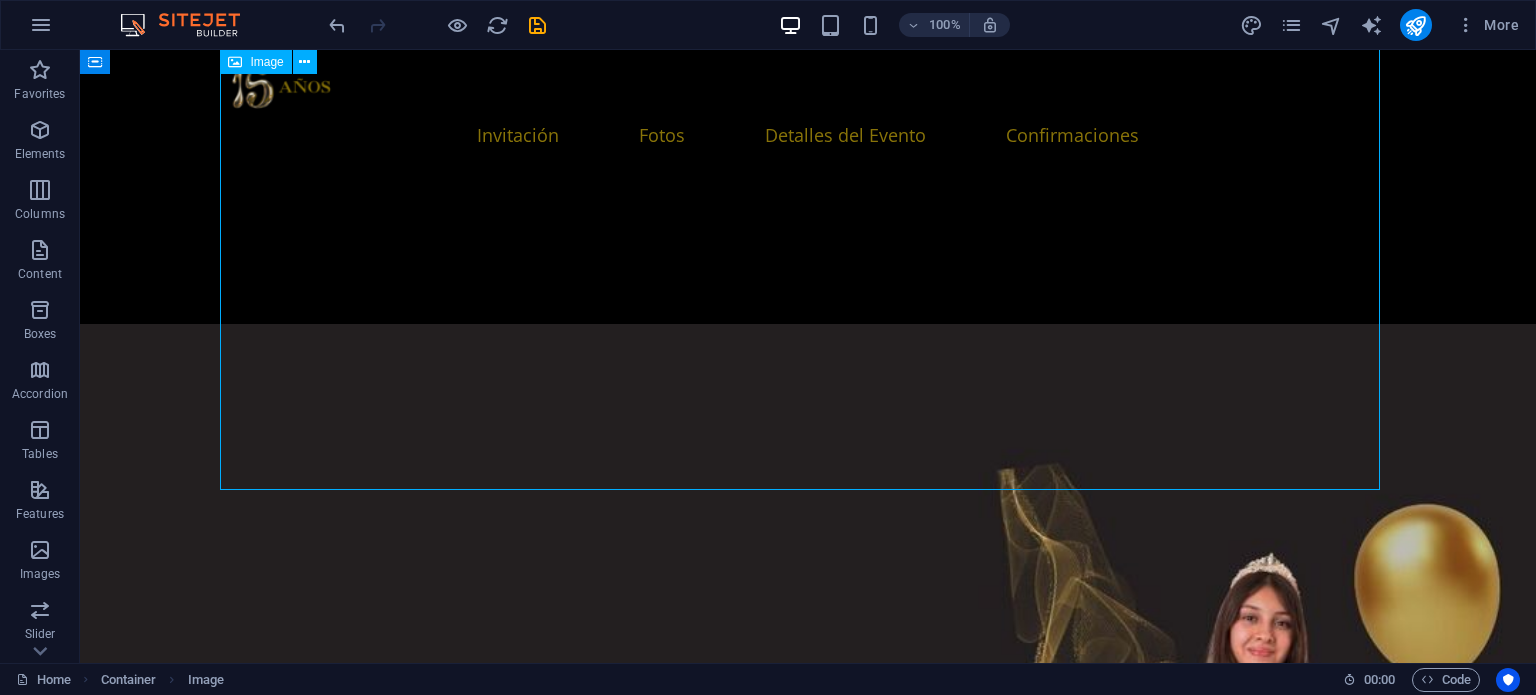 drag, startPoint x: 390, startPoint y: 317, endPoint x: 712, endPoint y: 418, distance: 337.4685 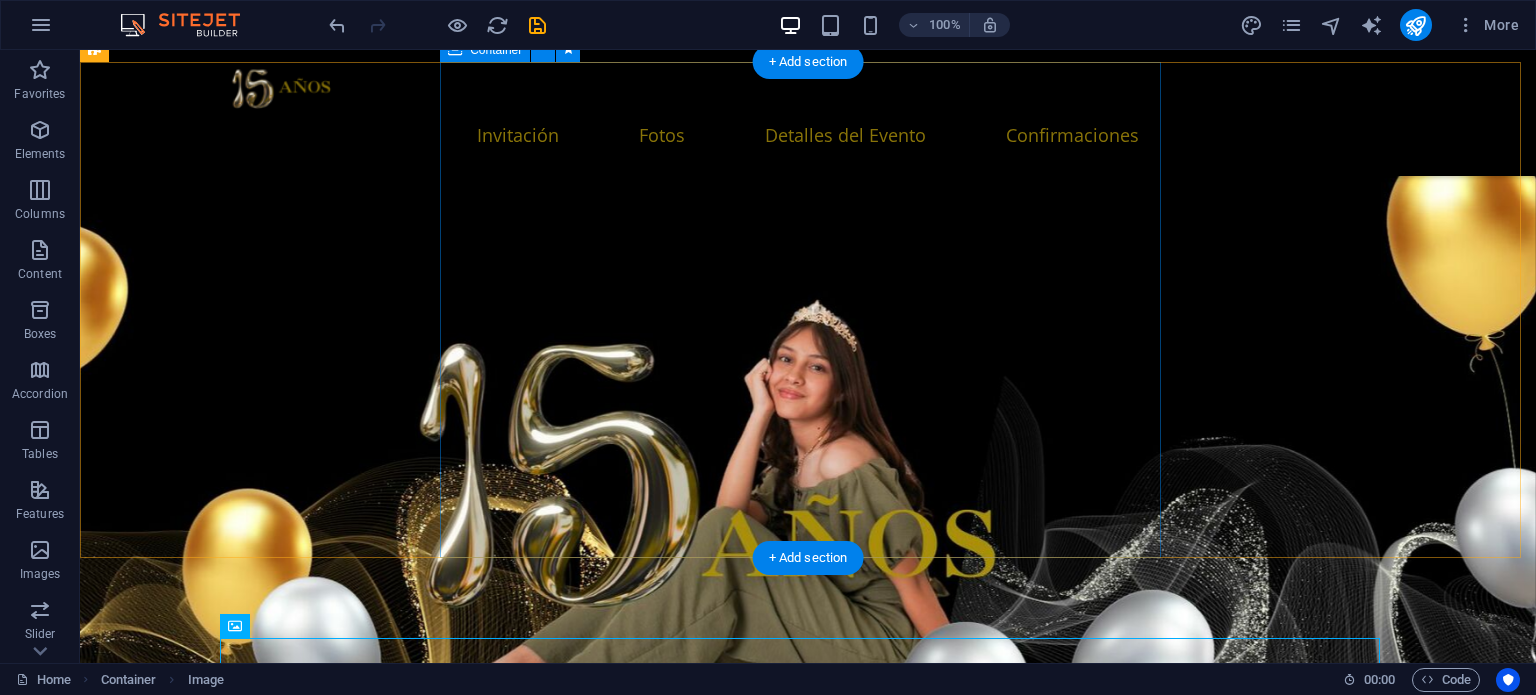 scroll, scrollTop: 370, scrollLeft: 0, axis: vertical 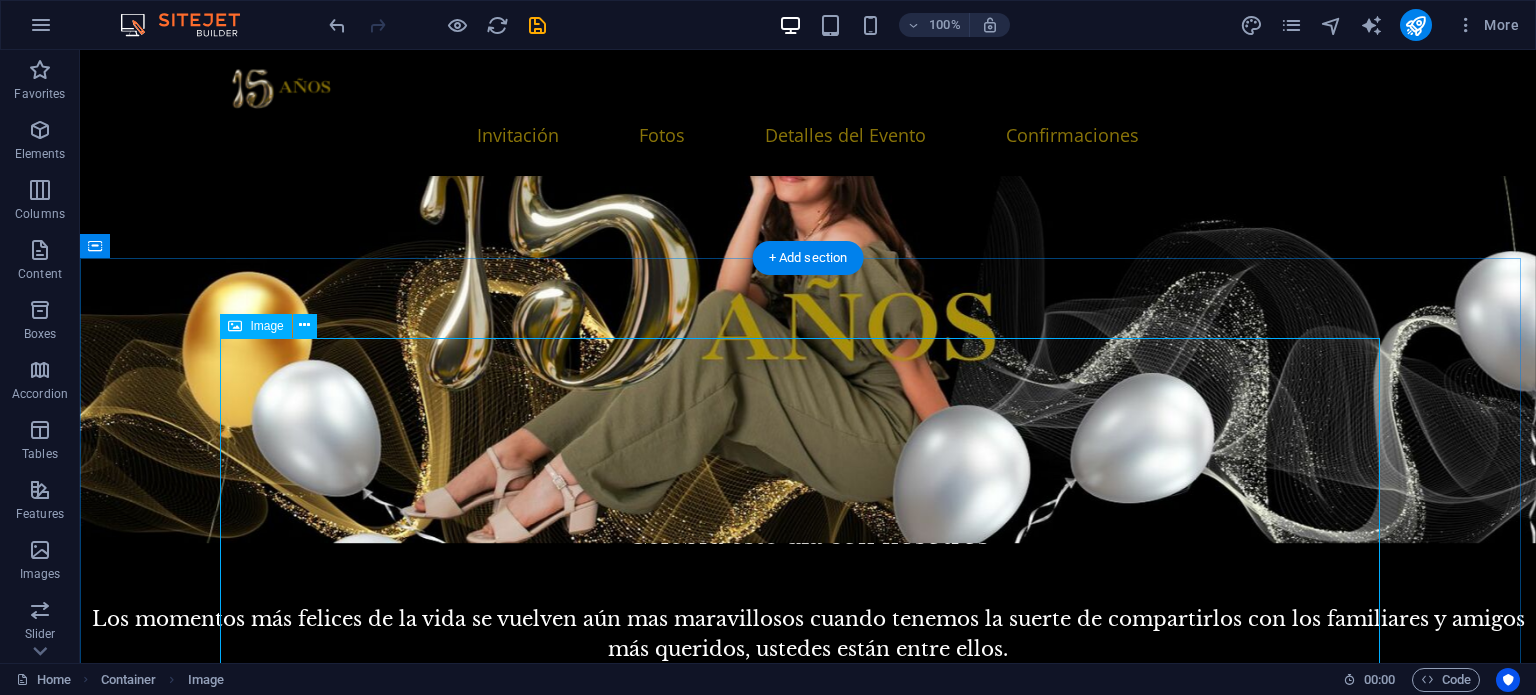 click at bounding box center [808, 1313] 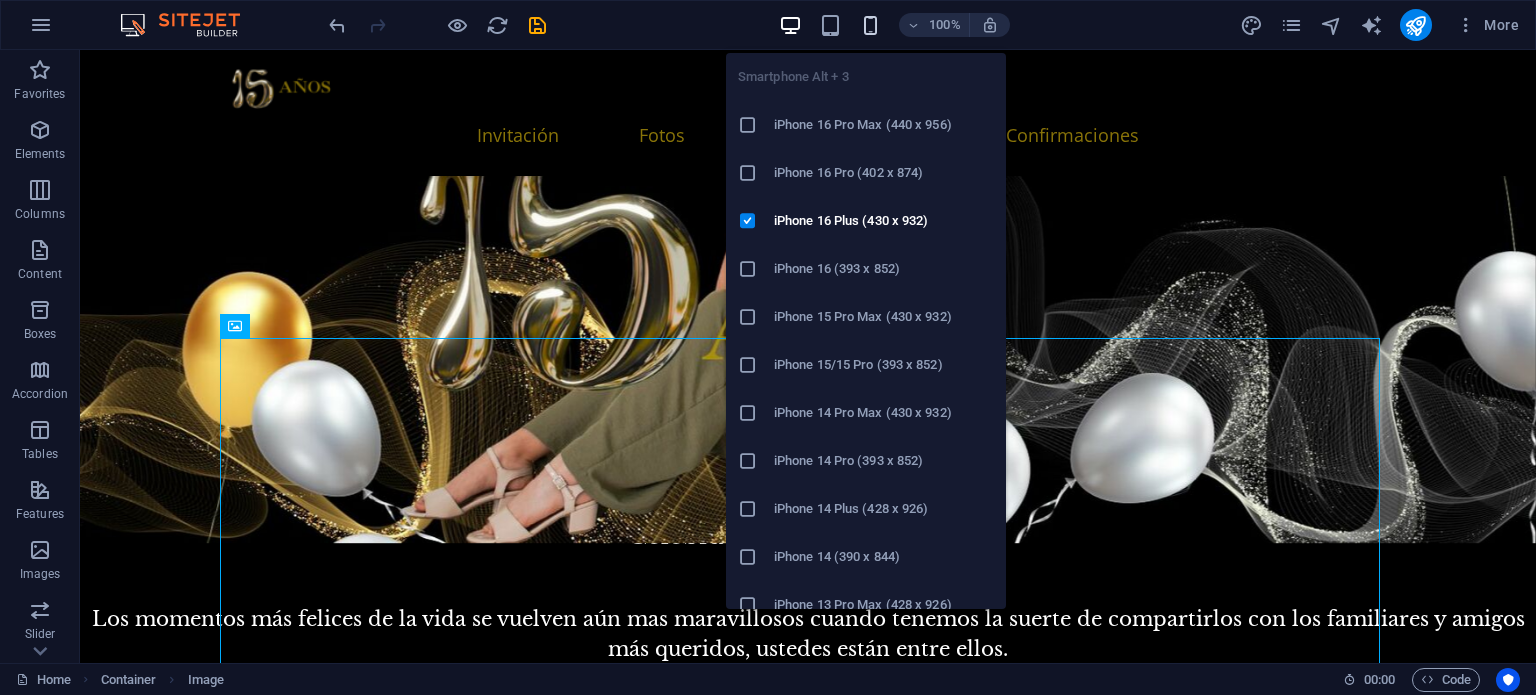 click at bounding box center (870, 25) 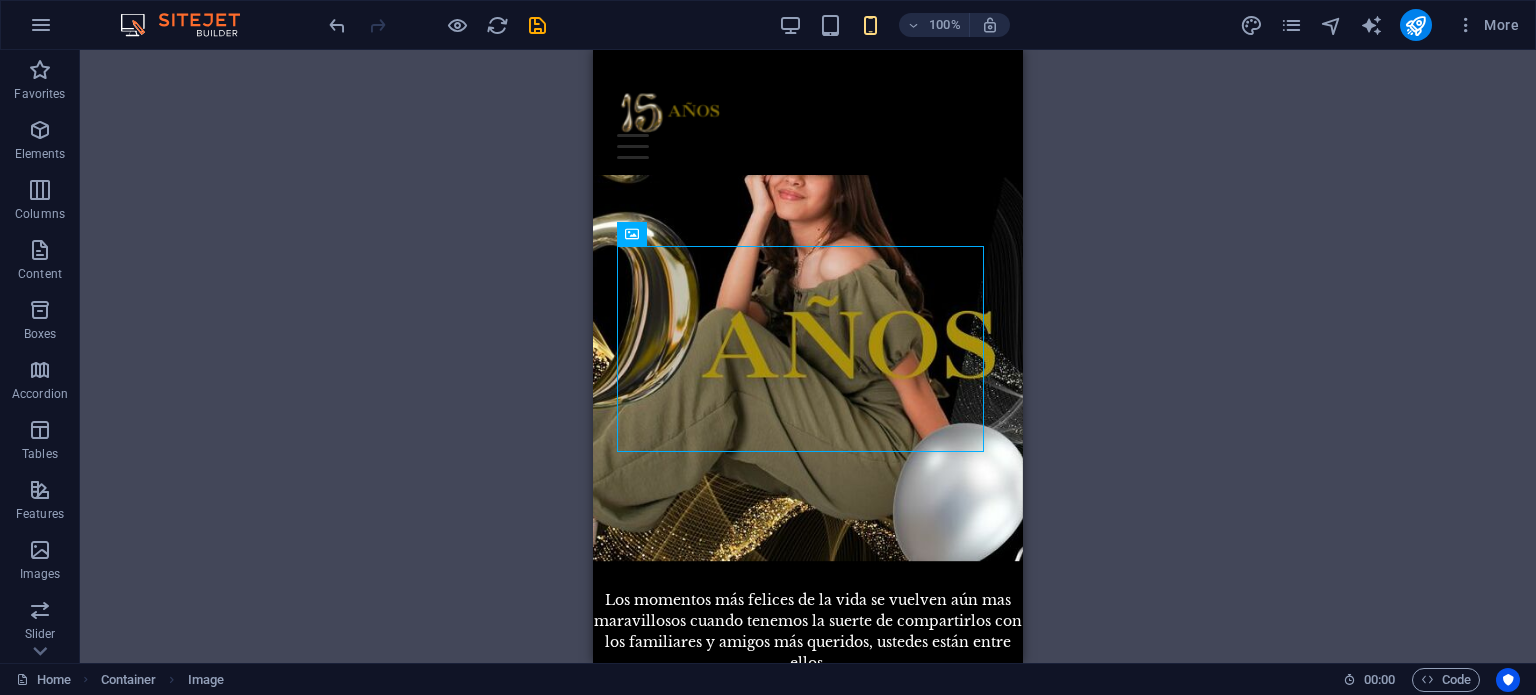click on "Drag here to replace the existing content. Press “Ctrl” if you want to create a new element. H3 Text on background Container H5 Container Wide image with text Menu Menu Bar Spacer Container Container H2 Spacer Slider Slider Container Placeholder Container Placeholder Container Placeholder Image Image series Image Image Image Image Image Container Boxes H5 Container Text Container H5 Icon Spacer H2 Wide image with text Image Container Spacer Text Countdown Image Countdown Text H1 Separator Container Container Spacer Container Container Placeholder Container Image Logo" at bounding box center [808, 356] 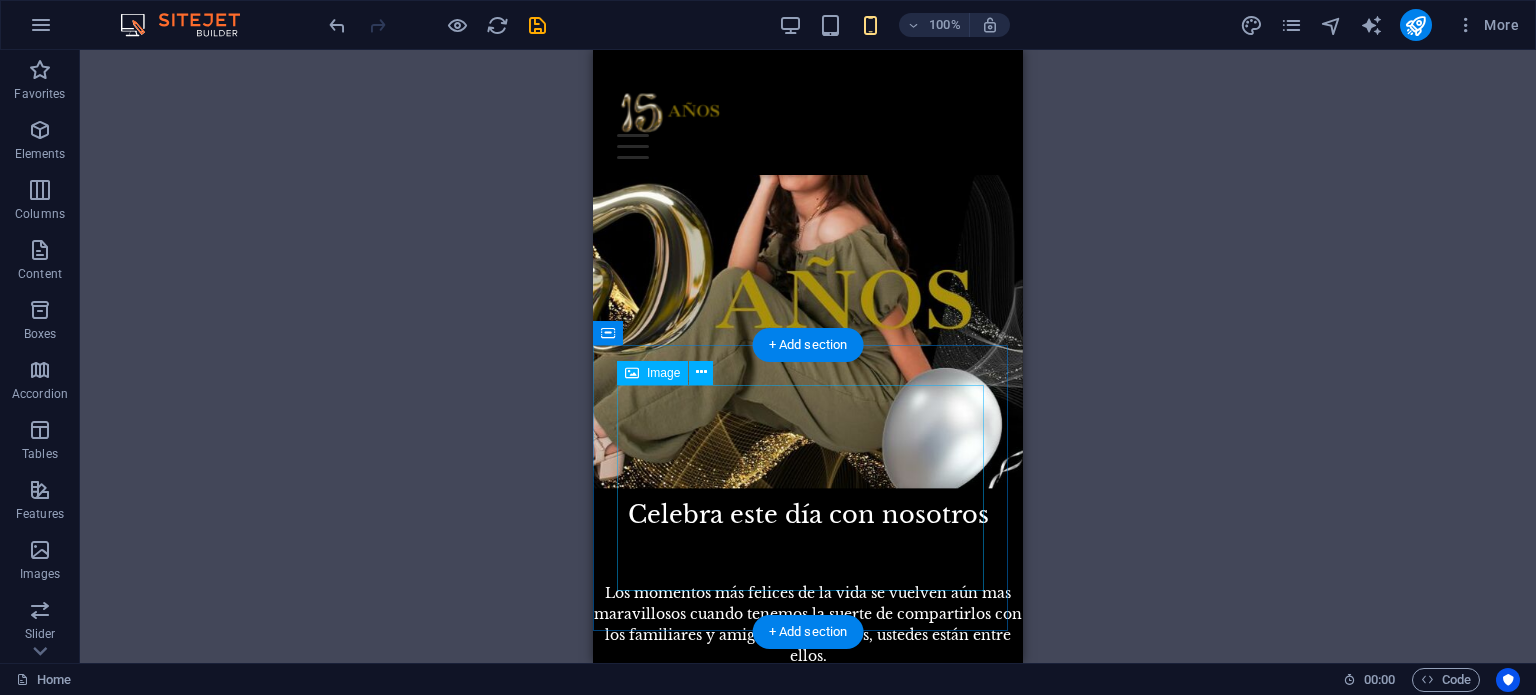 scroll, scrollTop: 400, scrollLeft: 0, axis: vertical 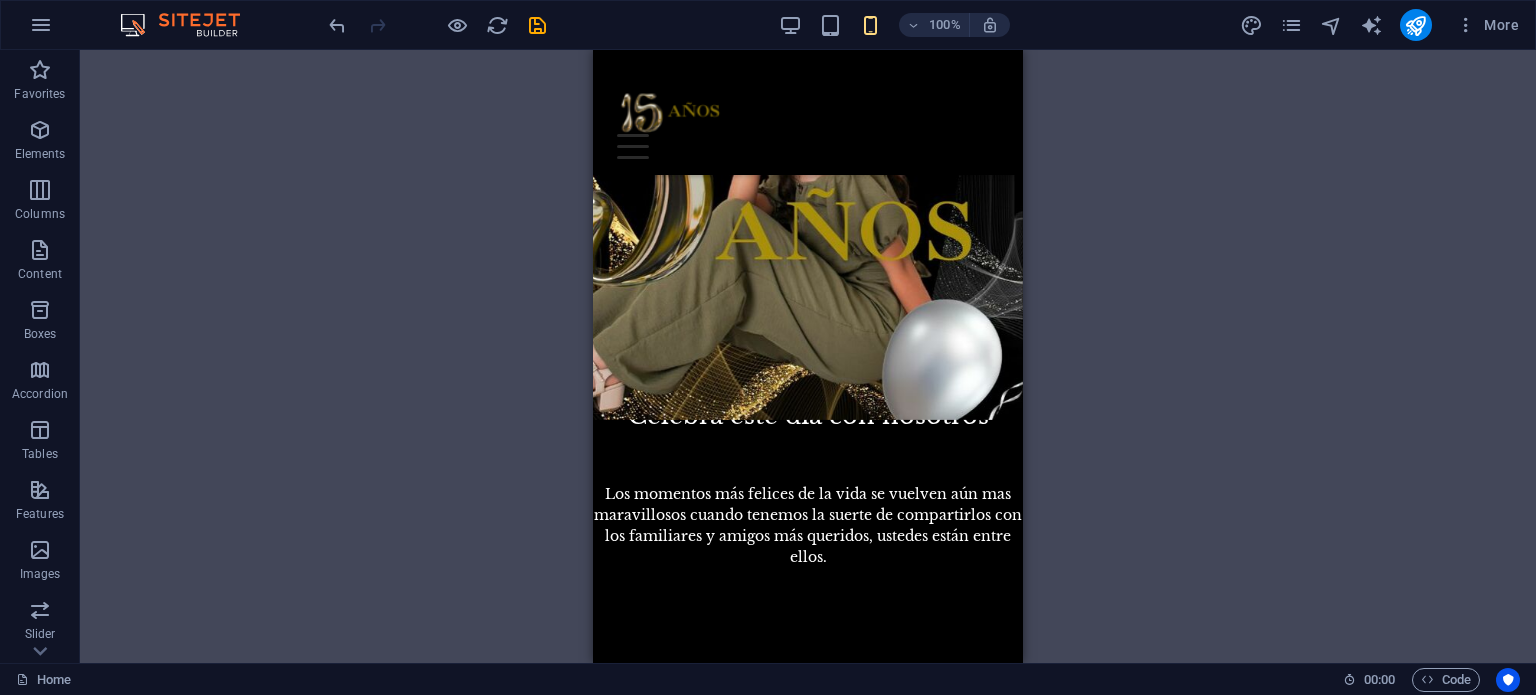 click at bounding box center (437, 25) 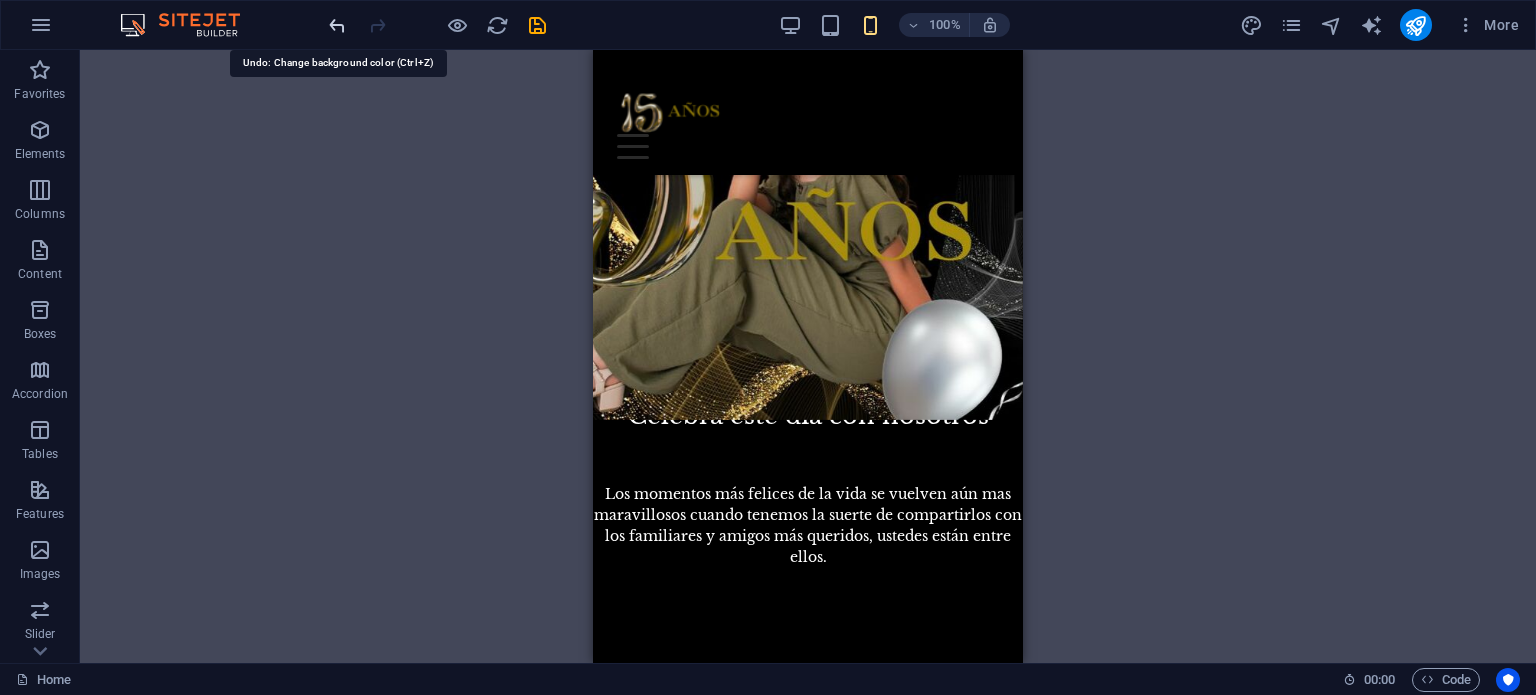 click at bounding box center (337, 25) 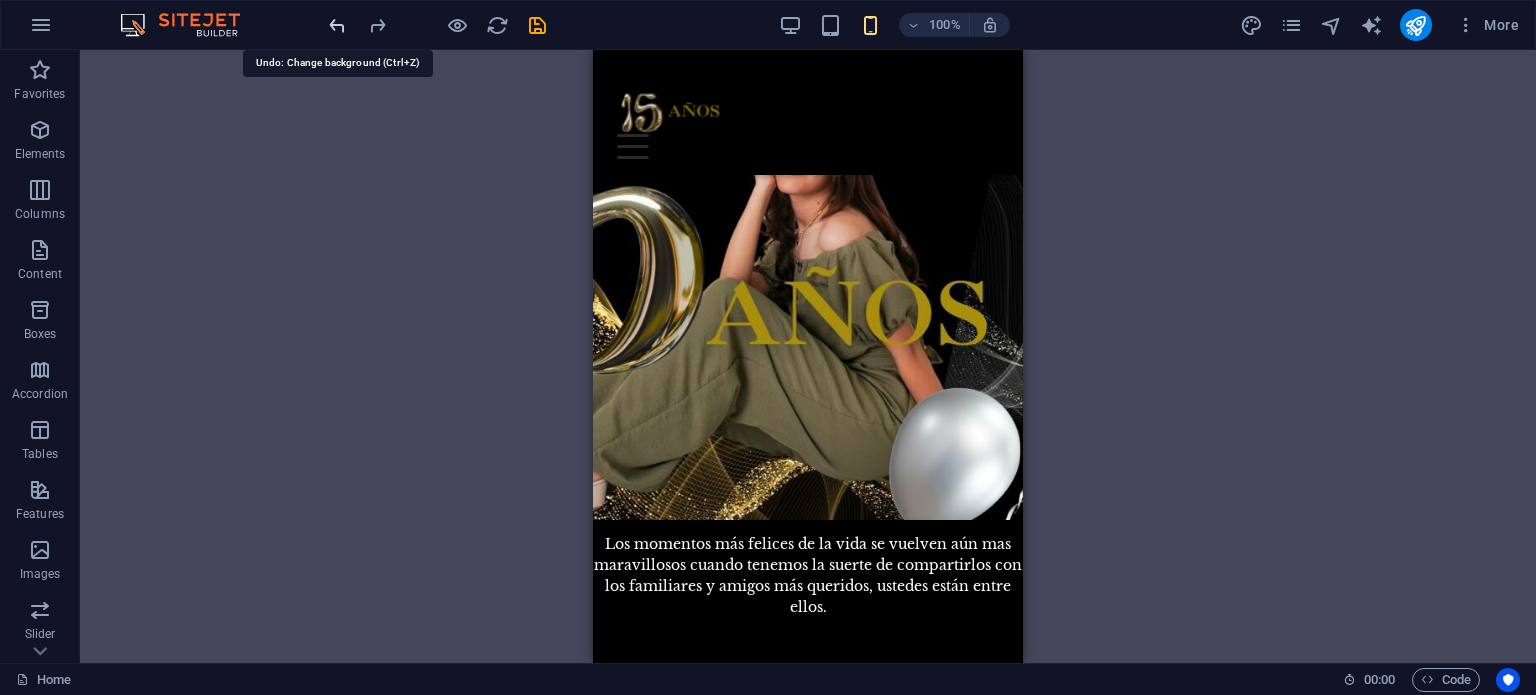 click at bounding box center [337, 25] 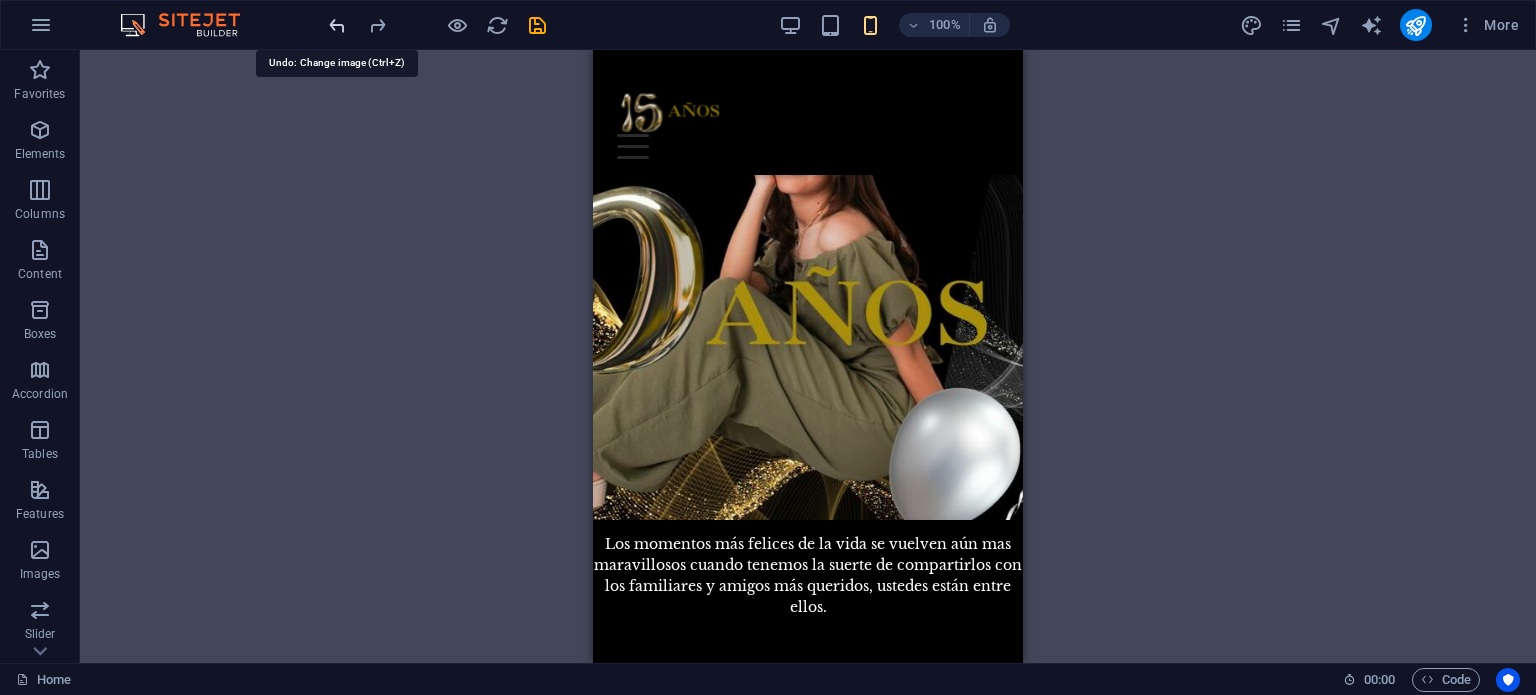 click at bounding box center [337, 25] 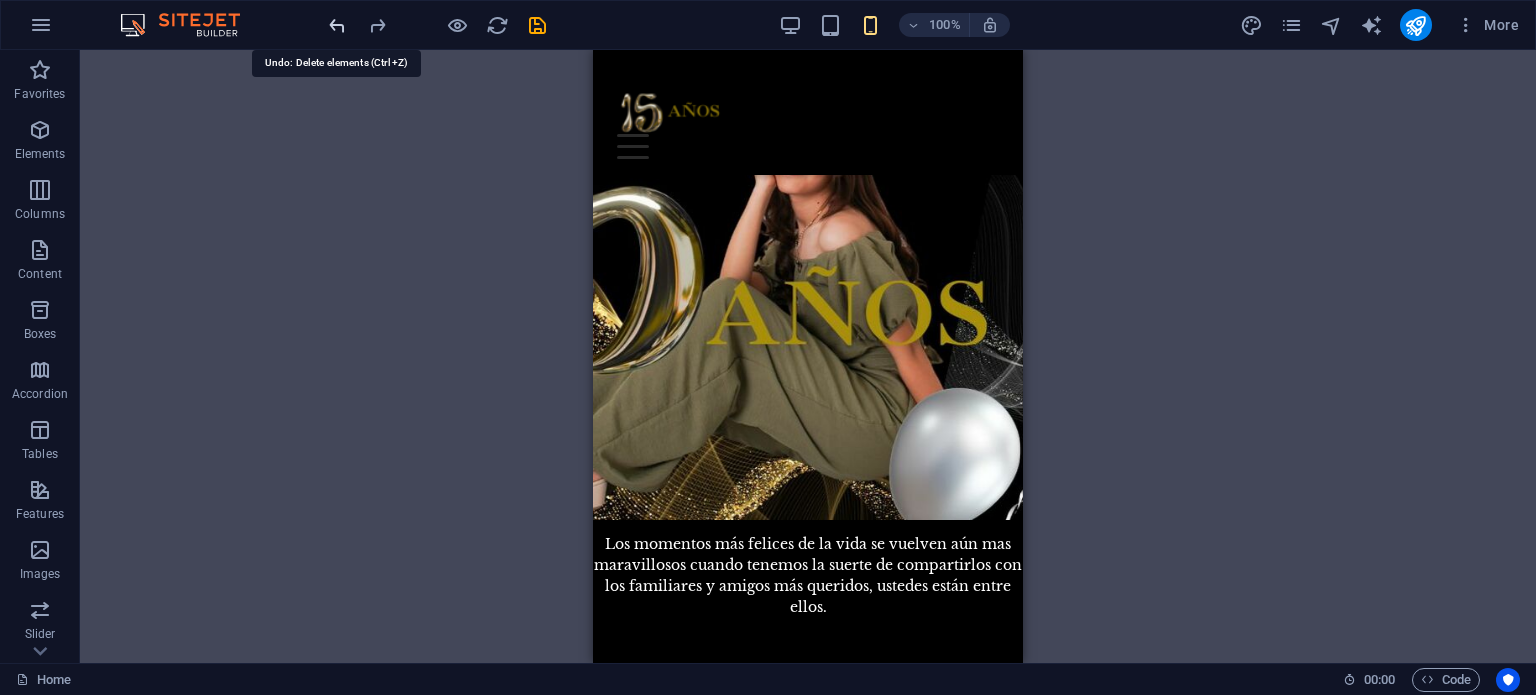 click at bounding box center (337, 25) 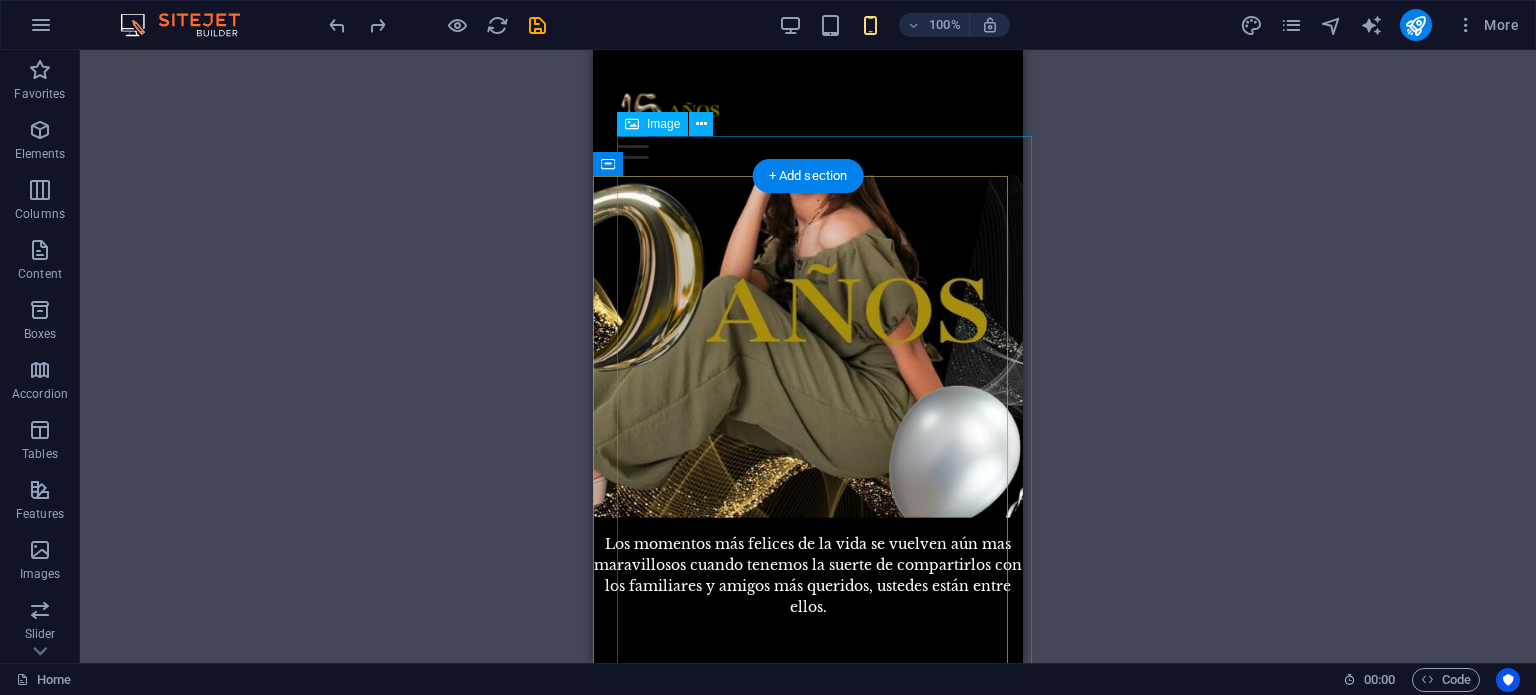 scroll, scrollTop: 0, scrollLeft: 0, axis: both 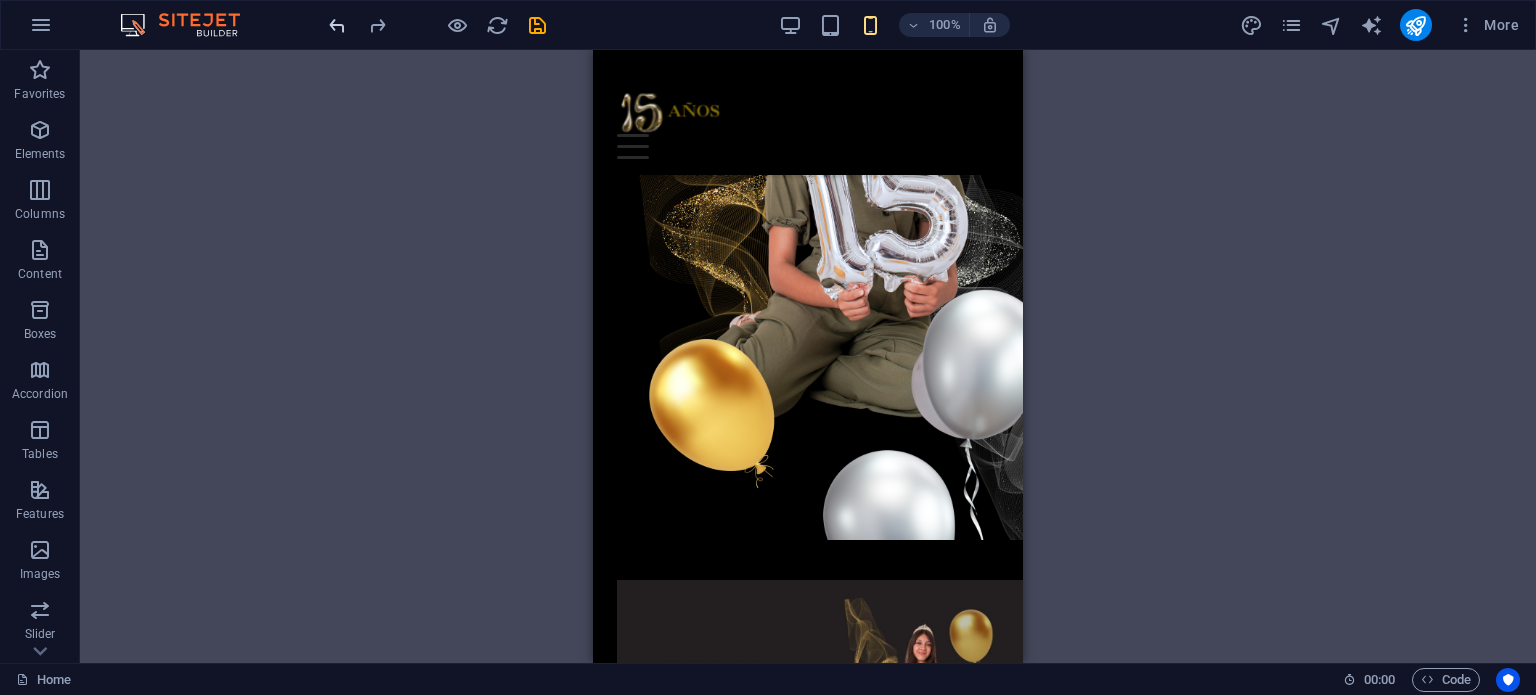 click at bounding box center (337, 25) 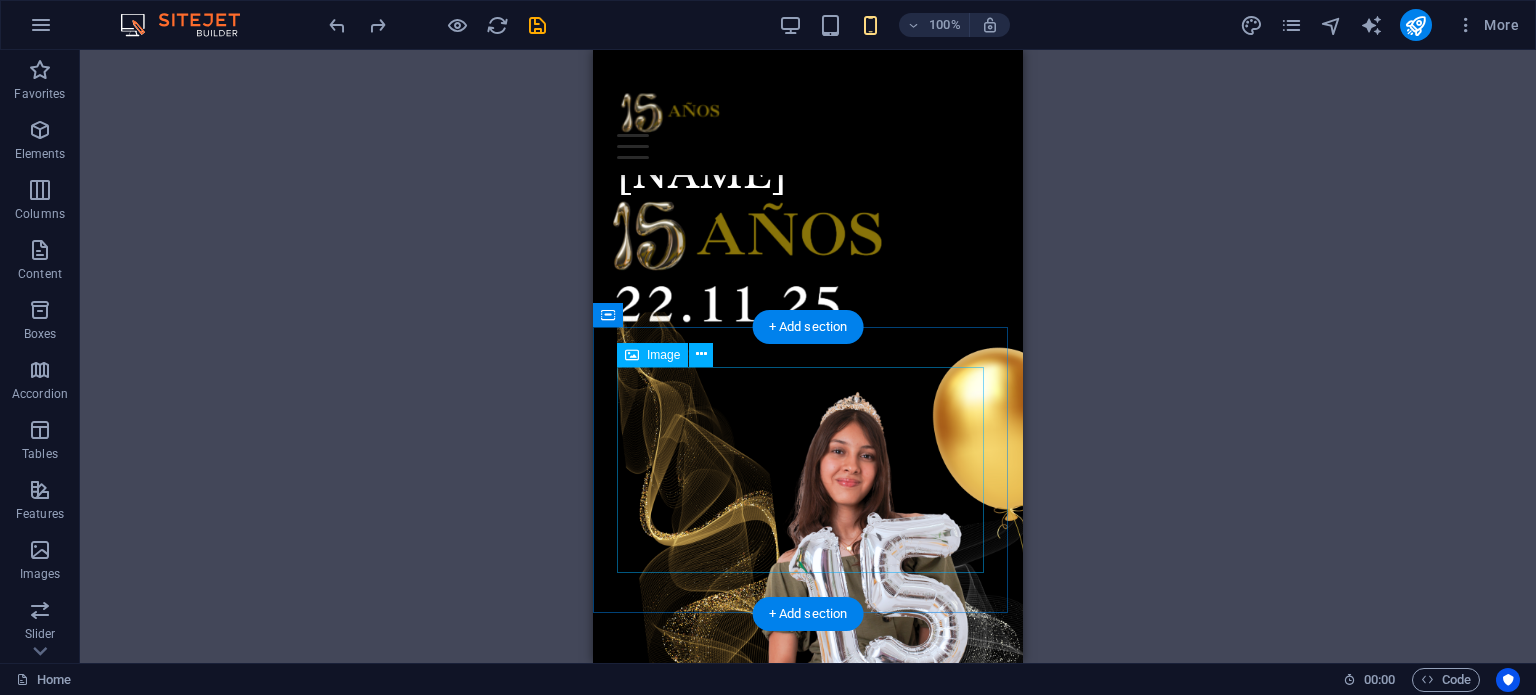 scroll, scrollTop: 1200, scrollLeft: 0, axis: vertical 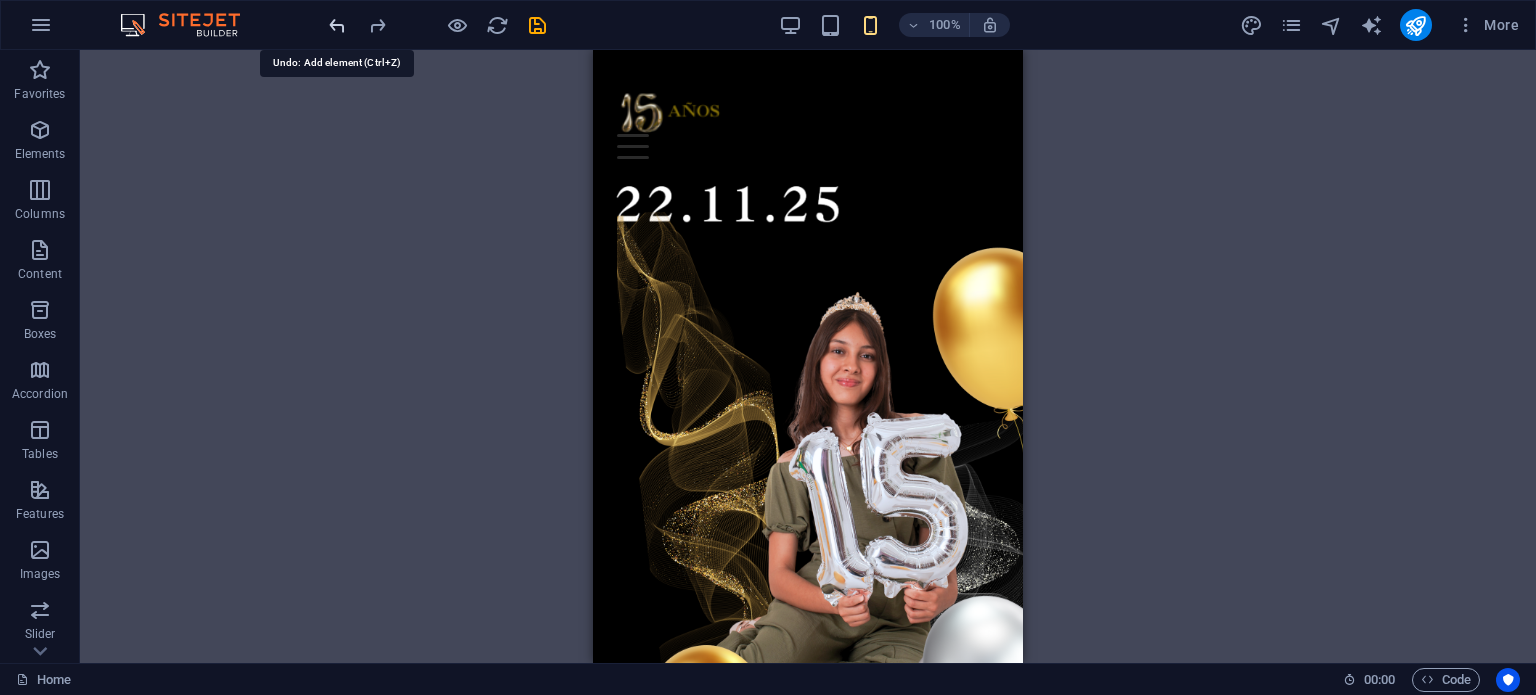 click at bounding box center (337, 25) 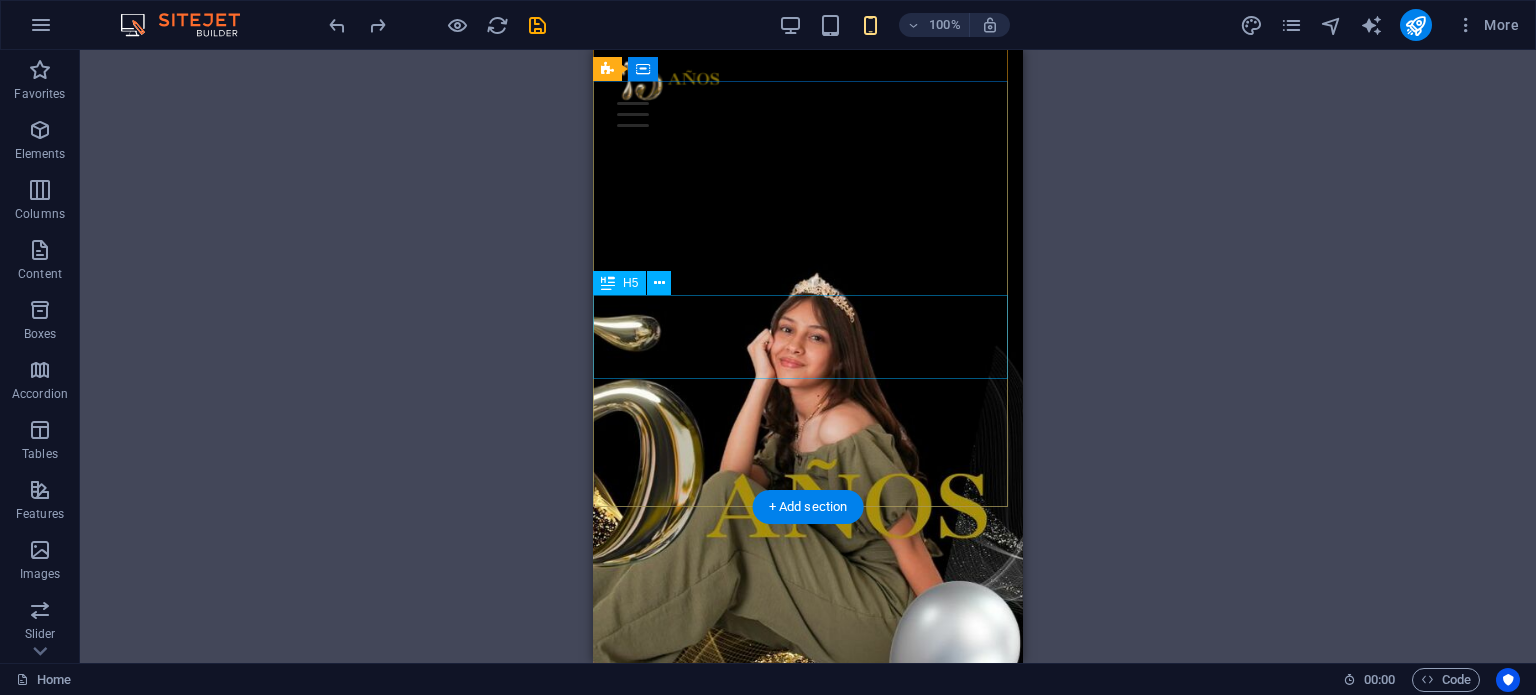 scroll, scrollTop: 0, scrollLeft: 0, axis: both 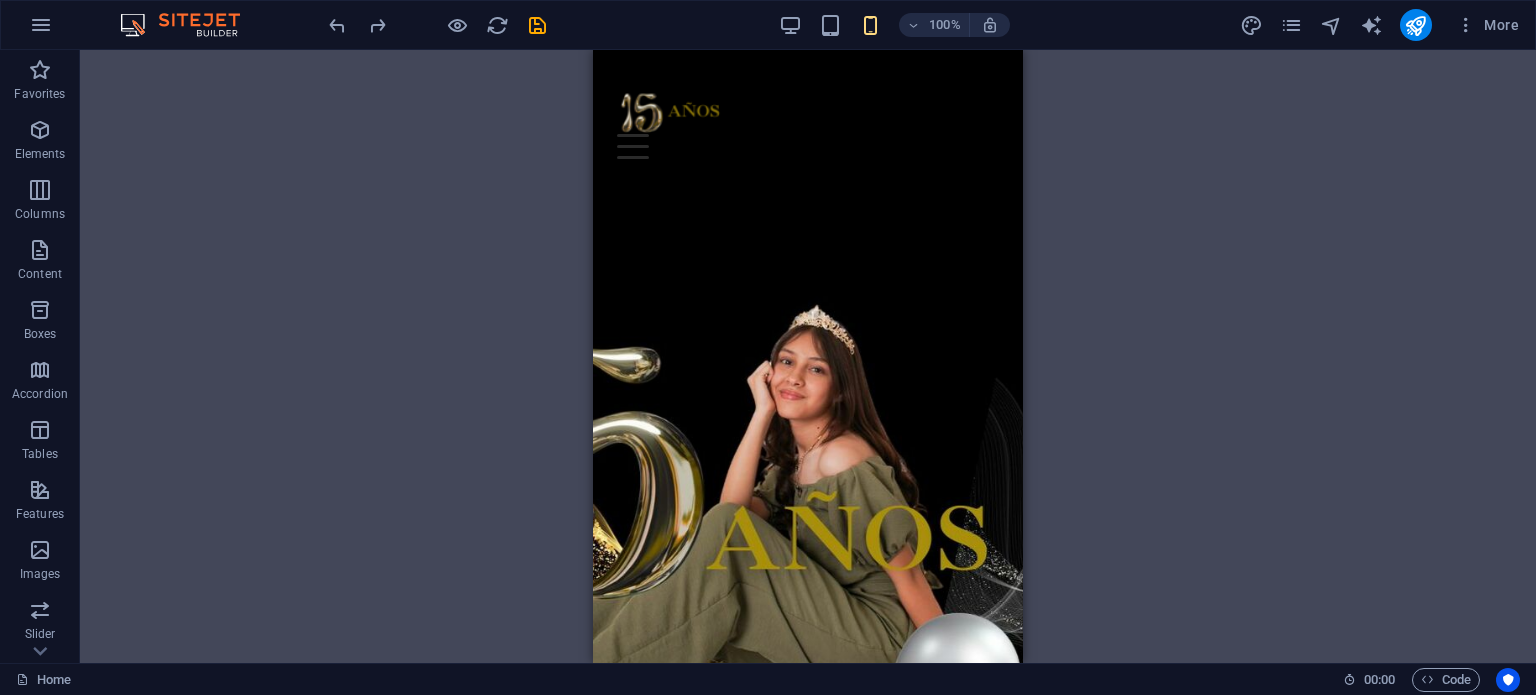 click on "100% More" at bounding box center (926, 25) 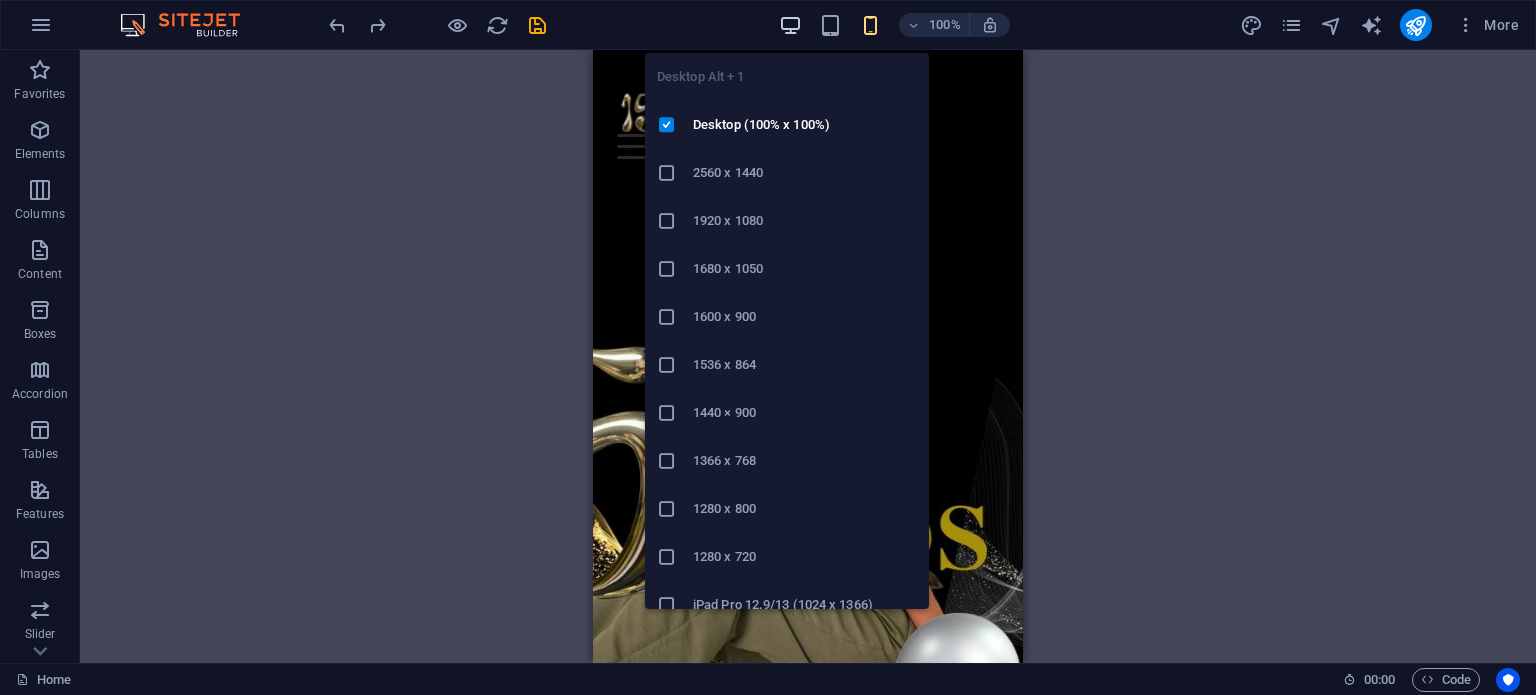 click at bounding box center (790, 25) 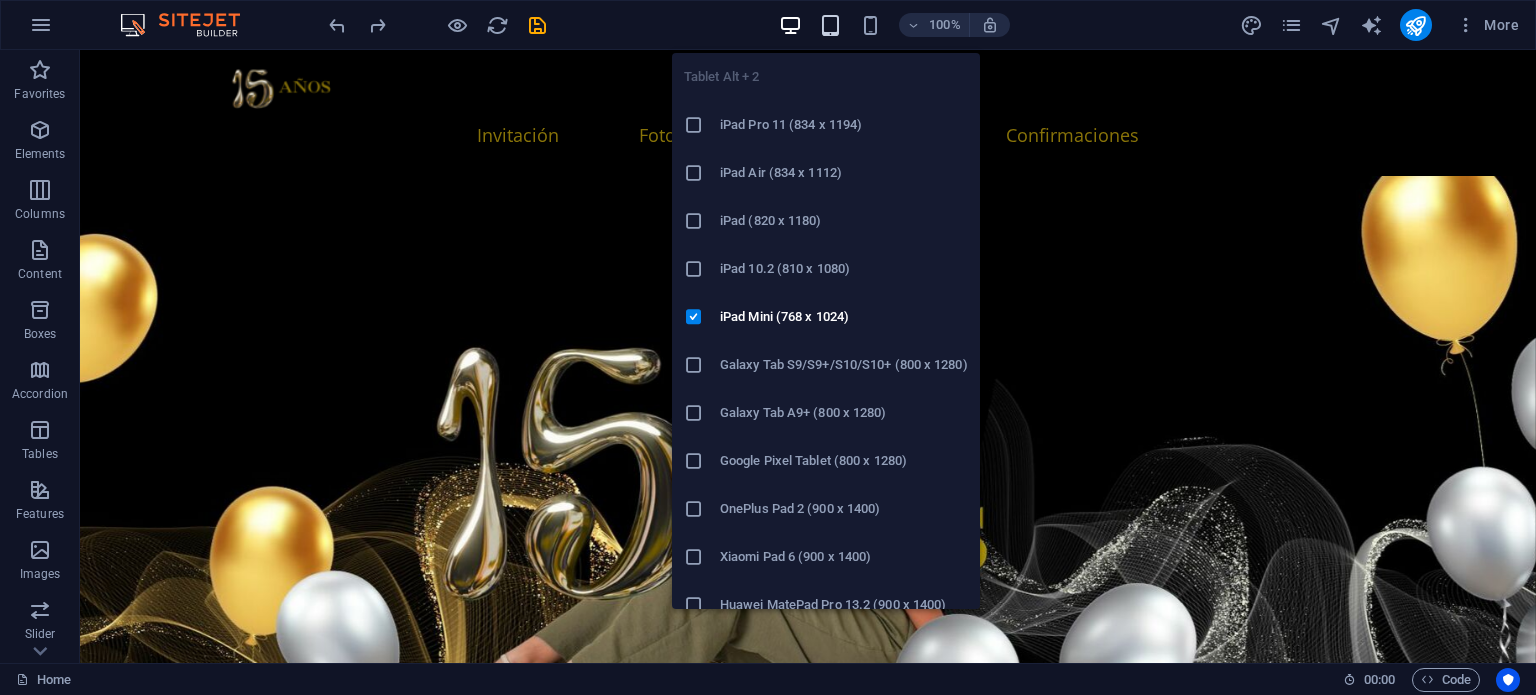 click at bounding box center [830, 25] 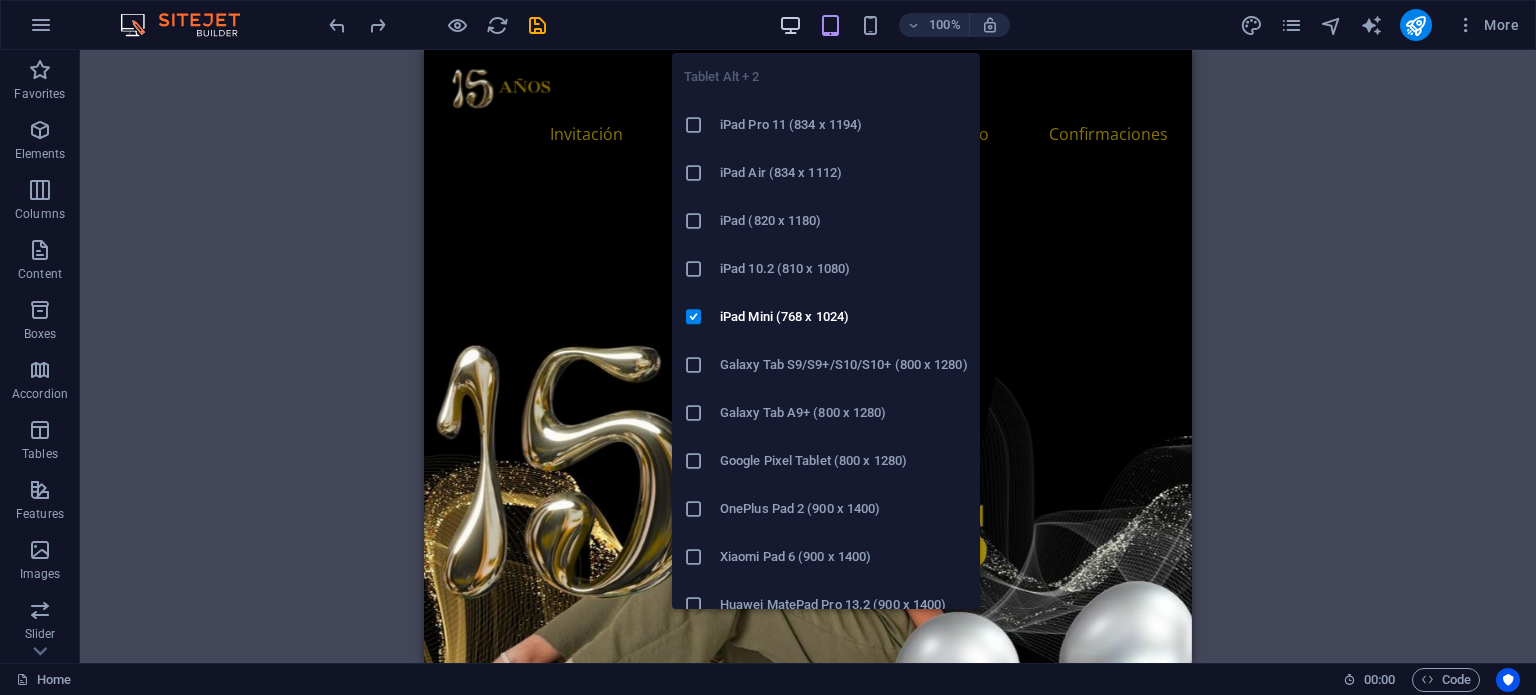 click at bounding box center [790, 25] 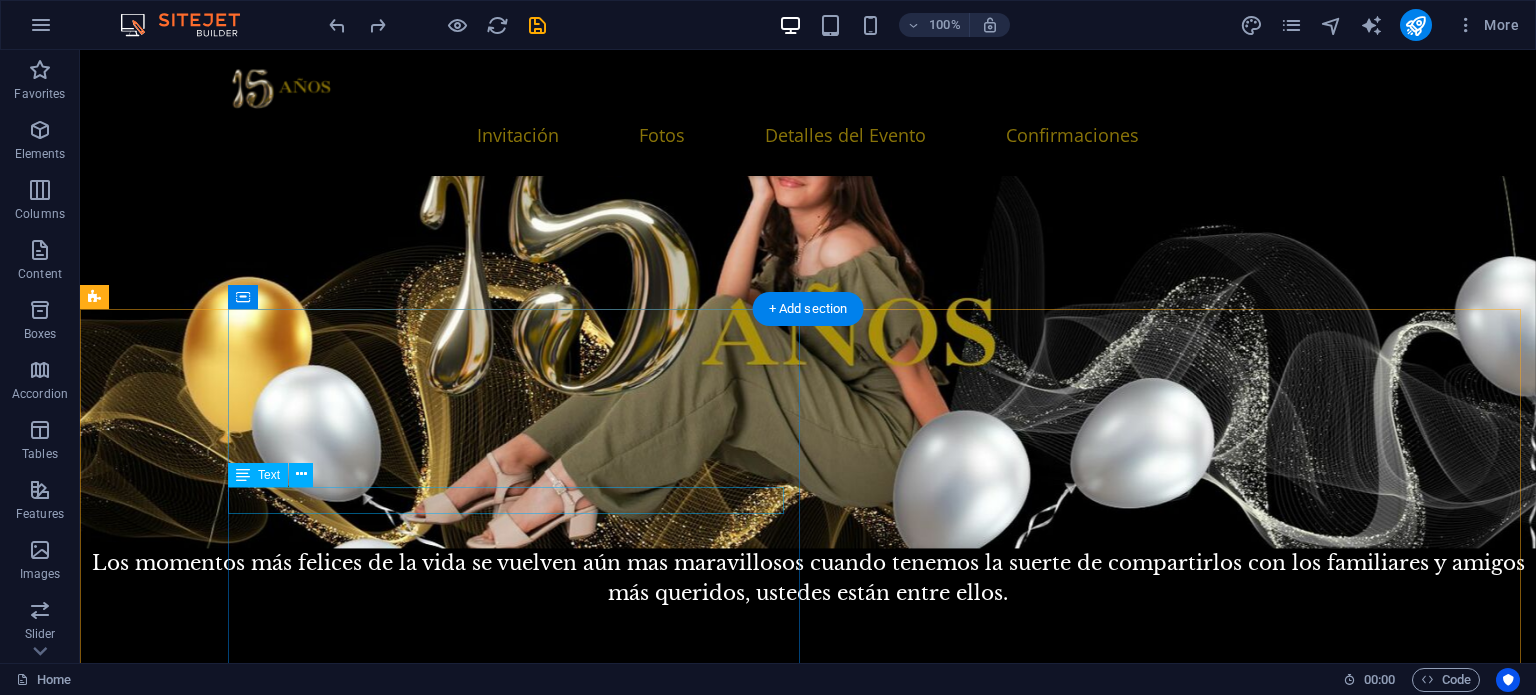 scroll, scrollTop: 500, scrollLeft: 0, axis: vertical 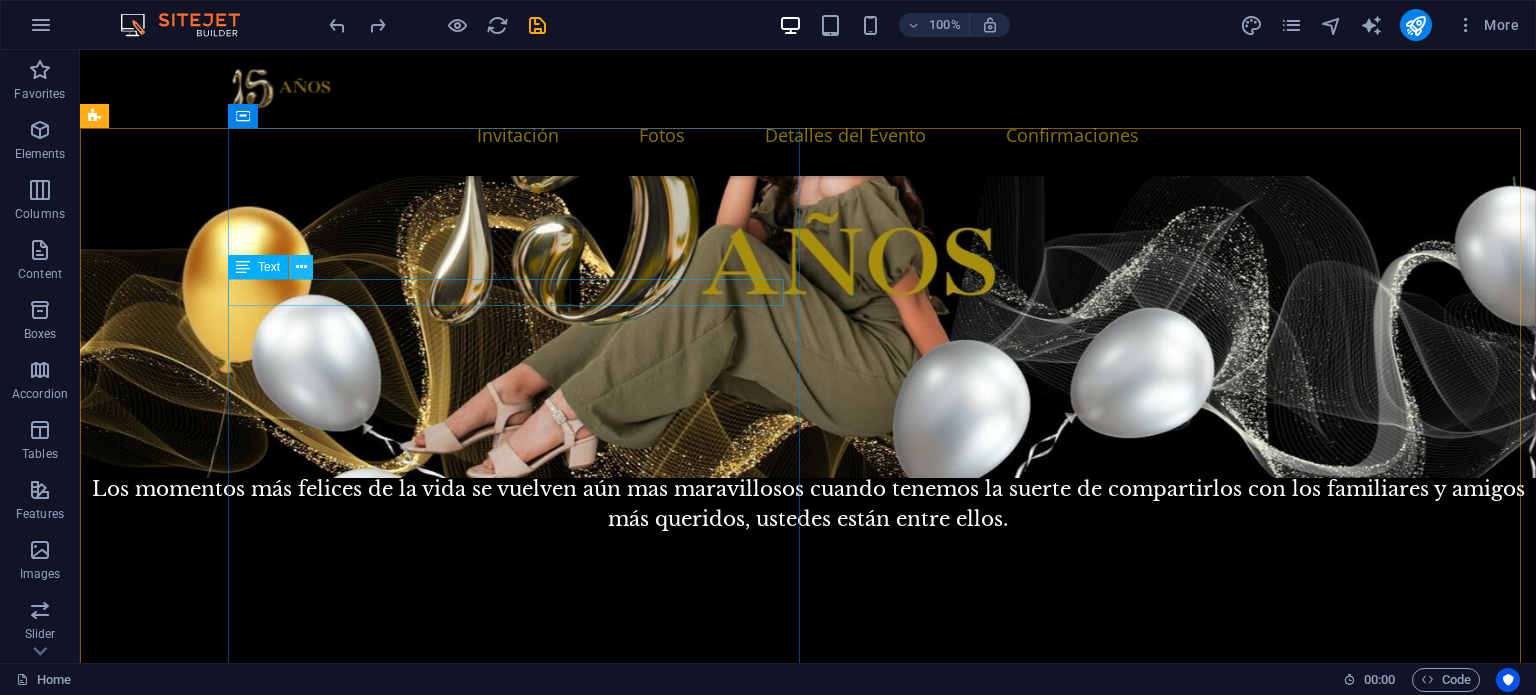 click at bounding box center [301, 267] 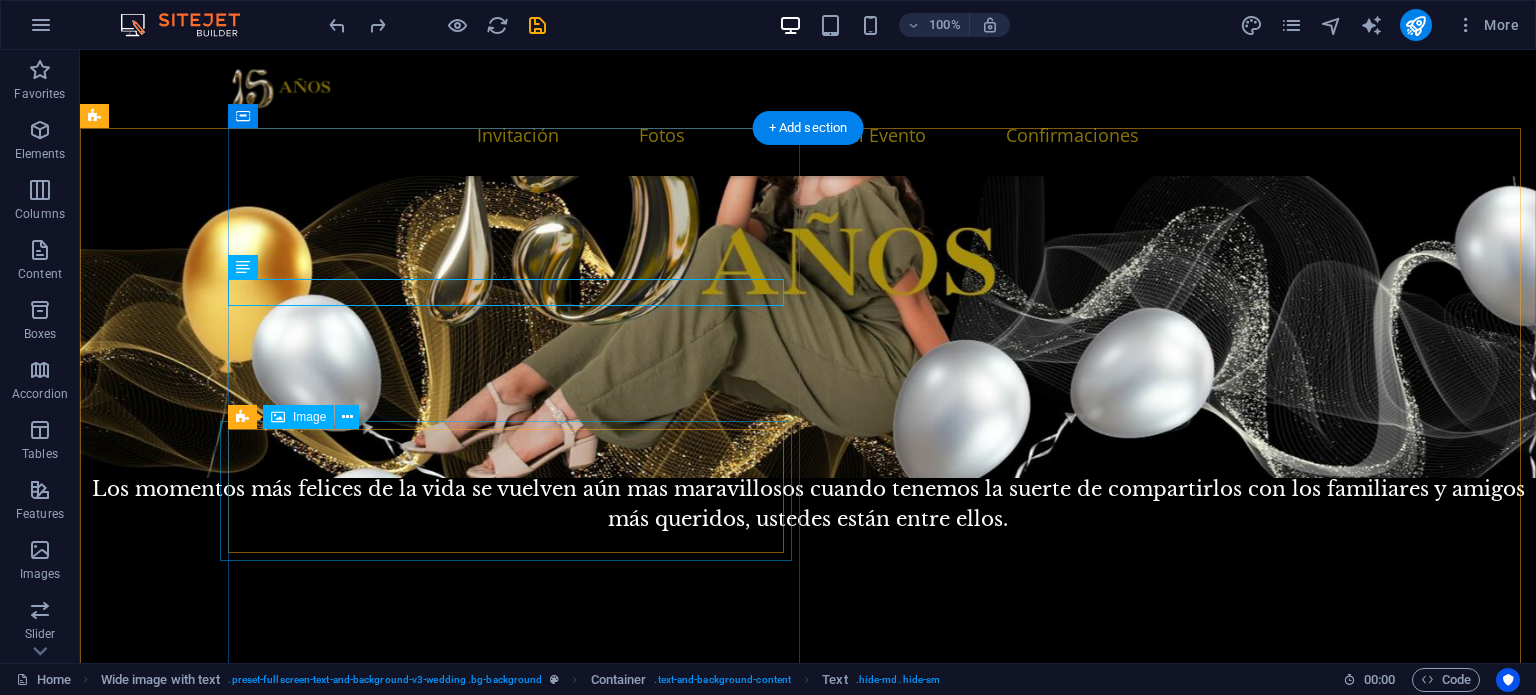 click at bounding box center (874, 932) 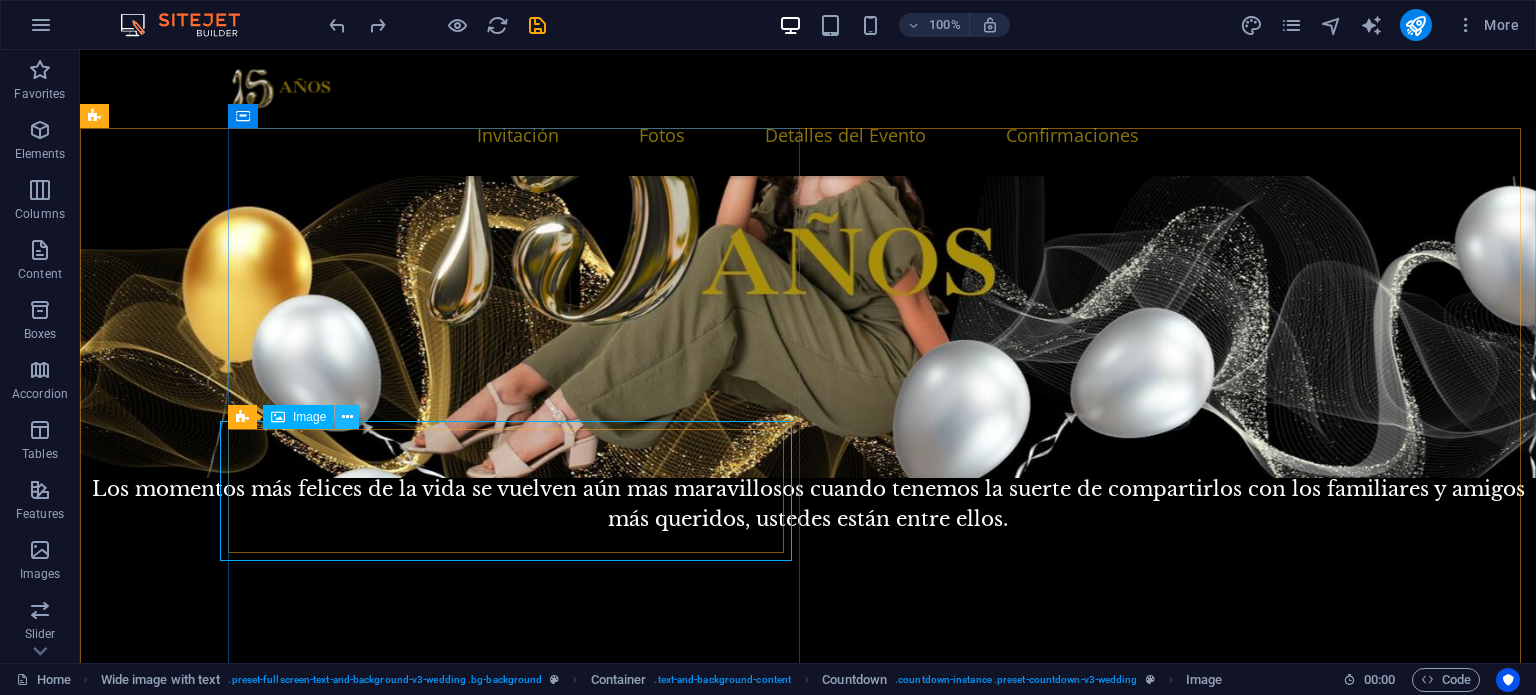 click at bounding box center (347, 417) 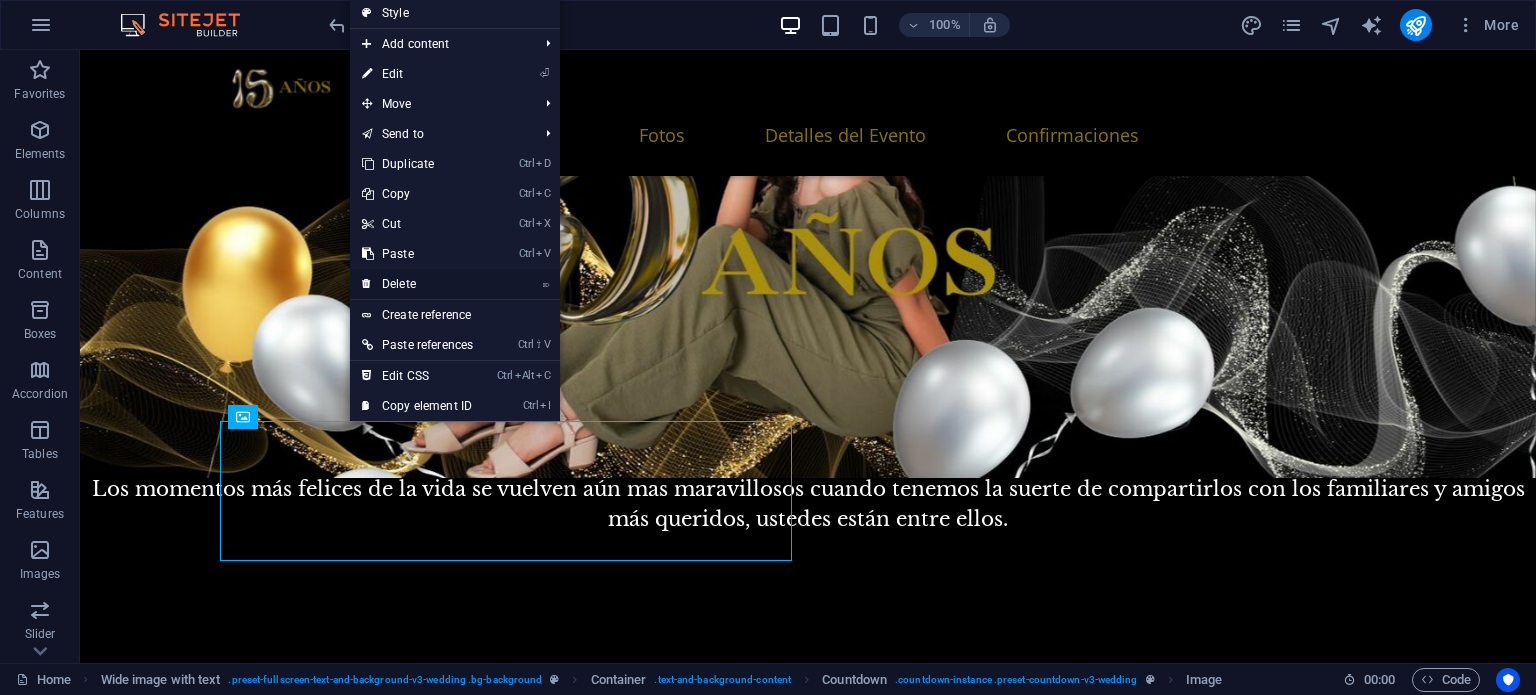 click on "⌦  Delete" at bounding box center (417, 284) 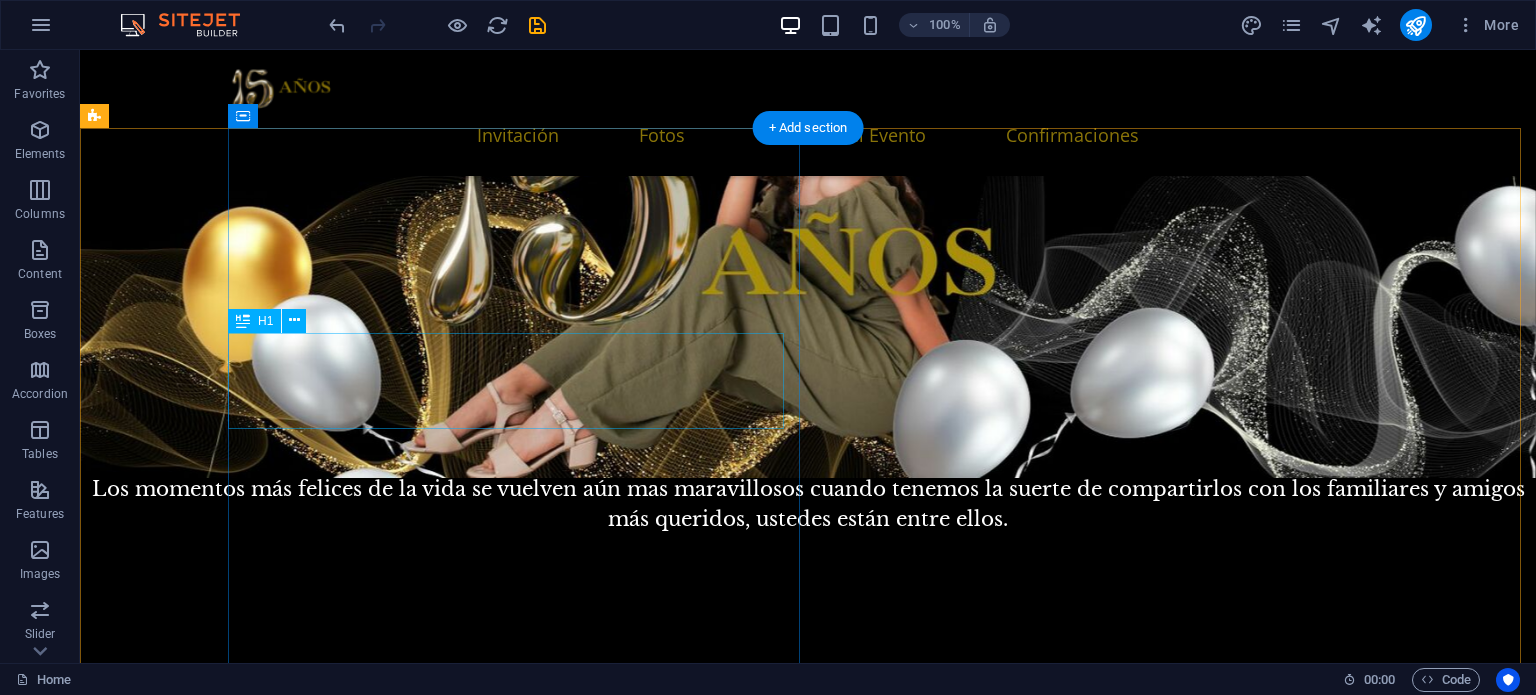 click on "[NAME]" at bounding box center (874, 822) 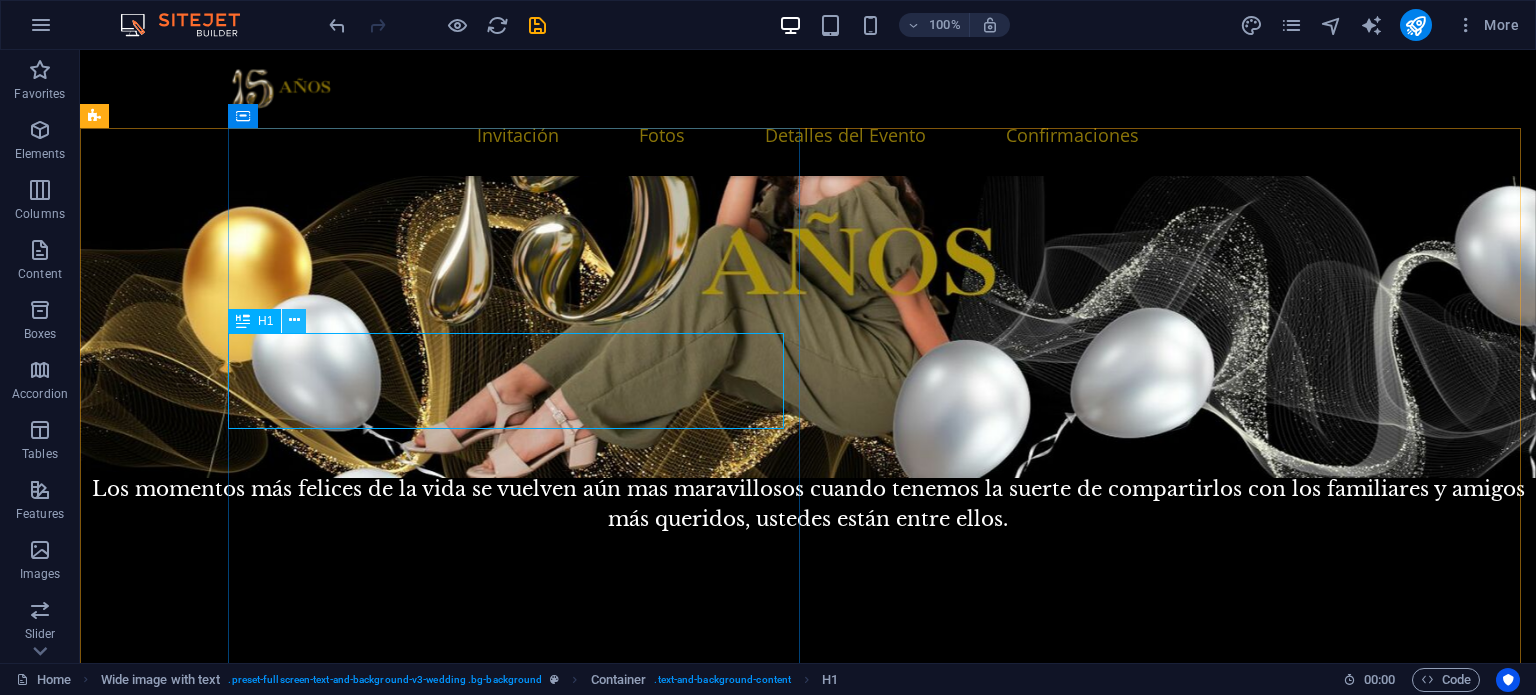 click at bounding box center [294, 320] 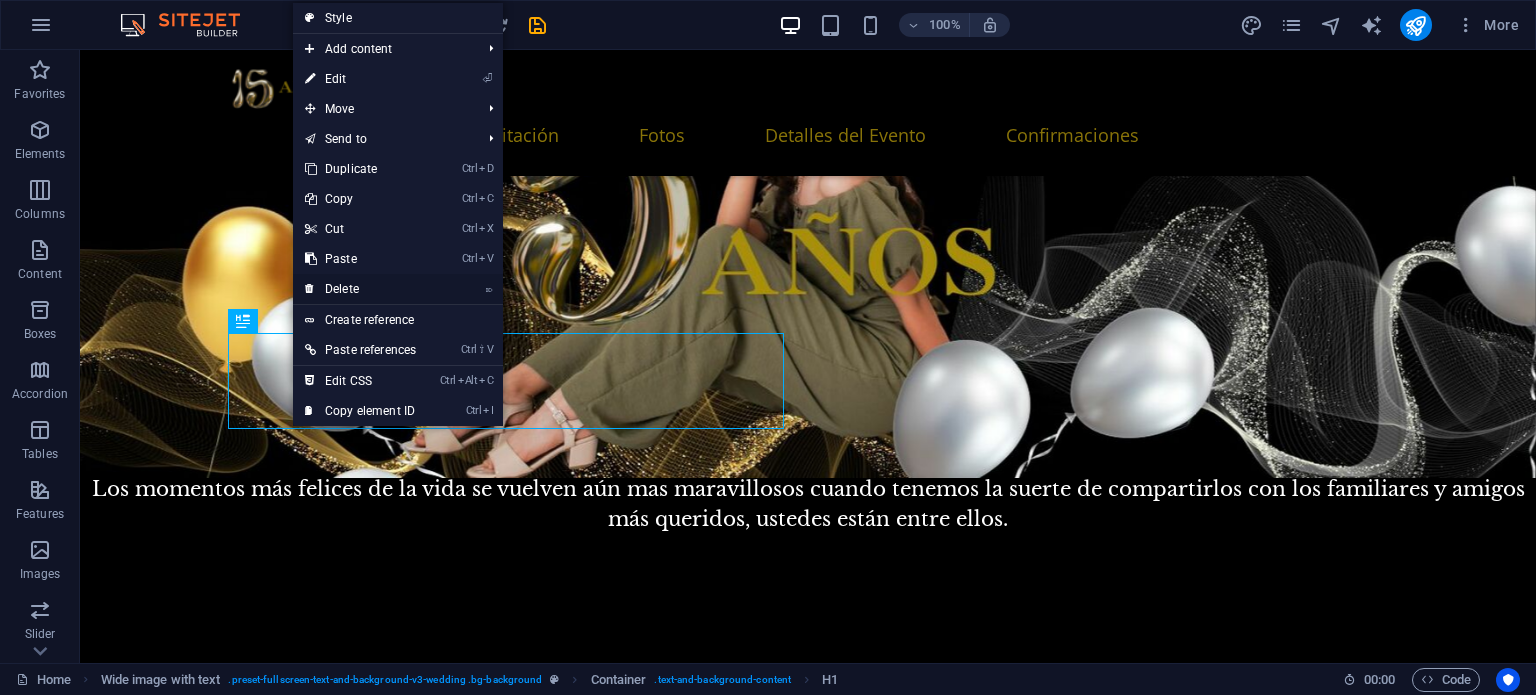 click on "⌦  Delete" at bounding box center (360, 289) 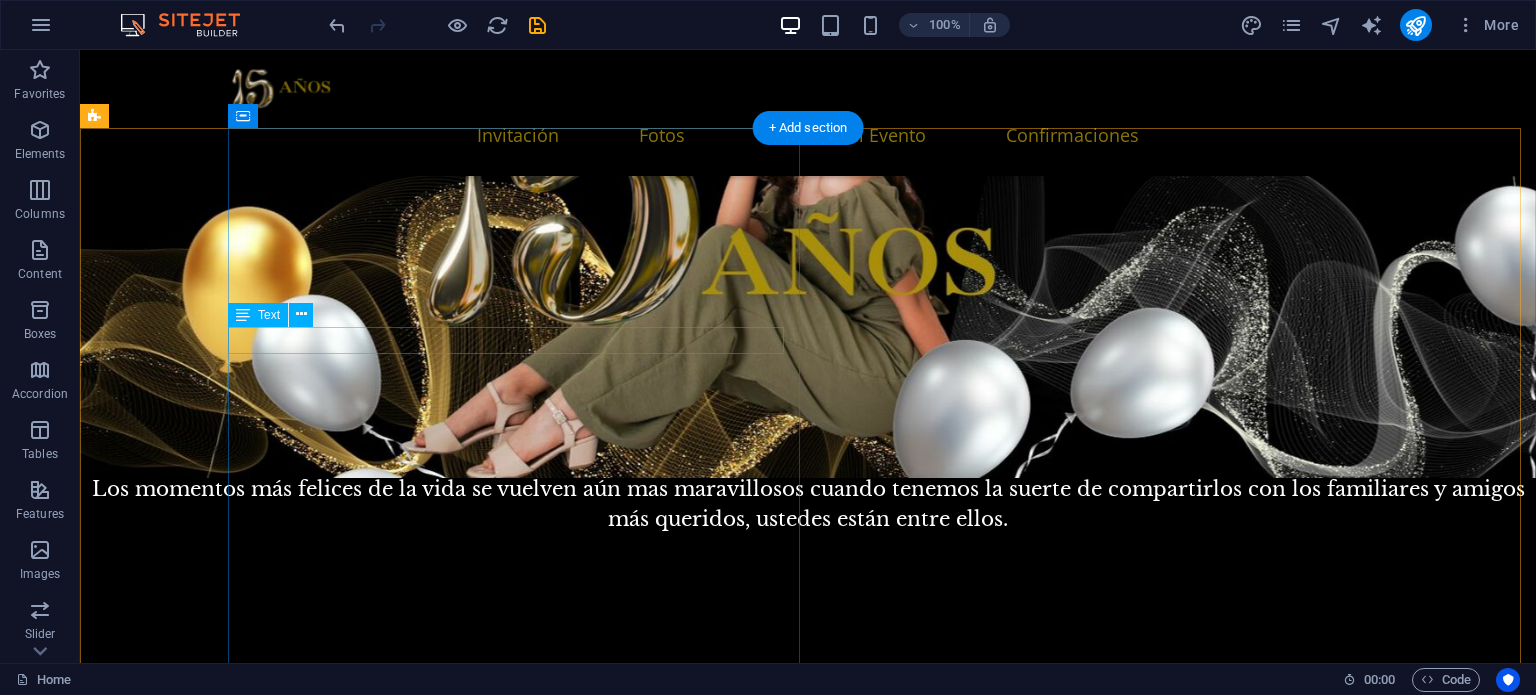 click on "[FIRST] [LAST] y [FIRST] [LAST]" at bounding box center (874, 732) 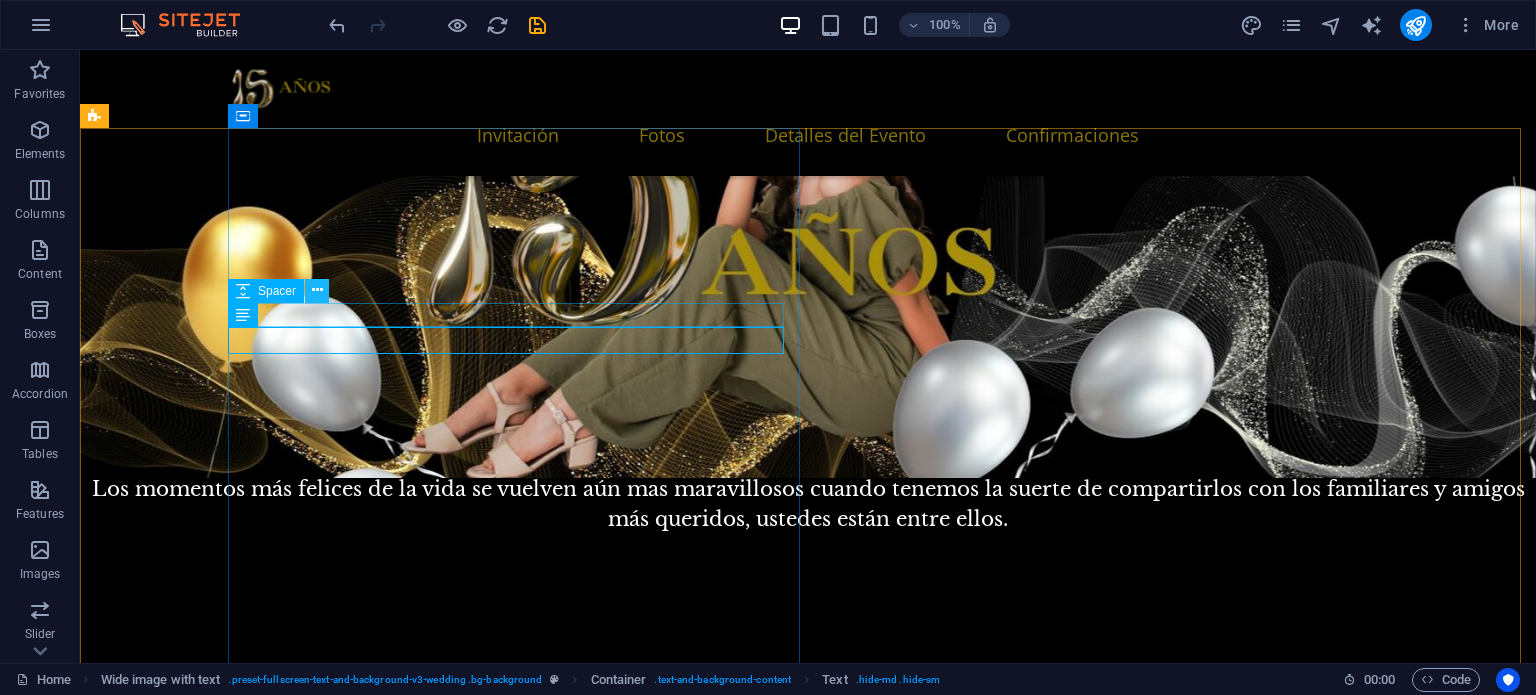 click at bounding box center [317, 290] 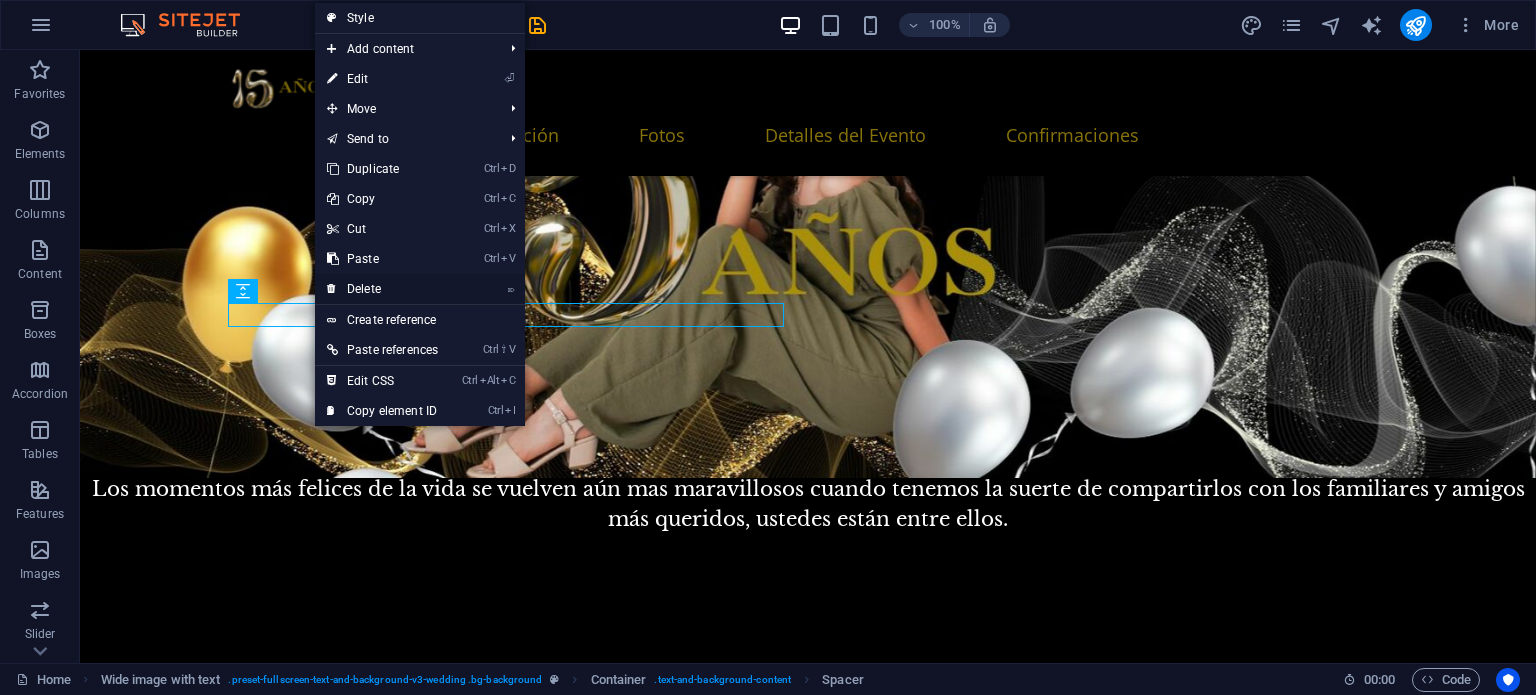 click on "⌦  Delete" at bounding box center (382, 289) 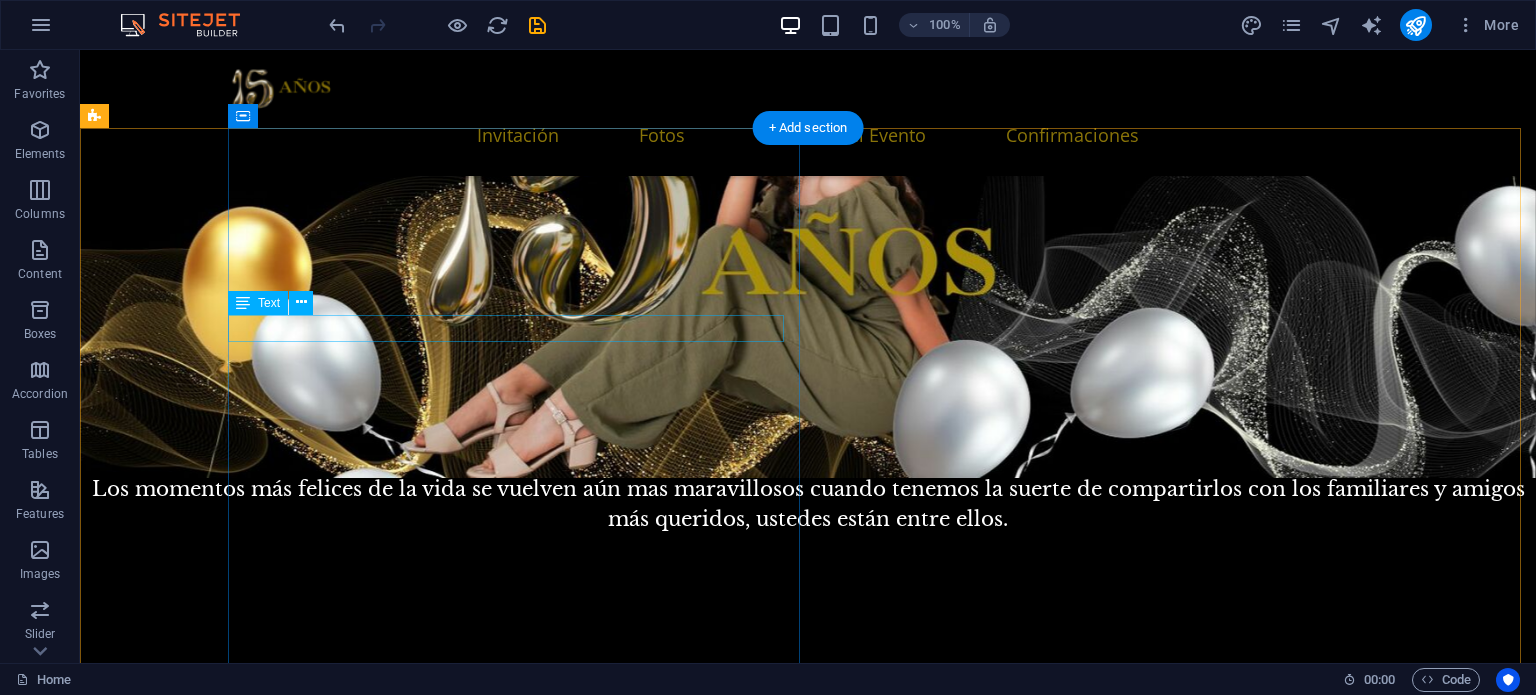 click on "[FIRST] [LAST] y [FIRST] [LAST]" at bounding box center (874, 708) 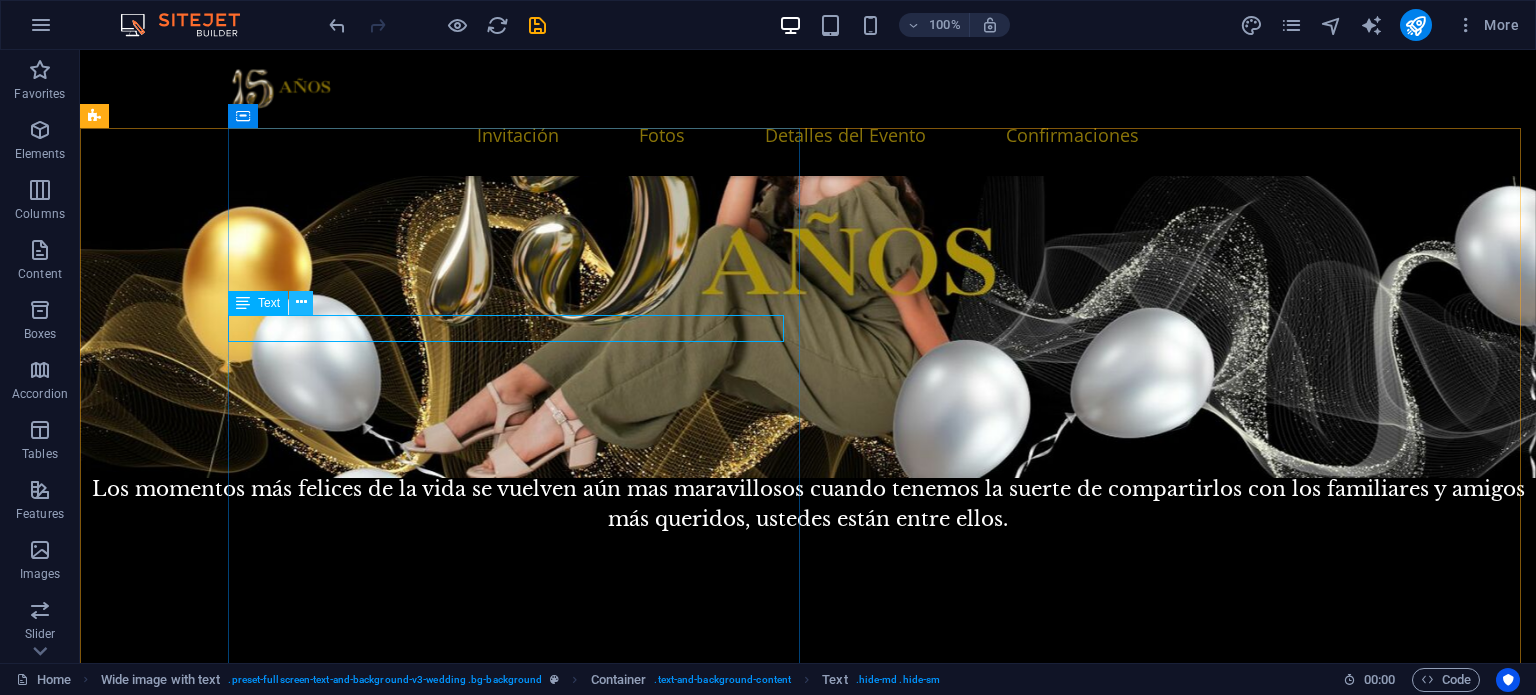 click at bounding box center (301, 302) 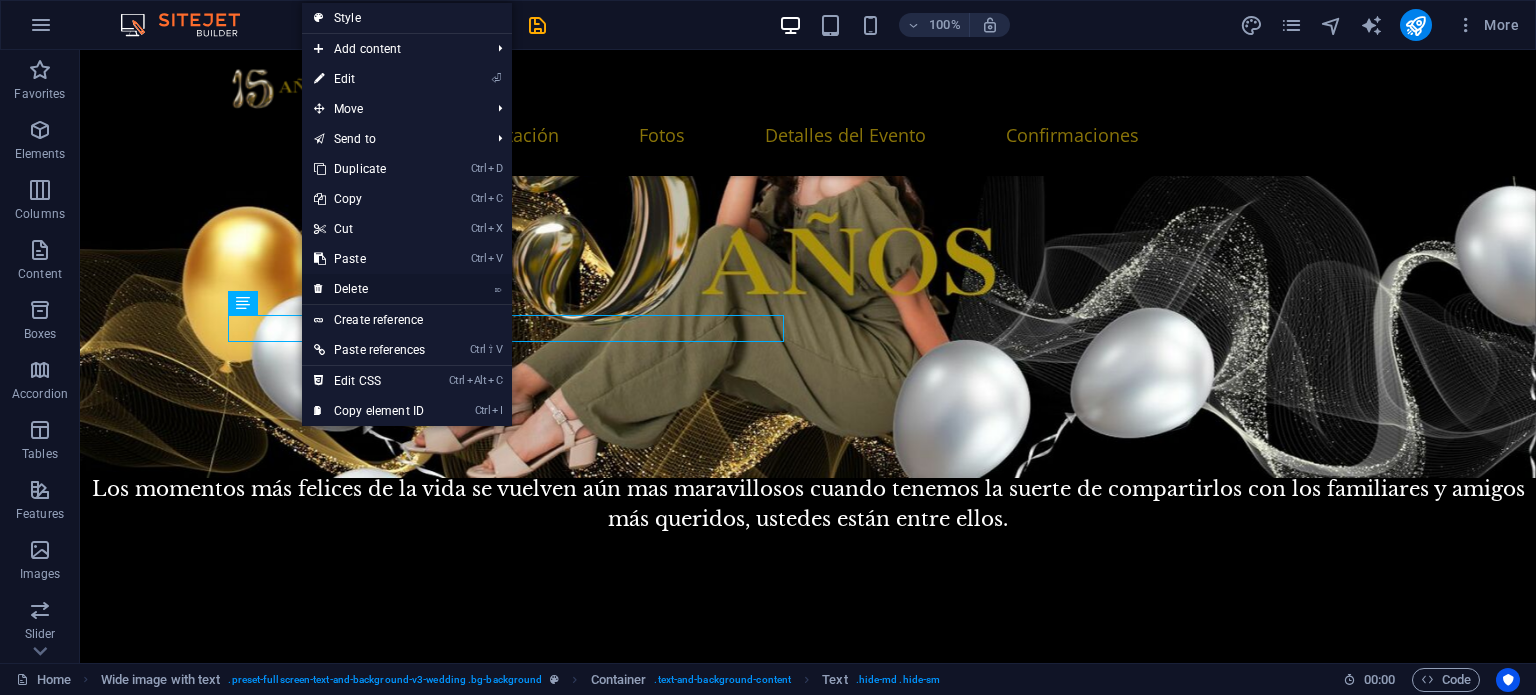 click on "⌦  Delete" at bounding box center (369, 289) 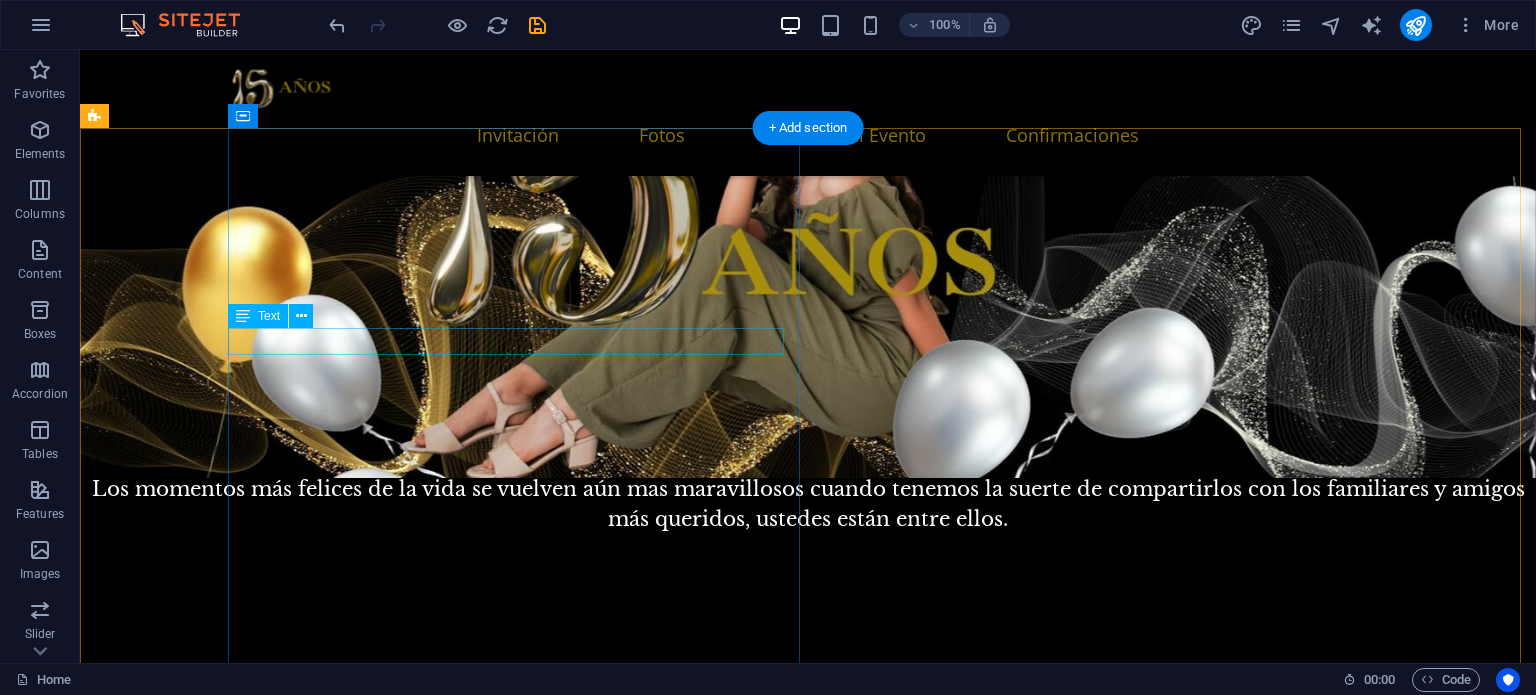 click on "Te invitamos a la celebración de nuestra hermosa" at bounding box center [874, 708] 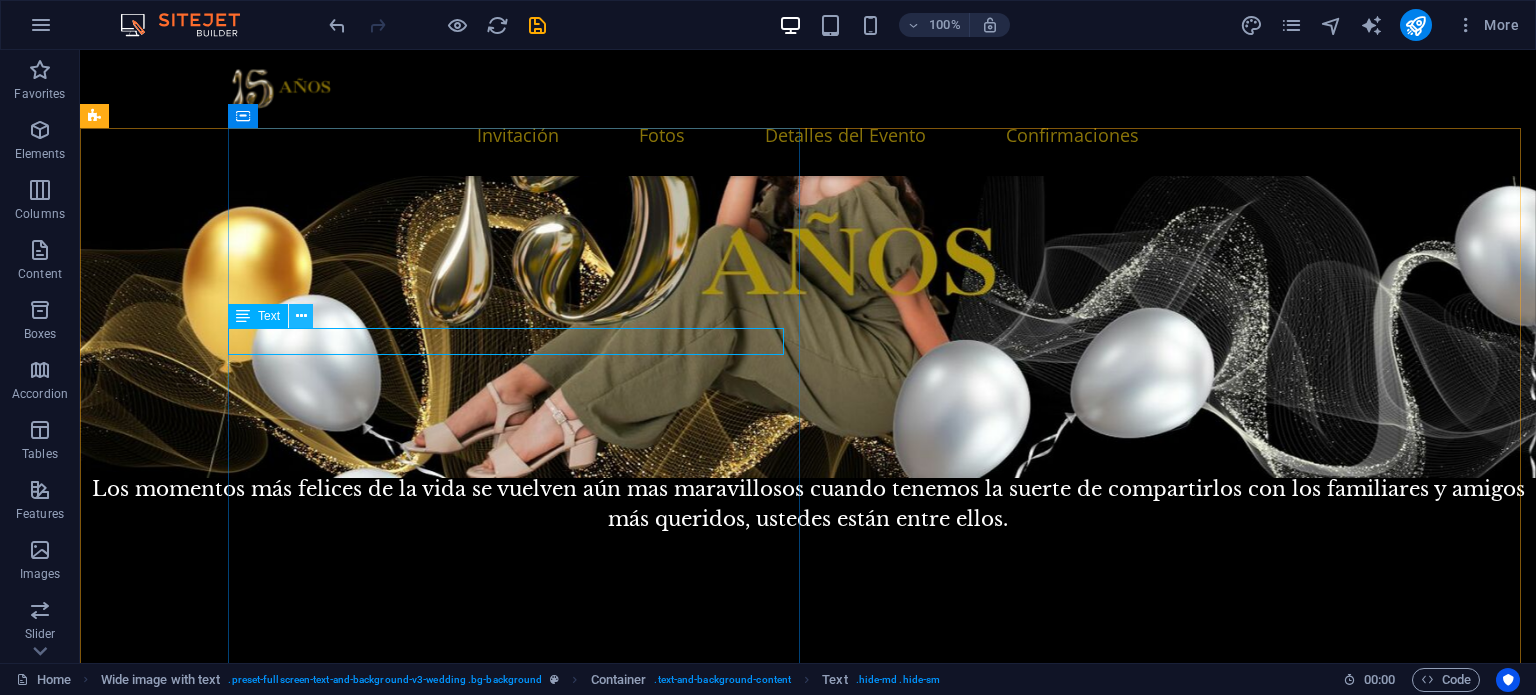 click at bounding box center (301, 316) 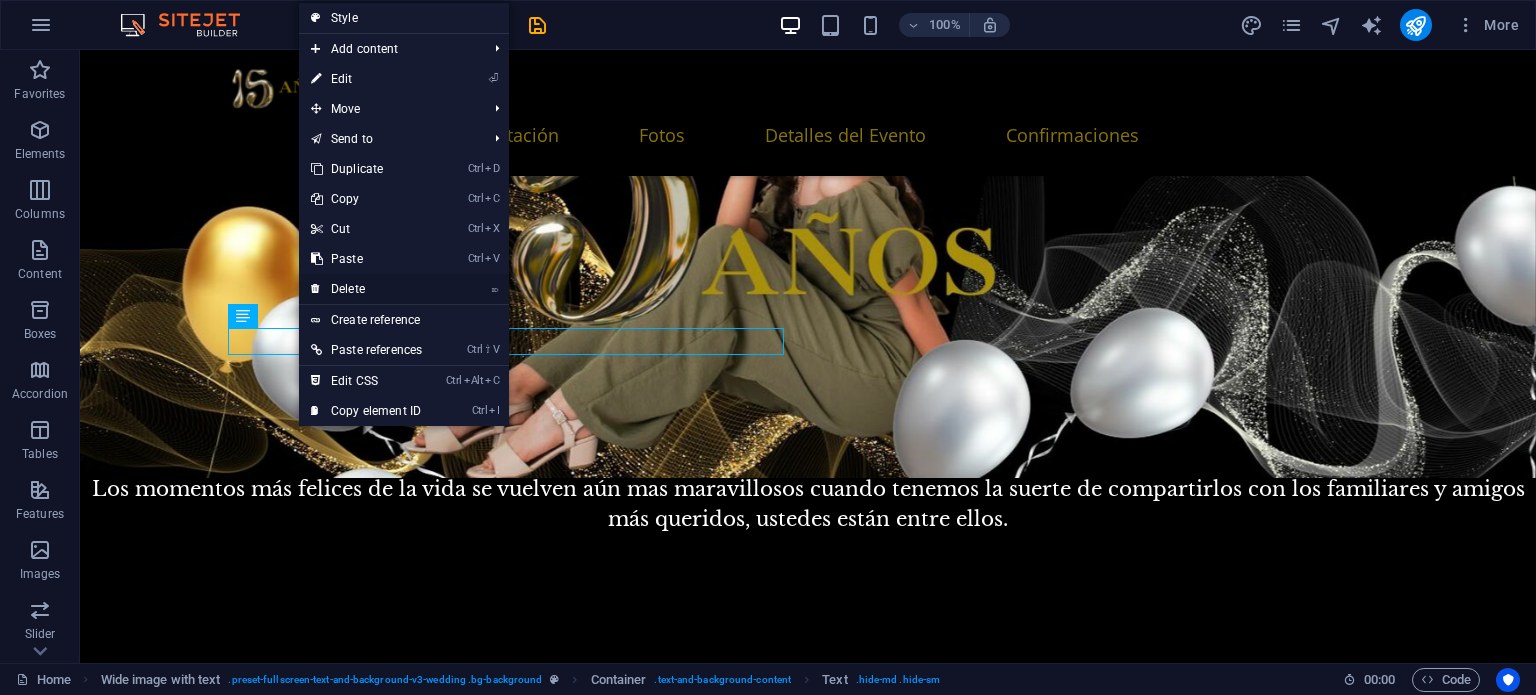 click on "⌦  Delete" at bounding box center (366, 289) 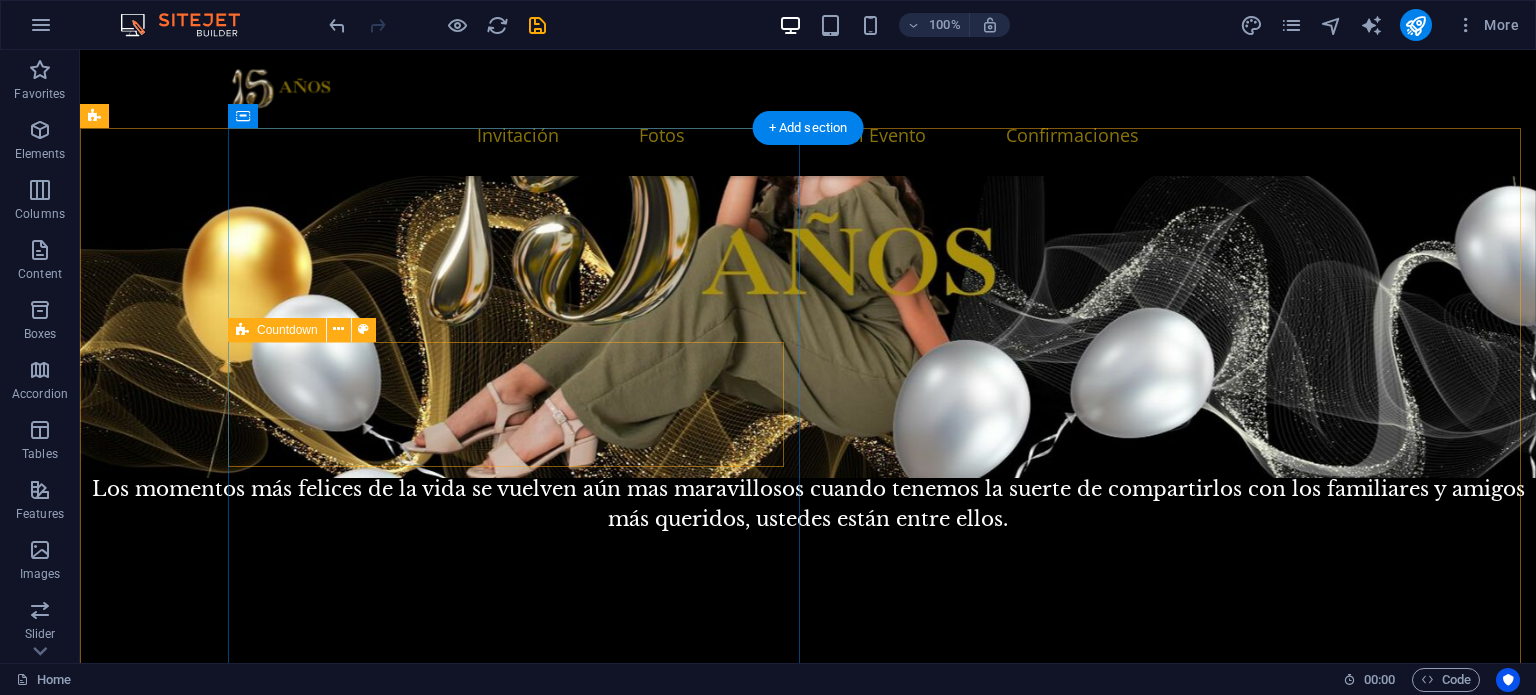 click on "Drop content here or  Add elements  Paste clipboard" at bounding box center (874, 757) 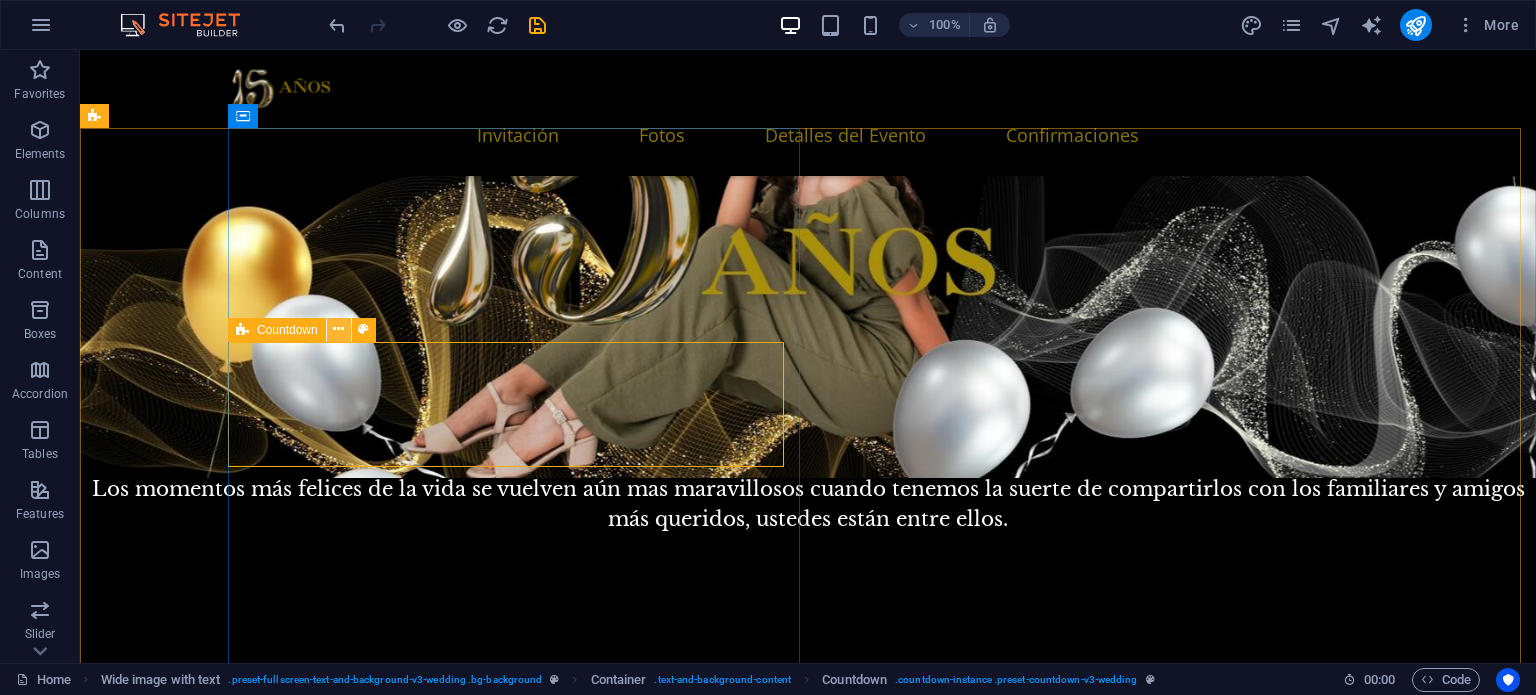 click at bounding box center [338, 329] 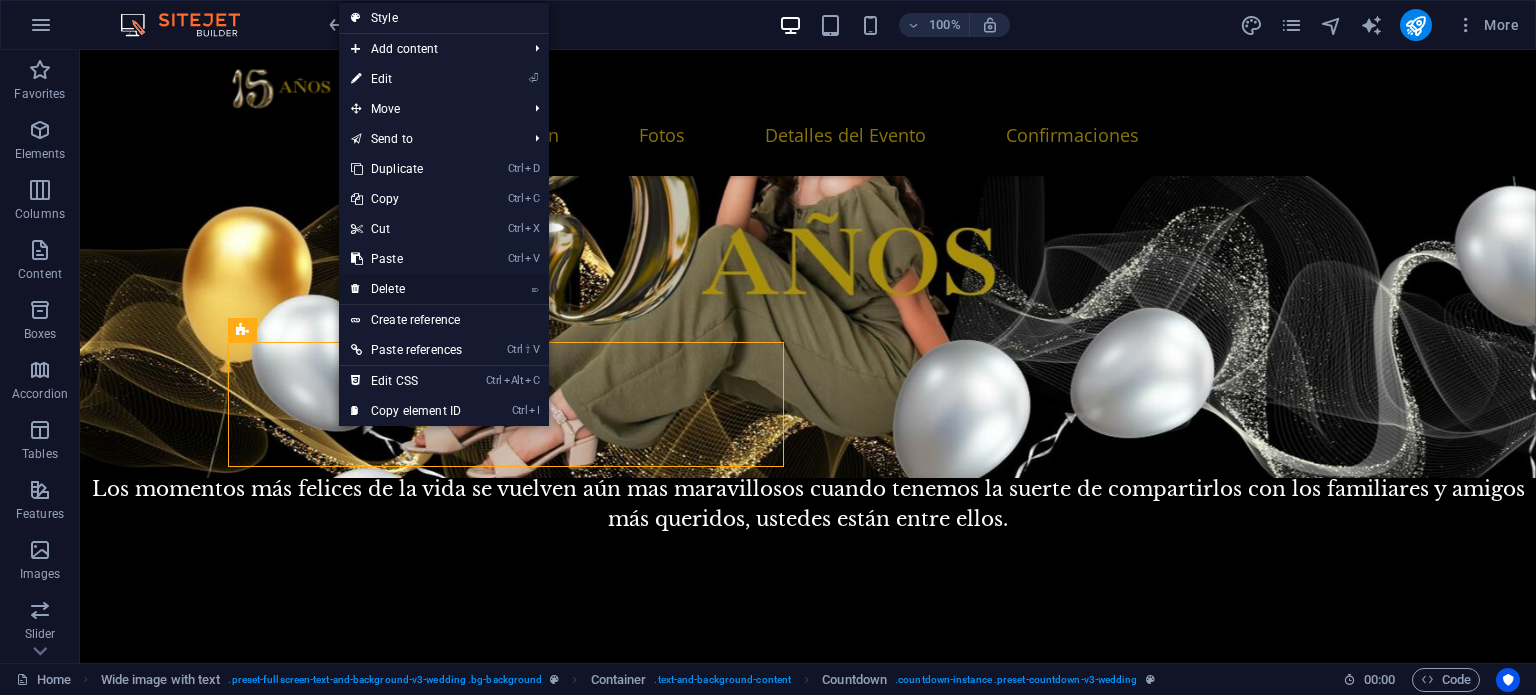 click on "⌦  Delete" at bounding box center [406, 289] 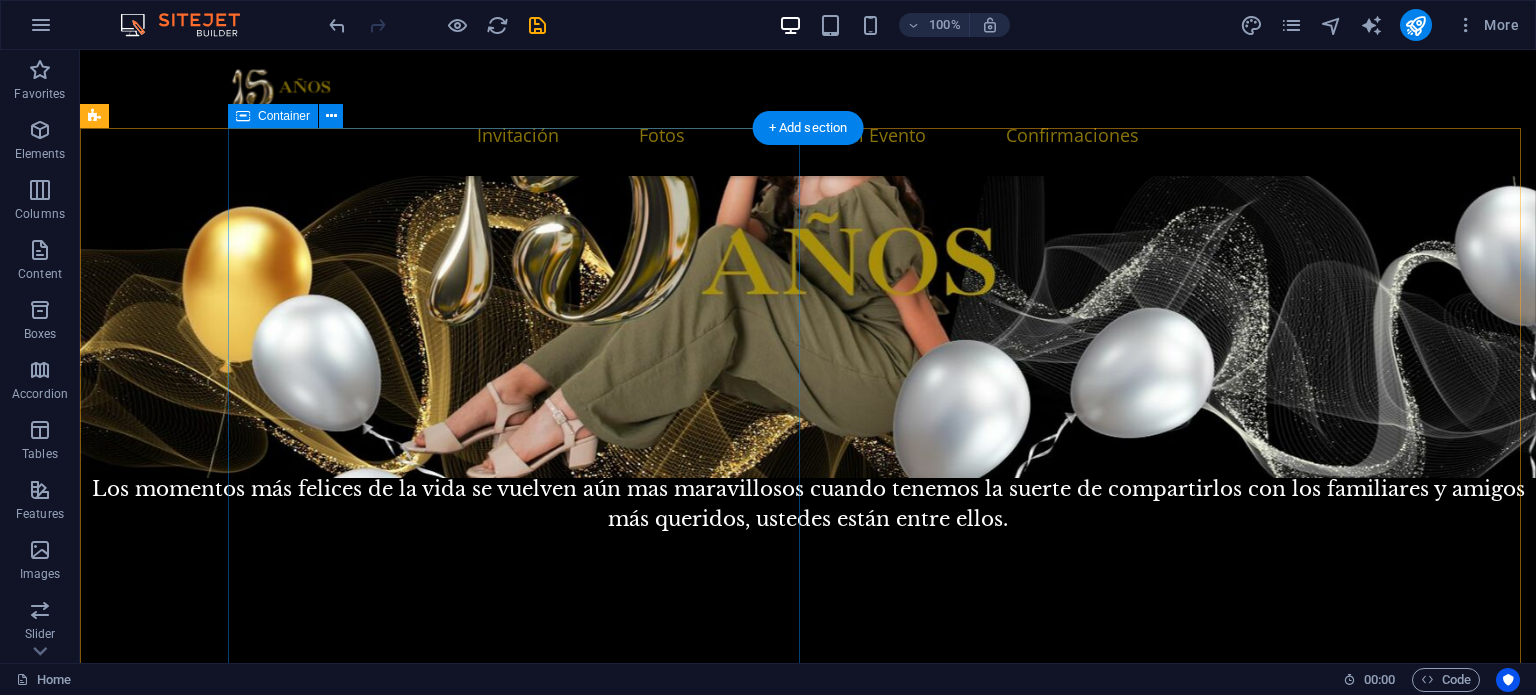 click on "Drop content here or  Add elements  Paste clipboard" at bounding box center (882, 765) 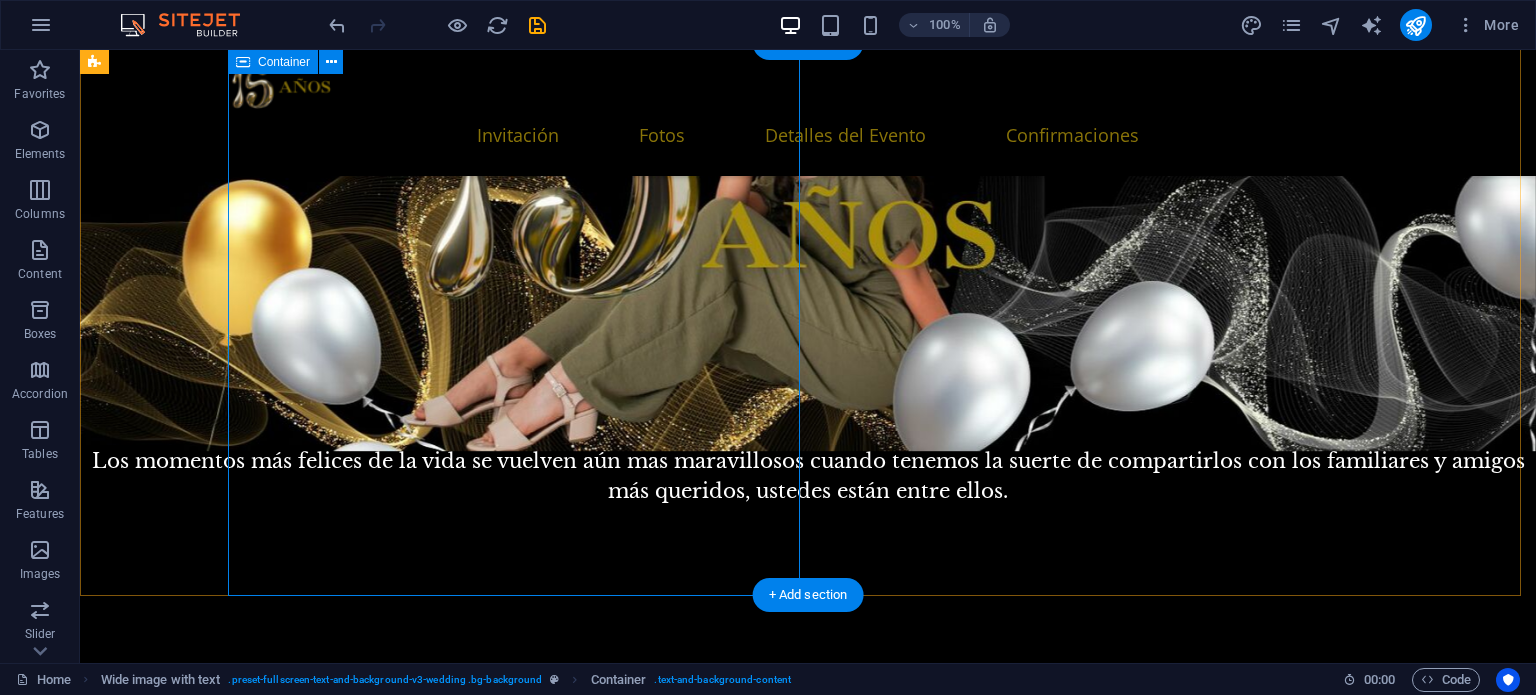 scroll, scrollTop: 500, scrollLeft: 0, axis: vertical 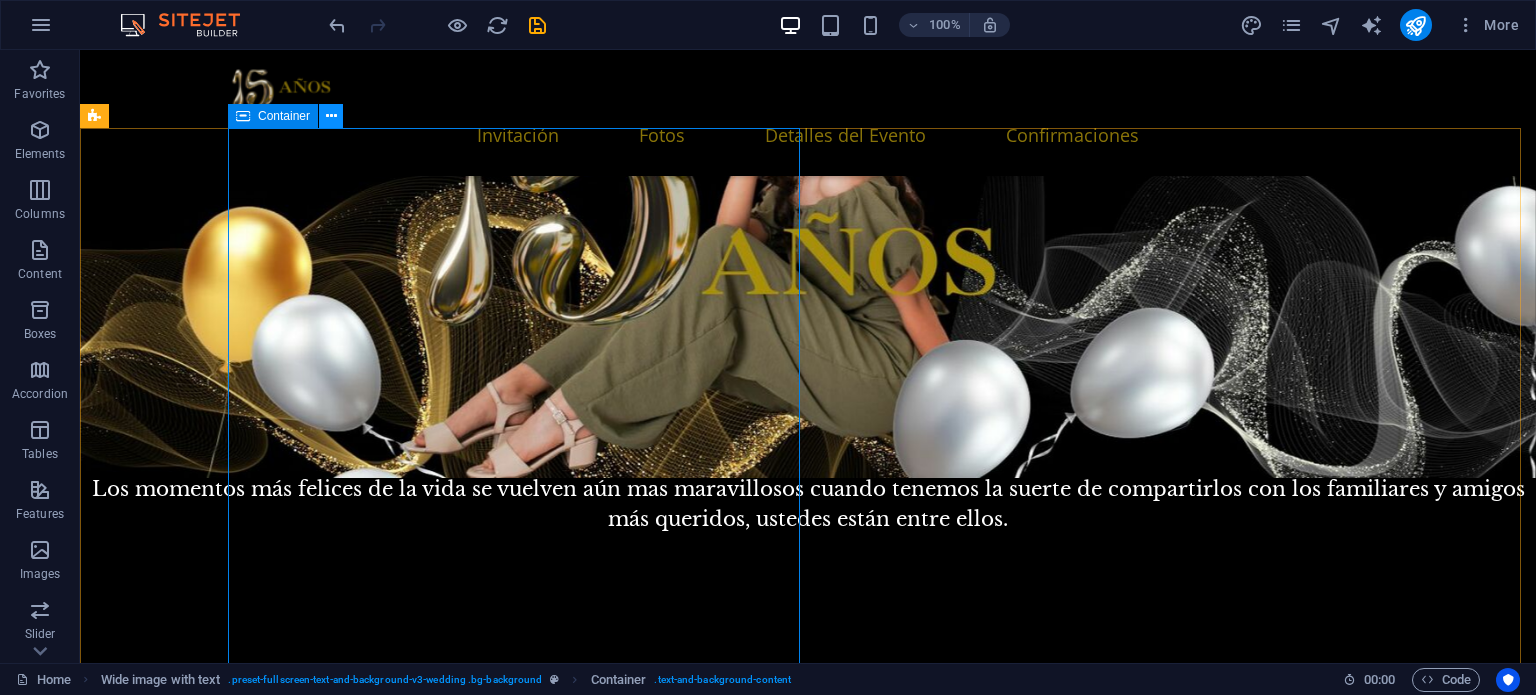 click at bounding box center [331, 116] 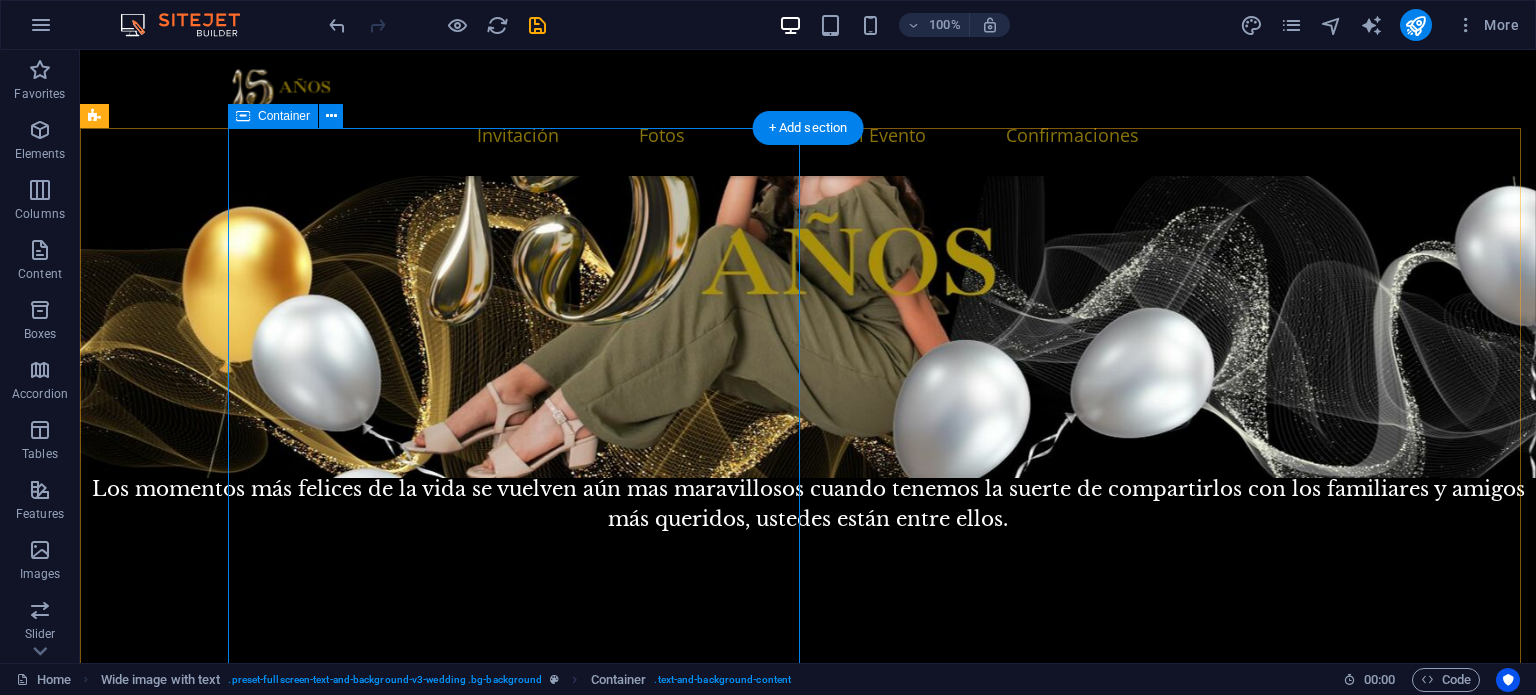click on "Add elements" at bounding box center (815, 795) 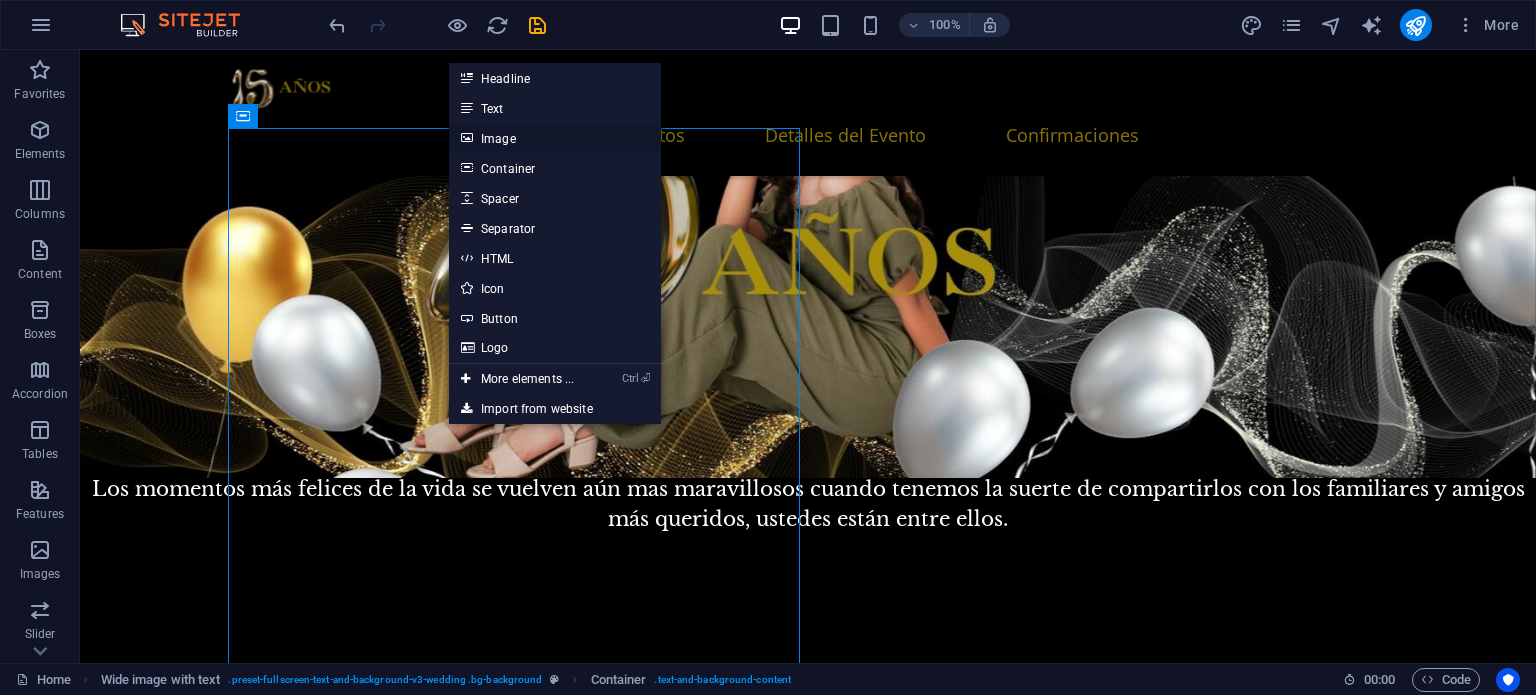 click on "Image" at bounding box center [555, 138] 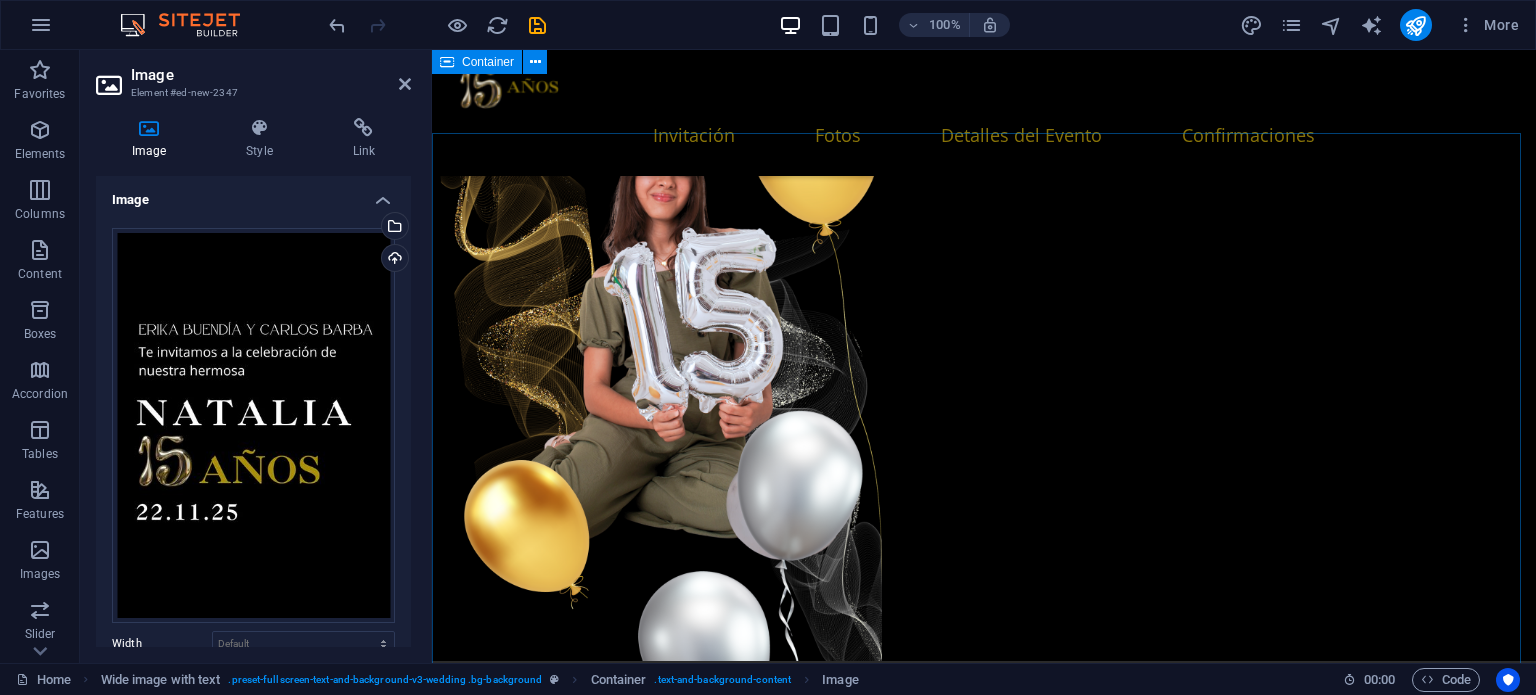 scroll, scrollTop: 2400, scrollLeft: 0, axis: vertical 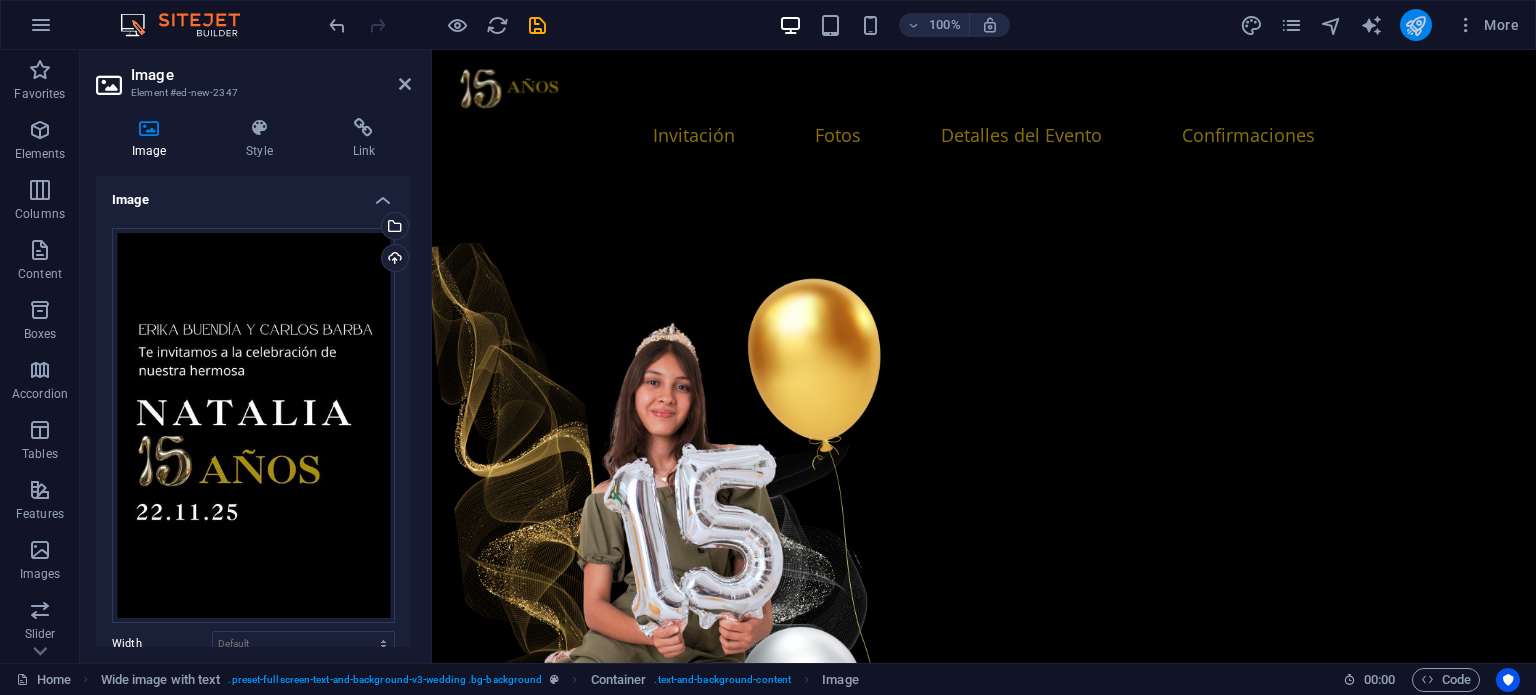 click at bounding box center [1415, 25] 